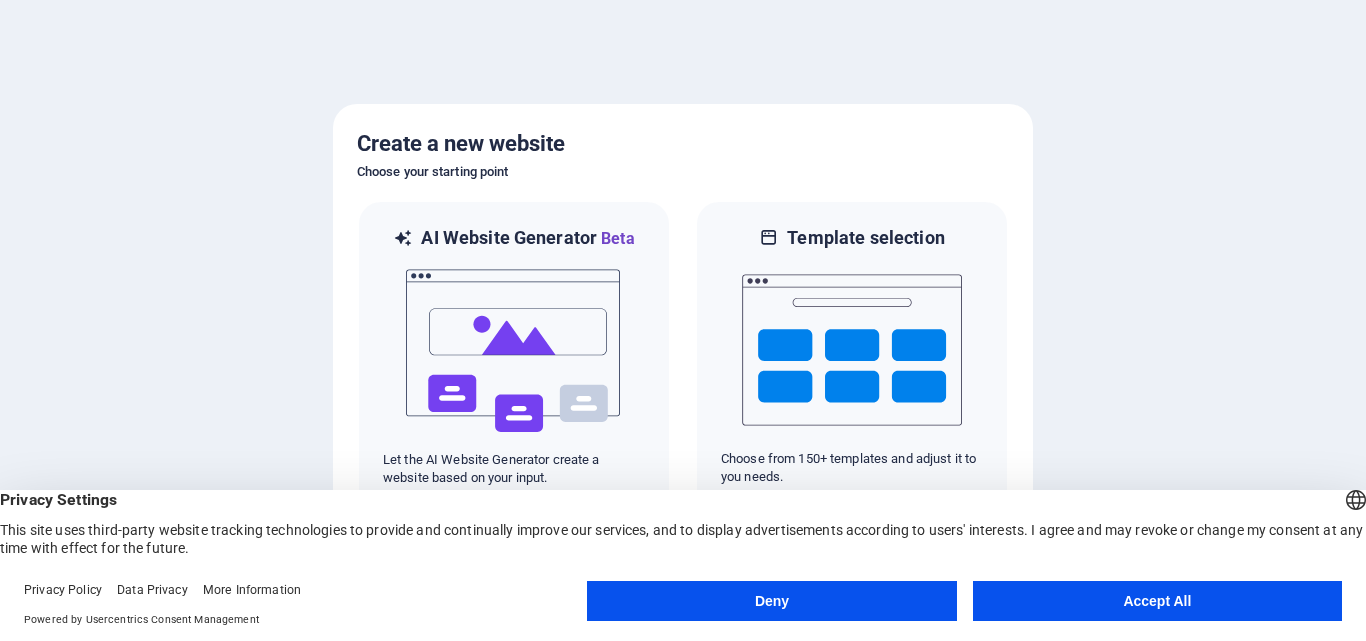 scroll, scrollTop: 0, scrollLeft: 0, axis: both 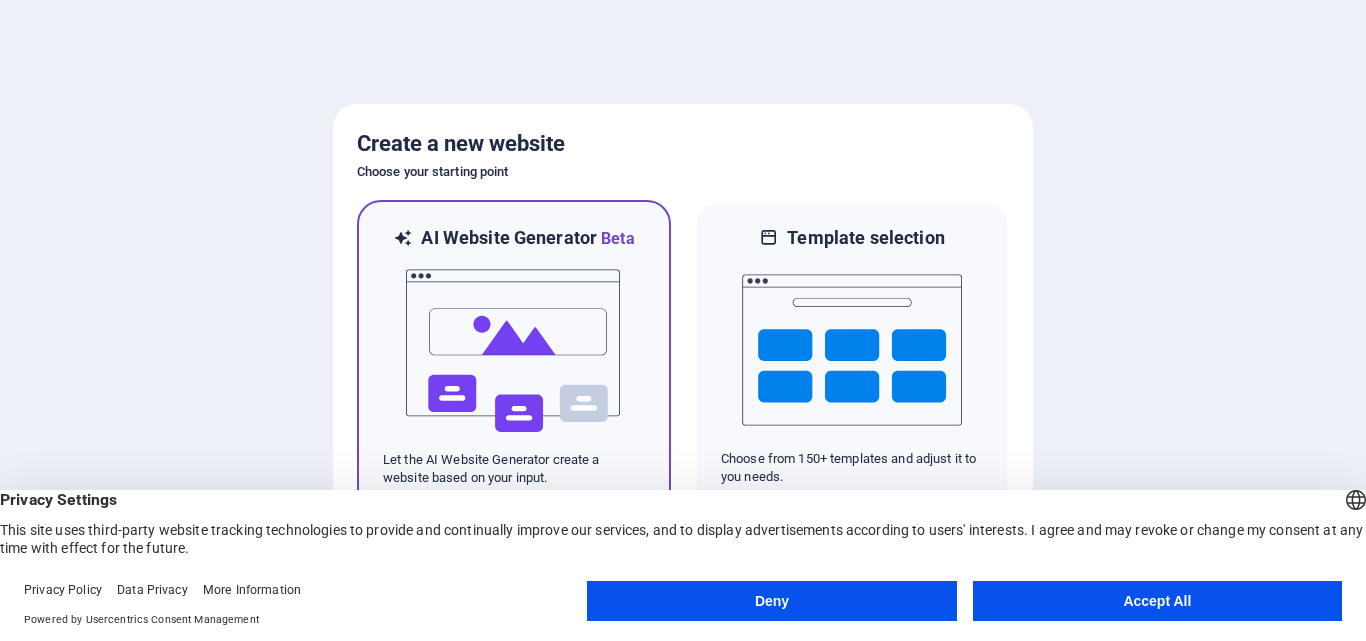 click at bounding box center [514, 351] 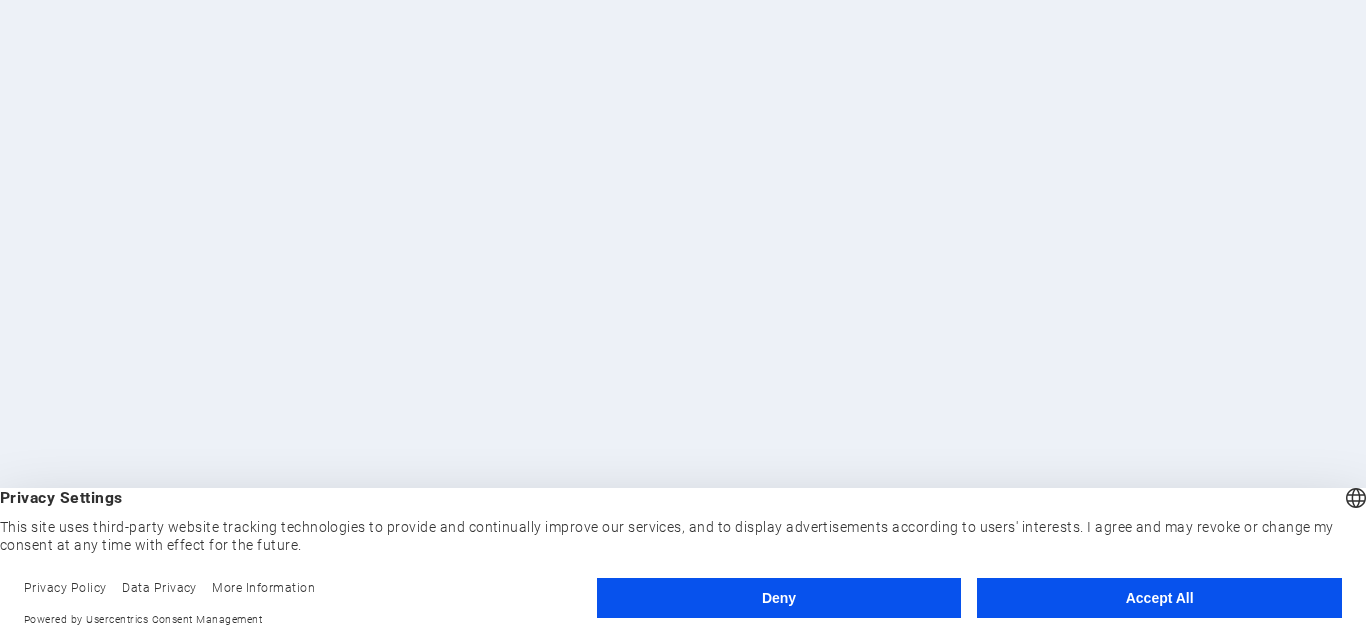 scroll, scrollTop: 0, scrollLeft: 0, axis: both 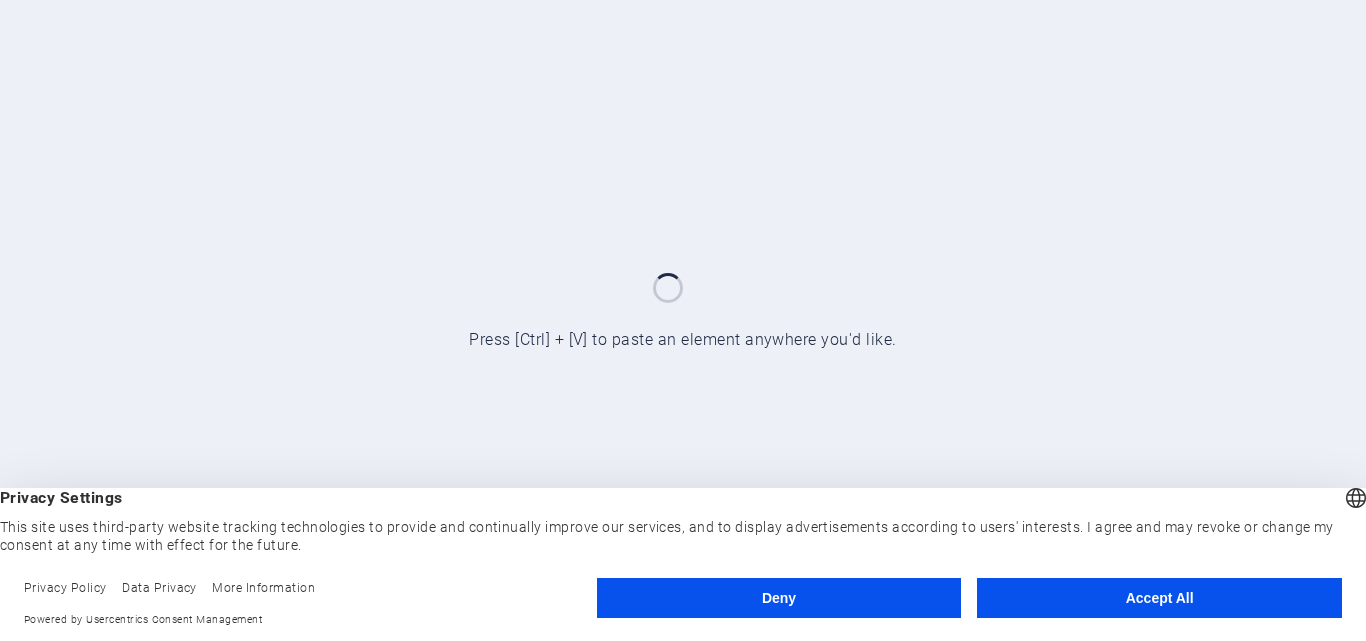 click on "Accept All" at bounding box center [1159, 598] 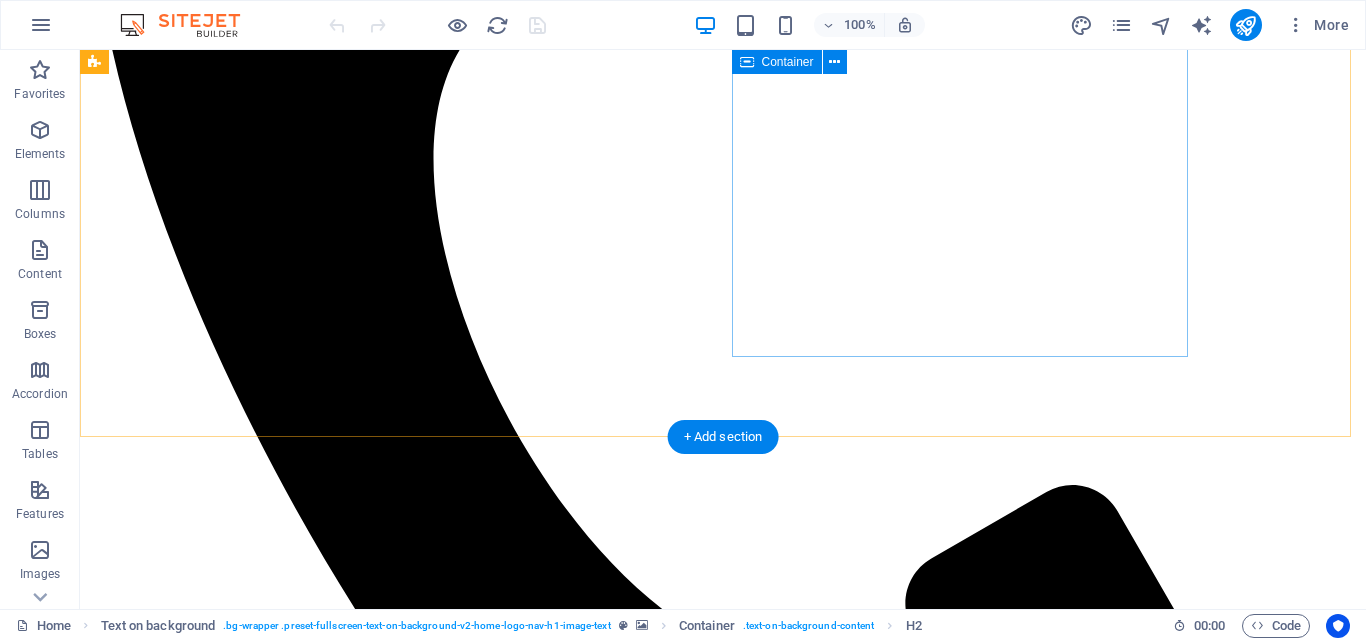 scroll, scrollTop: 1100, scrollLeft: 0, axis: vertical 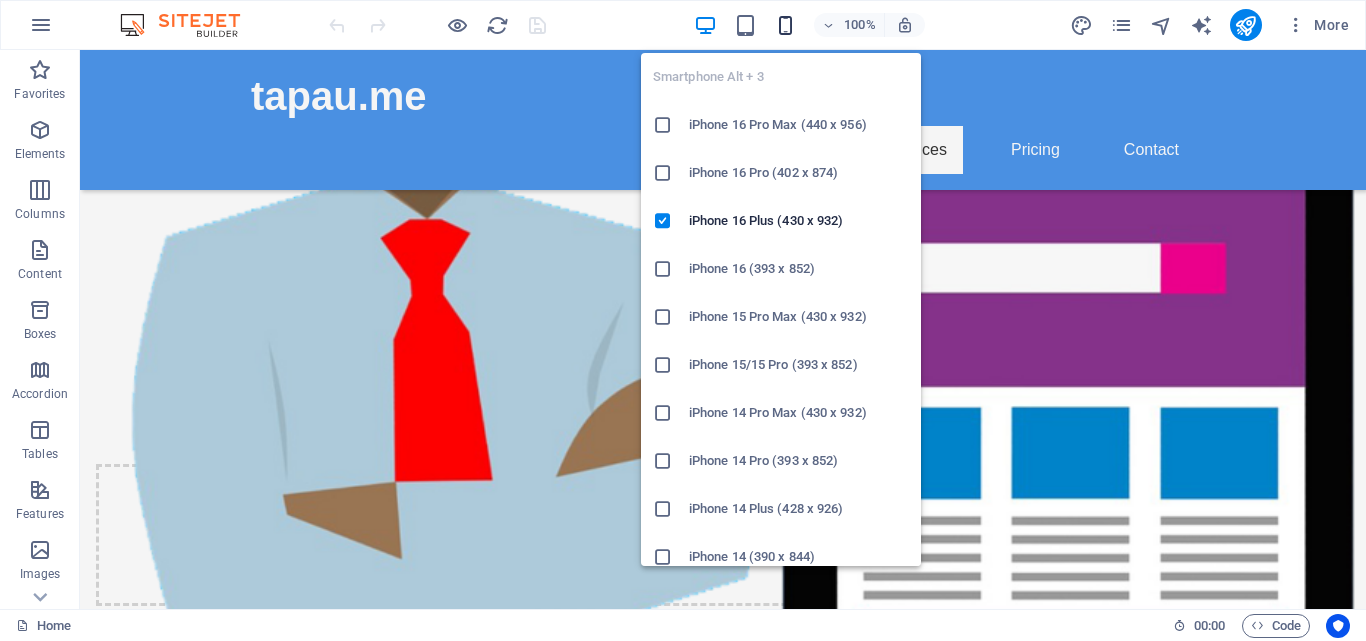 click at bounding box center [785, 25] 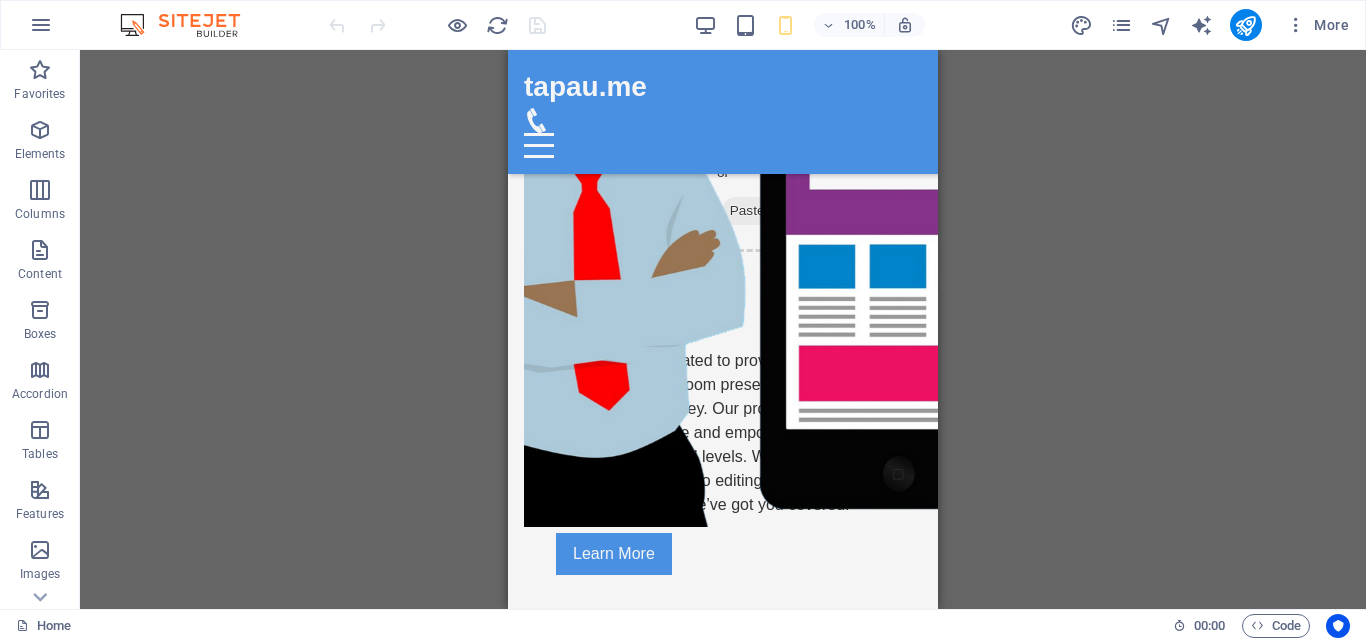 click on "Drag here to replace the existing content. Press “Ctrl” if you want to create a new element.
H2   Text on background   Container   Preset   Container   H2   Text   Spacer   Button   Container   H2   Boxes   Container   Container   H3   Container   Spacer   Menu Bar   Menu" at bounding box center [723, 329] 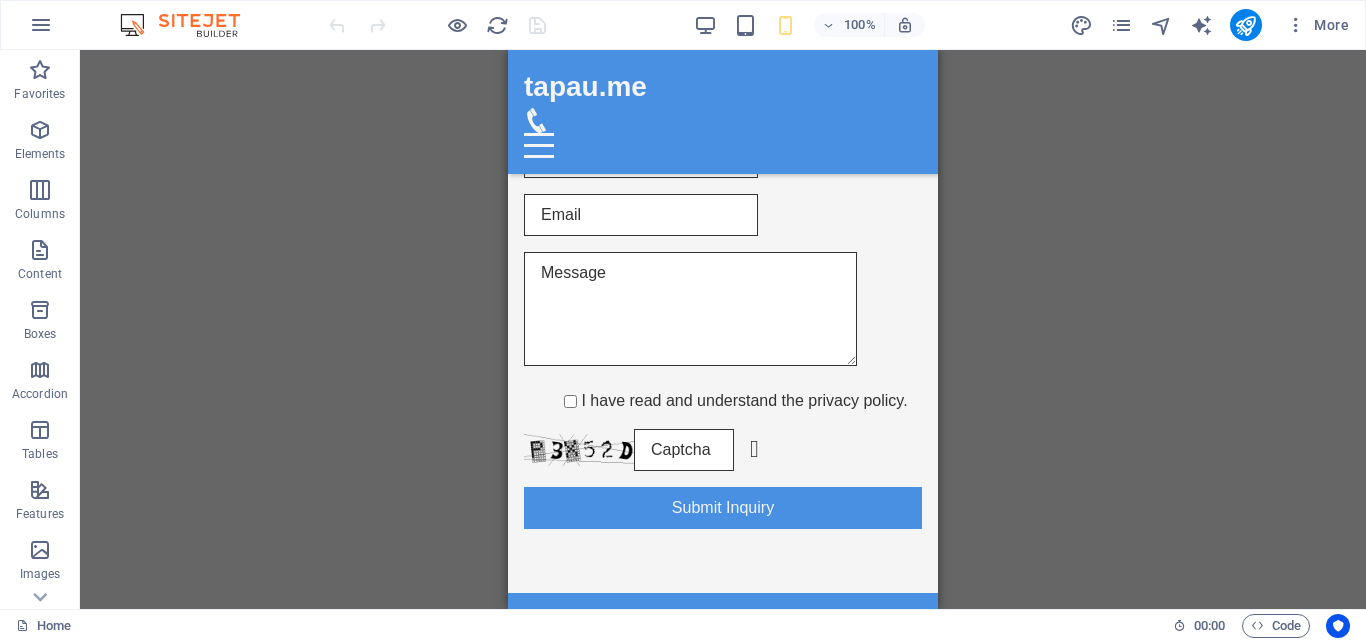 scroll, scrollTop: 0, scrollLeft: 0, axis: both 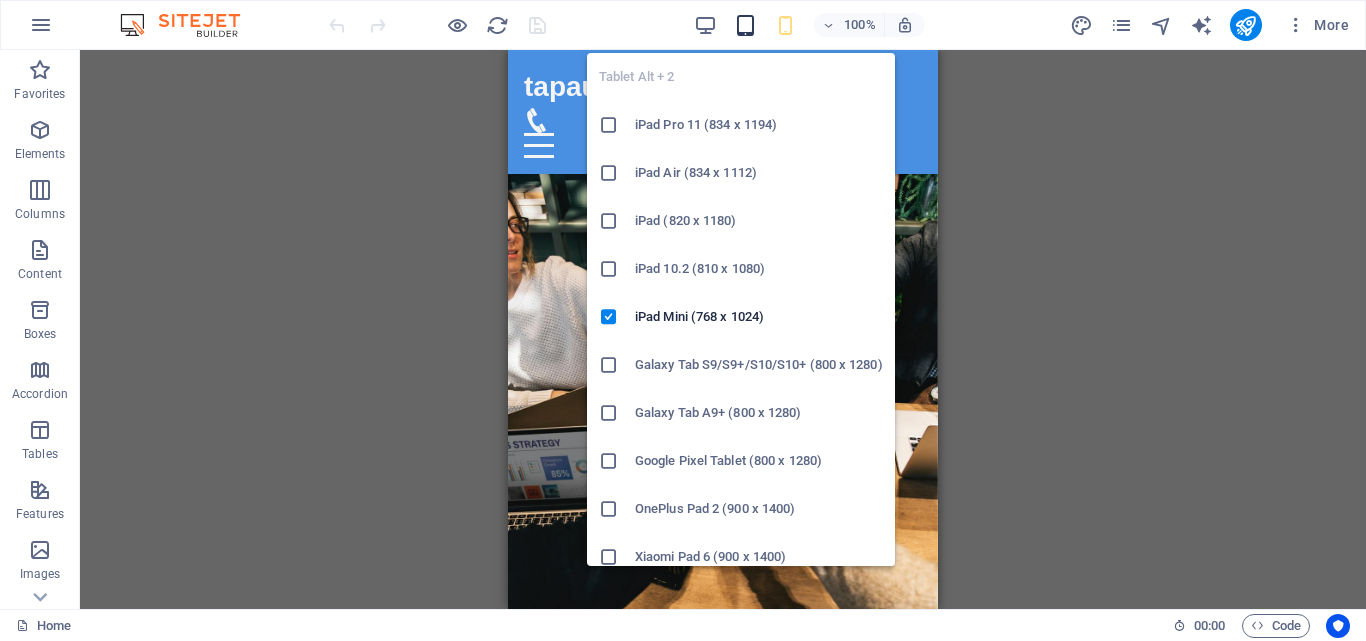 click at bounding box center [745, 25] 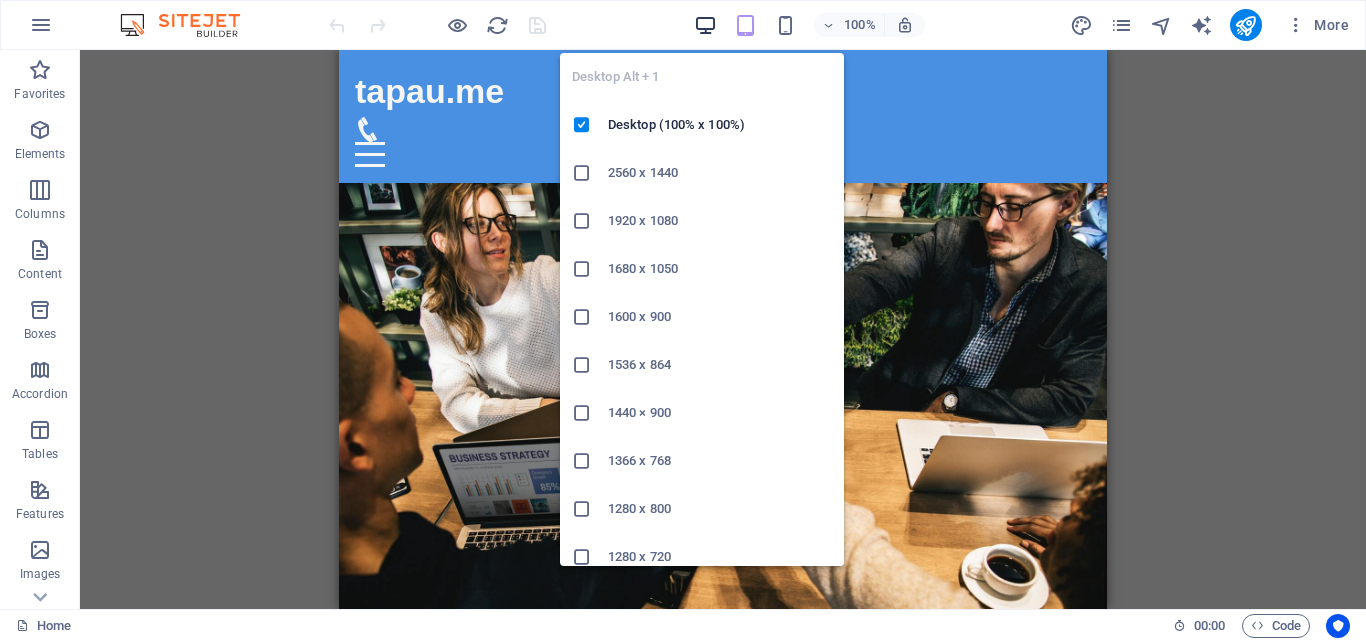 click at bounding box center (705, 25) 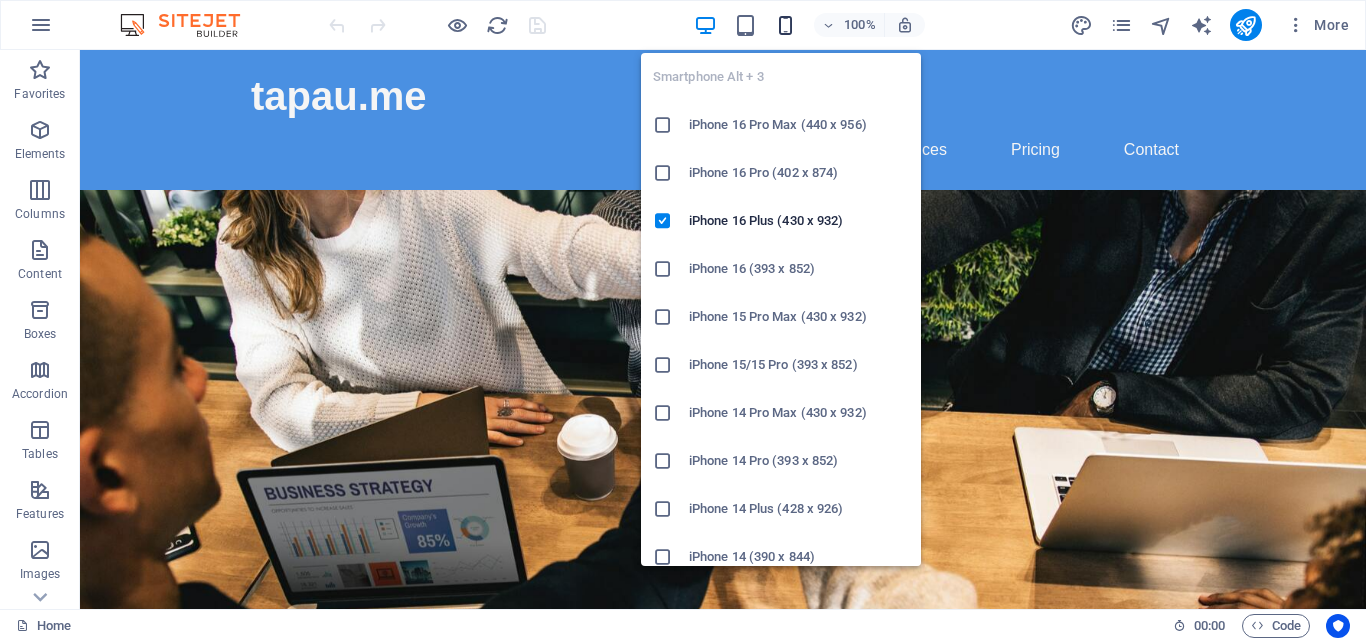 click at bounding box center (785, 25) 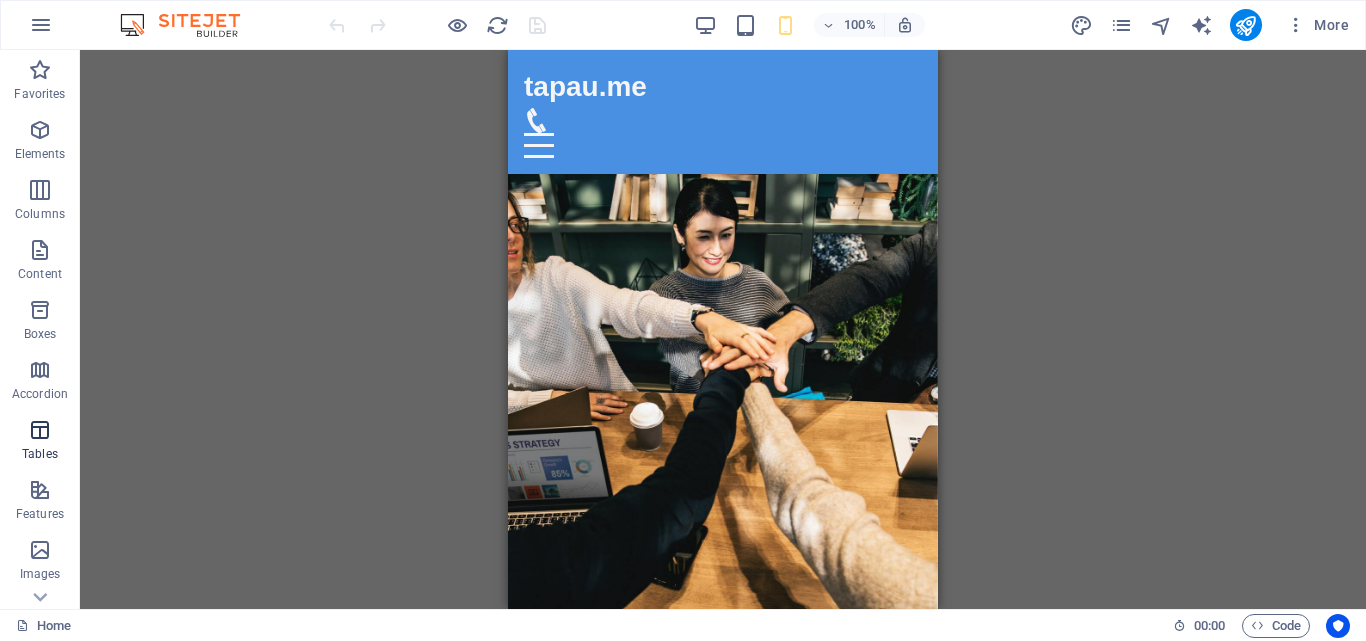 click at bounding box center [40, 430] 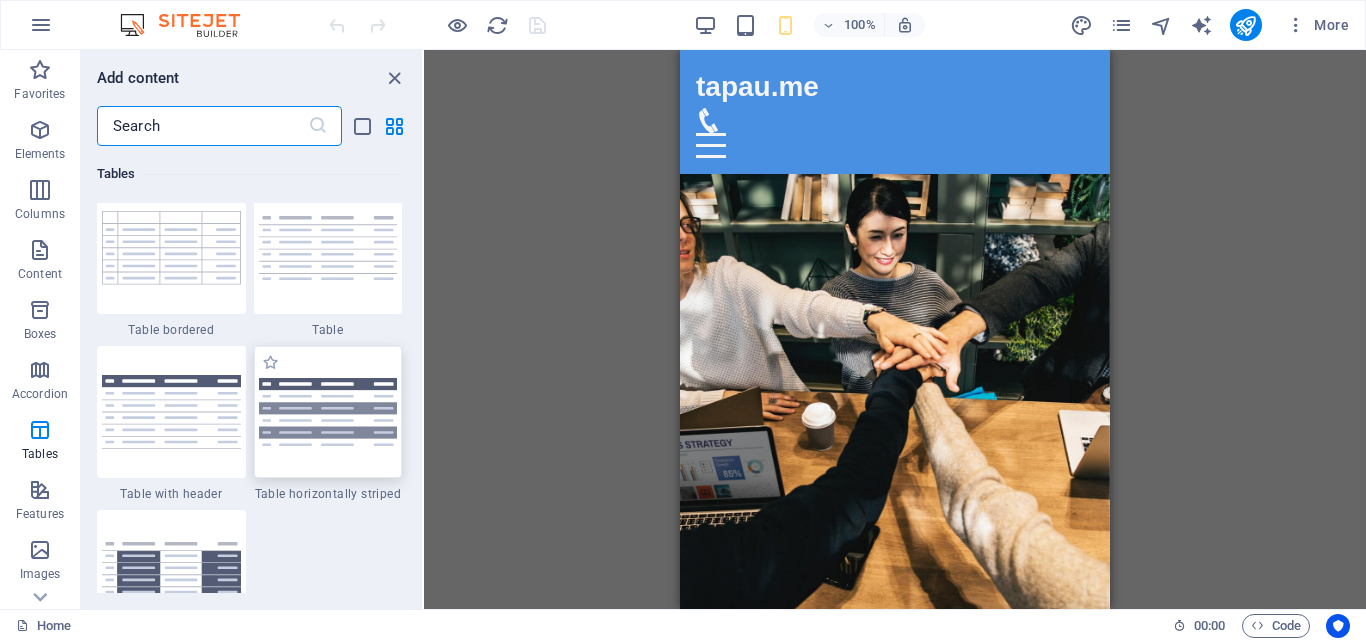 scroll, scrollTop: 7326, scrollLeft: 0, axis: vertical 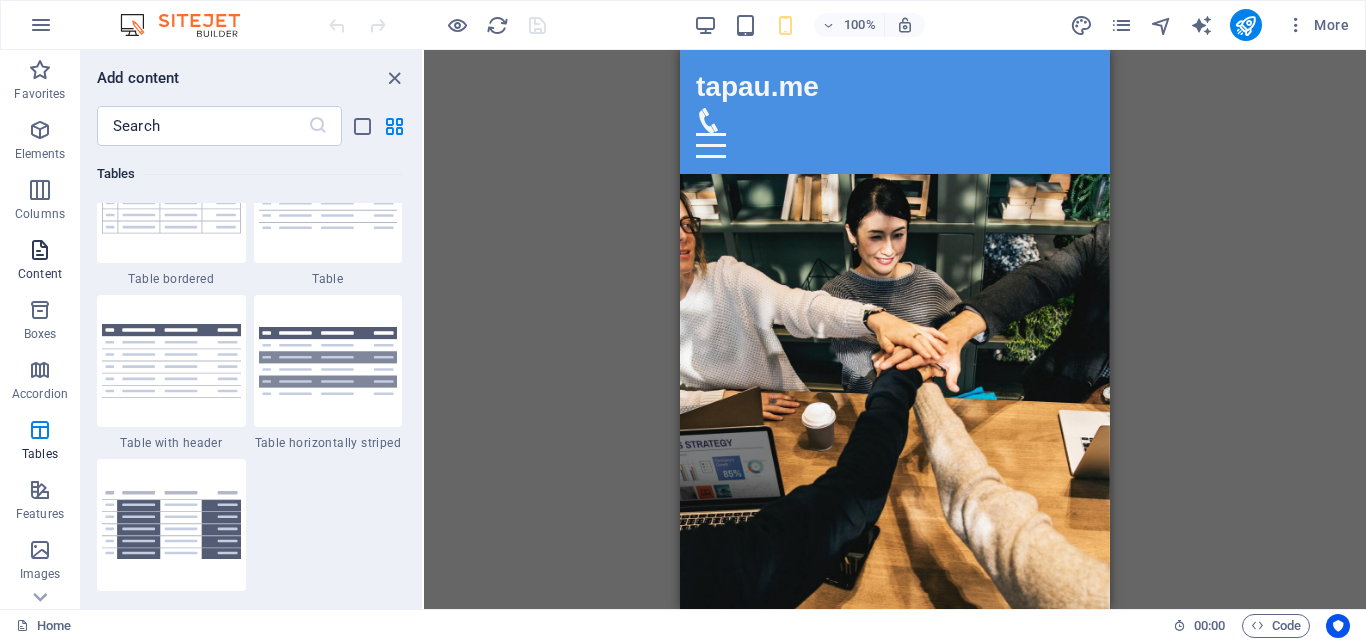 click on "Content" at bounding box center (40, 274) 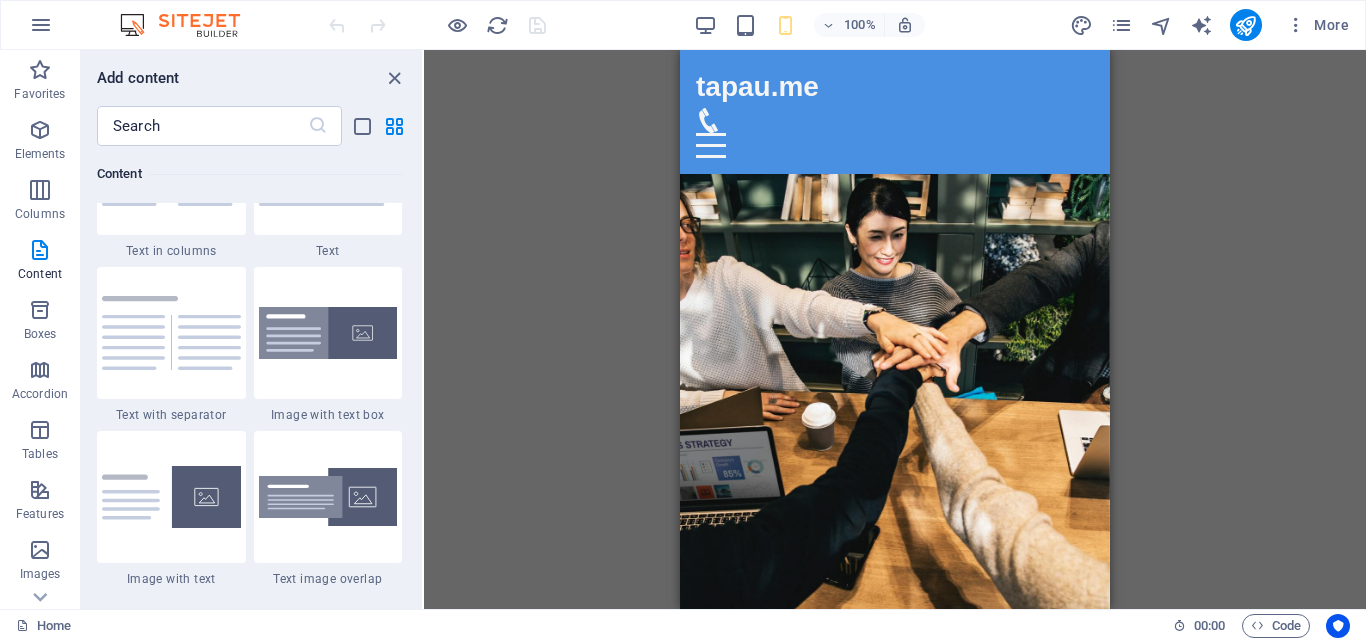 scroll, scrollTop: 3899, scrollLeft: 0, axis: vertical 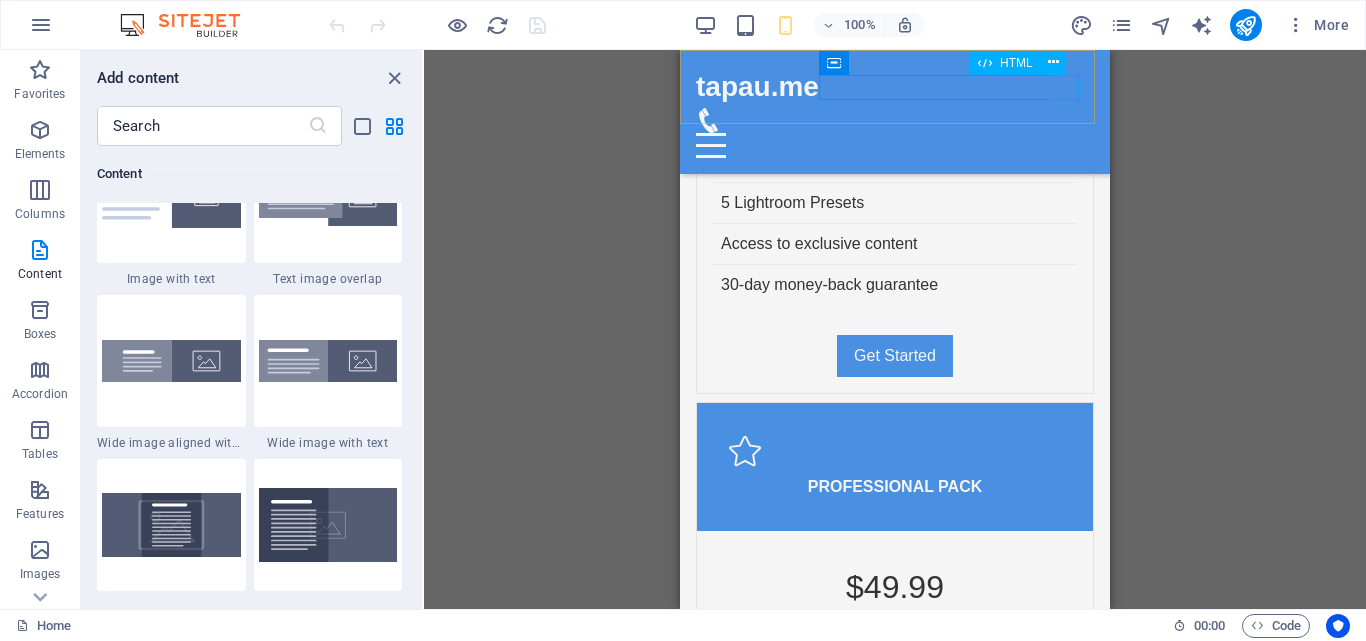 click at bounding box center (895, 145) 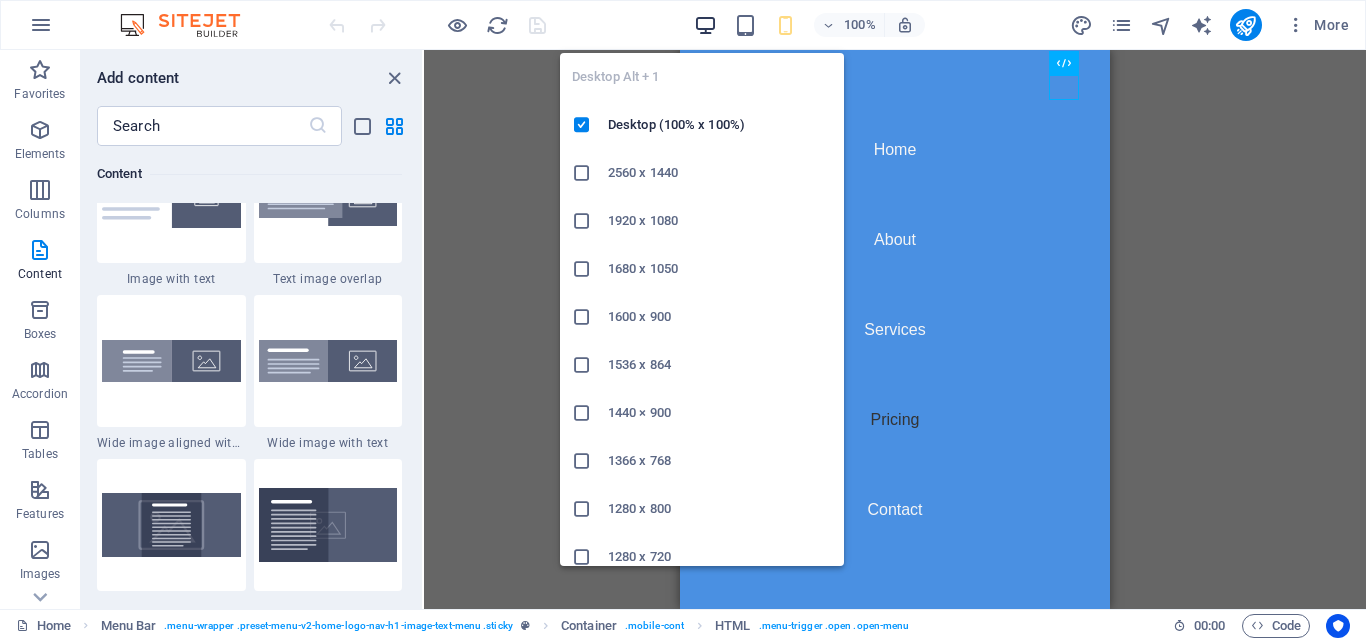 click at bounding box center [705, 25] 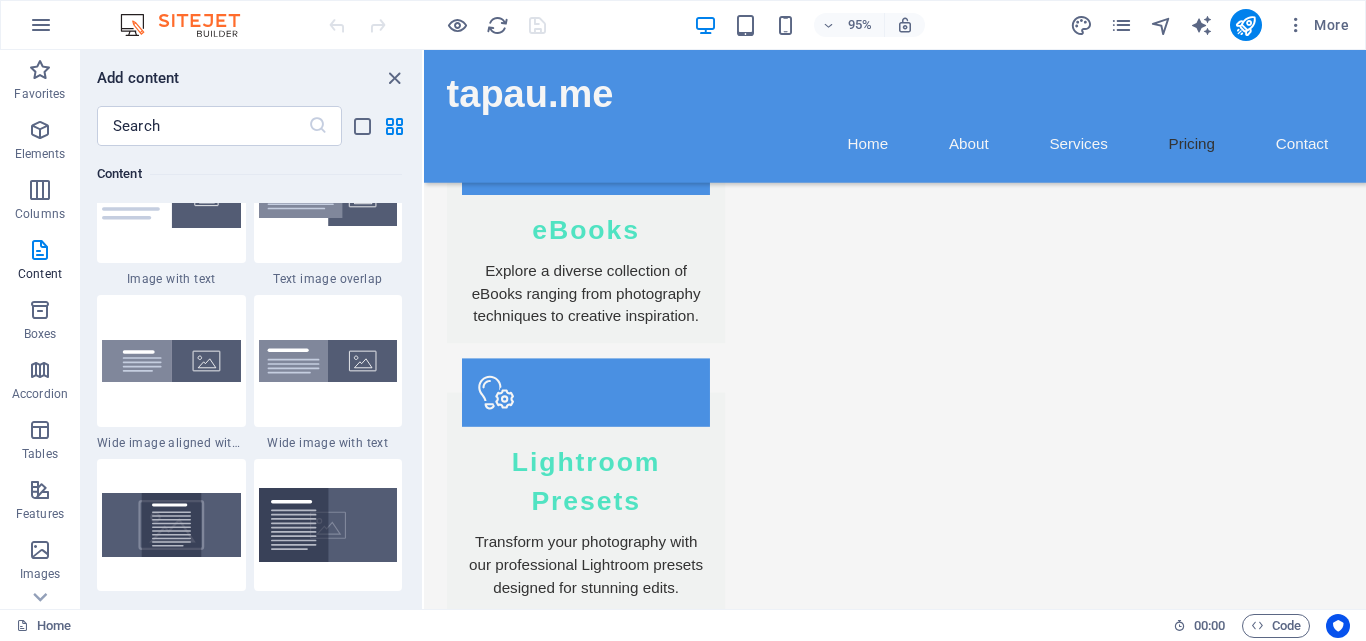 scroll, scrollTop: 2082, scrollLeft: 0, axis: vertical 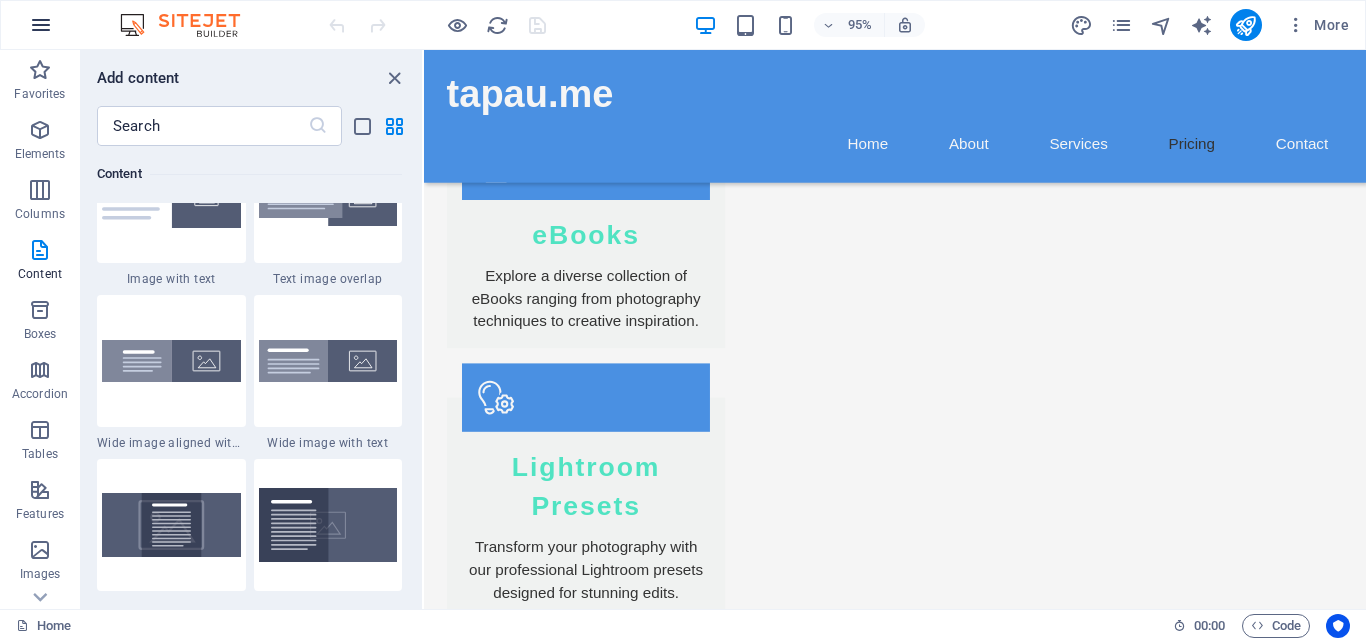 click at bounding box center [41, 25] 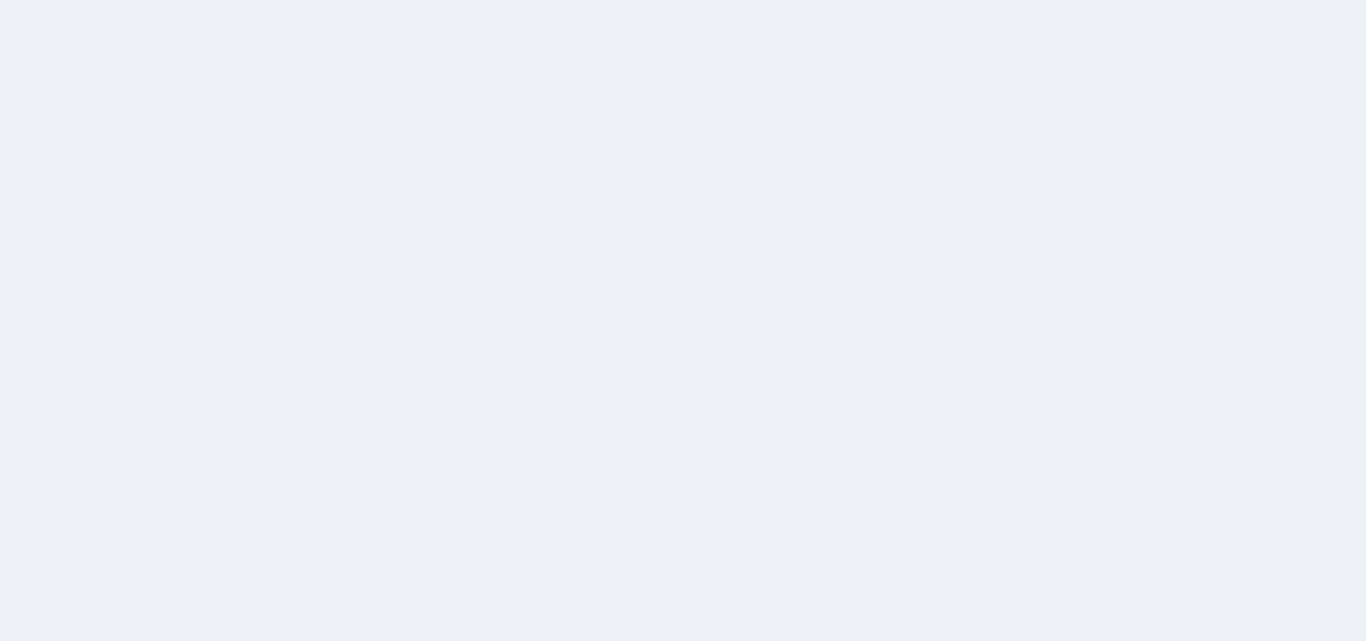 scroll, scrollTop: 0, scrollLeft: 0, axis: both 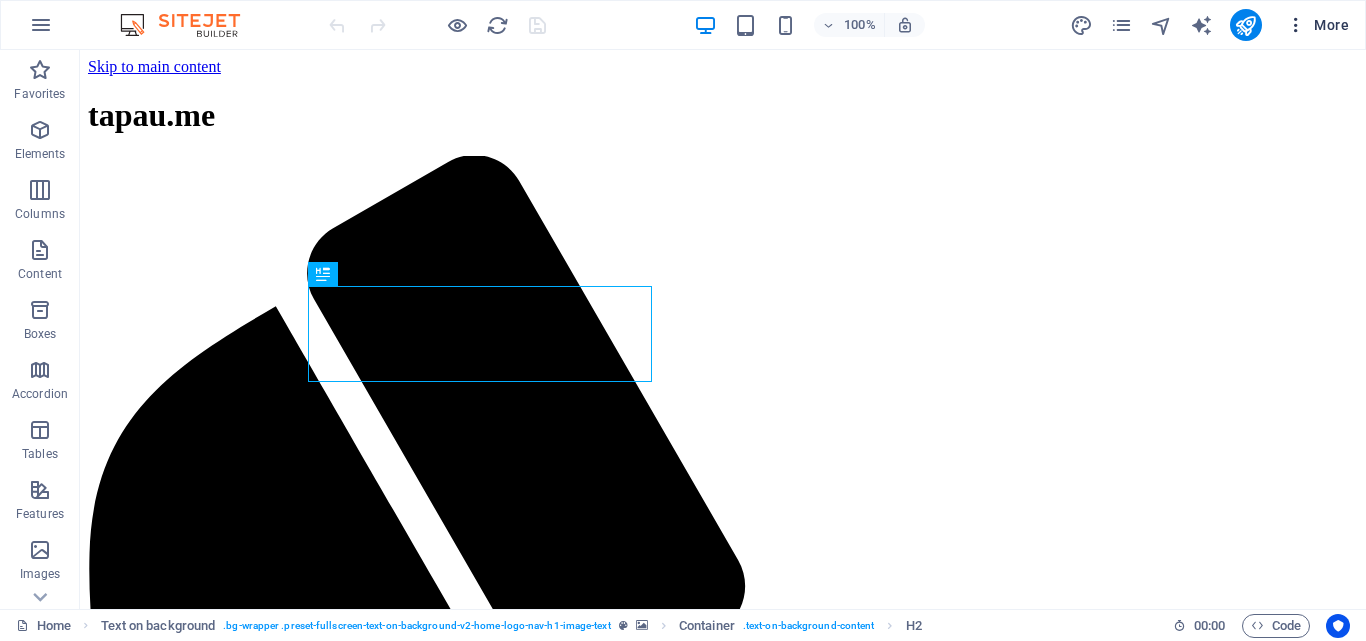 click at bounding box center (1296, 25) 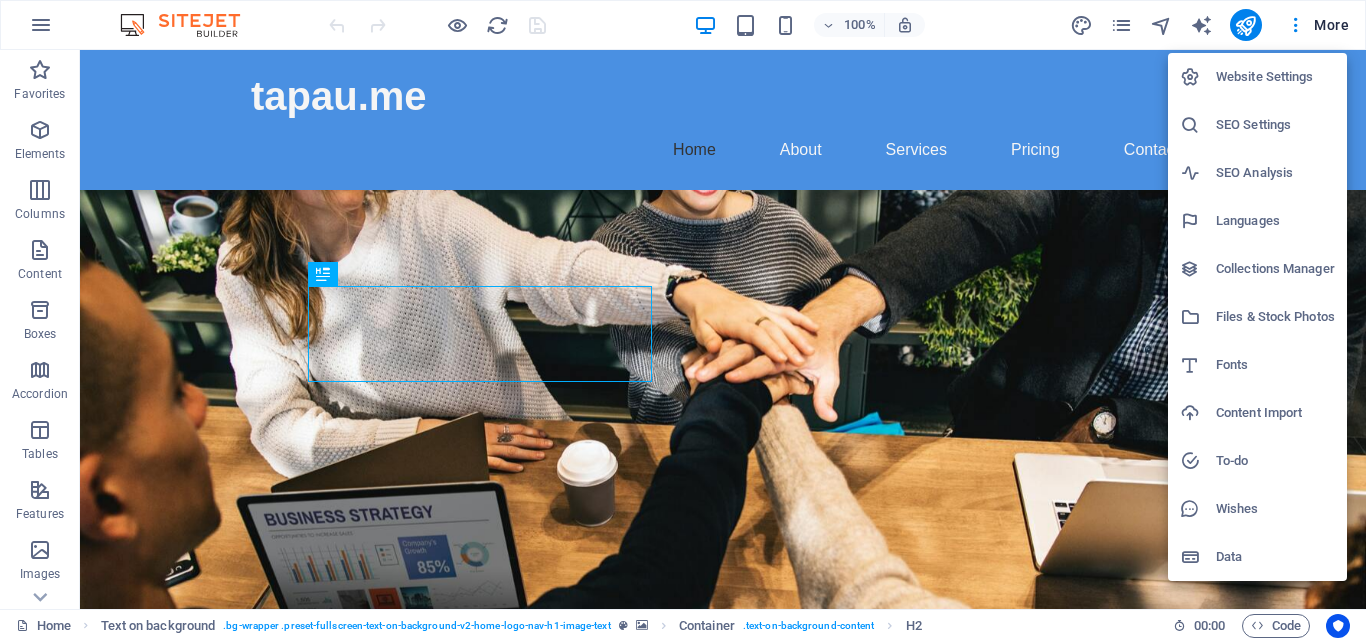 click at bounding box center [683, 320] 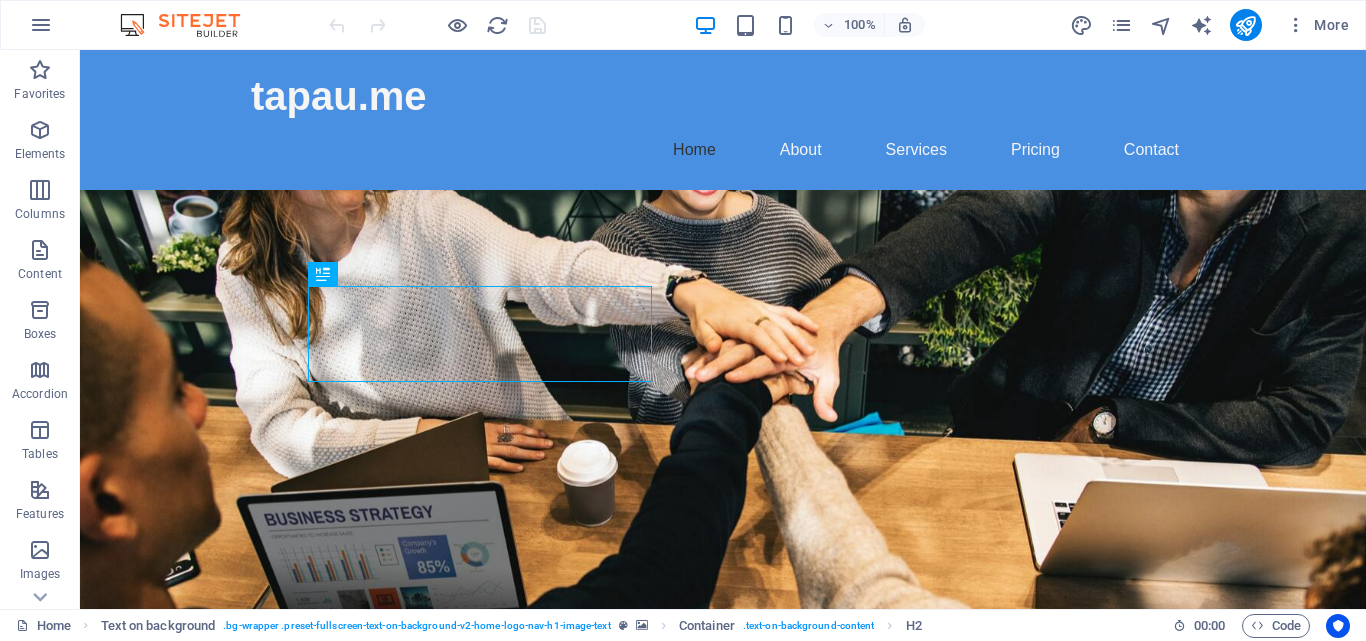 click at bounding box center (41, 25) 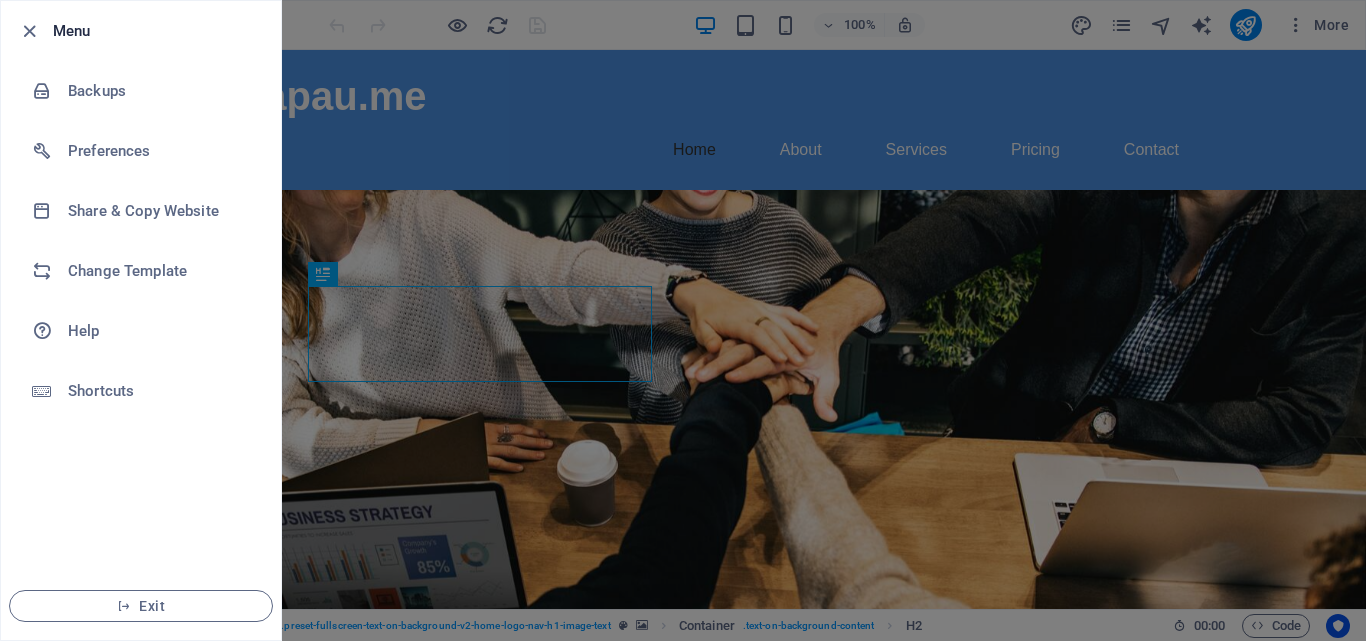 click at bounding box center [683, 320] 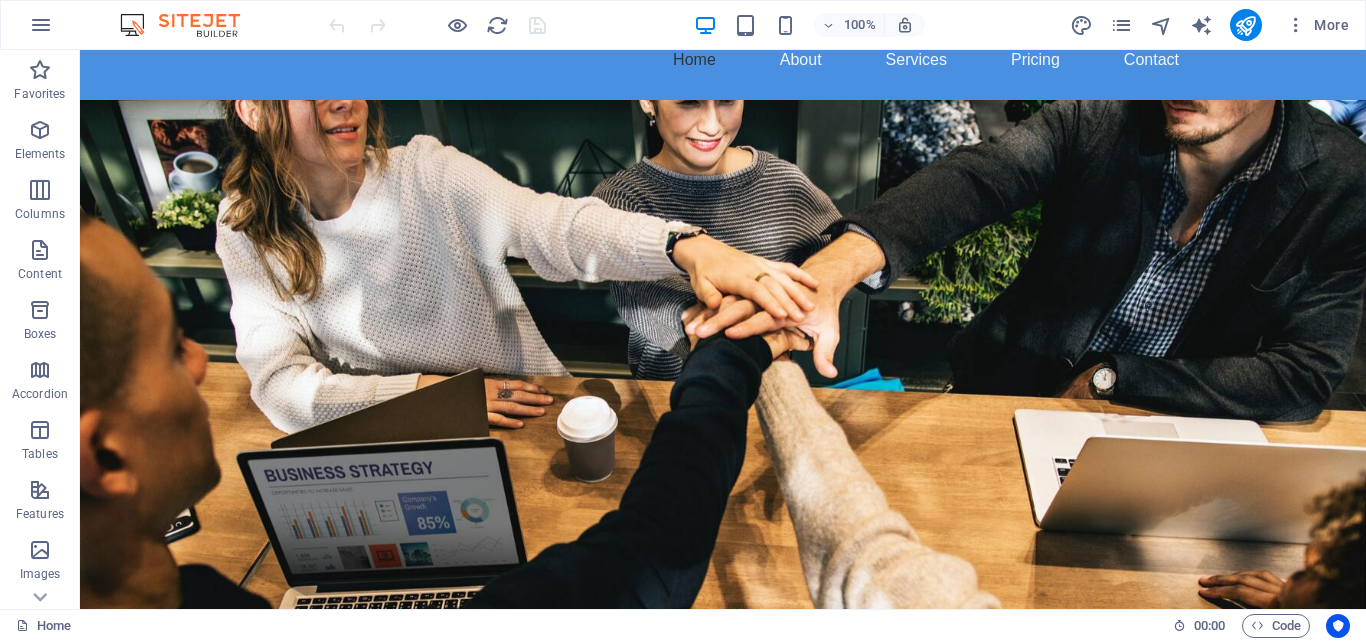 scroll, scrollTop: 0, scrollLeft: 0, axis: both 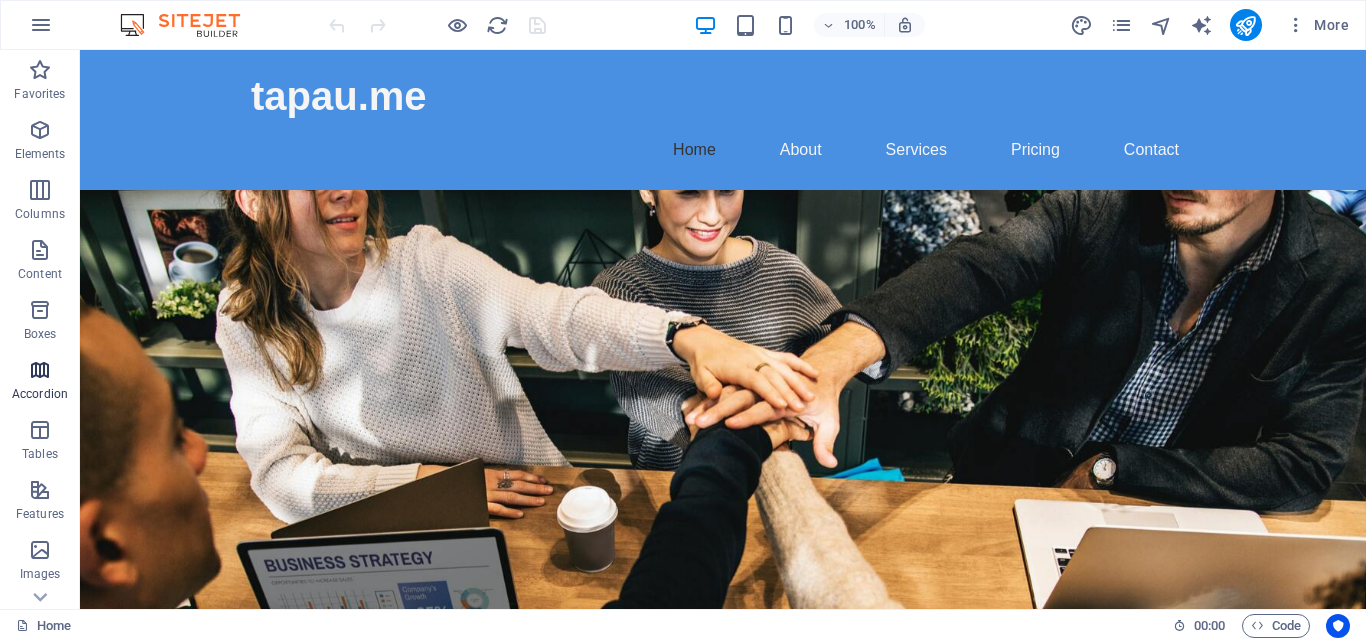 click on "Accordion" at bounding box center [40, 394] 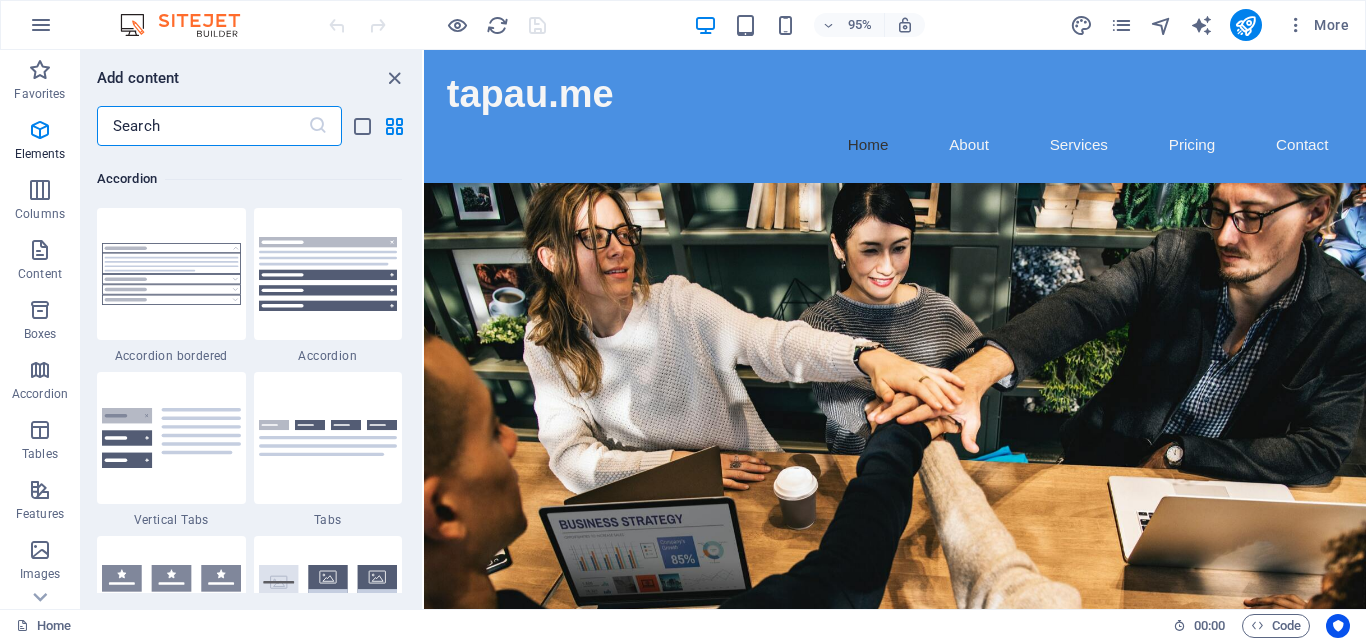 scroll, scrollTop: 6385, scrollLeft: 0, axis: vertical 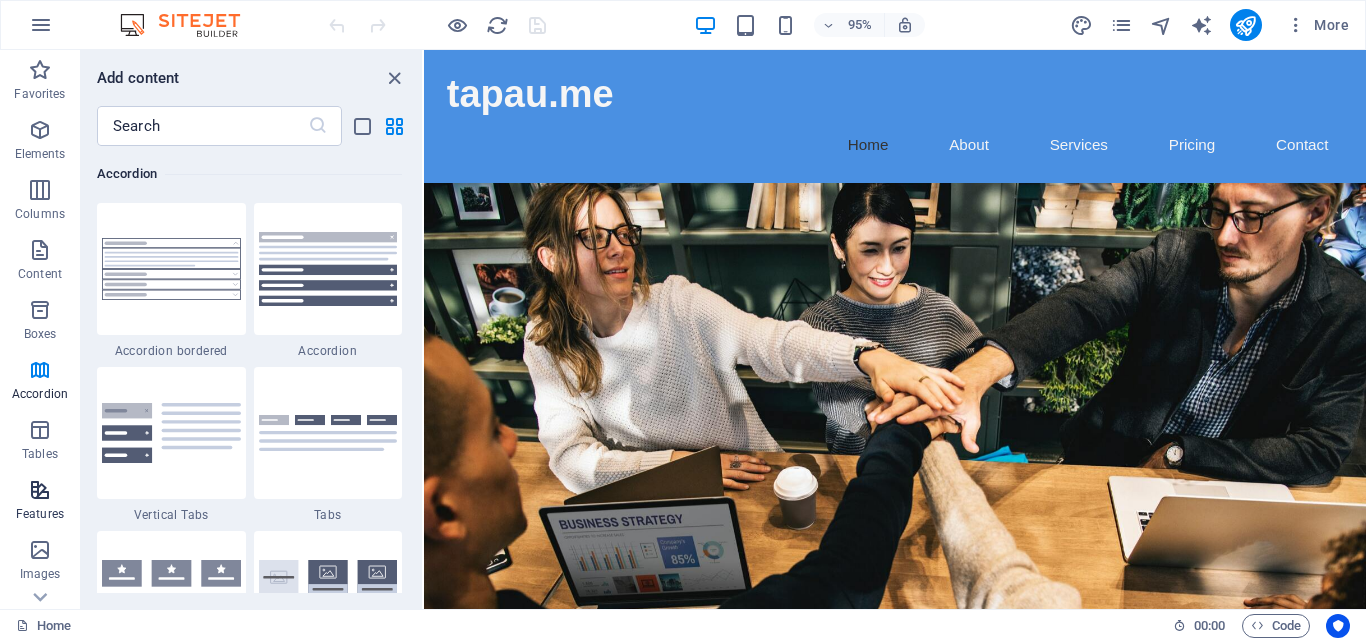 click on "Features" at bounding box center (40, 502) 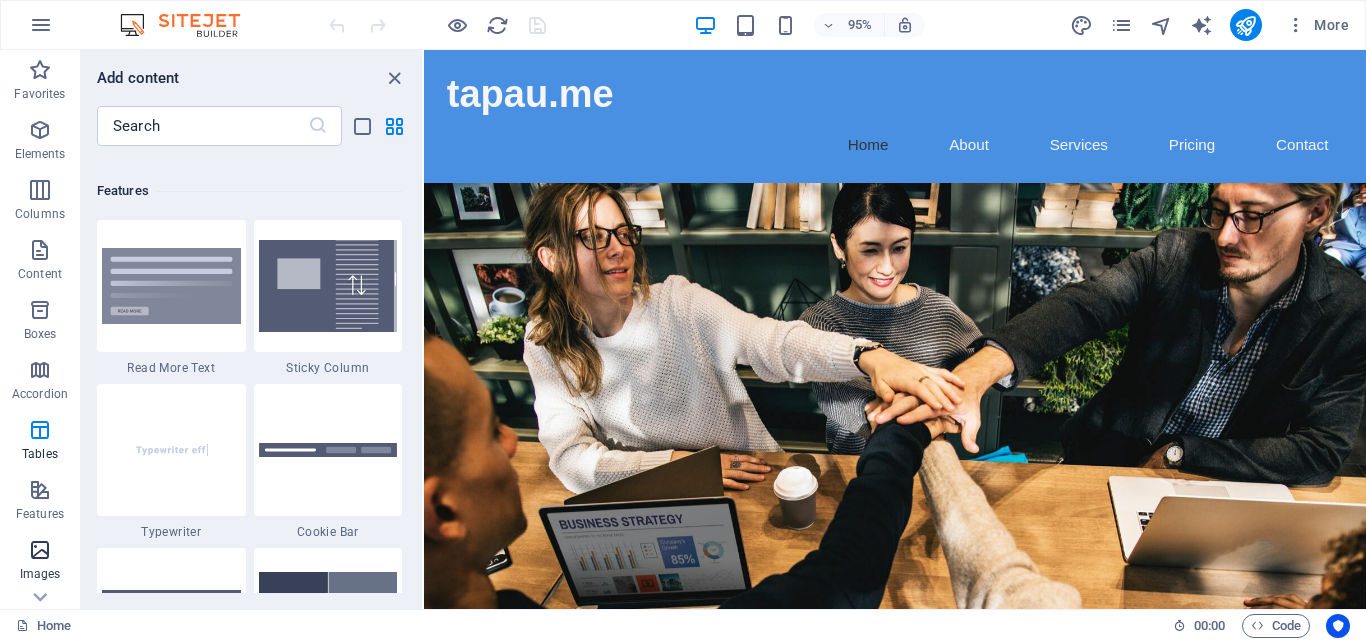 scroll, scrollTop: 7795, scrollLeft: 0, axis: vertical 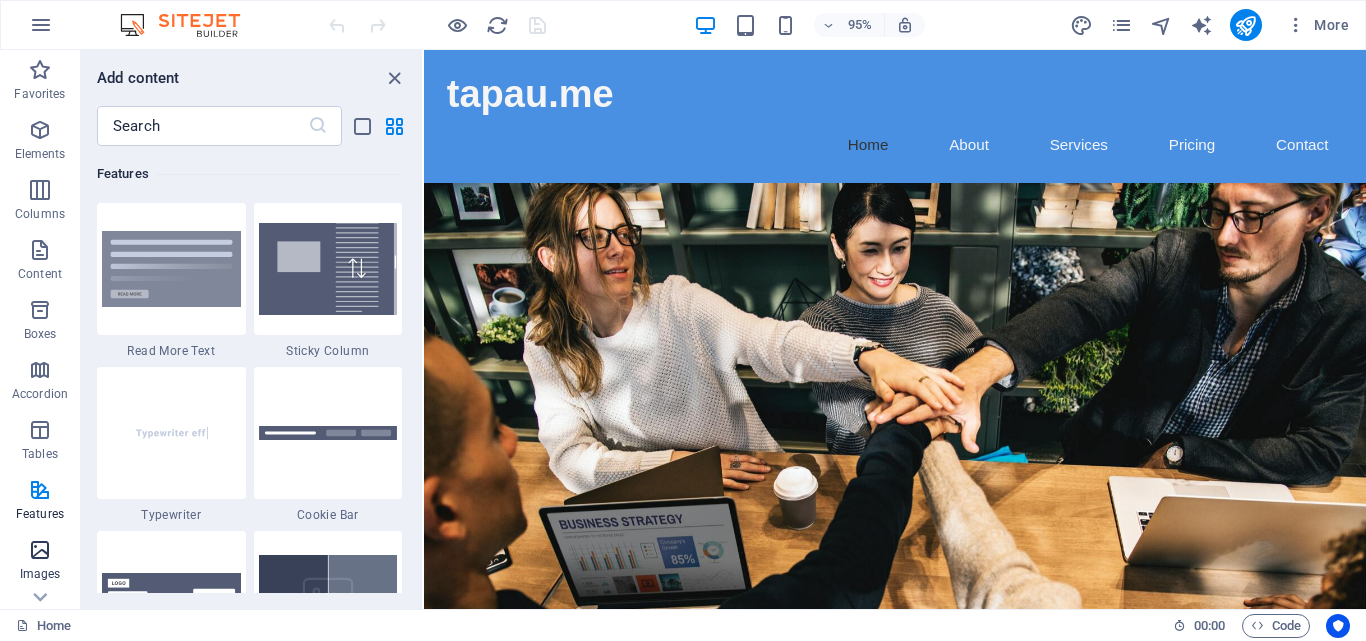 click on "Images" at bounding box center [40, 562] 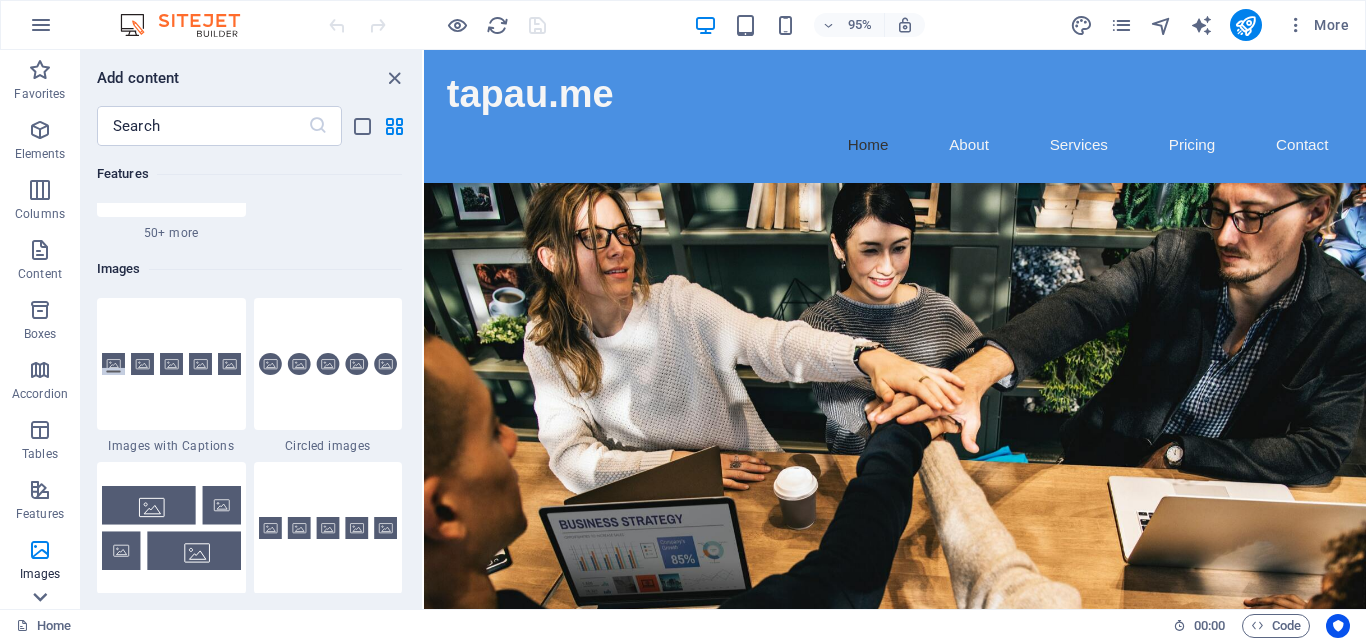 scroll, scrollTop: 10140, scrollLeft: 0, axis: vertical 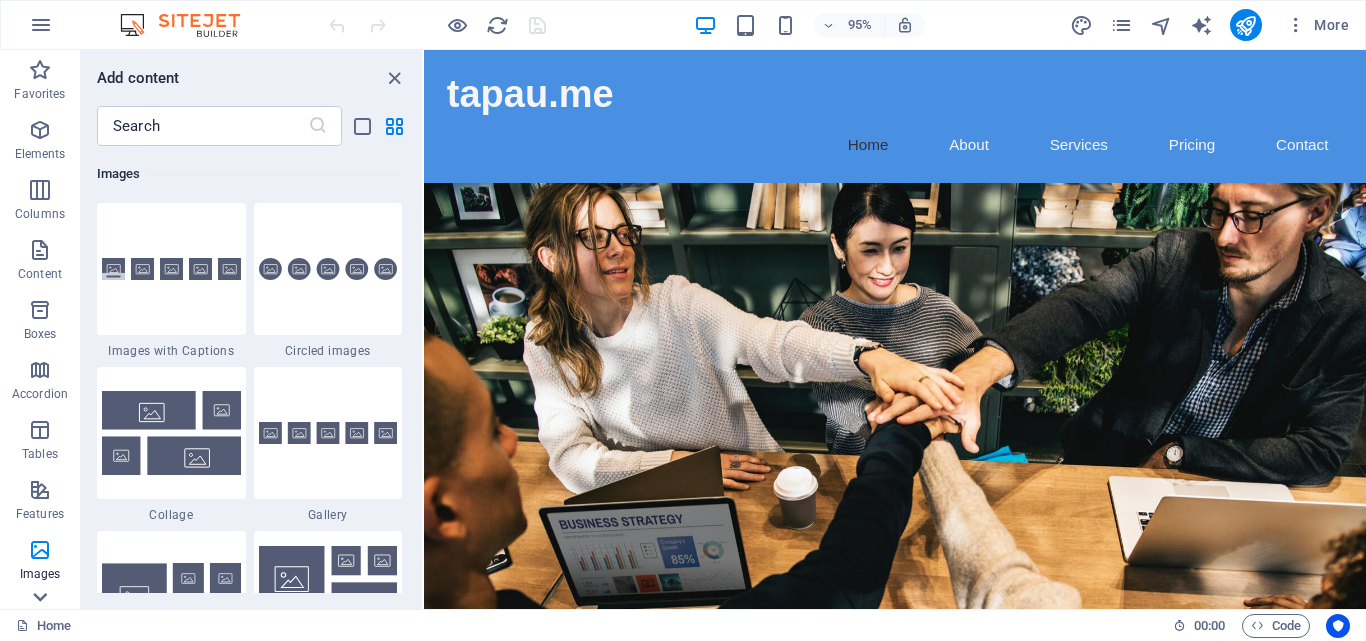 click 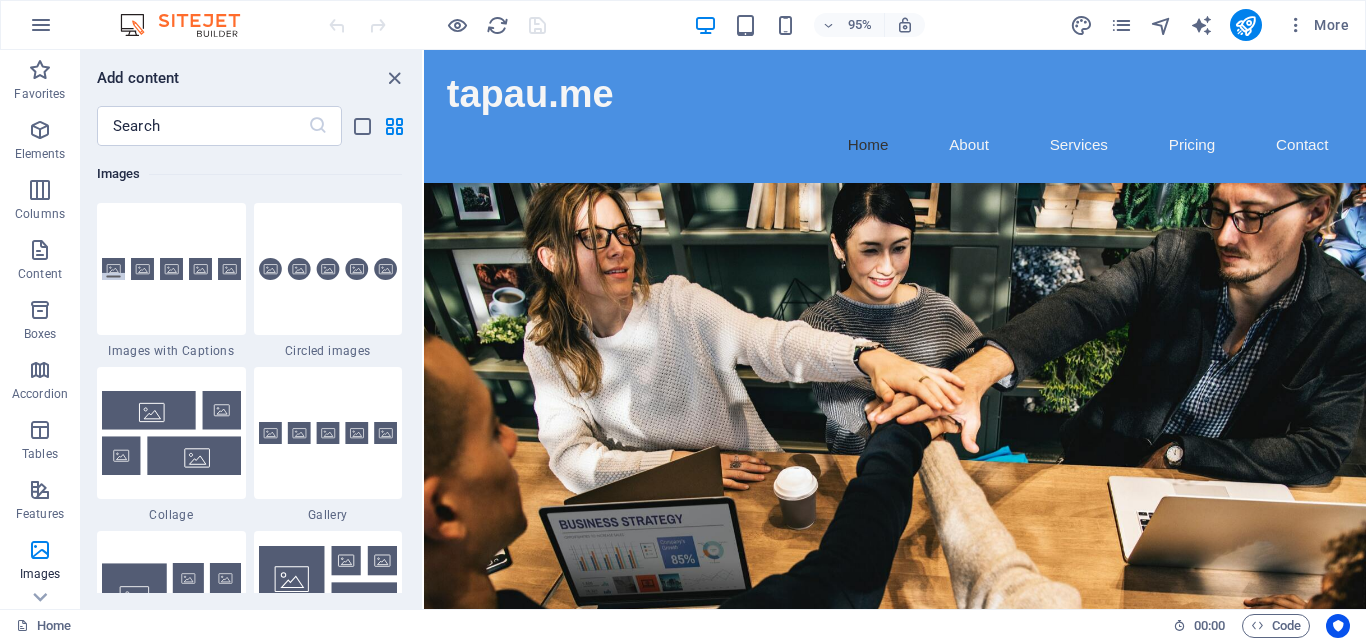 scroll, scrollTop: 341, scrollLeft: 0, axis: vertical 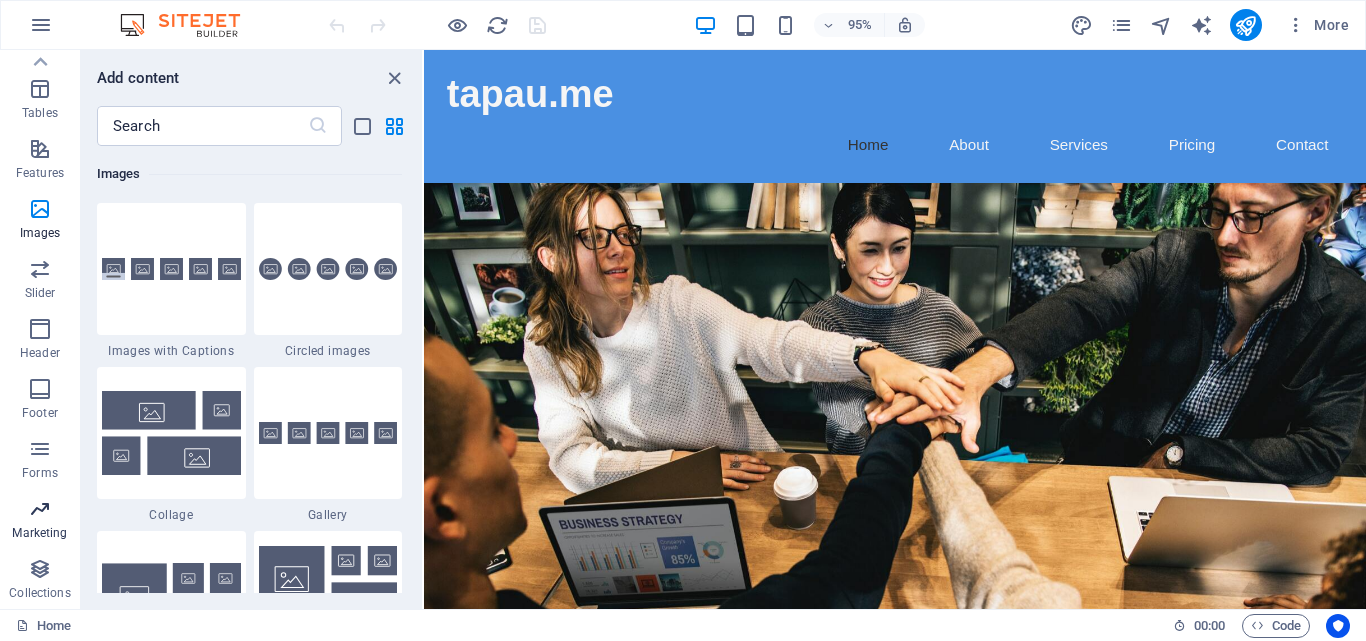 click at bounding box center [40, 509] 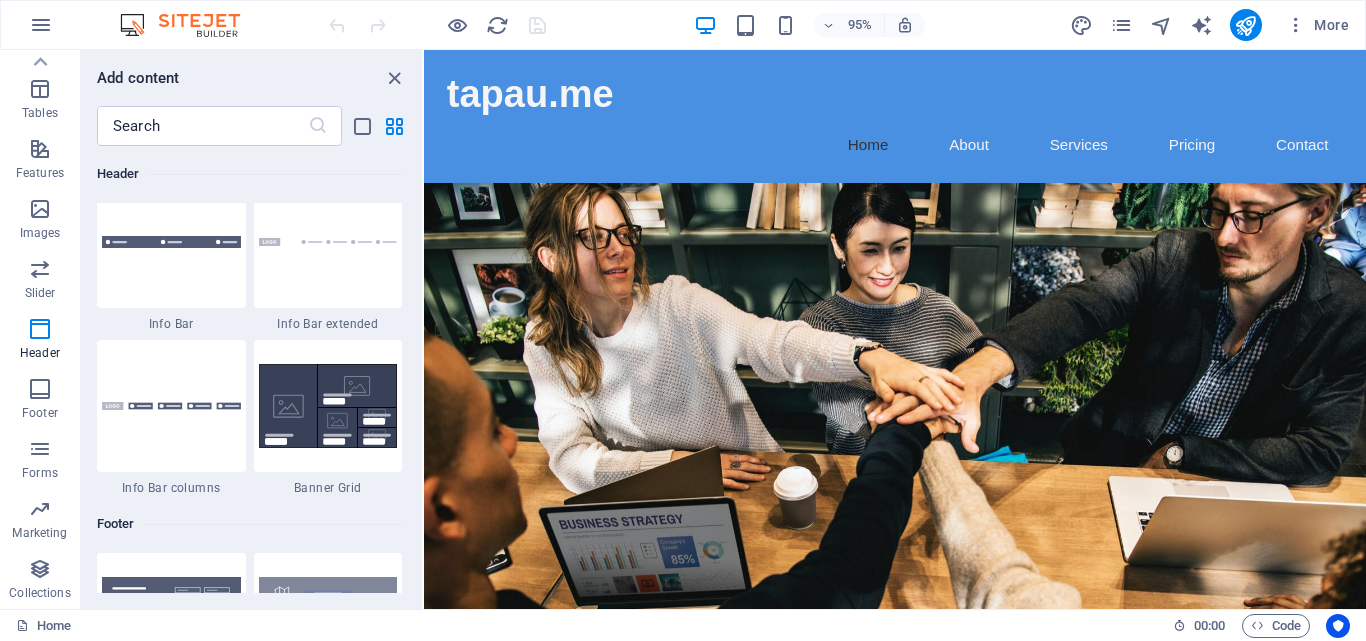 scroll, scrollTop: 12489, scrollLeft: 0, axis: vertical 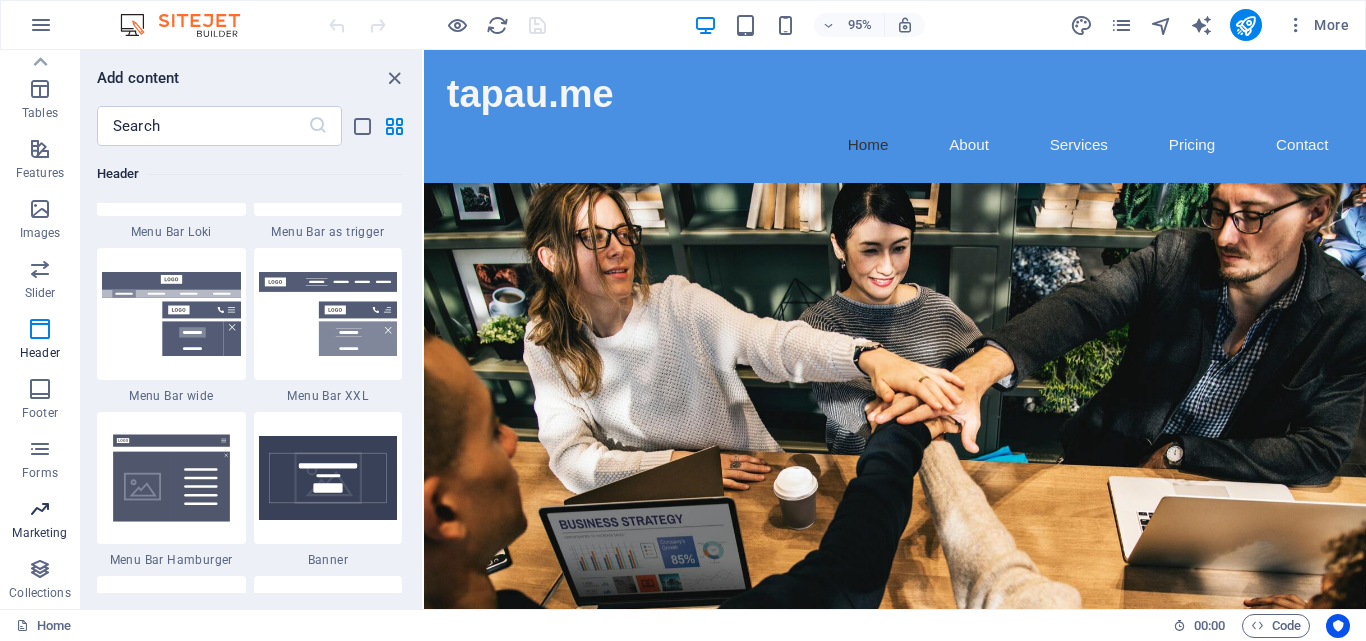 click on "Marketing" at bounding box center (39, 533) 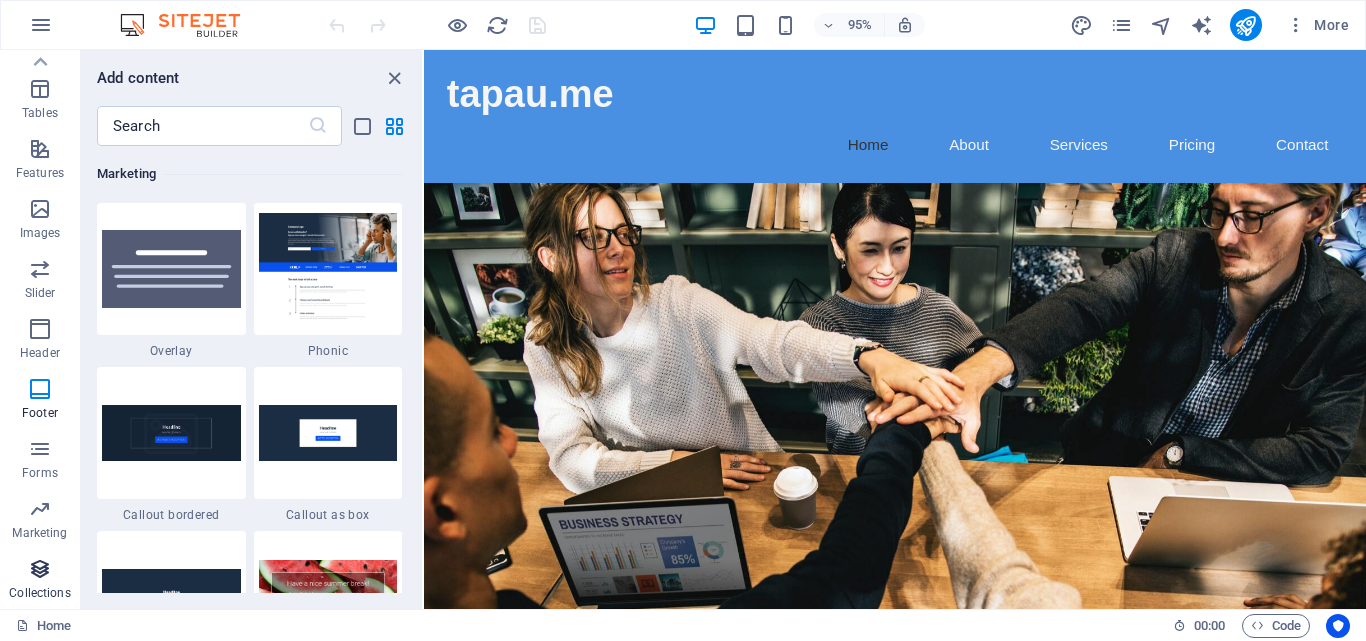 click at bounding box center [40, 569] 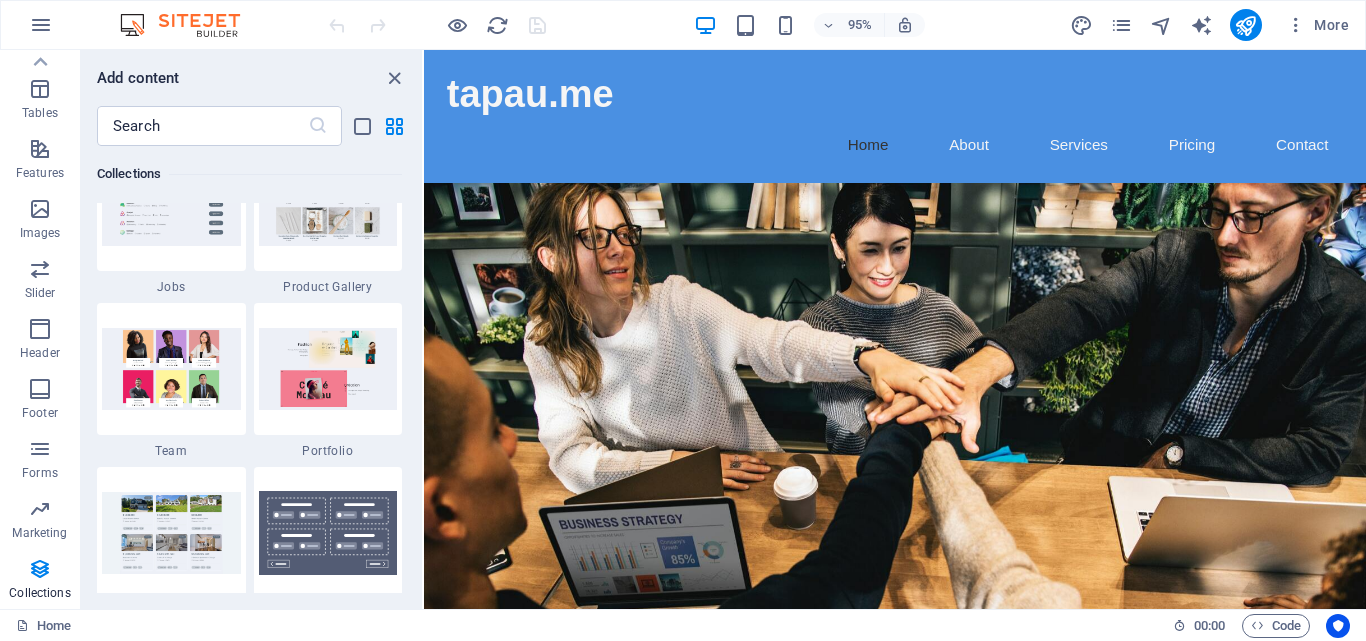scroll, scrollTop: 18806, scrollLeft: 0, axis: vertical 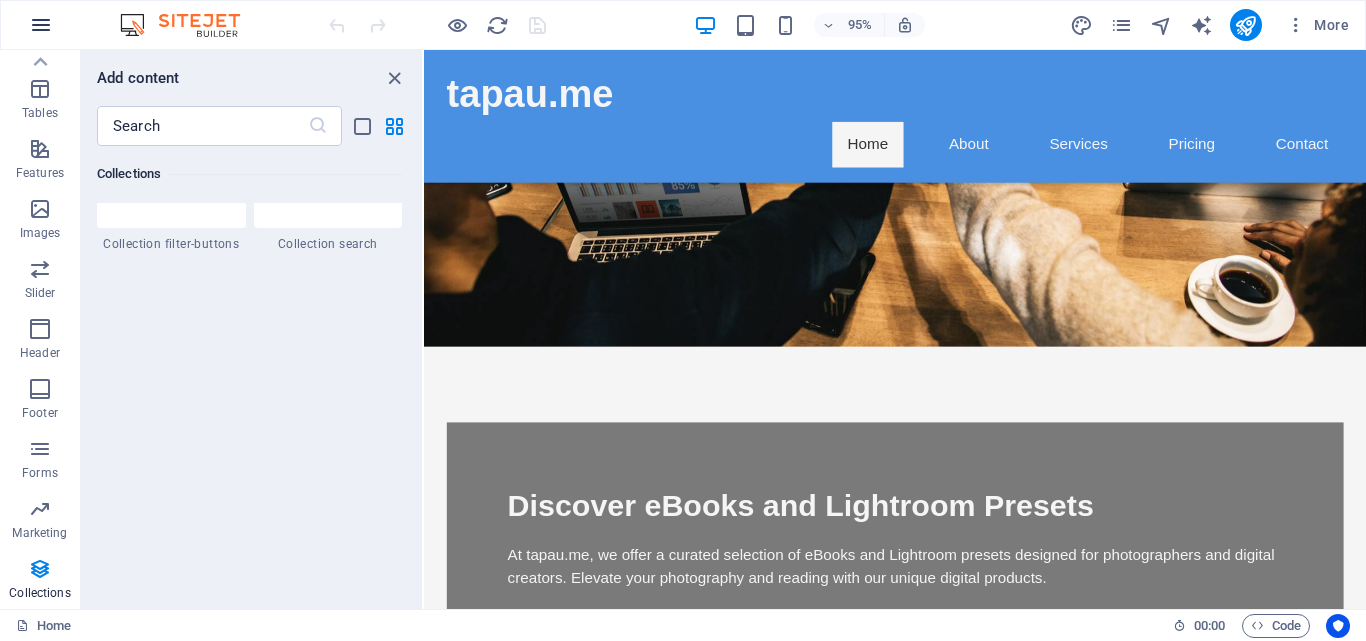 click at bounding box center (41, 25) 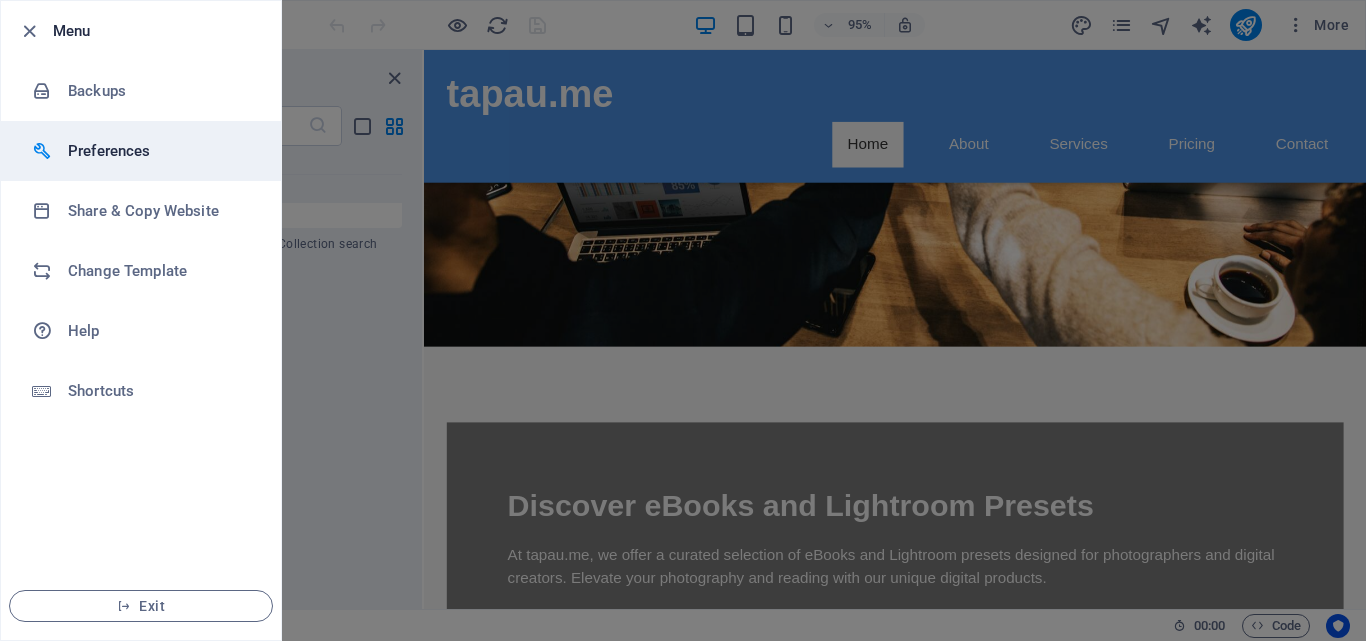 click on "Preferences" at bounding box center [160, 151] 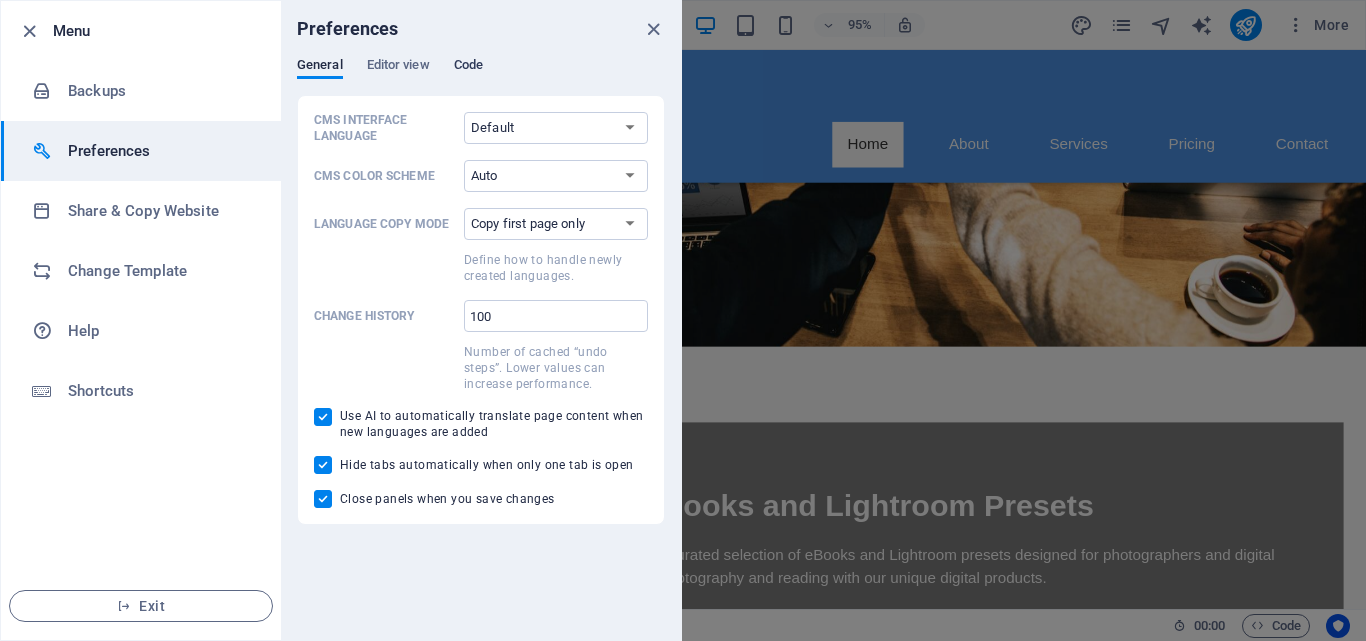 click on "Code" at bounding box center (468, 67) 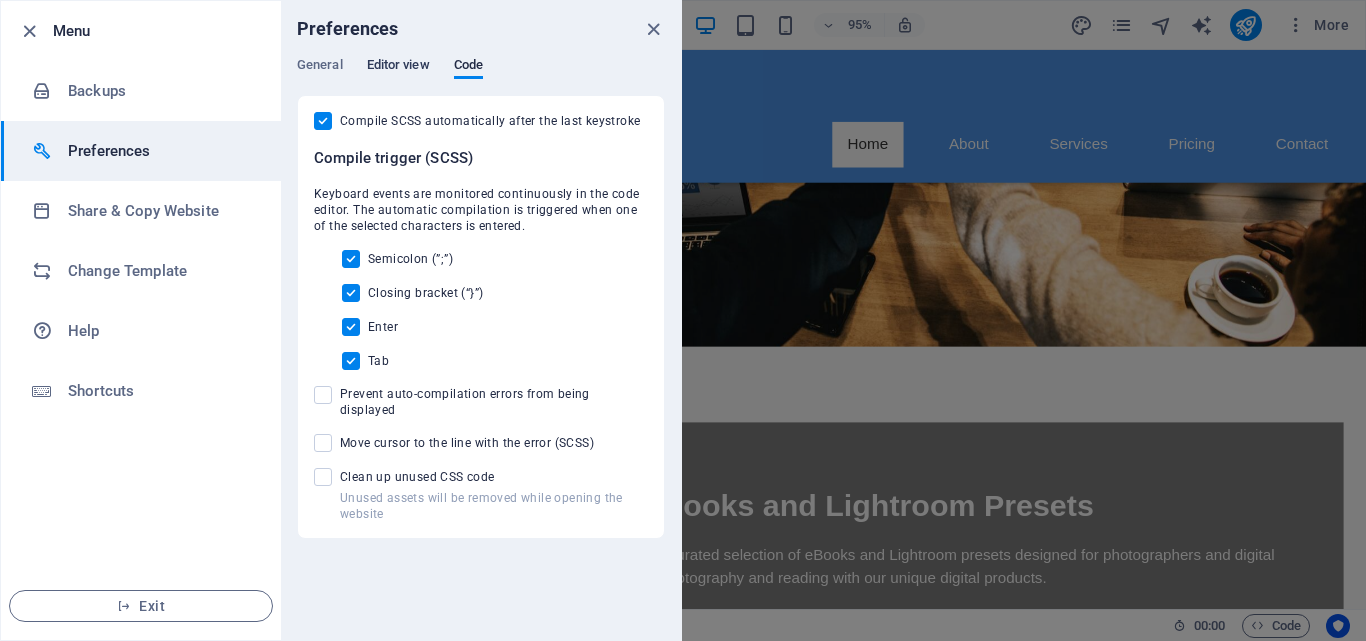 click on "Editor view" at bounding box center (398, 67) 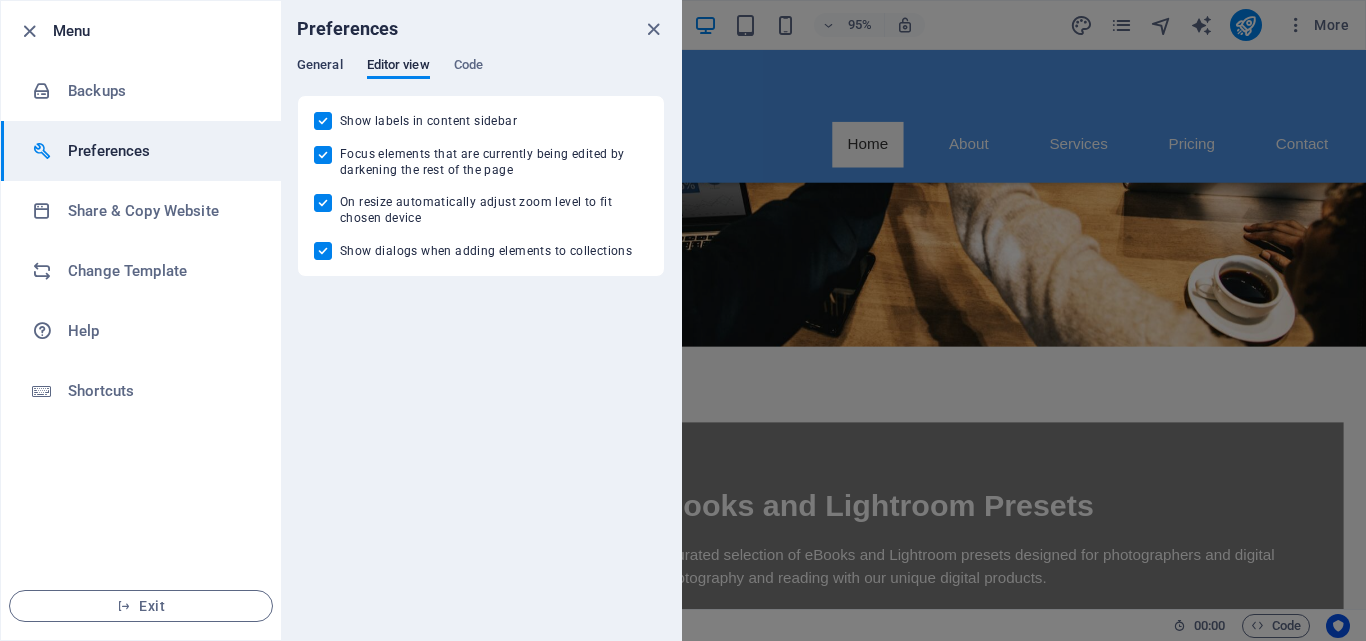click on "General" at bounding box center (320, 67) 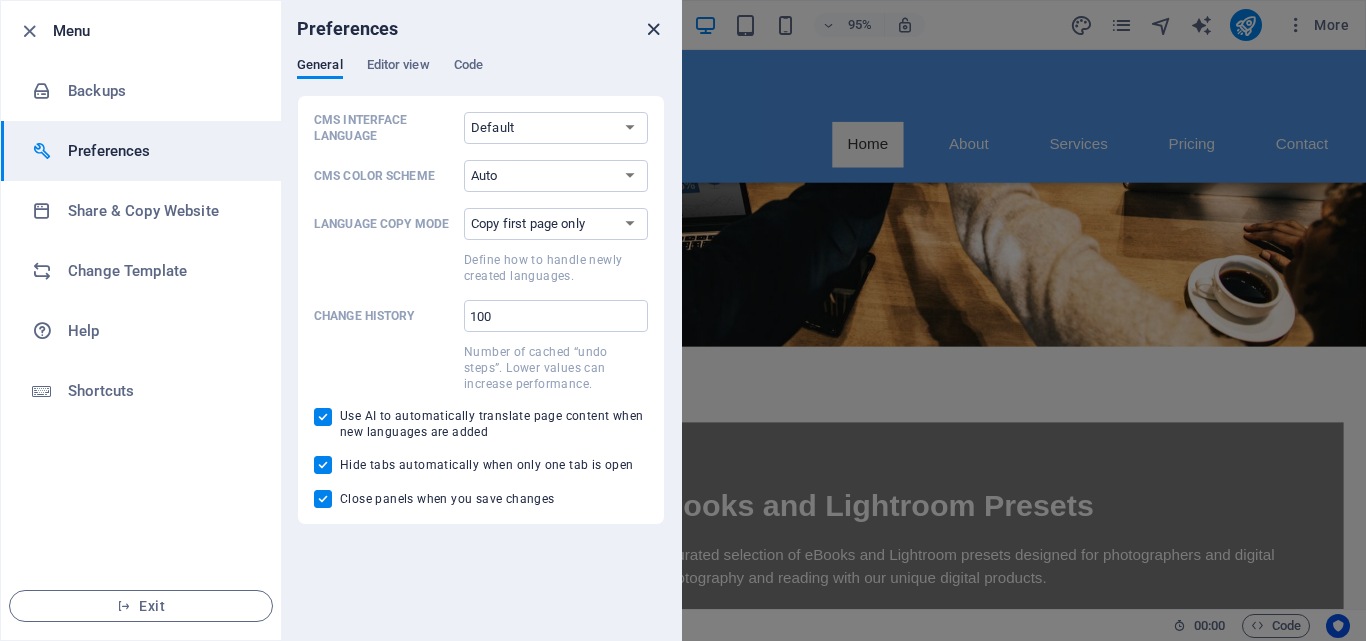 click at bounding box center (653, 29) 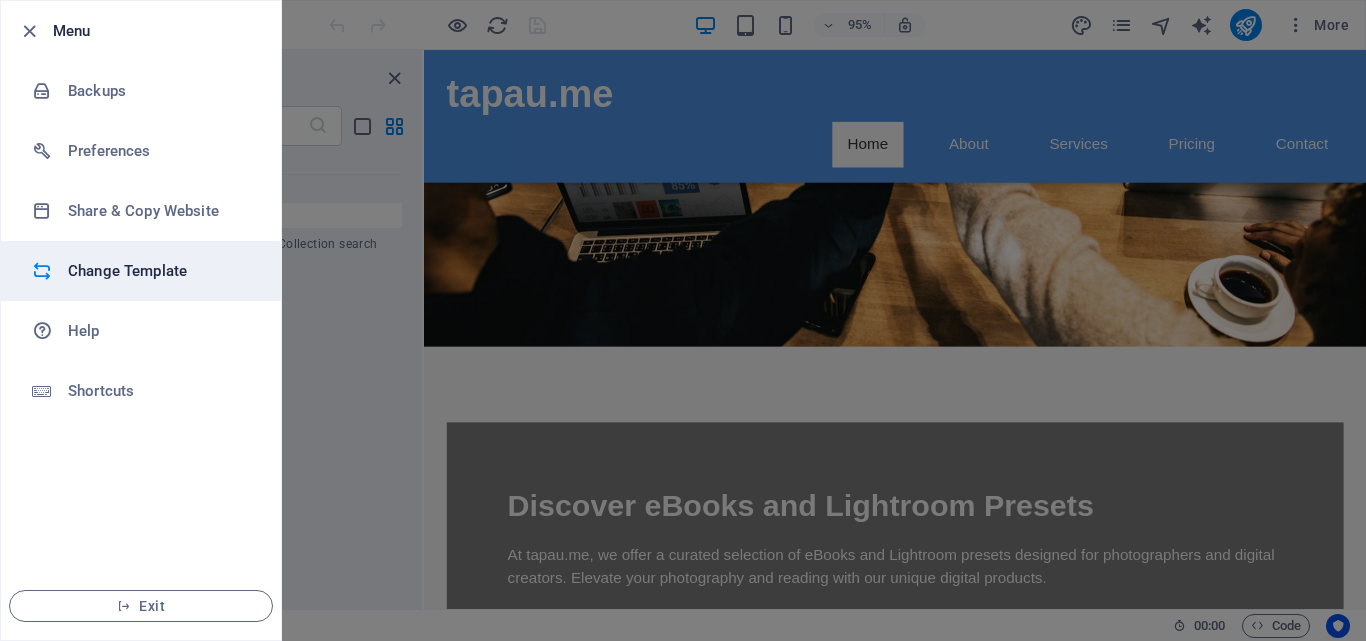 click on "Change Template" at bounding box center (160, 271) 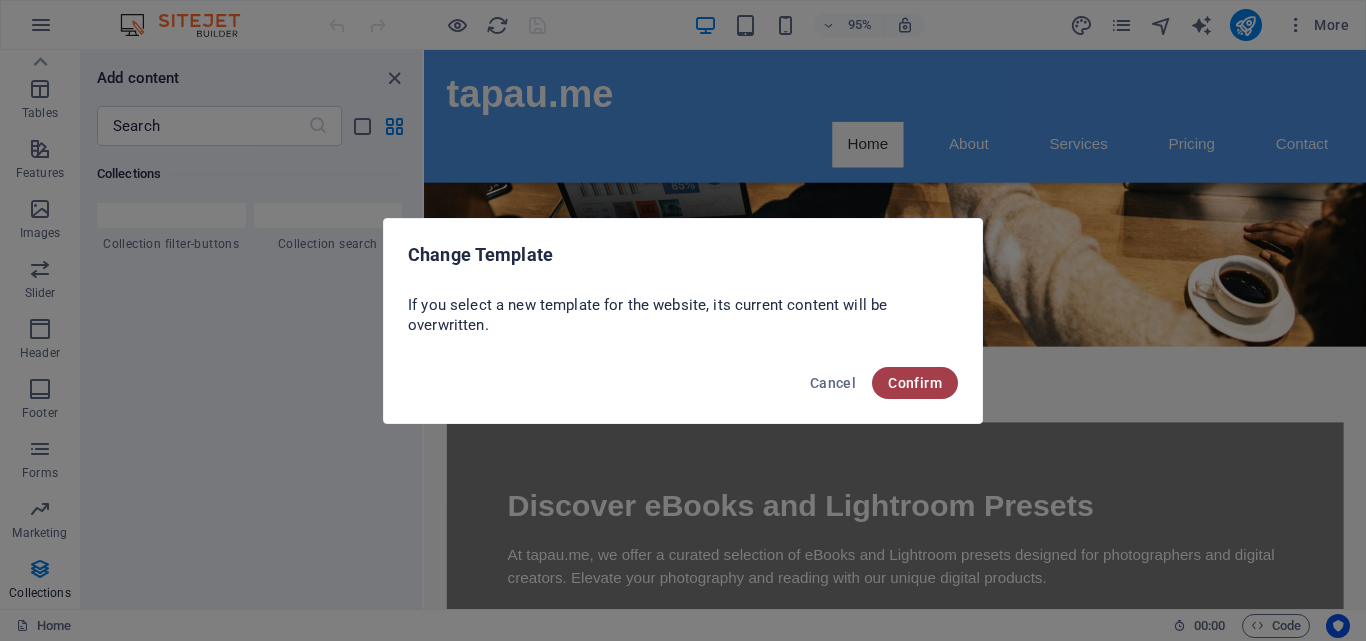 click on "Confirm" at bounding box center (915, 383) 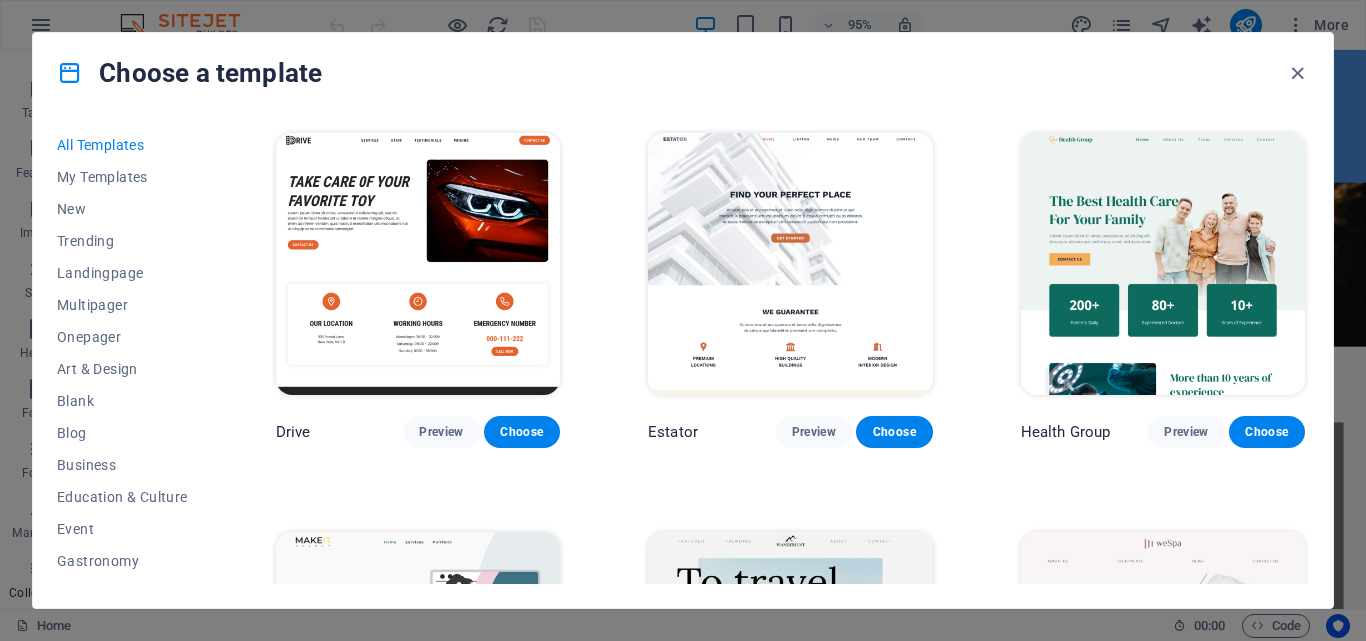scroll, scrollTop: 3900, scrollLeft: 0, axis: vertical 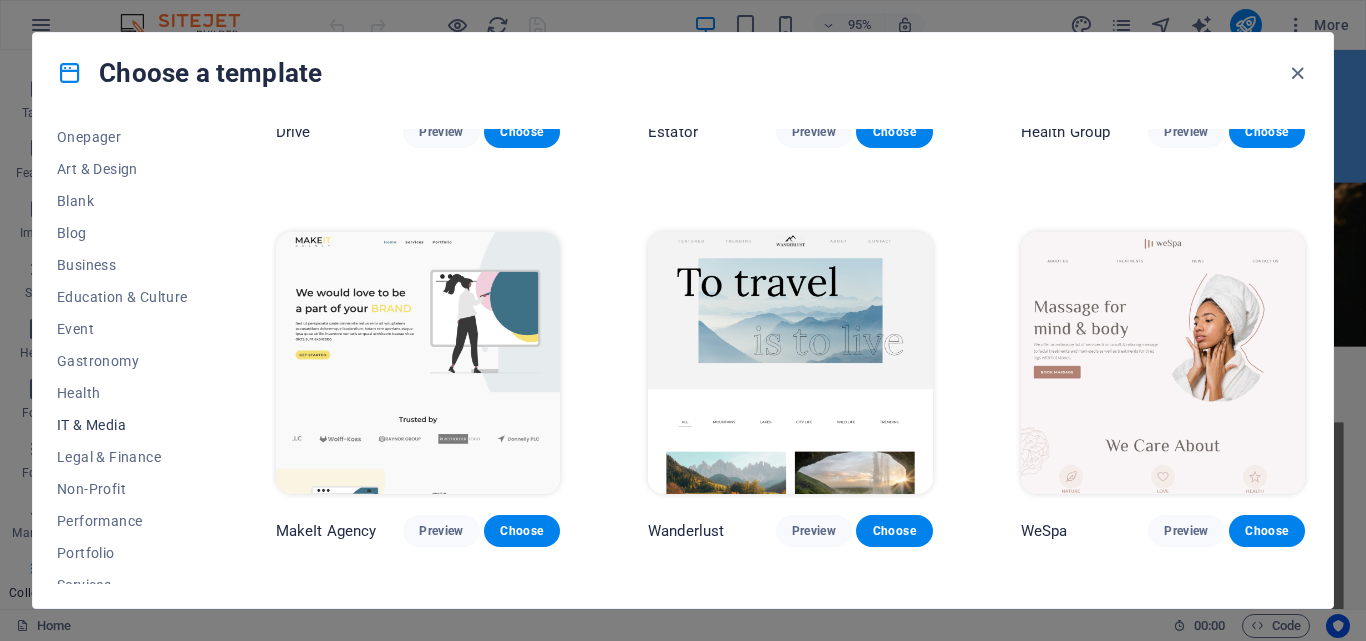 click on "IT & Media" at bounding box center (122, 425) 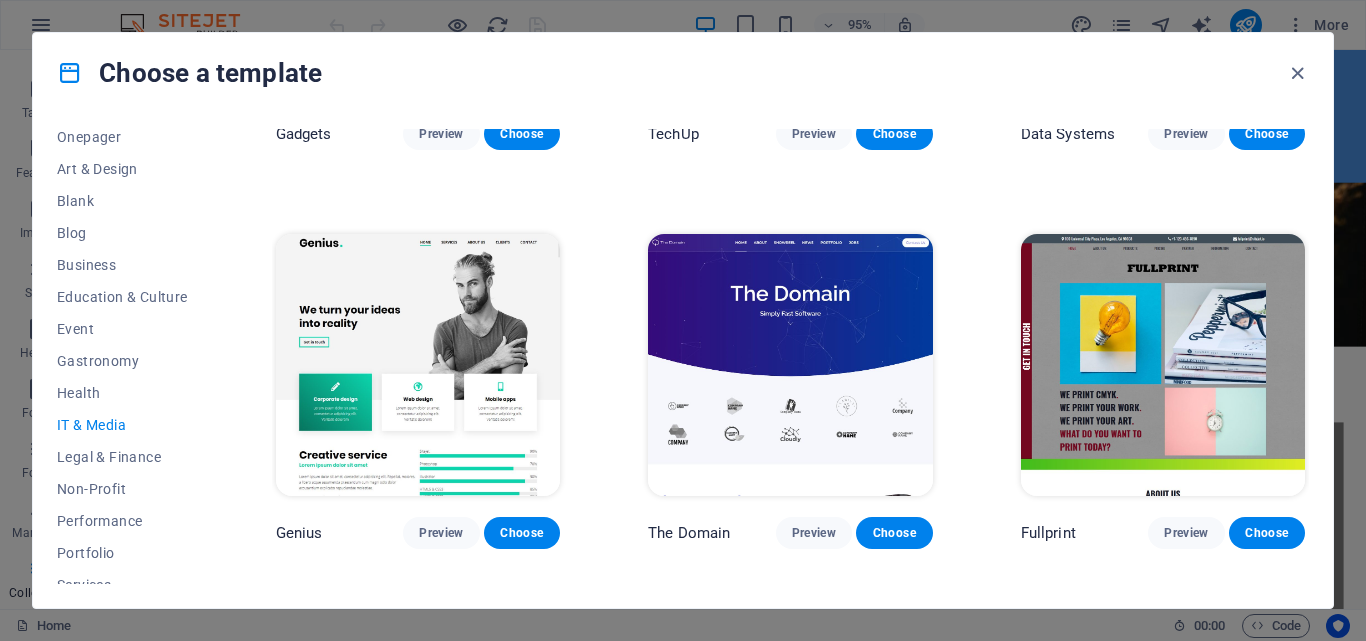 scroll, scrollTop: 700, scrollLeft: 0, axis: vertical 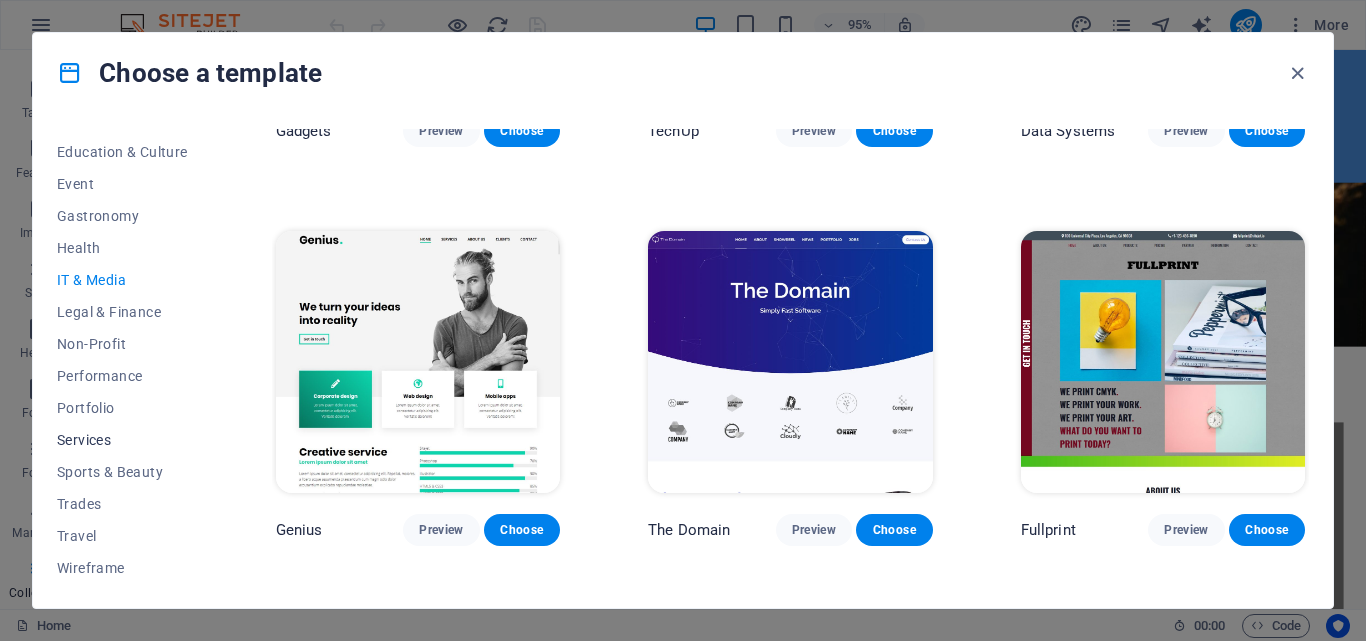 click on "Services" at bounding box center (122, 440) 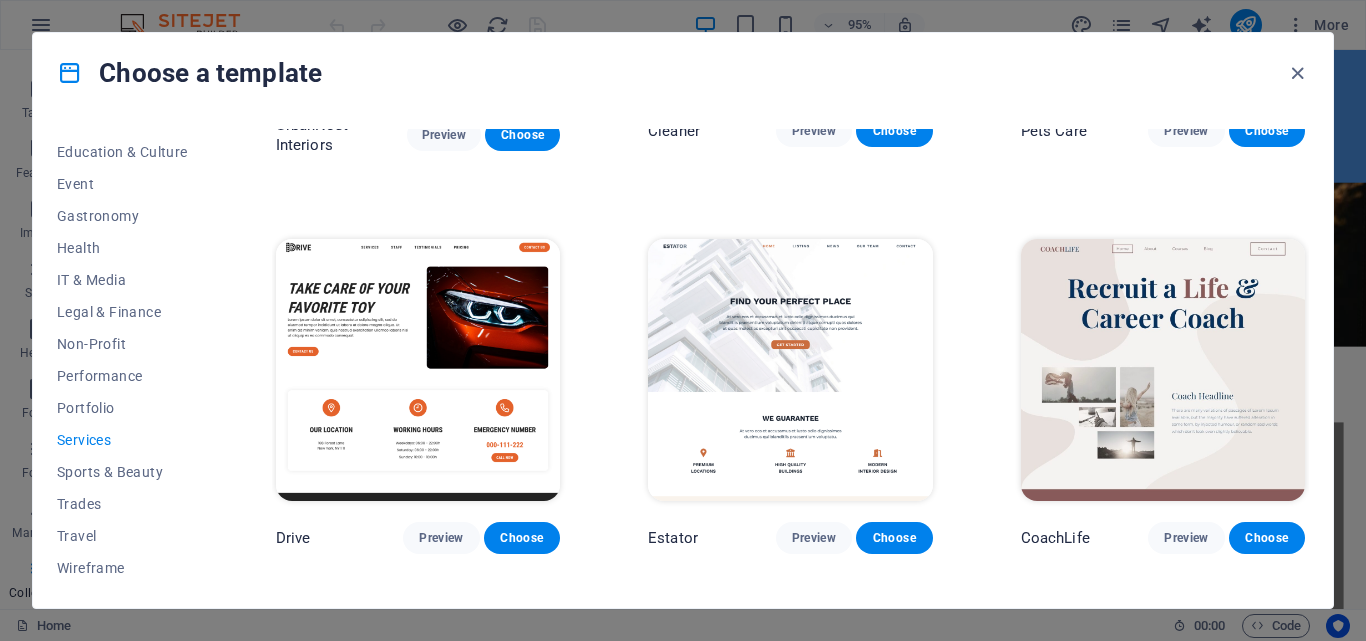 scroll, scrollTop: 1000, scrollLeft: 0, axis: vertical 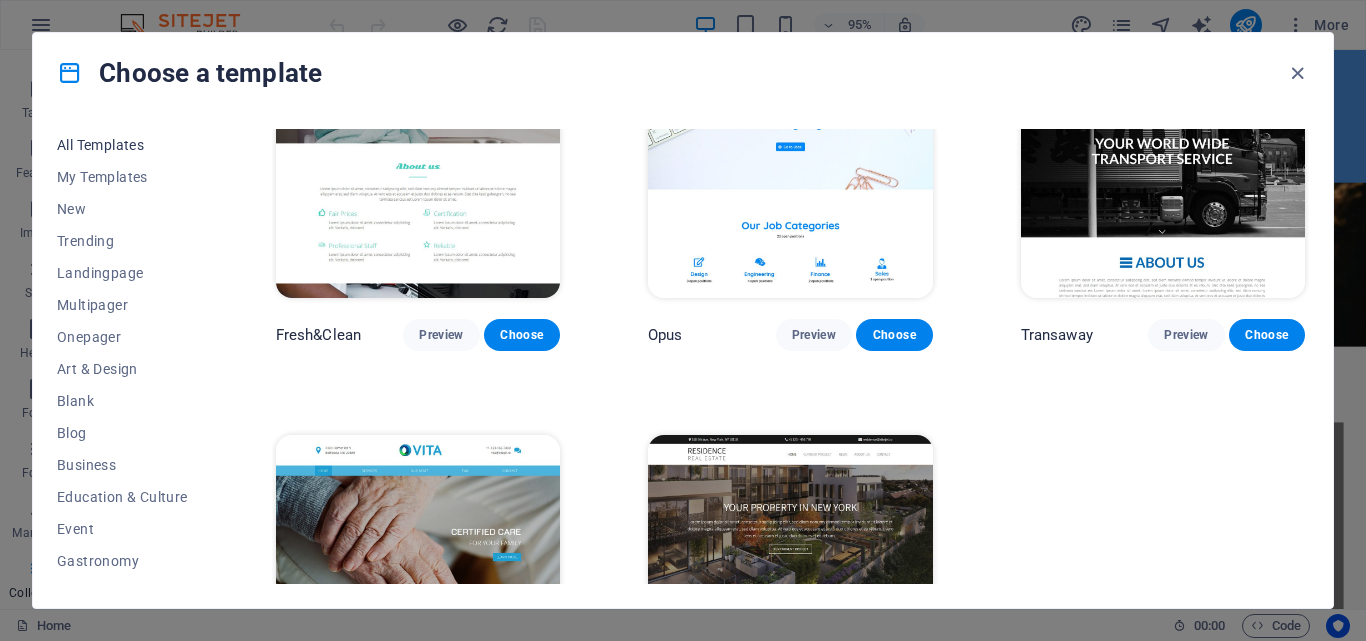 click on "All Templates" at bounding box center (122, 145) 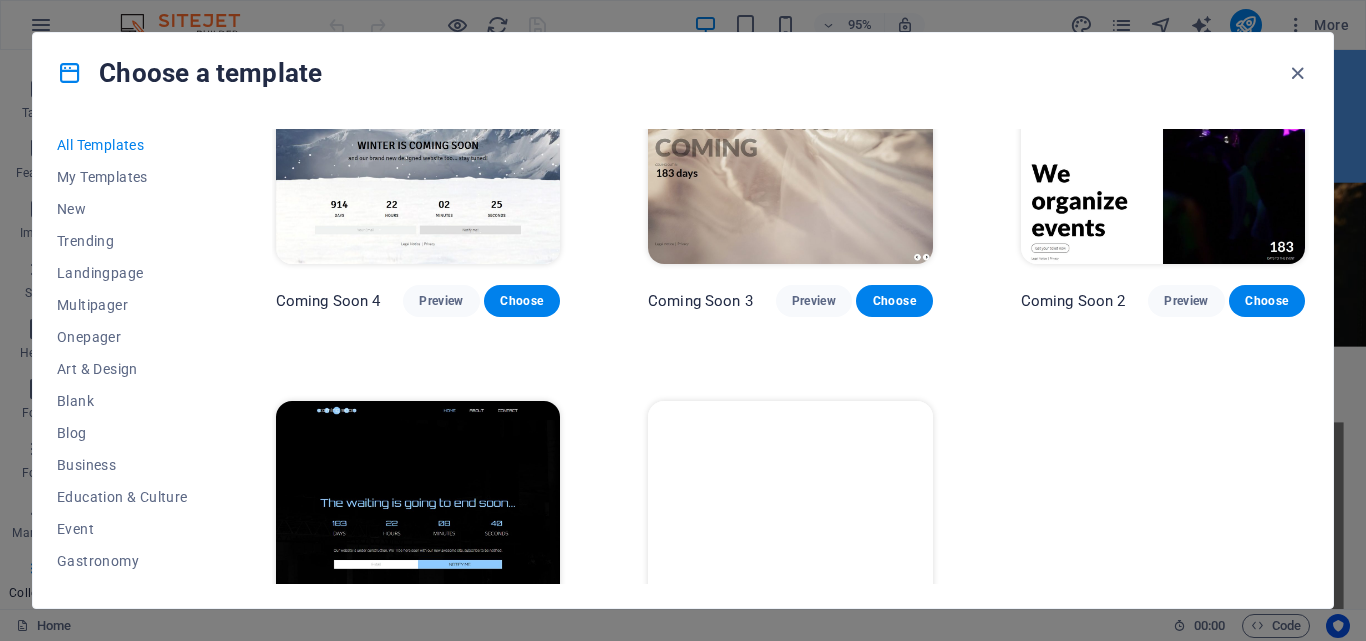 scroll, scrollTop: 21331, scrollLeft: 0, axis: vertical 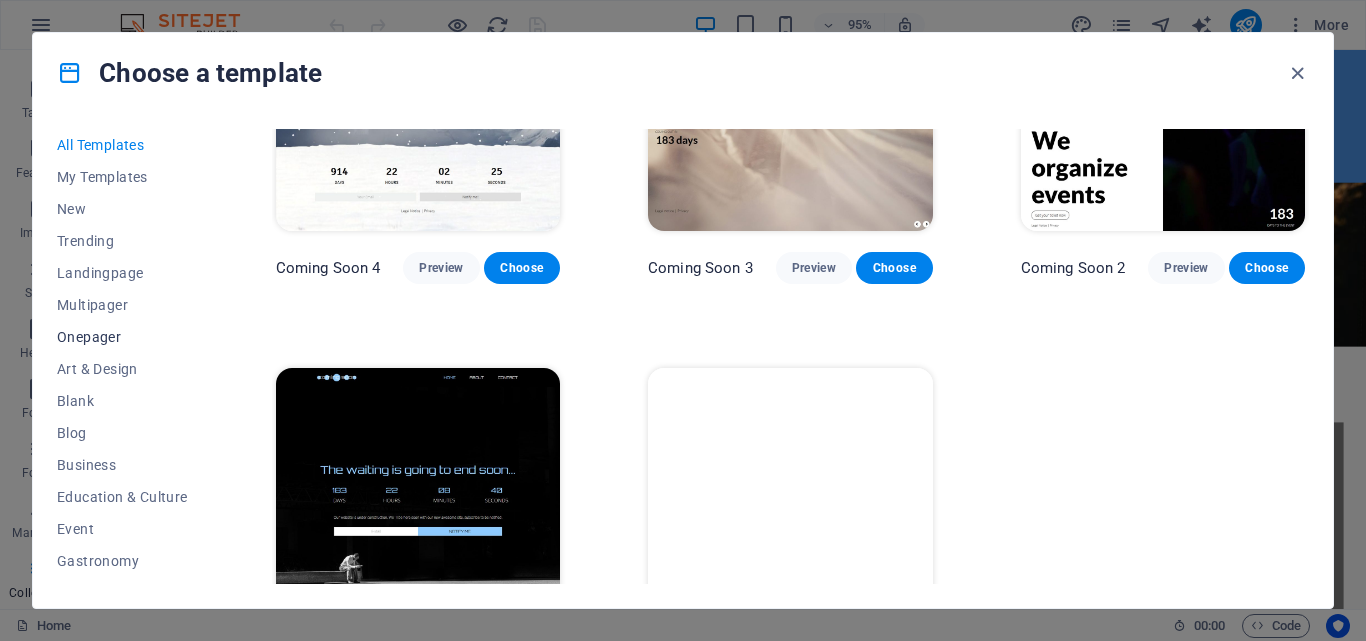 click on "Onepager" at bounding box center (122, 337) 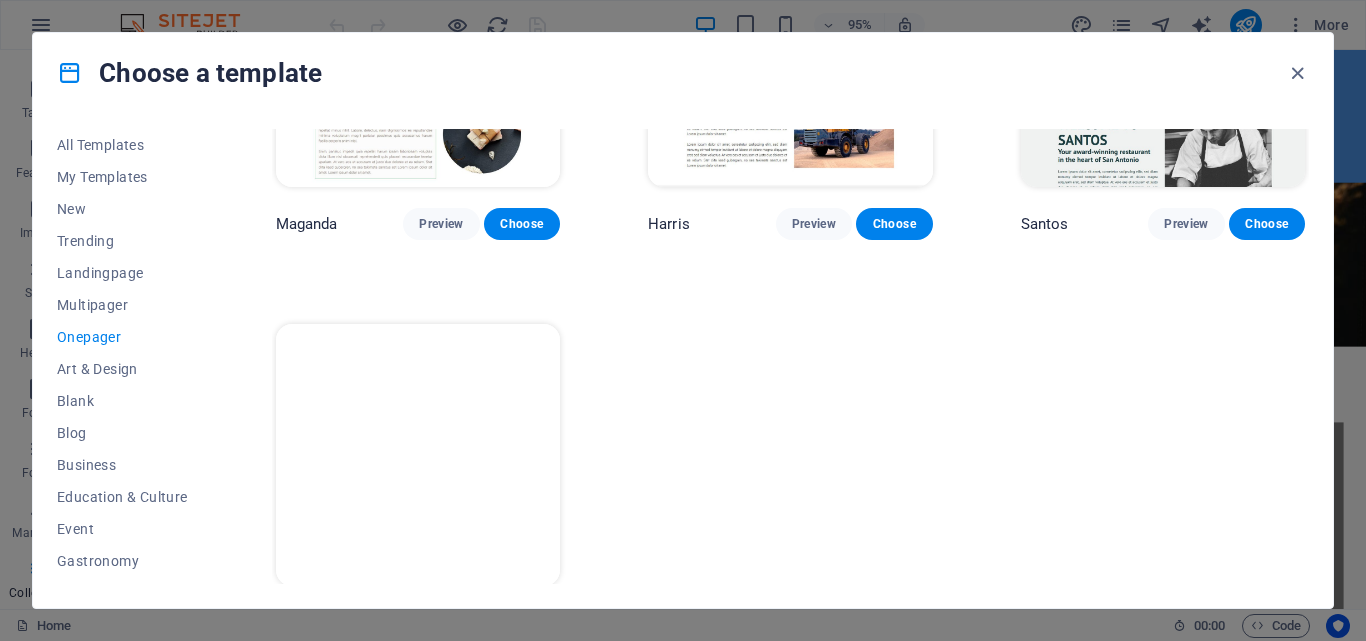 scroll, scrollTop: 8997, scrollLeft: 0, axis: vertical 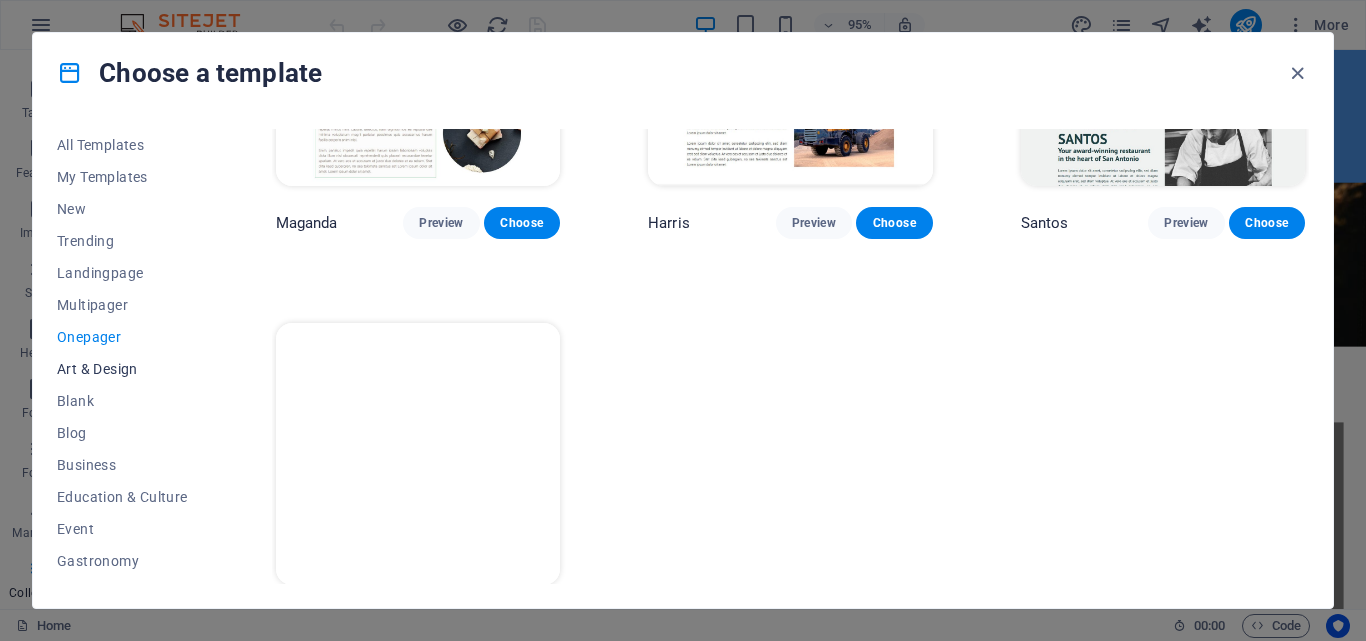 click on "Art & Design" at bounding box center (122, 369) 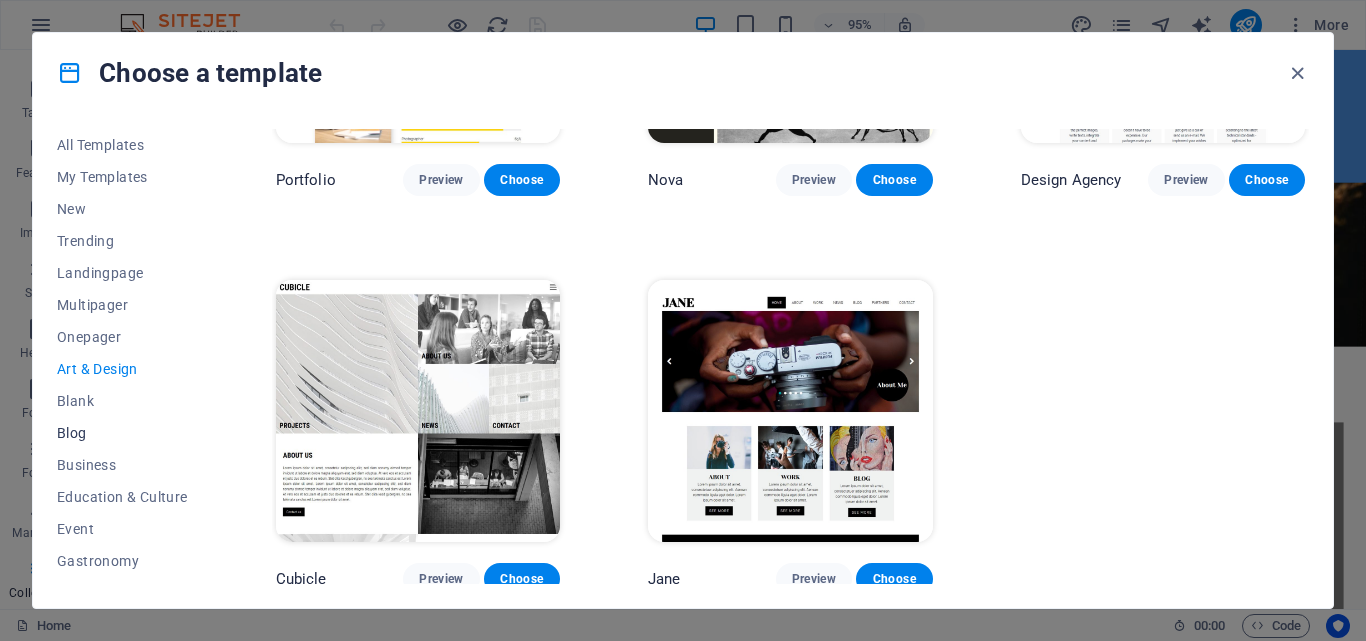 click on "Blog" at bounding box center [122, 433] 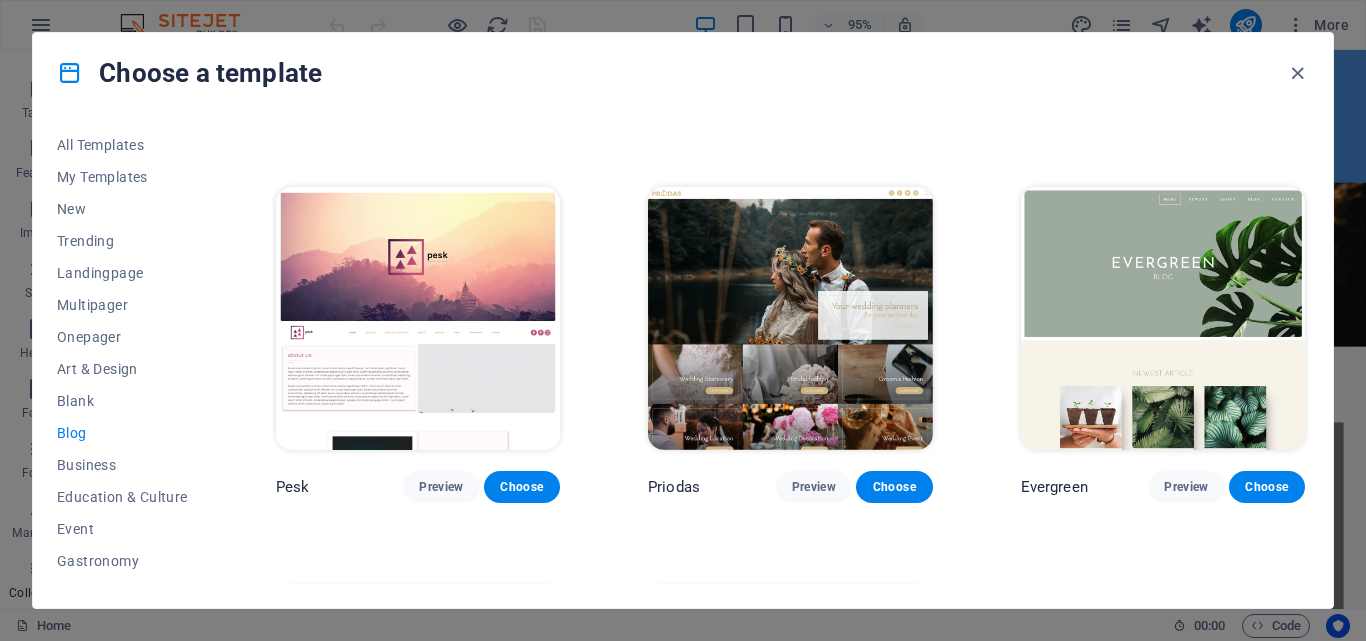scroll, scrollTop: 2648, scrollLeft: 0, axis: vertical 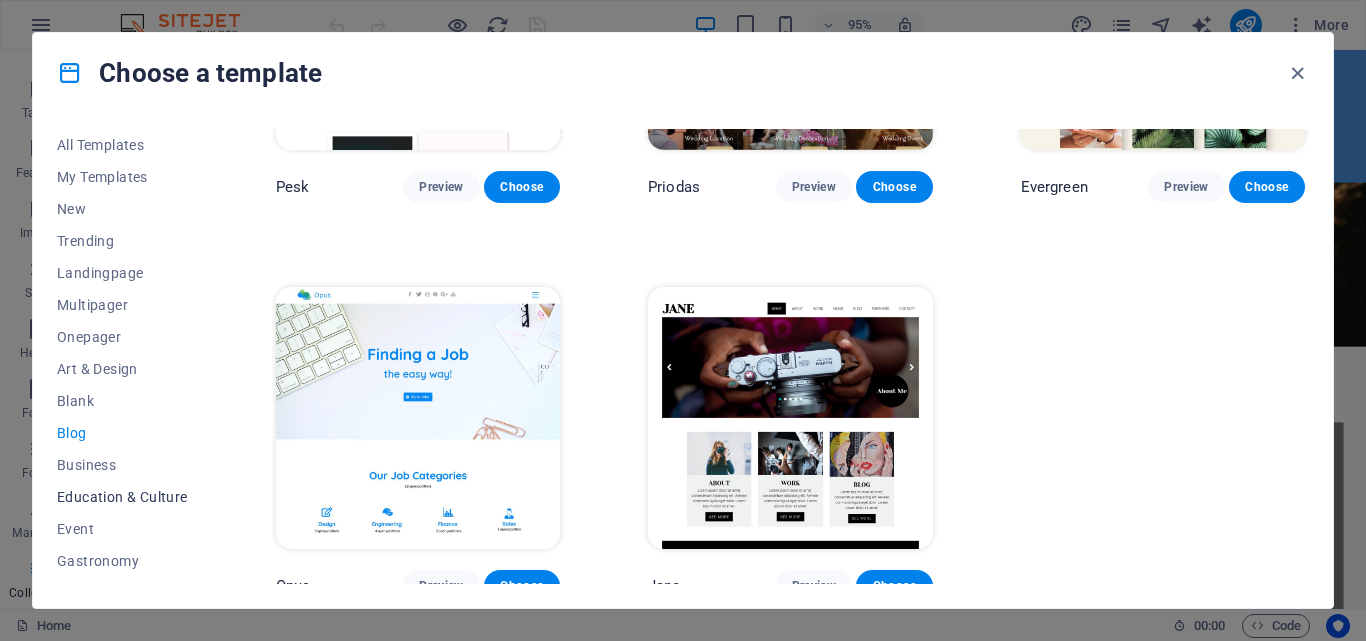 click on "Education & Culture" at bounding box center (122, 497) 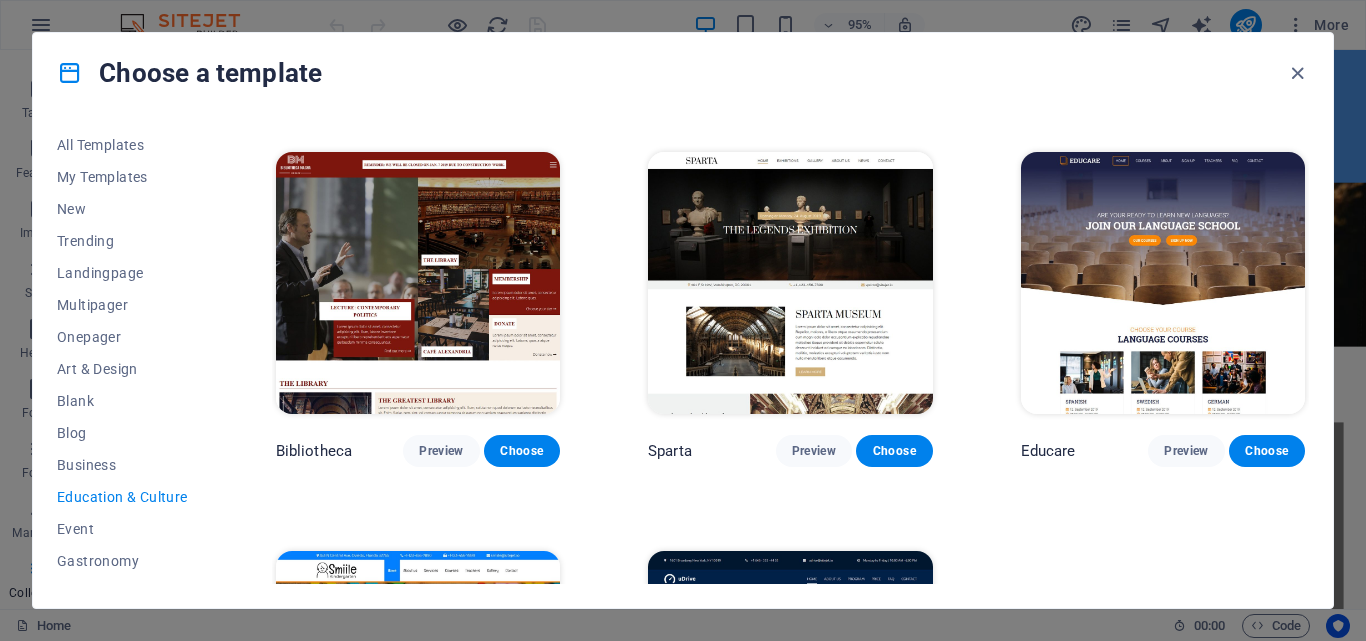 scroll, scrollTop: 655, scrollLeft: 0, axis: vertical 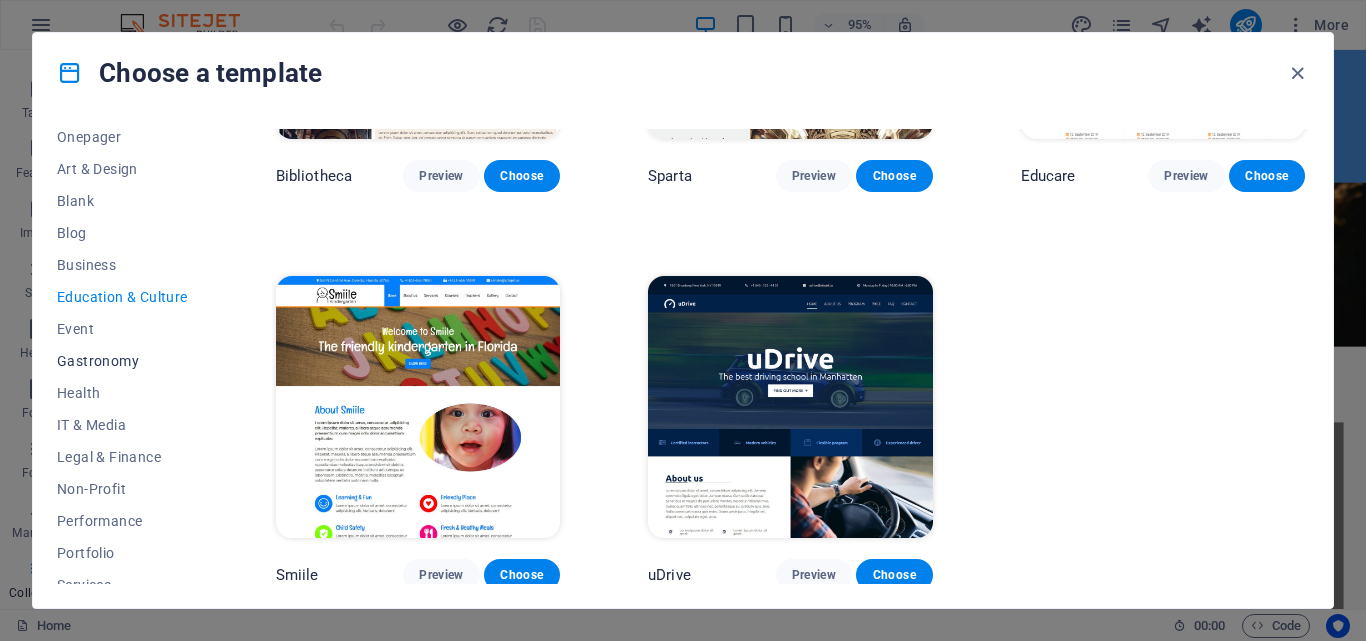 click on "Gastronomy" at bounding box center [122, 361] 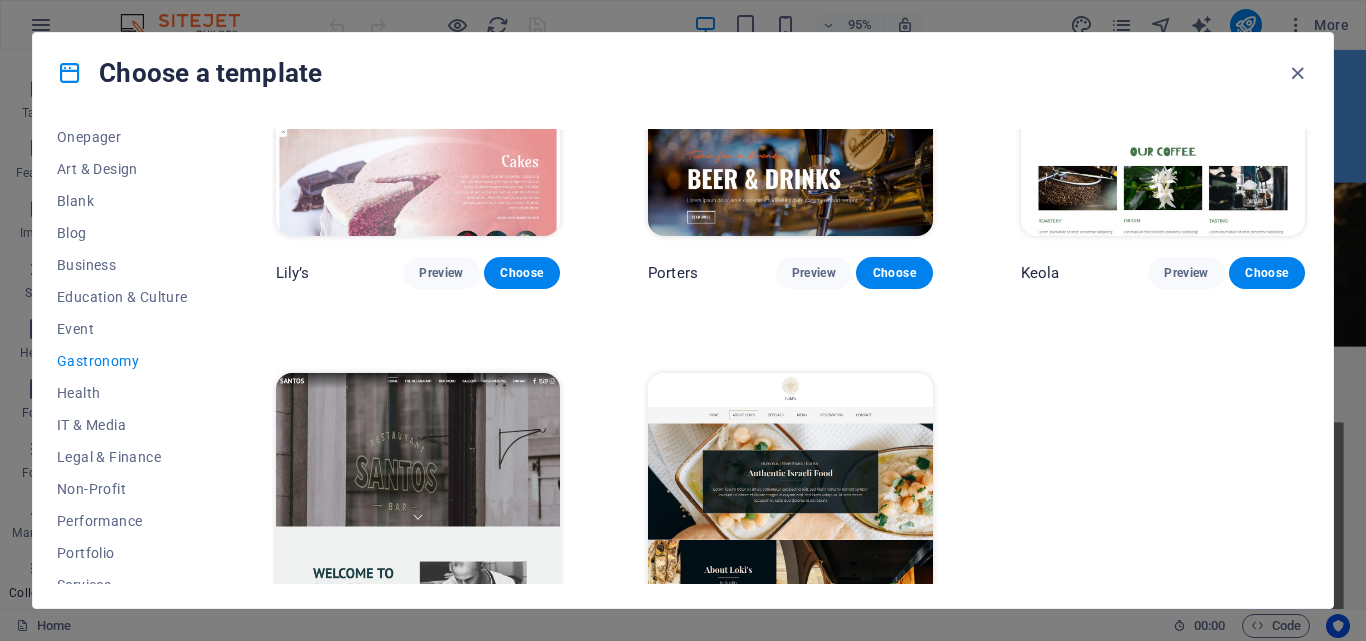 scroll, scrollTop: 1846, scrollLeft: 0, axis: vertical 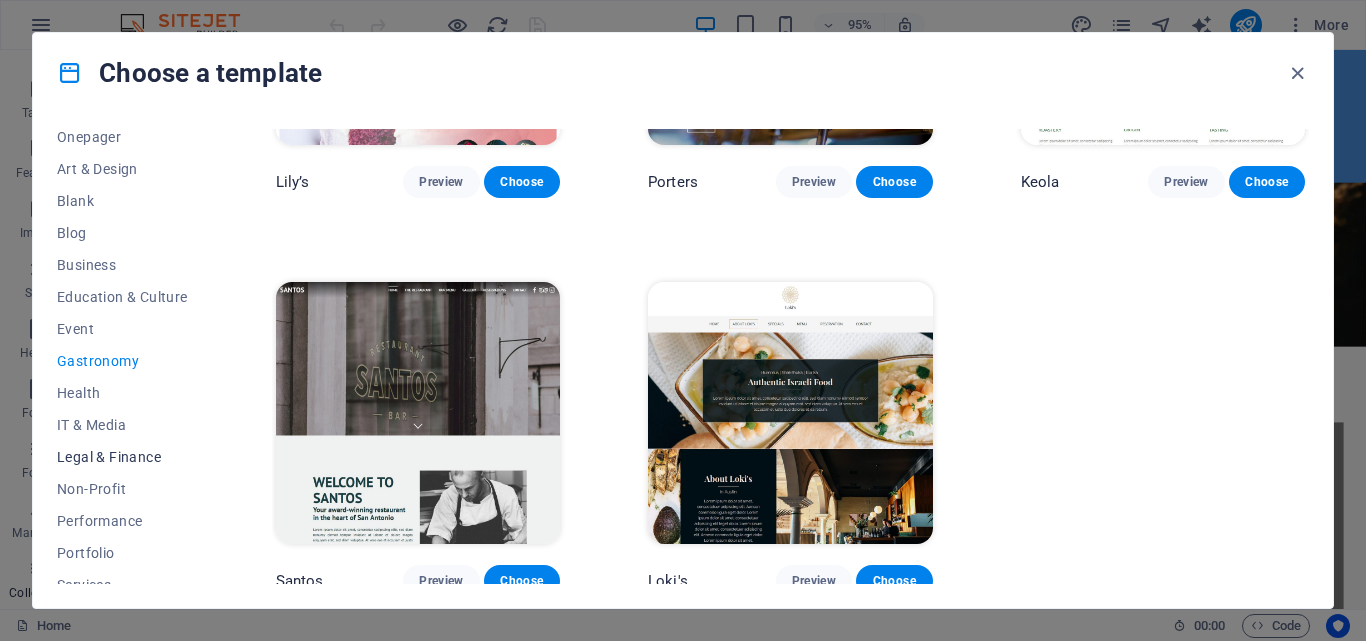 click on "Legal & Finance" at bounding box center (122, 457) 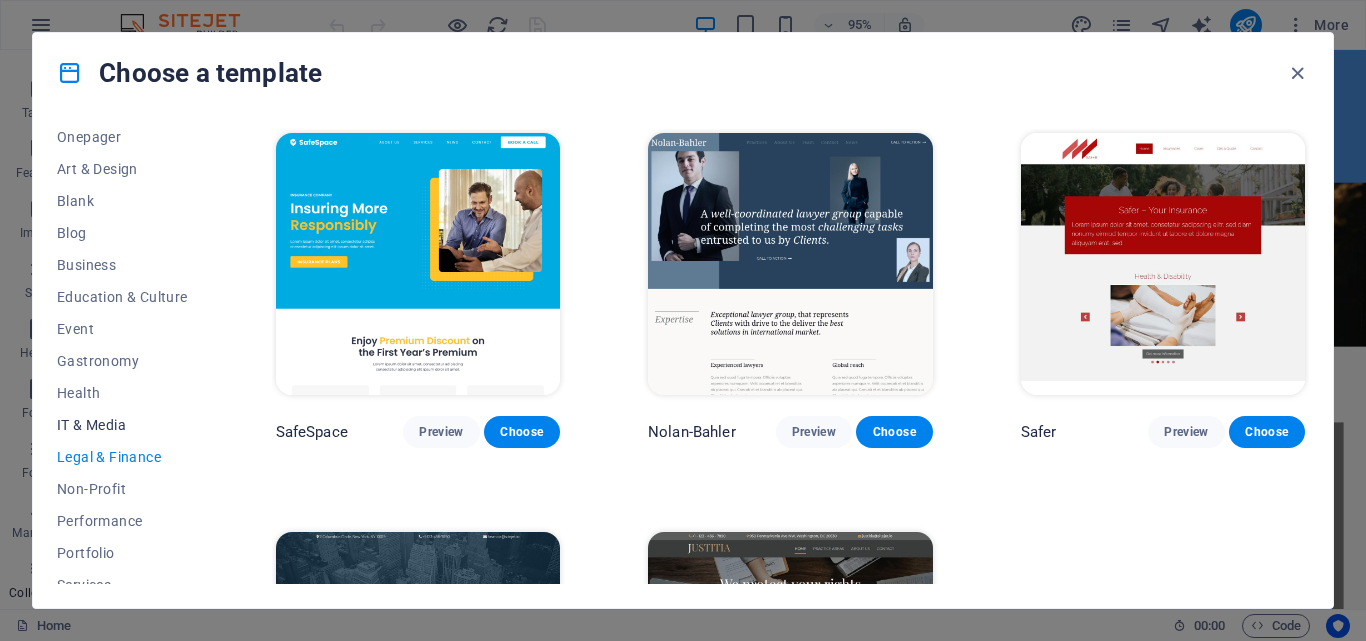 click on "IT & Media" at bounding box center [122, 425] 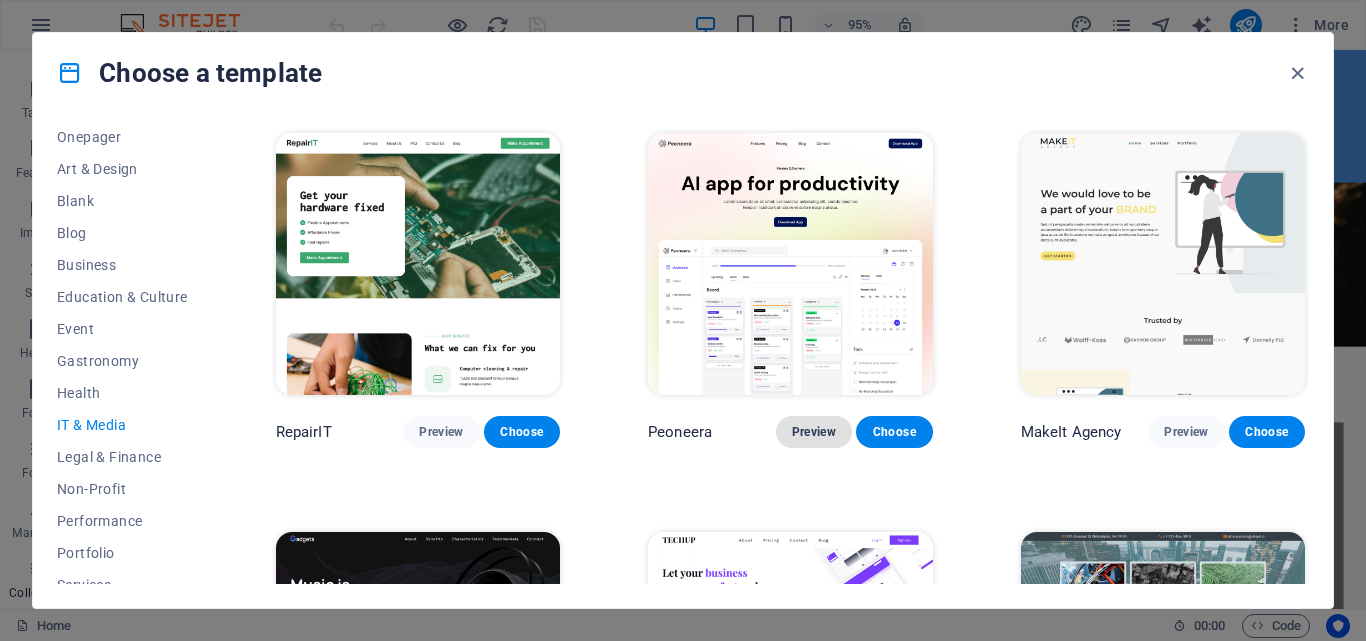 click on "Preview" at bounding box center (814, 432) 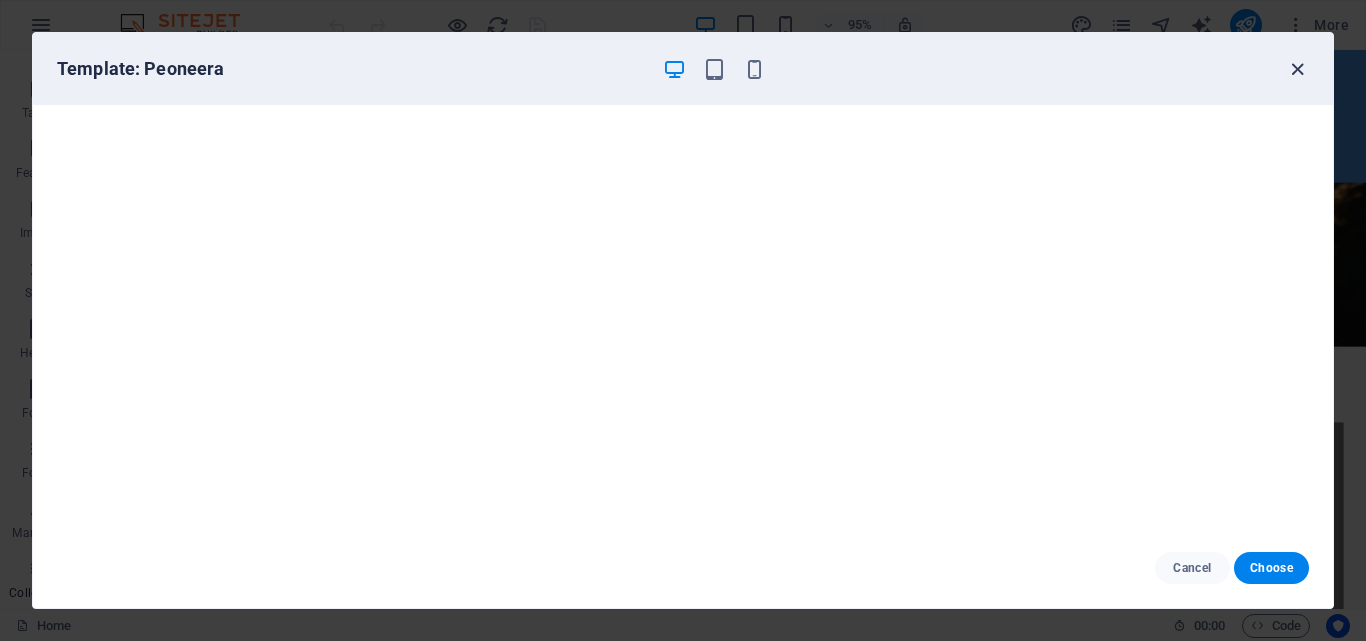 click at bounding box center [1297, 69] 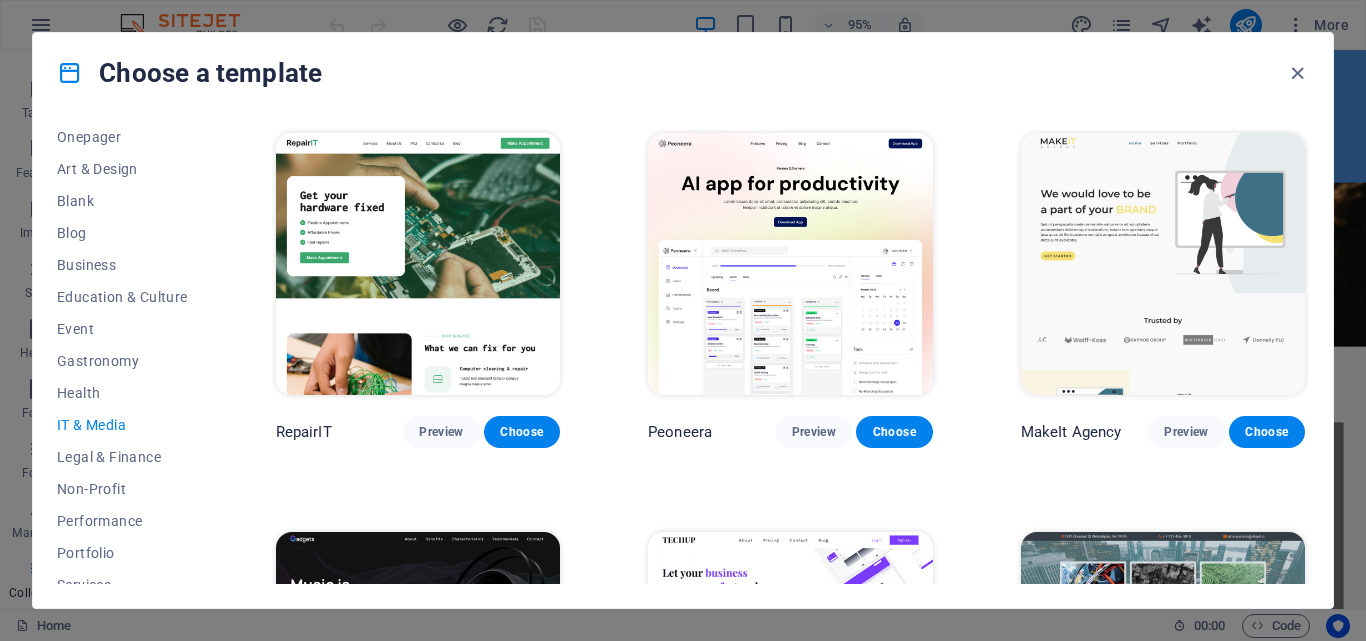 click at bounding box center [1163, 264] 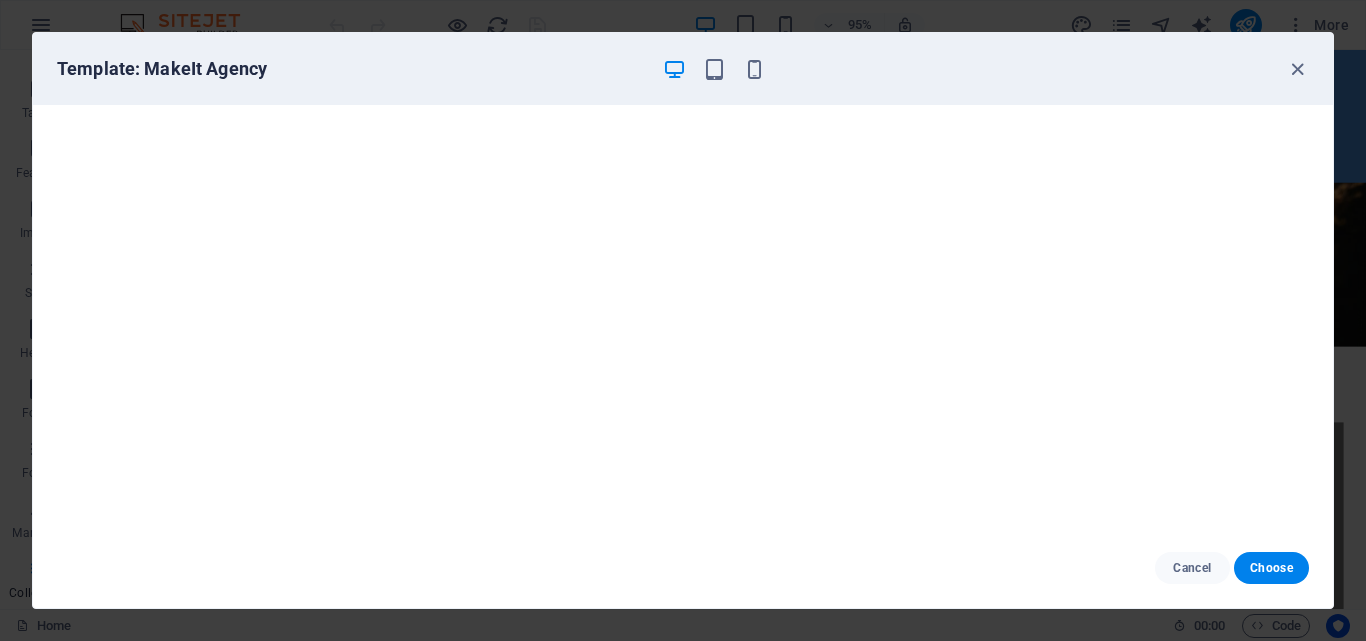 scroll, scrollTop: 0, scrollLeft: 0, axis: both 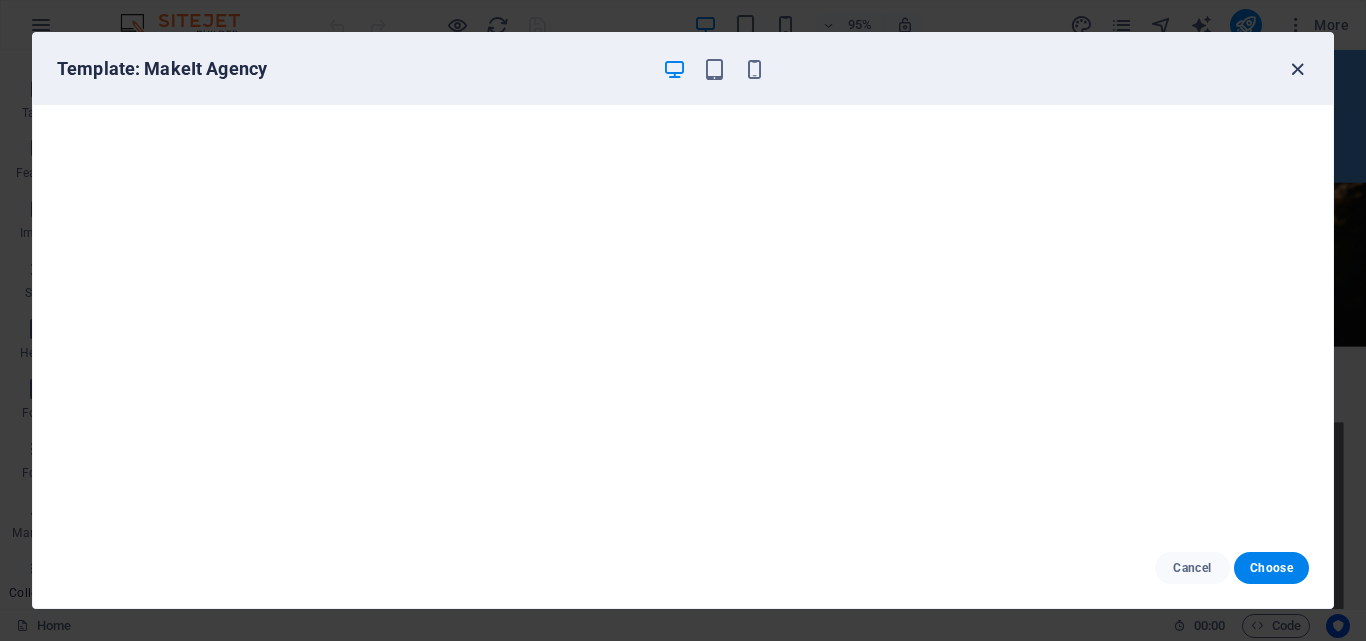 click at bounding box center [1297, 69] 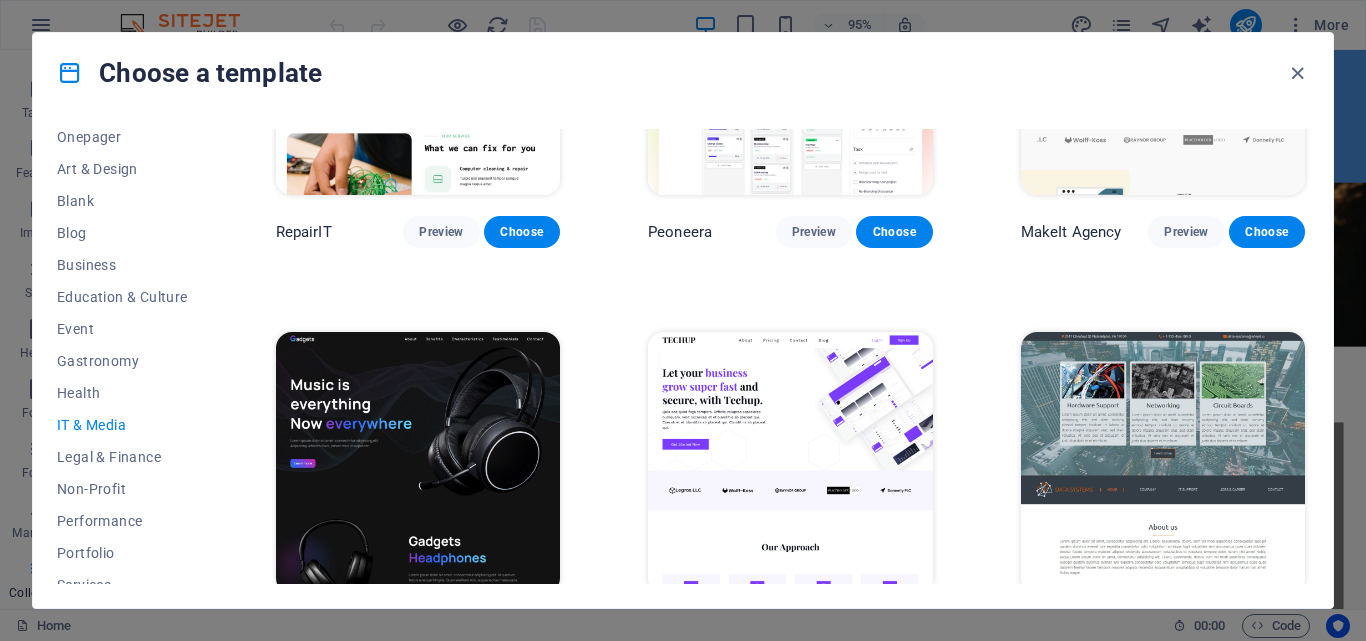 scroll, scrollTop: 300, scrollLeft: 0, axis: vertical 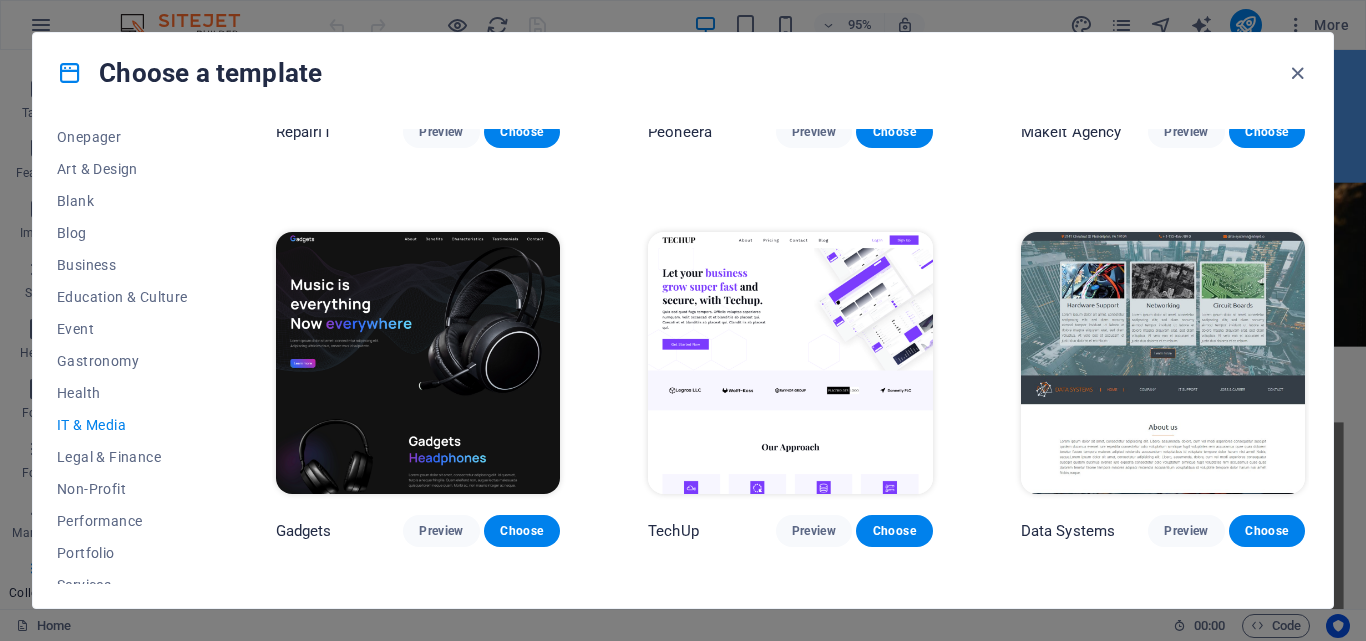 click at bounding box center (790, 363) 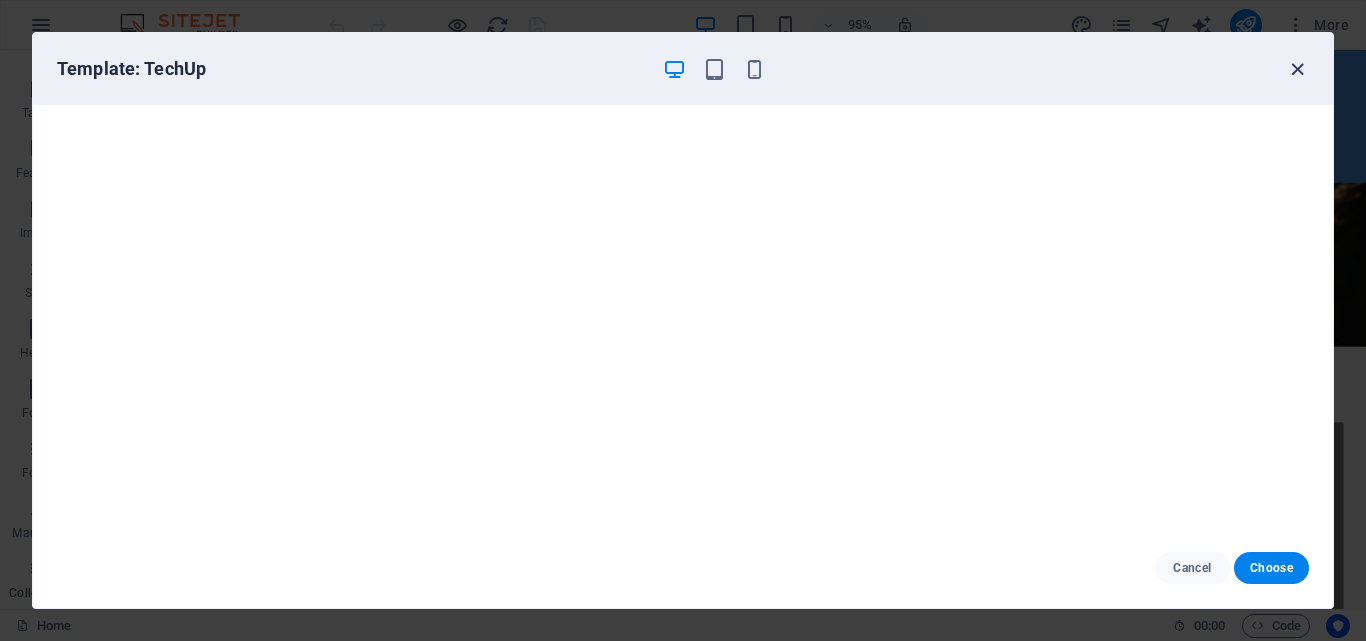 click at bounding box center (1297, 69) 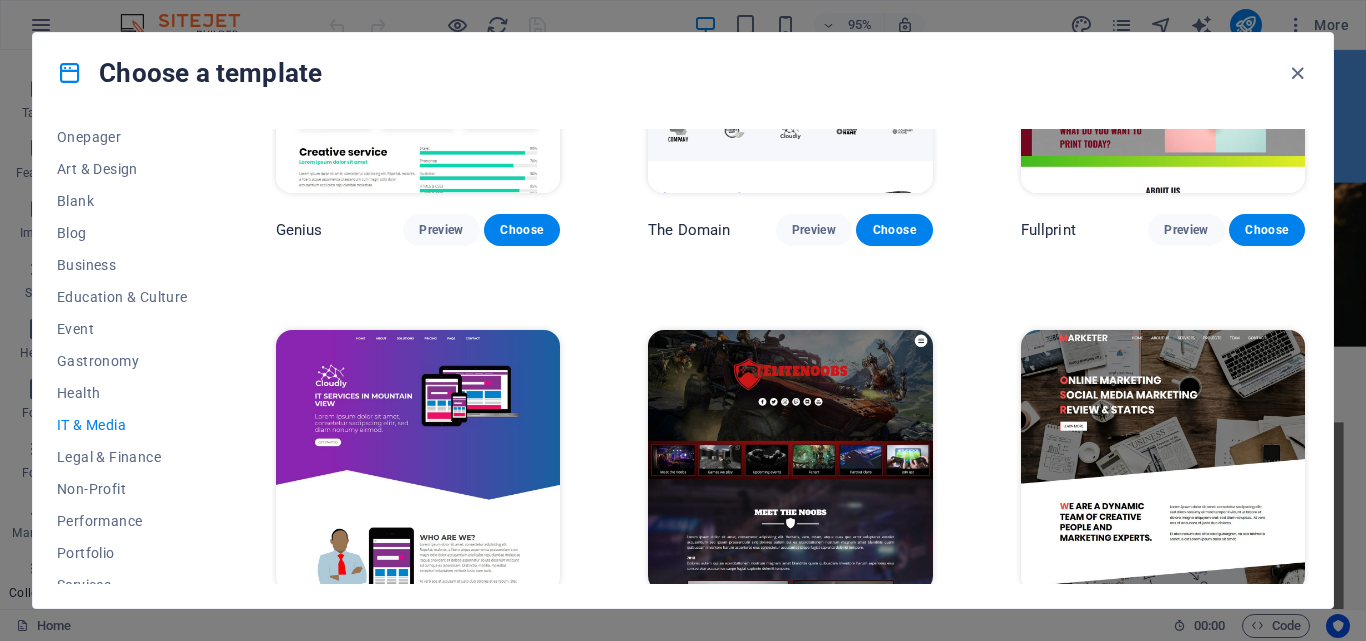scroll, scrollTop: 1052, scrollLeft: 0, axis: vertical 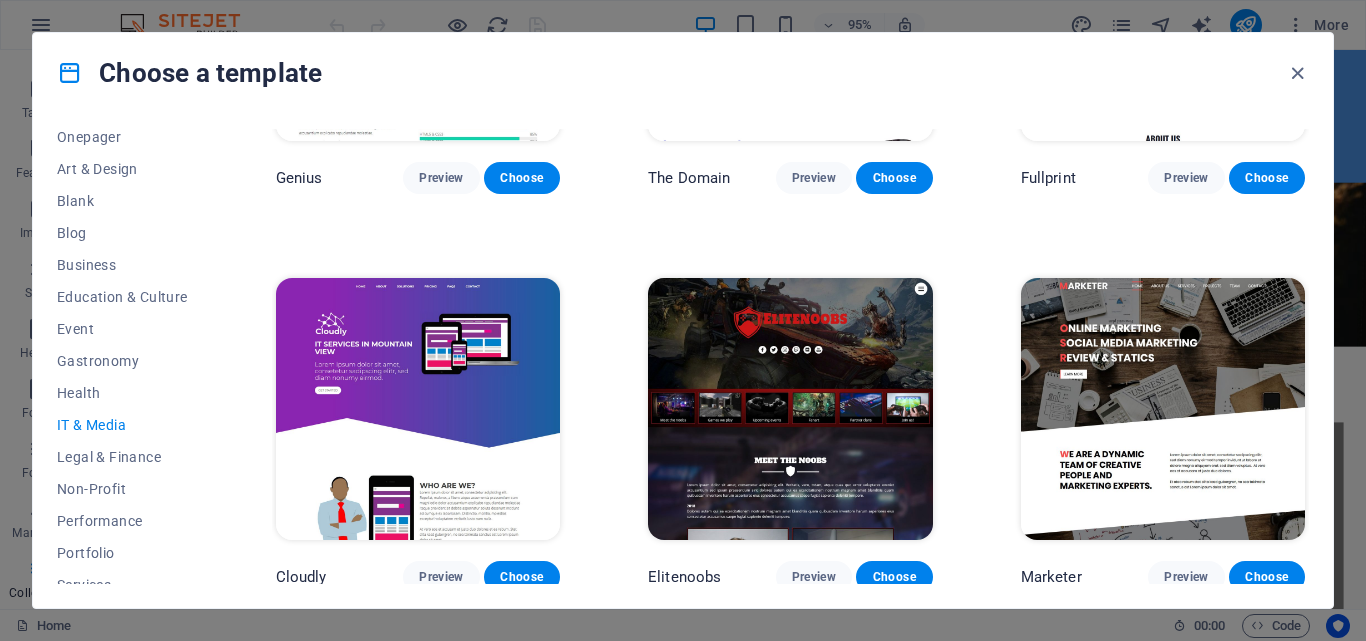 click at bounding box center (418, 409) 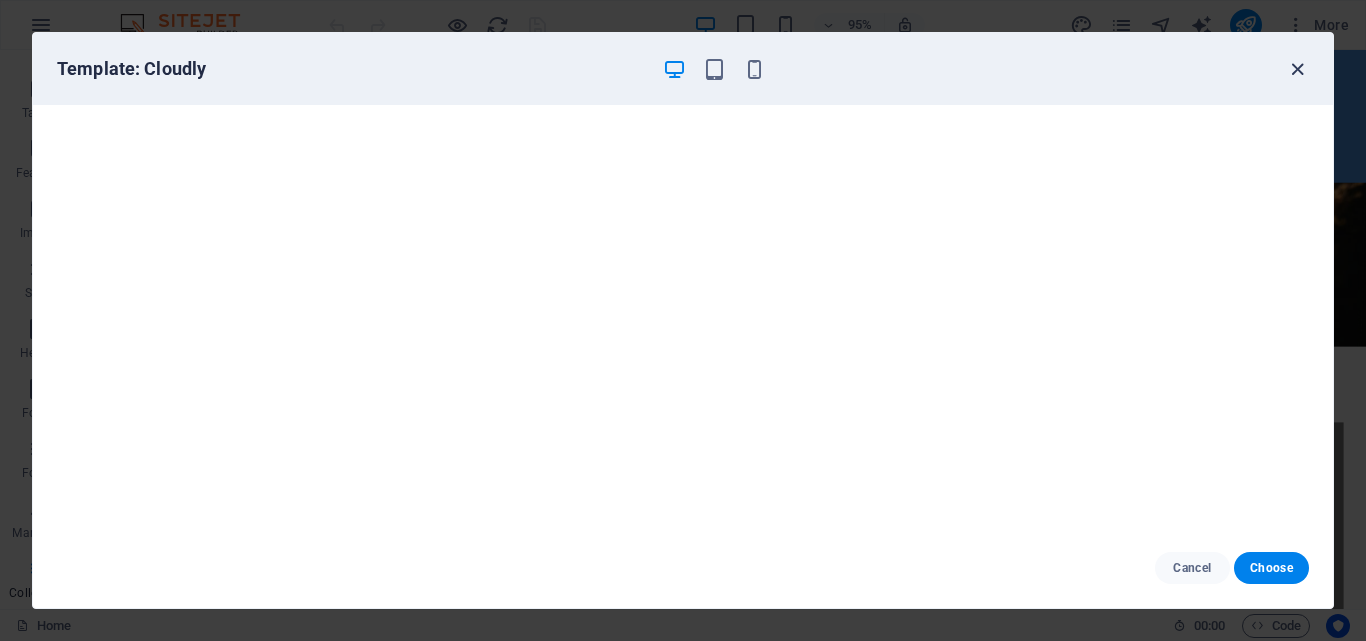 click at bounding box center [1297, 69] 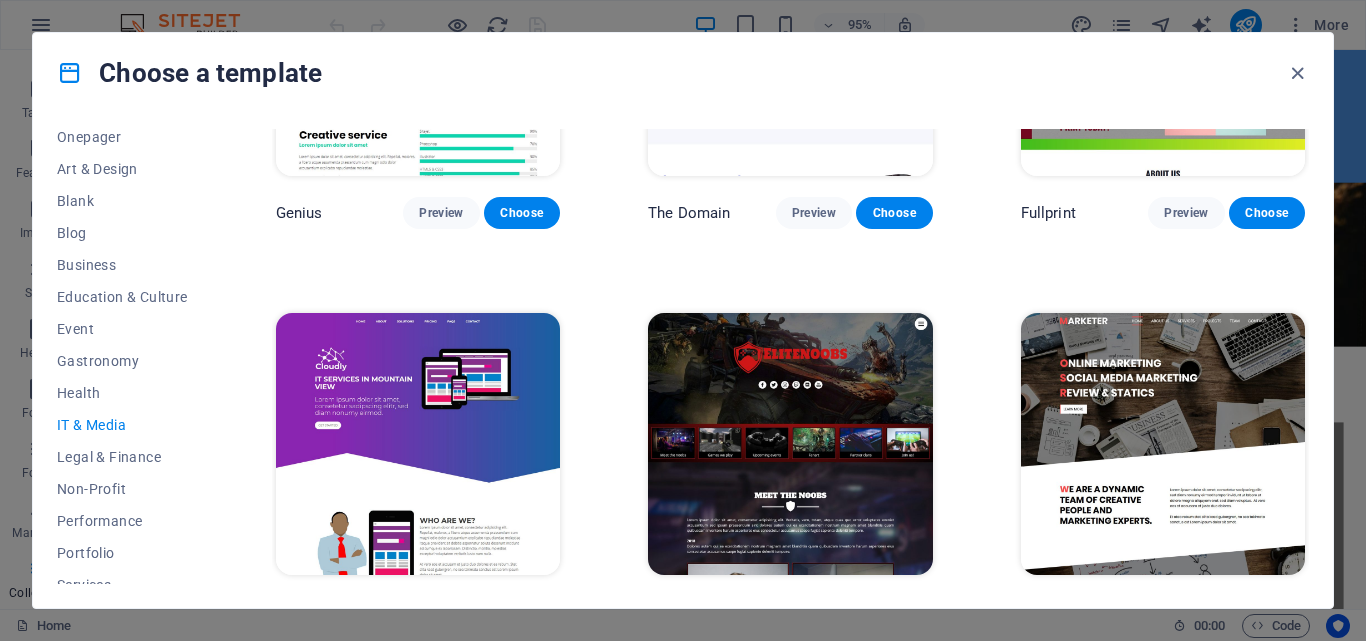 scroll, scrollTop: 1052, scrollLeft: 0, axis: vertical 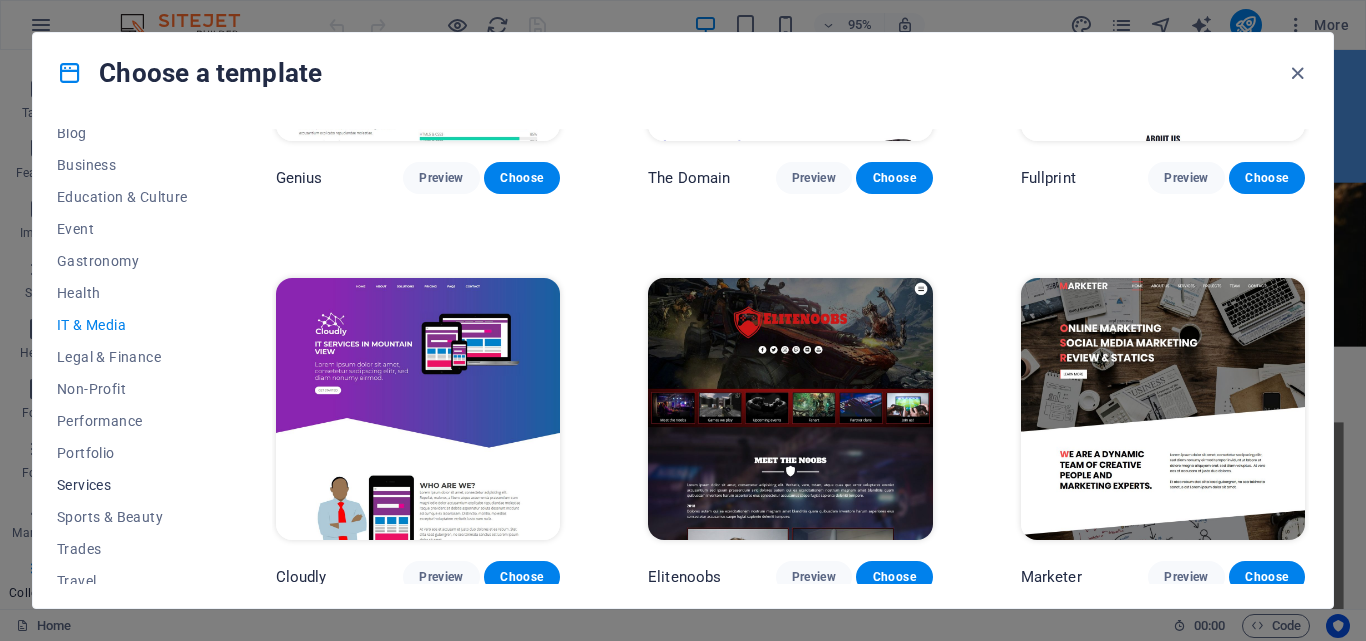click on "Services" at bounding box center (122, 485) 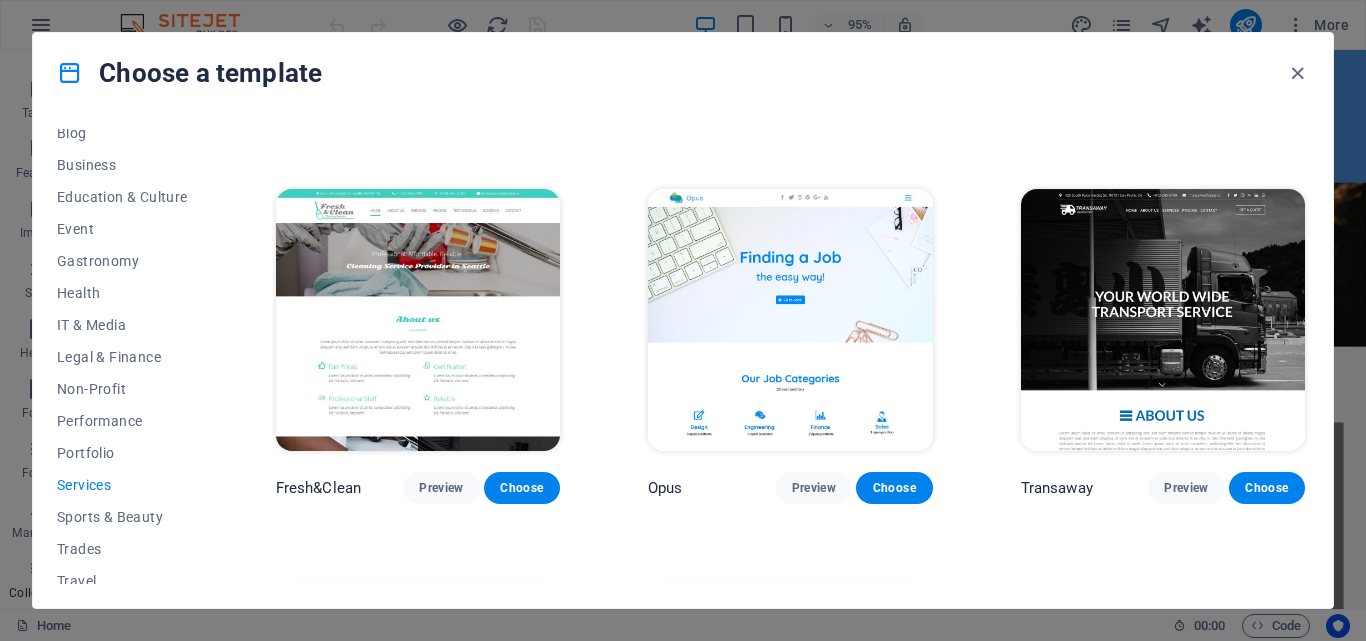 scroll, scrollTop: 1952, scrollLeft: 0, axis: vertical 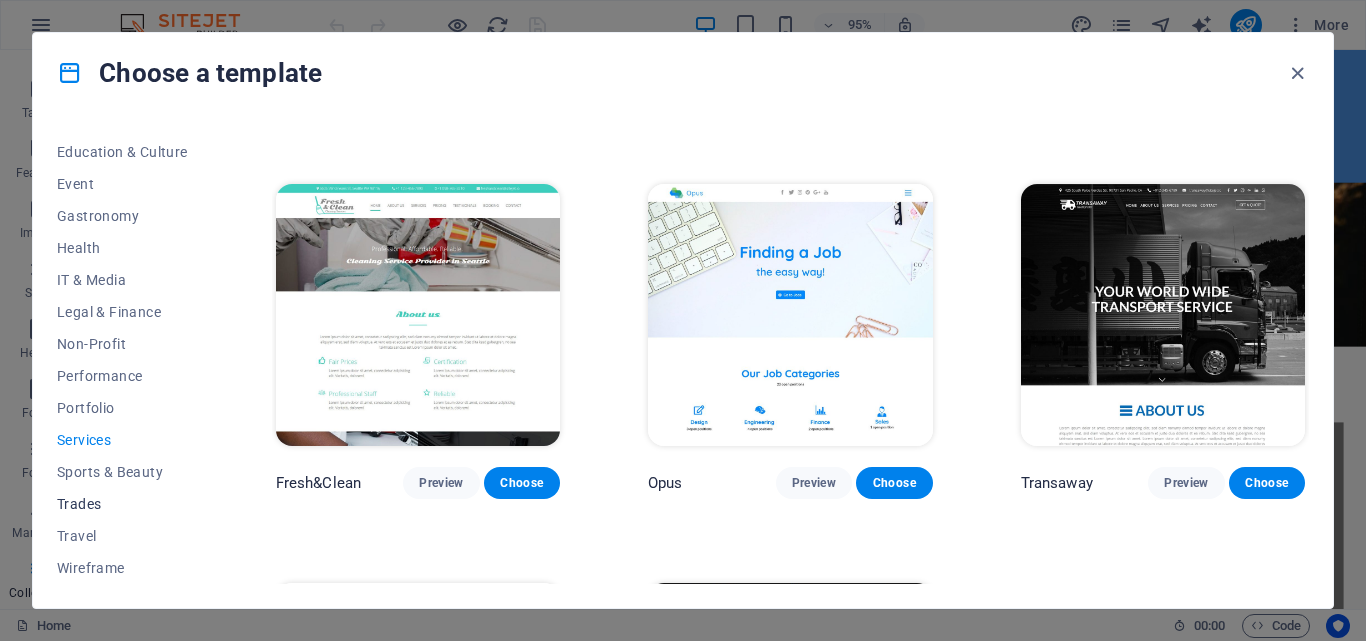 click on "Trades" at bounding box center (122, 504) 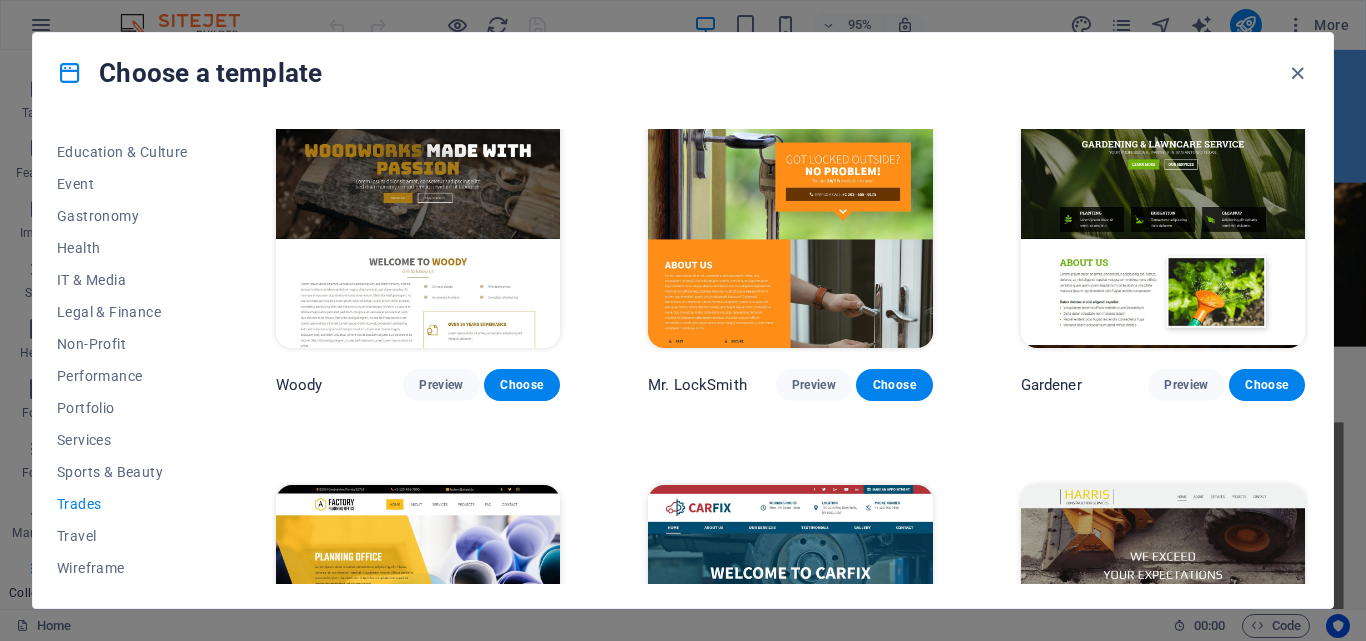 scroll, scrollTop: 600, scrollLeft: 0, axis: vertical 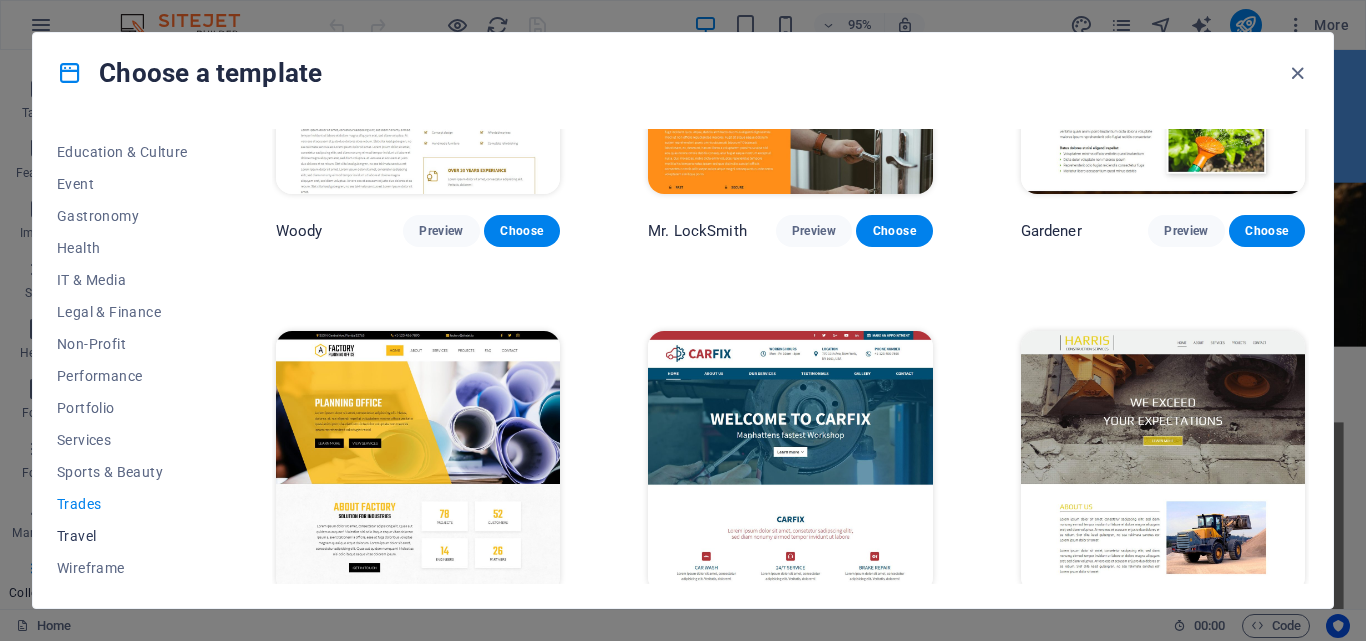 click on "Travel" at bounding box center [122, 536] 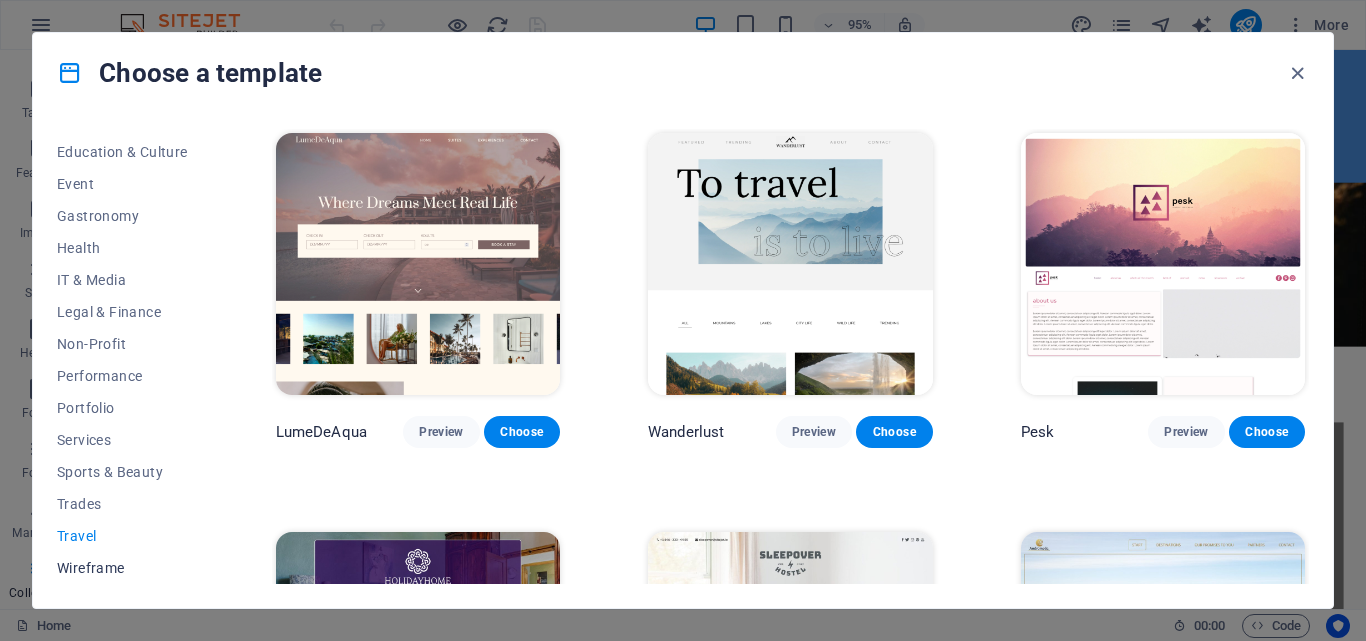 click on "Wireframe" at bounding box center (122, 568) 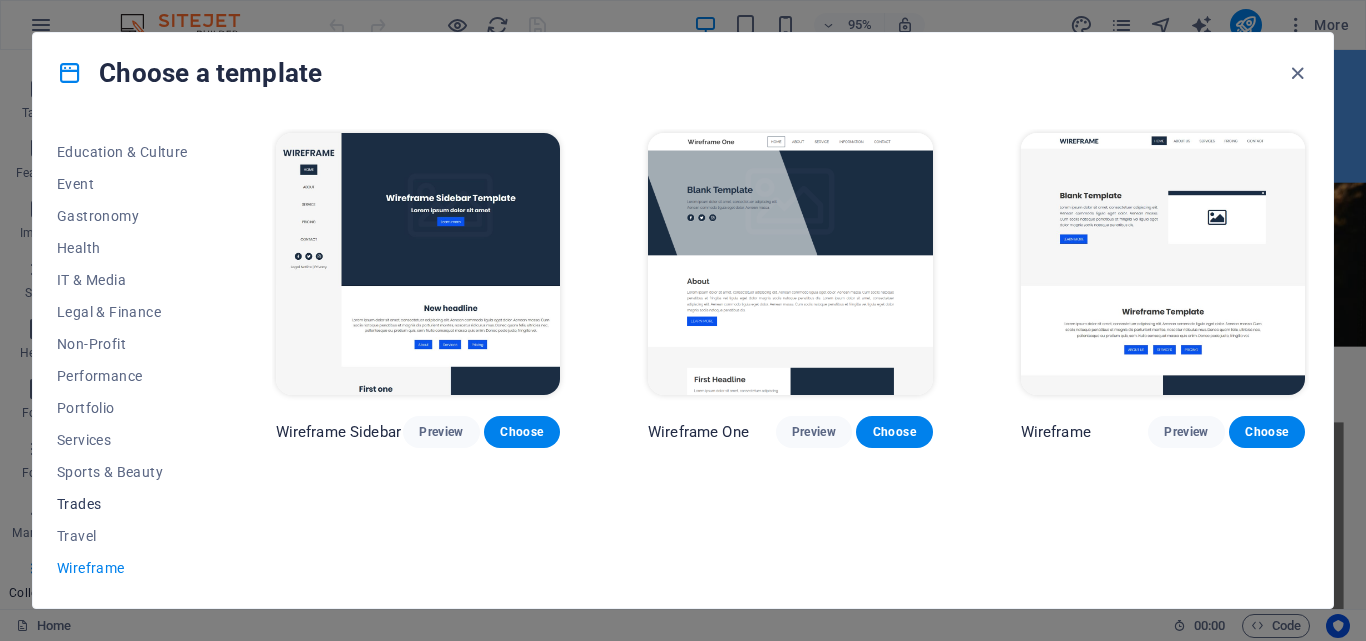 click on "Trades" at bounding box center (122, 504) 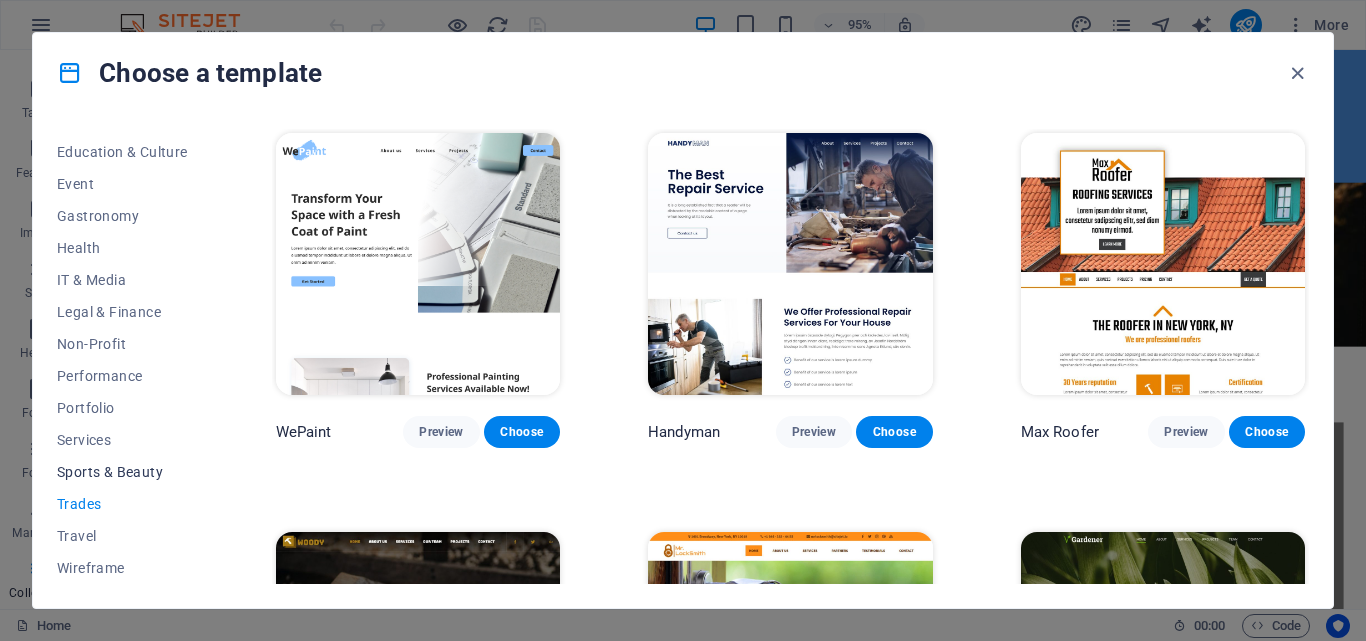 click on "Sports & Beauty" at bounding box center [122, 472] 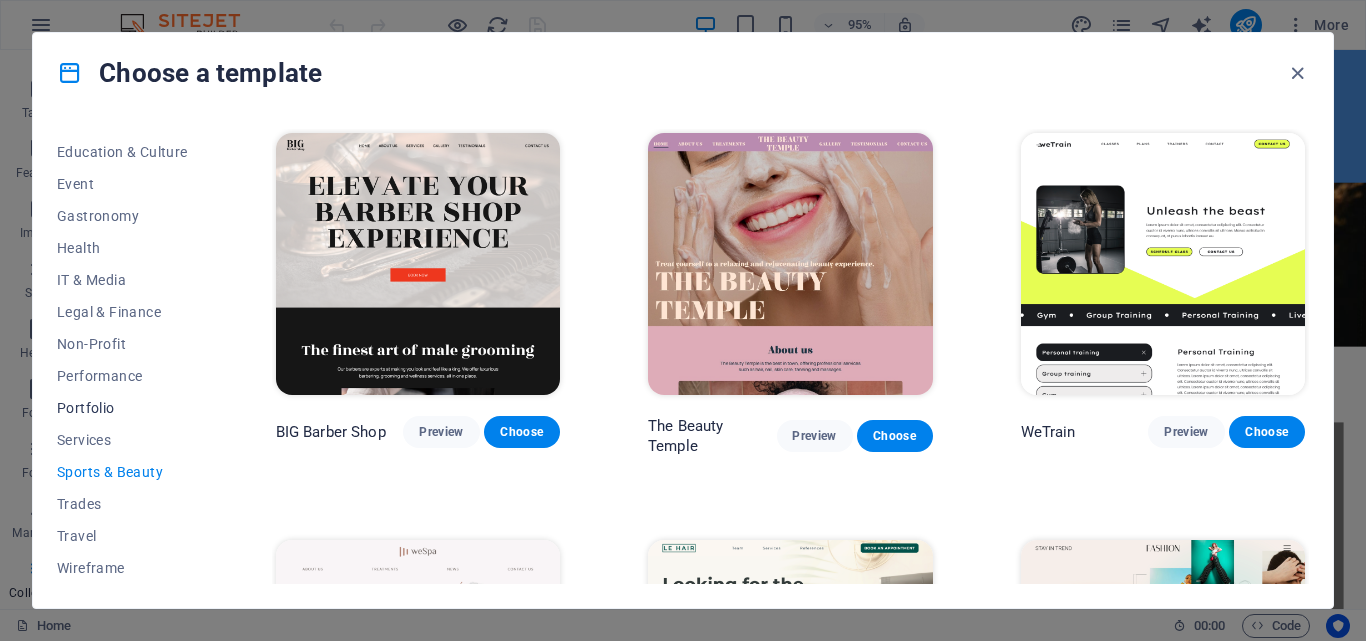 click on "Portfolio" at bounding box center (122, 408) 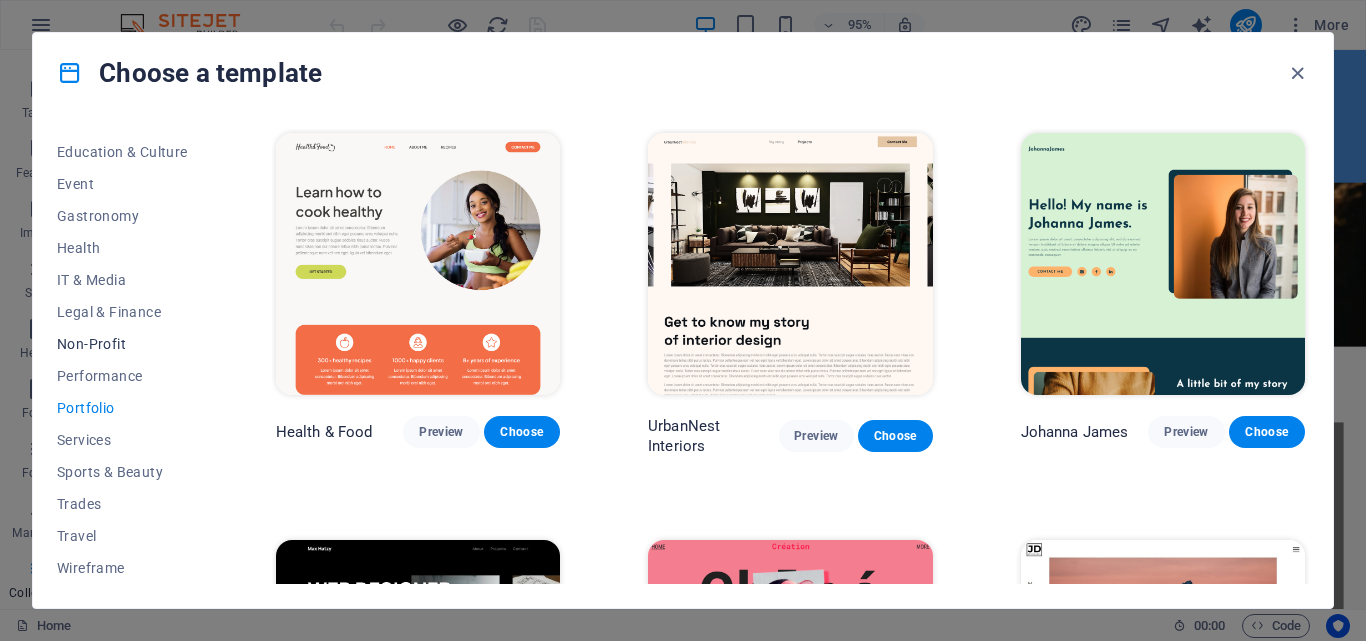 click on "Non-Profit" at bounding box center (122, 344) 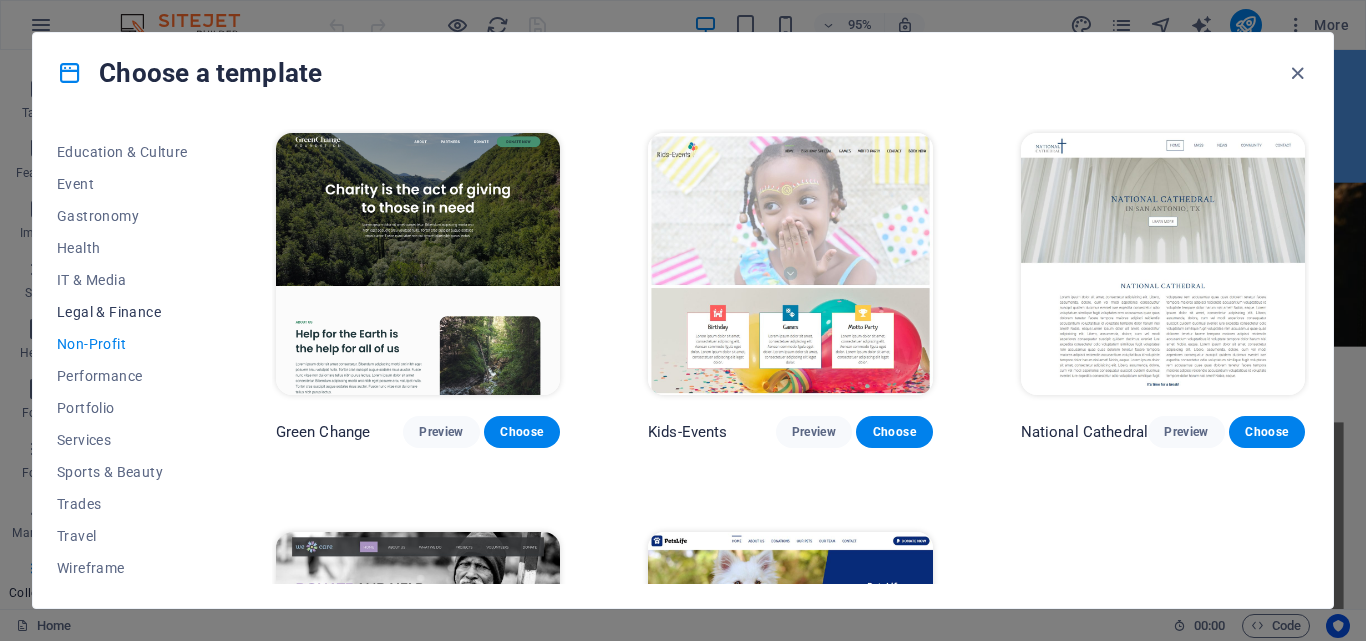 drag, startPoint x: 77, startPoint y: 342, endPoint x: 78, endPoint y: 319, distance: 23.021729 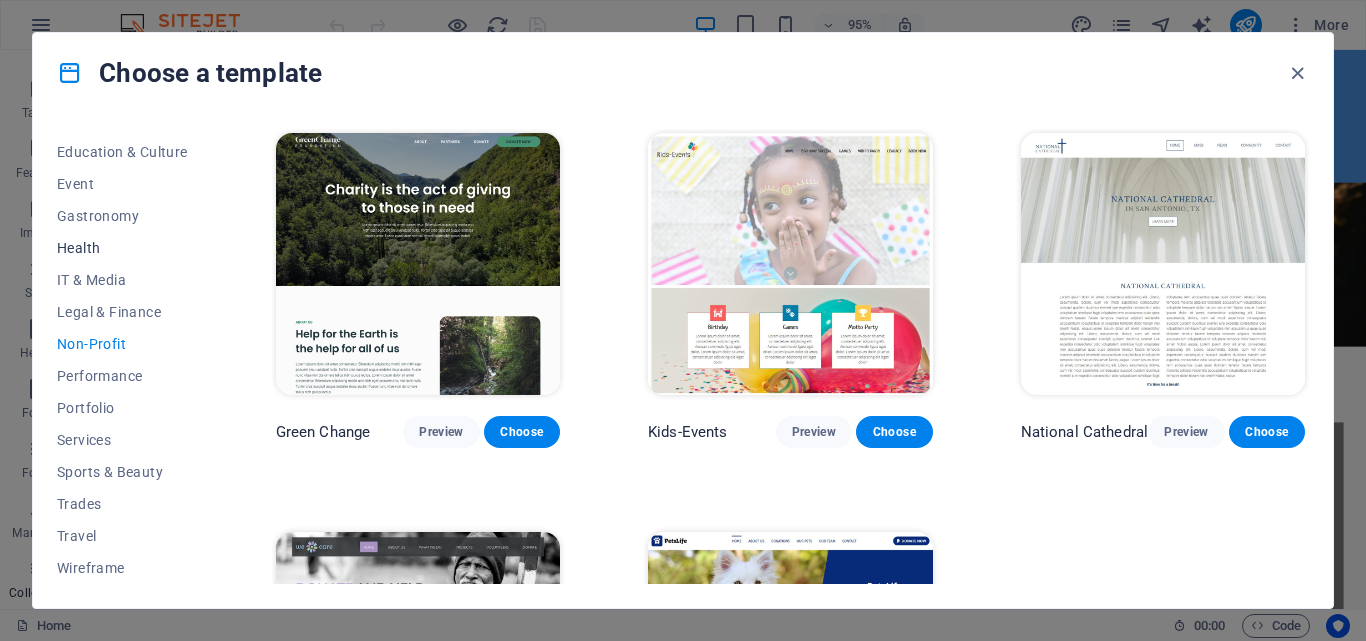 click on "Health" at bounding box center (122, 248) 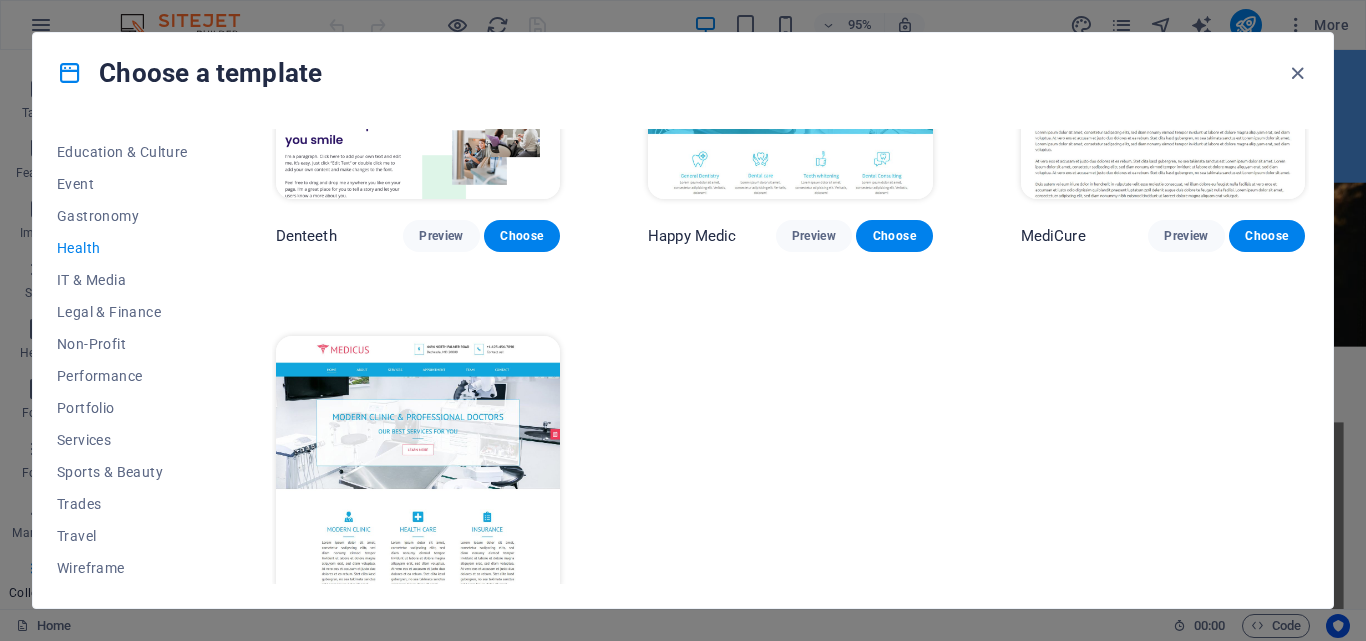 scroll, scrollTop: 600, scrollLeft: 0, axis: vertical 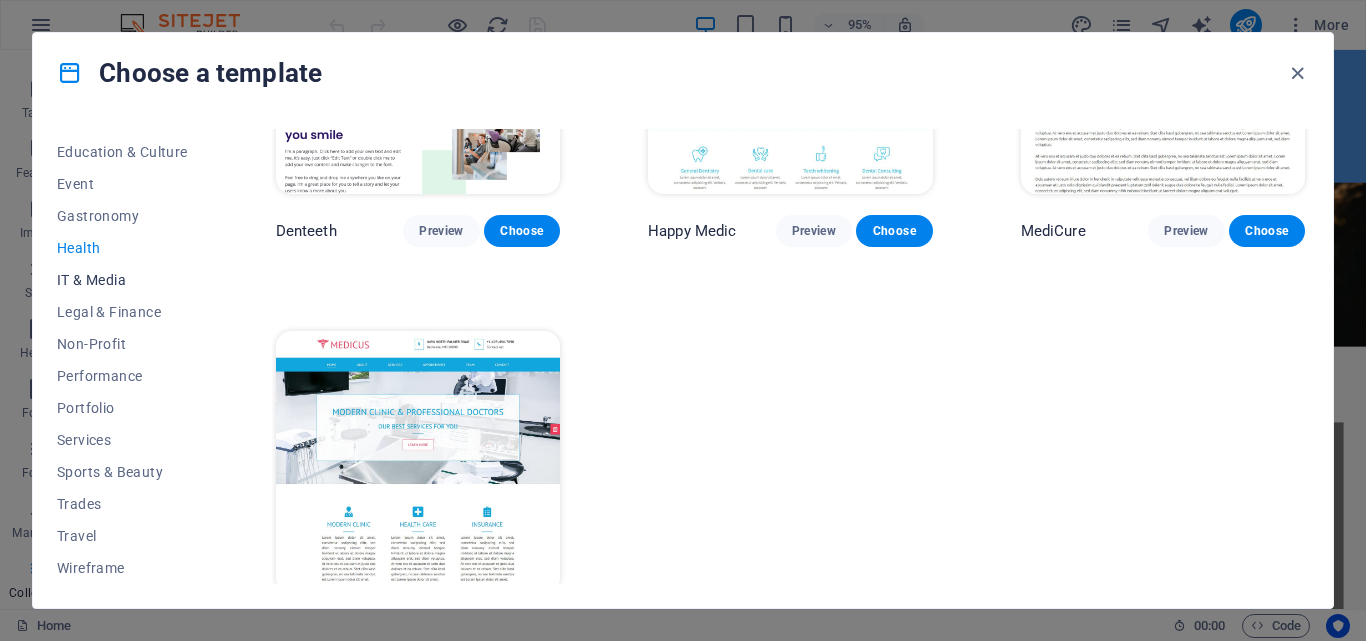 click on "IT & Media" at bounding box center [122, 280] 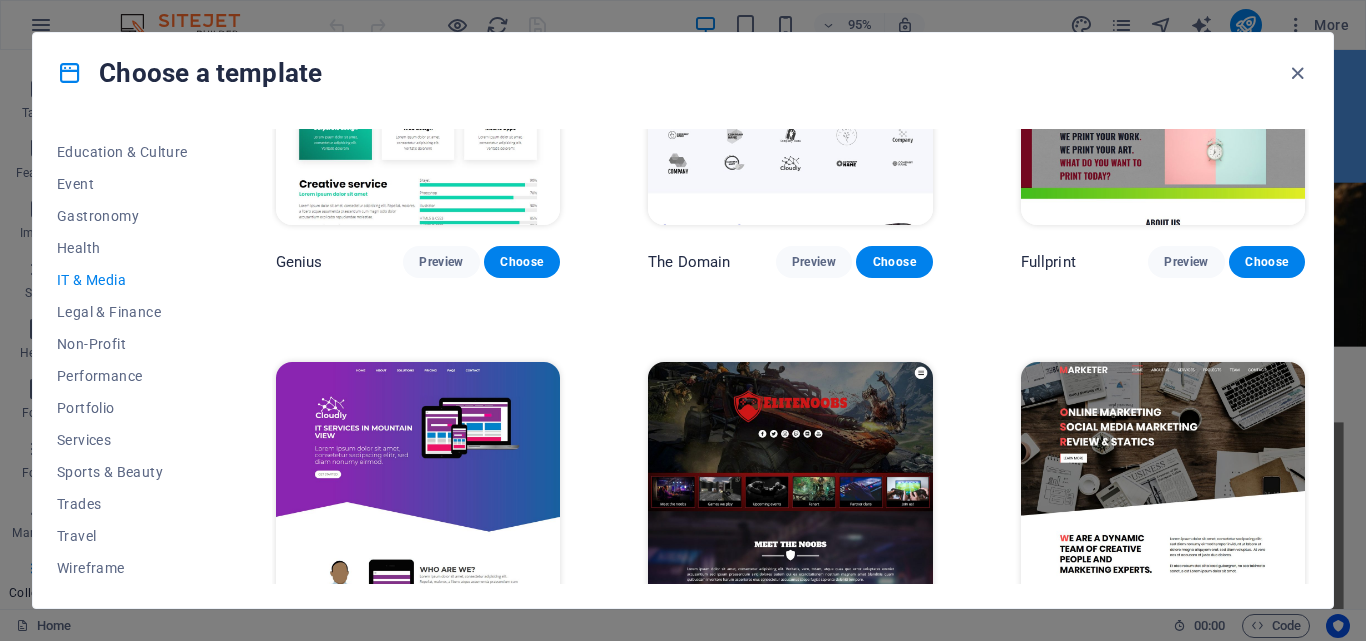scroll, scrollTop: 1052, scrollLeft: 0, axis: vertical 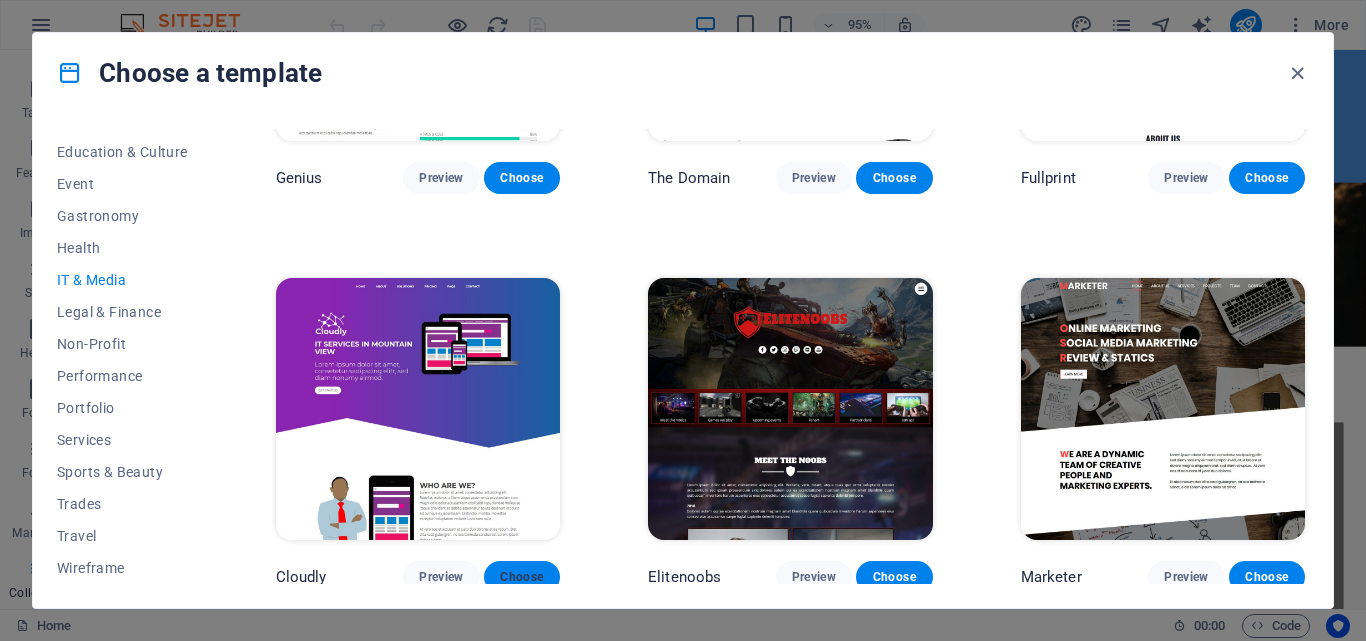click on "Choose" at bounding box center [522, 577] 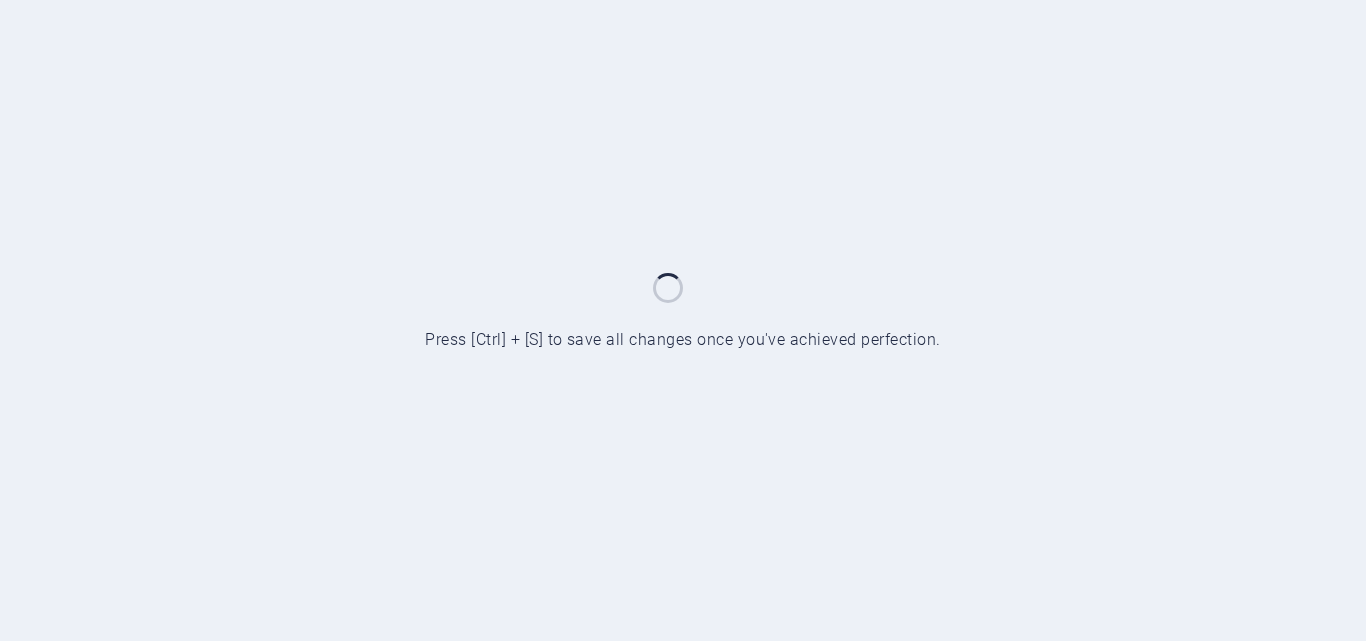 scroll, scrollTop: 0, scrollLeft: 0, axis: both 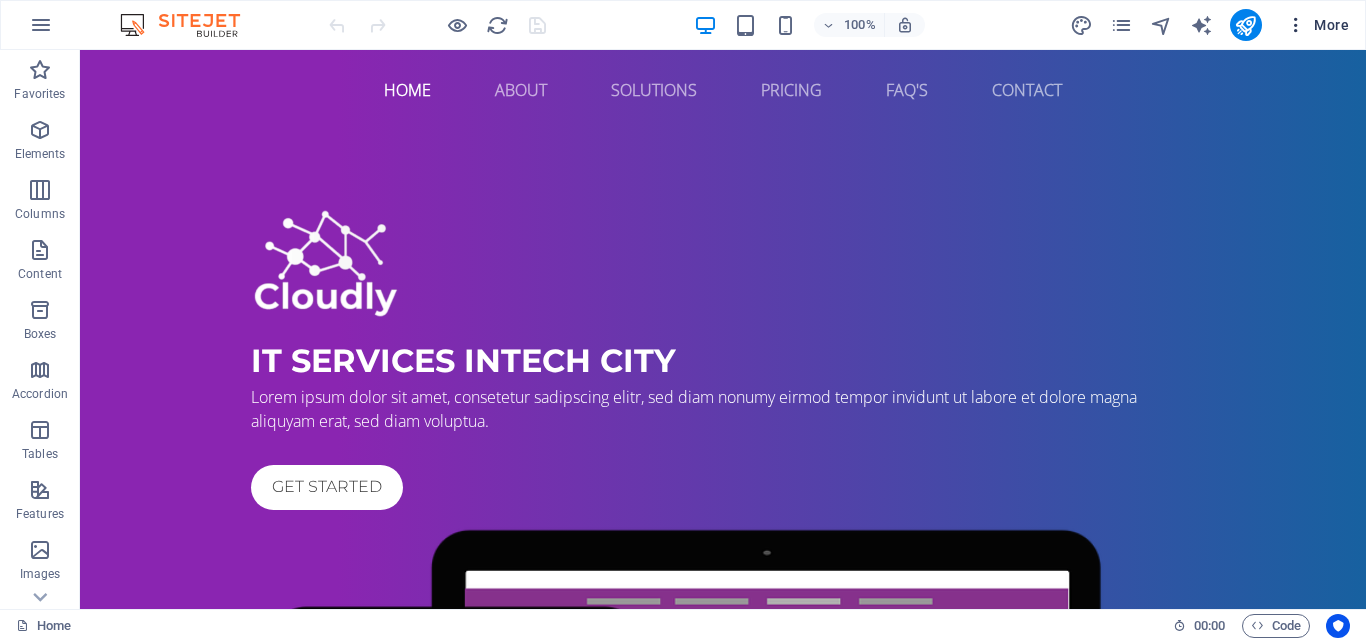 click at bounding box center [1296, 25] 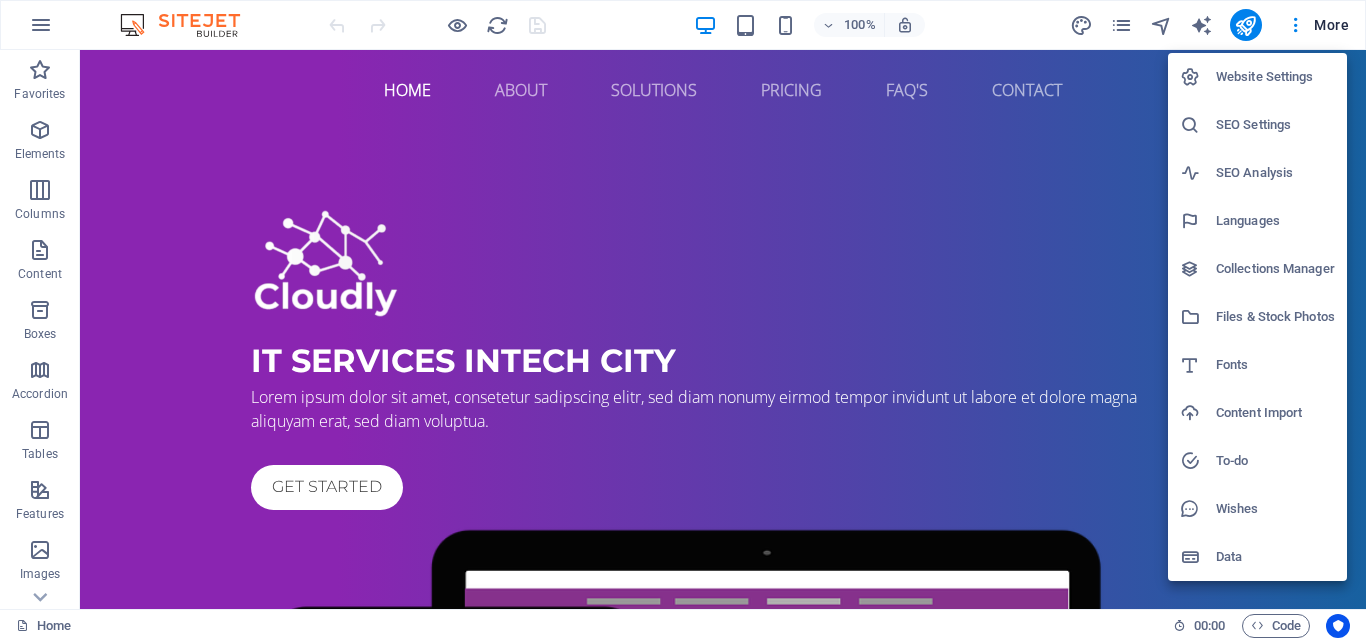 click at bounding box center (683, 320) 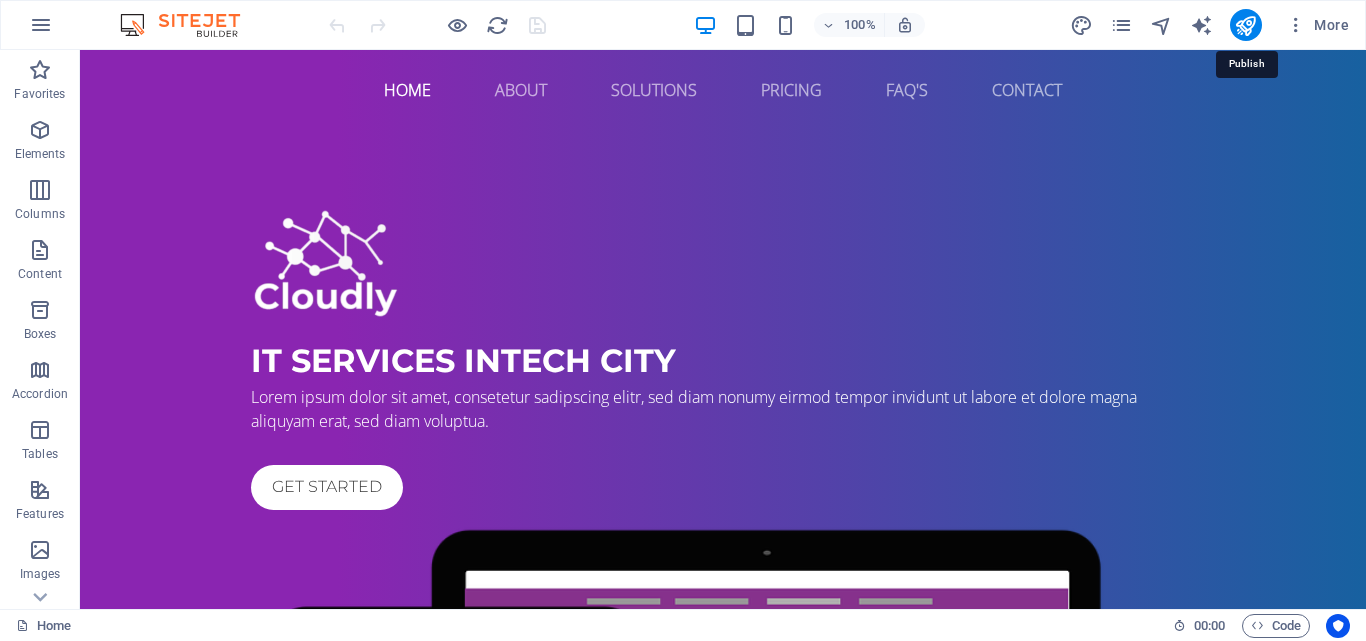 click at bounding box center (1245, 25) 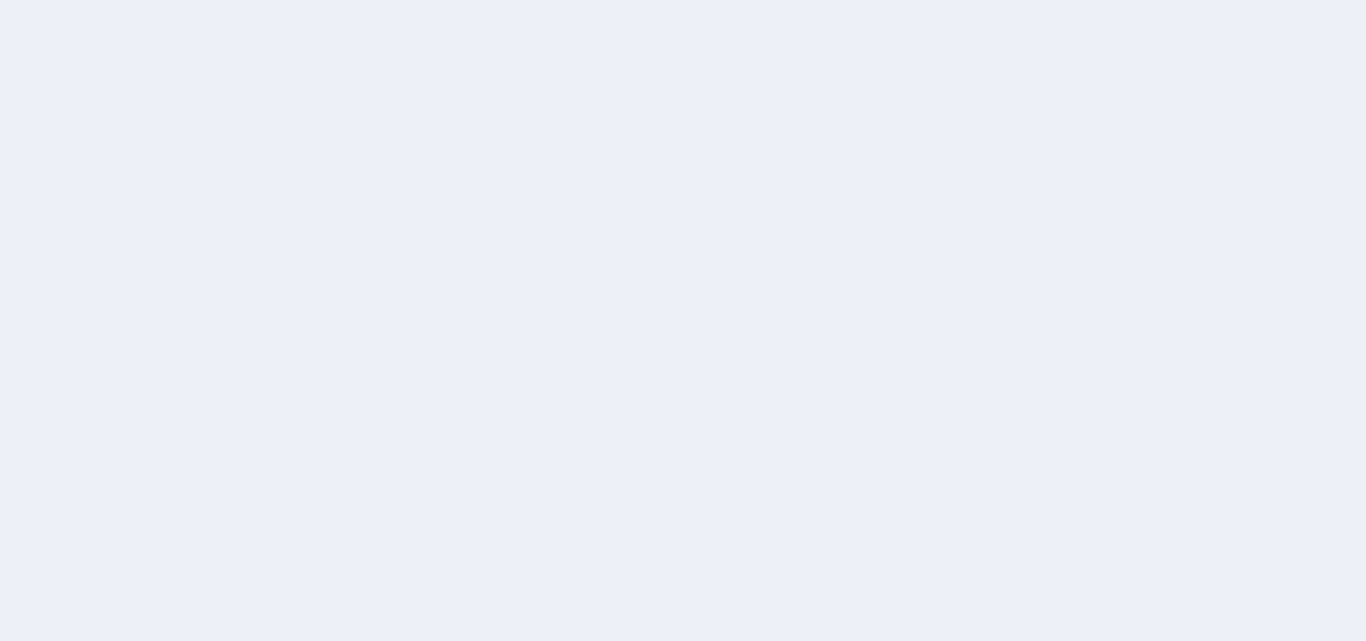 scroll, scrollTop: 0, scrollLeft: 0, axis: both 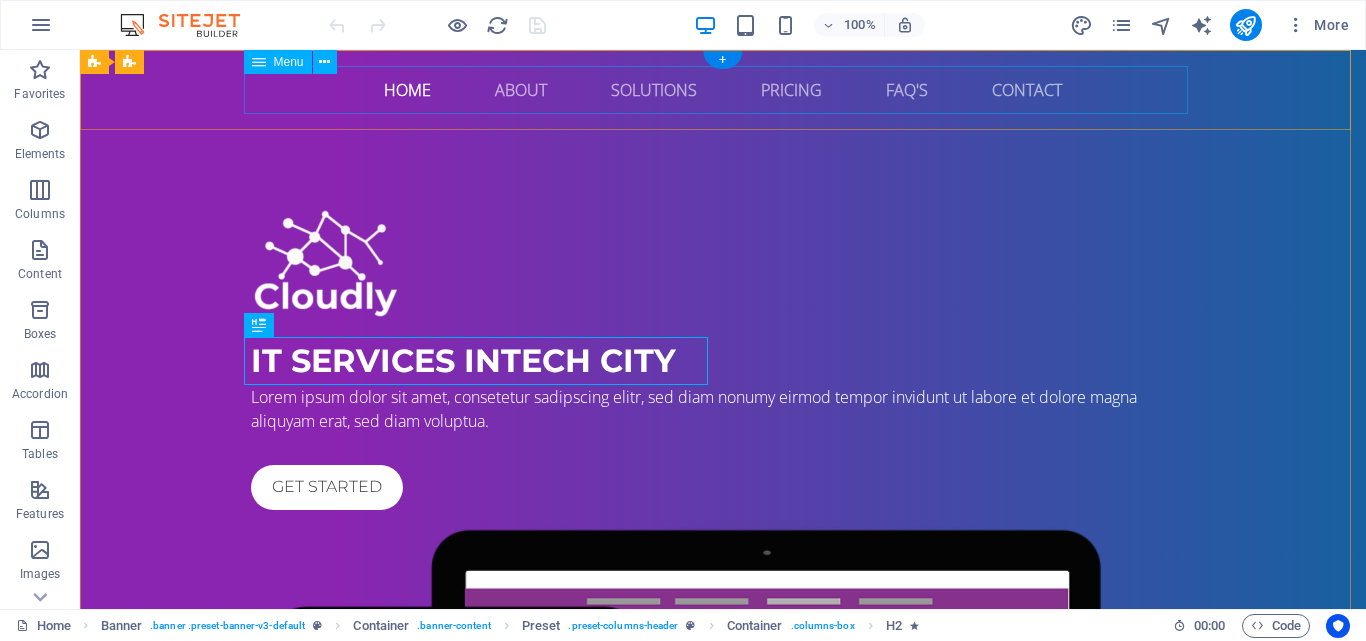 click on "Home About Solutions Pricing FAQ's Contact" at bounding box center (723, 90) 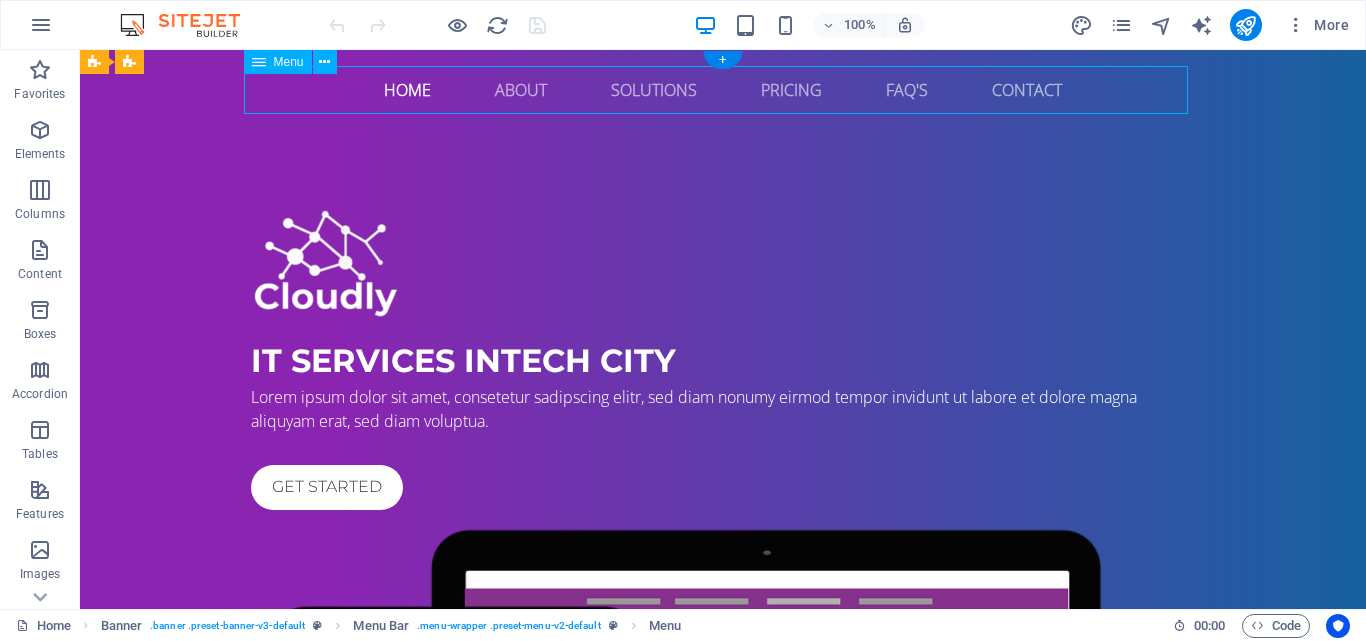 click on "Home About Solutions Pricing FAQ's Contact" at bounding box center [723, 90] 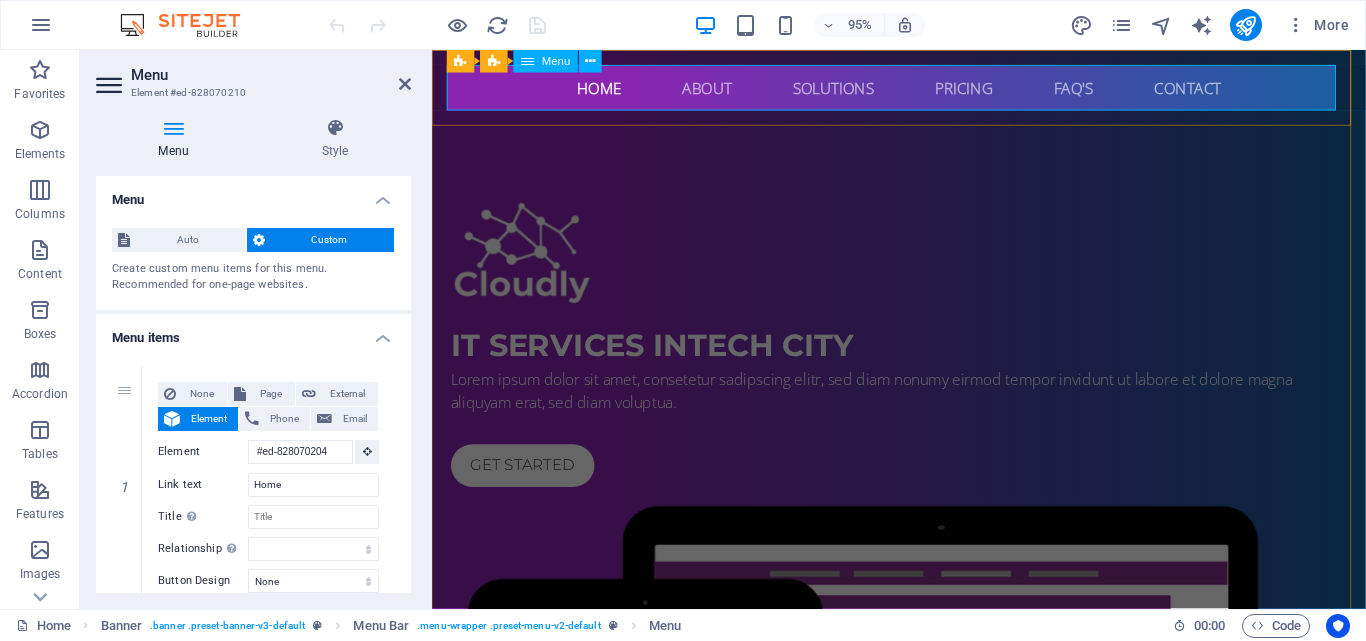 click on "Home About Solutions Pricing FAQ's Contact" at bounding box center [924, 90] 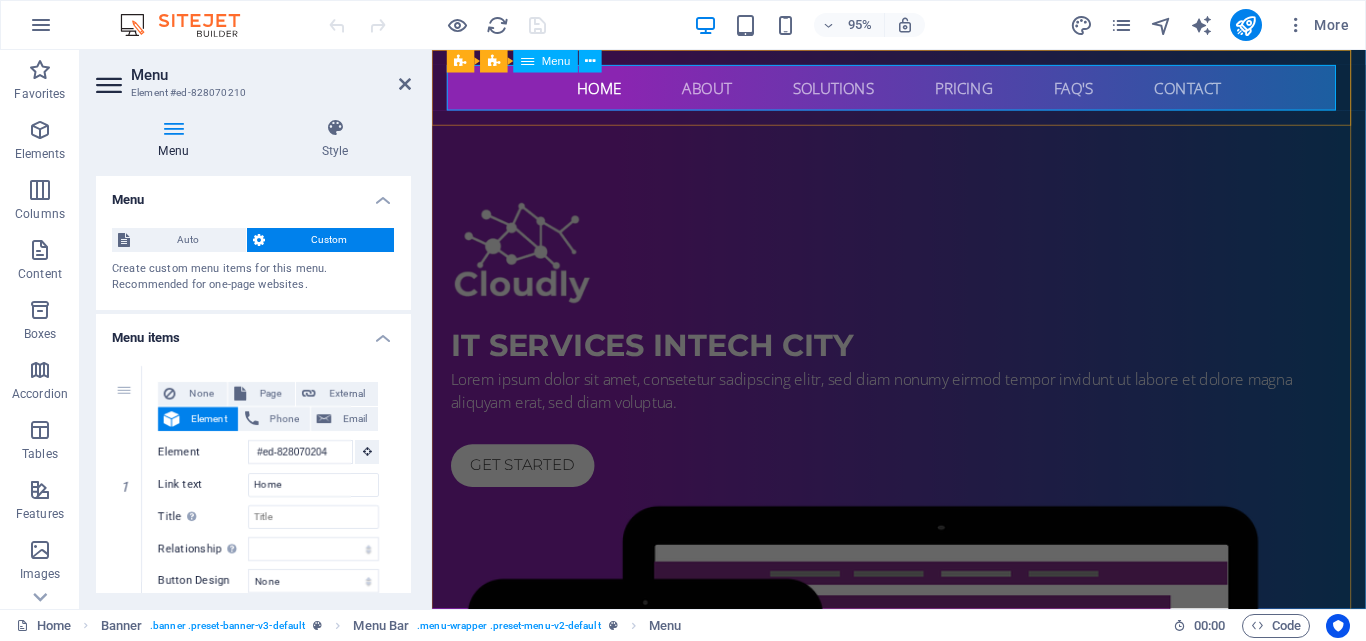 click on "Home About Solutions Pricing FAQ's Contact" at bounding box center [924, 90] 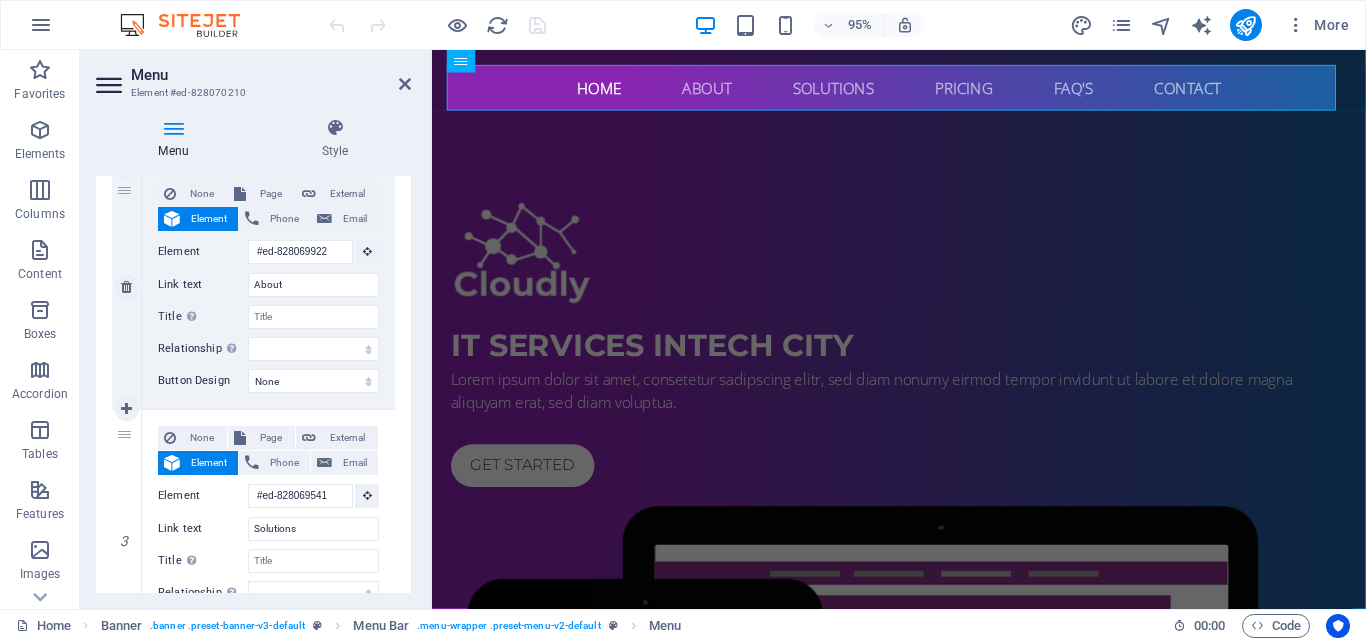 scroll, scrollTop: 700, scrollLeft: 0, axis: vertical 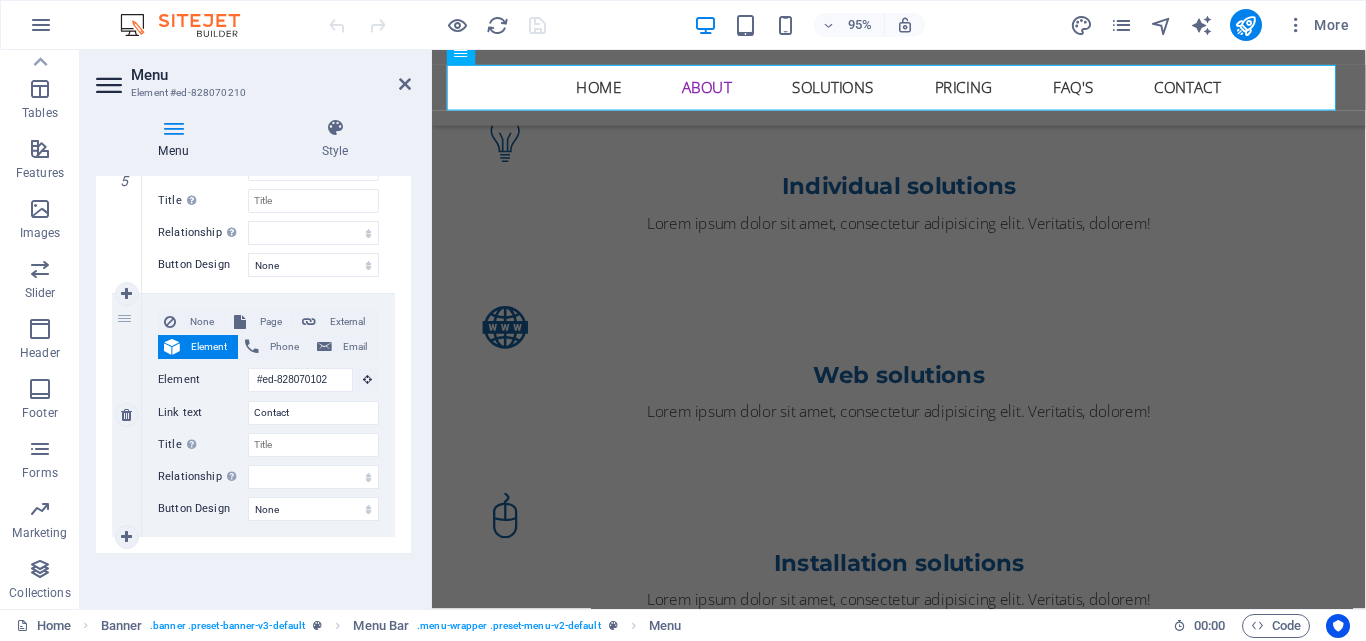 drag, startPoint x: 407, startPoint y: 560, endPoint x: 390, endPoint y: 440, distance: 121.19818 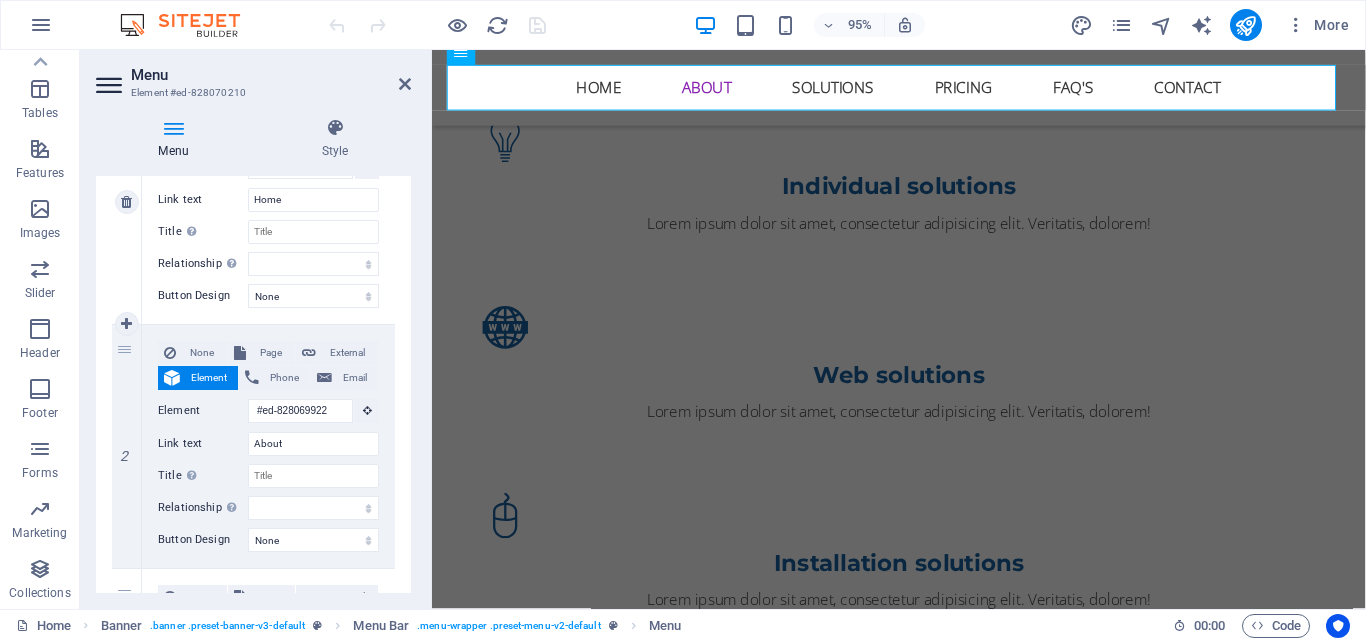 scroll, scrollTop: 0, scrollLeft: 0, axis: both 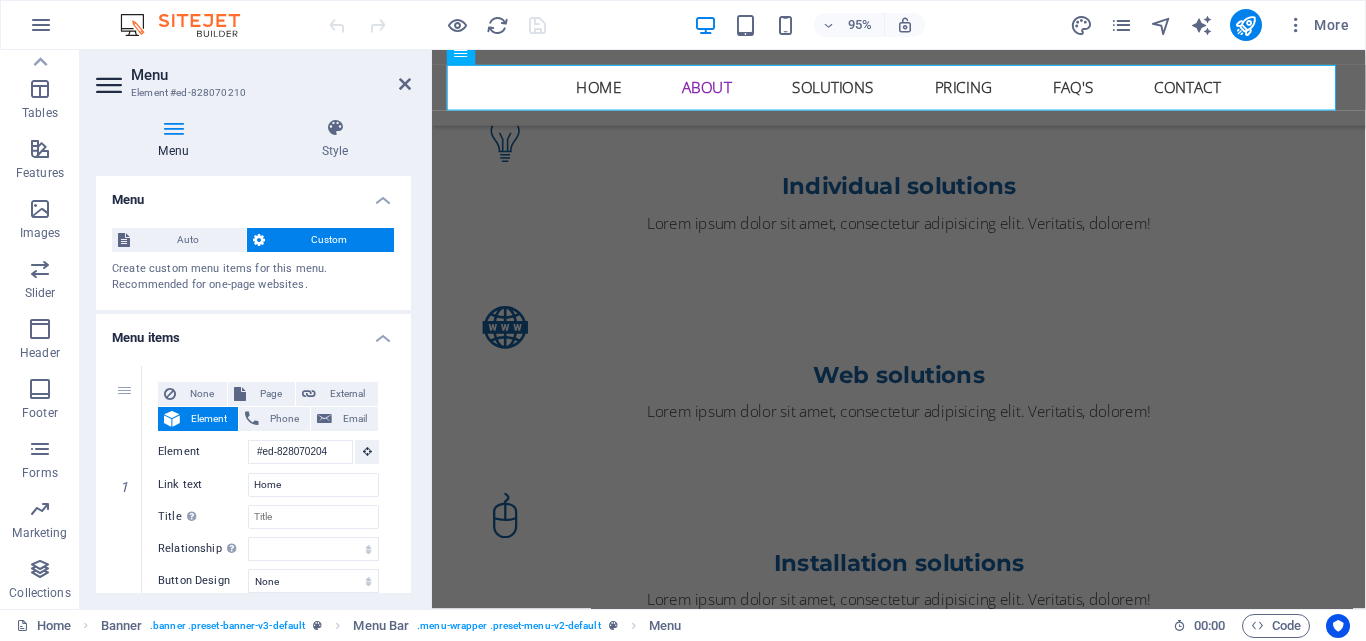 click at bounding box center (923, 4901) 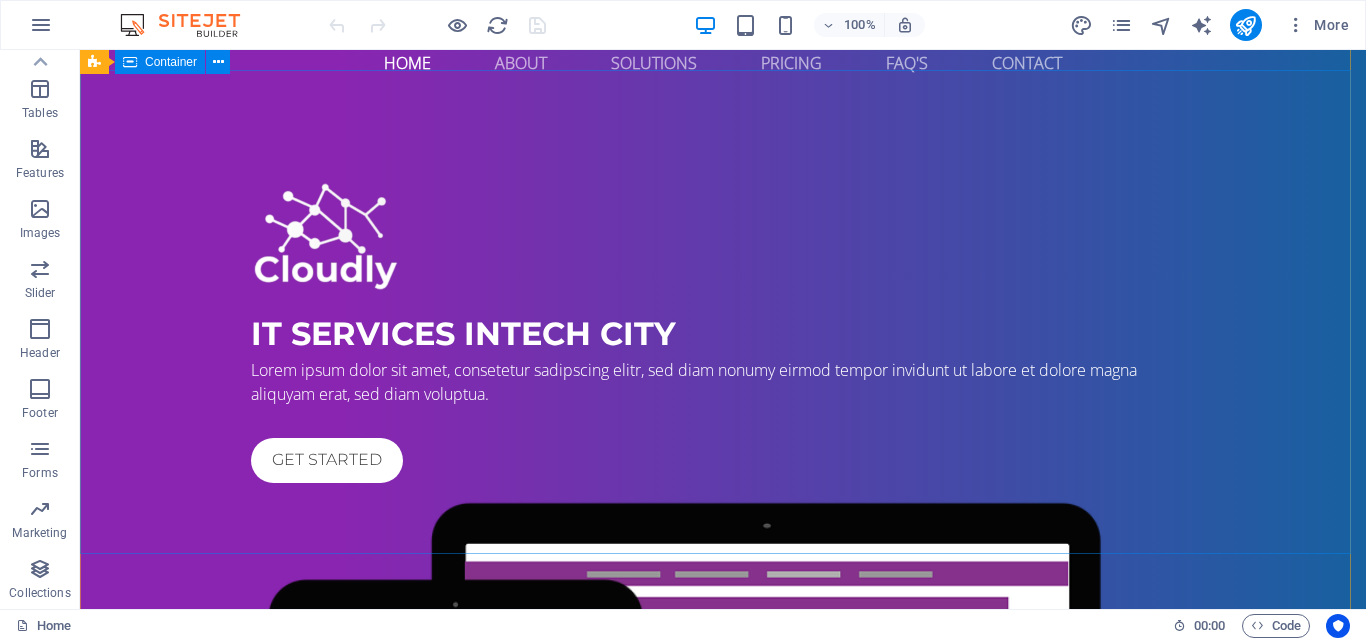 scroll, scrollTop: 0, scrollLeft: 0, axis: both 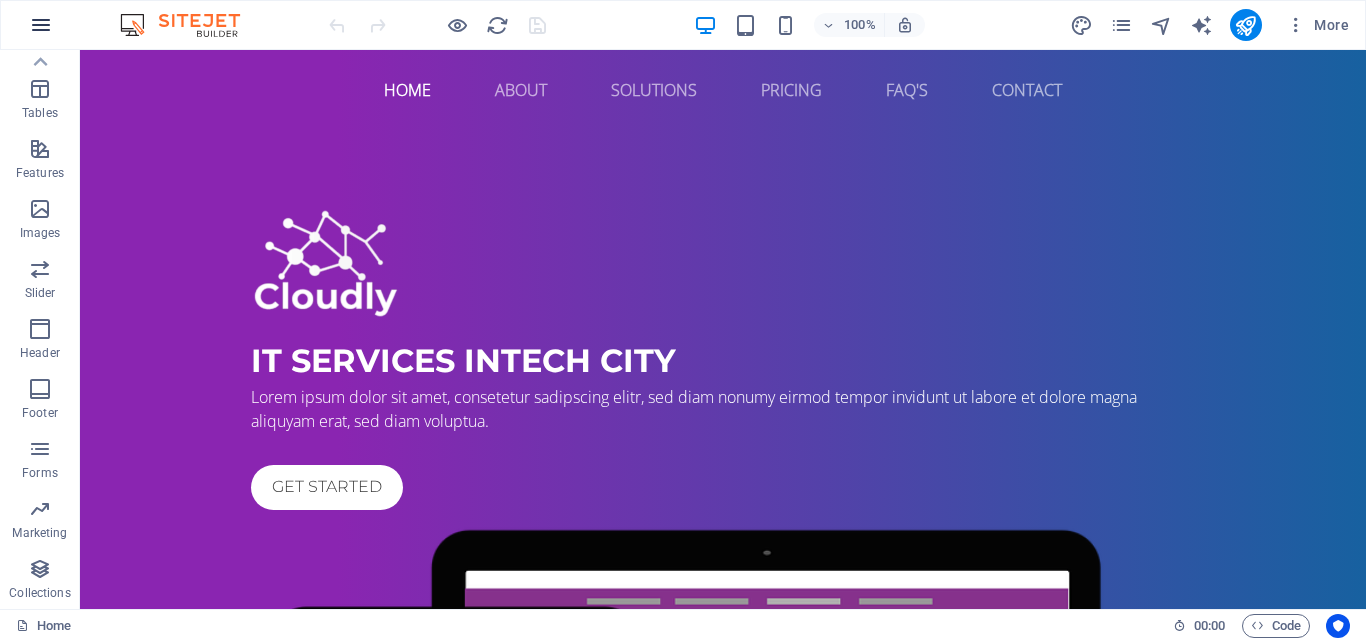 click at bounding box center [41, 25] 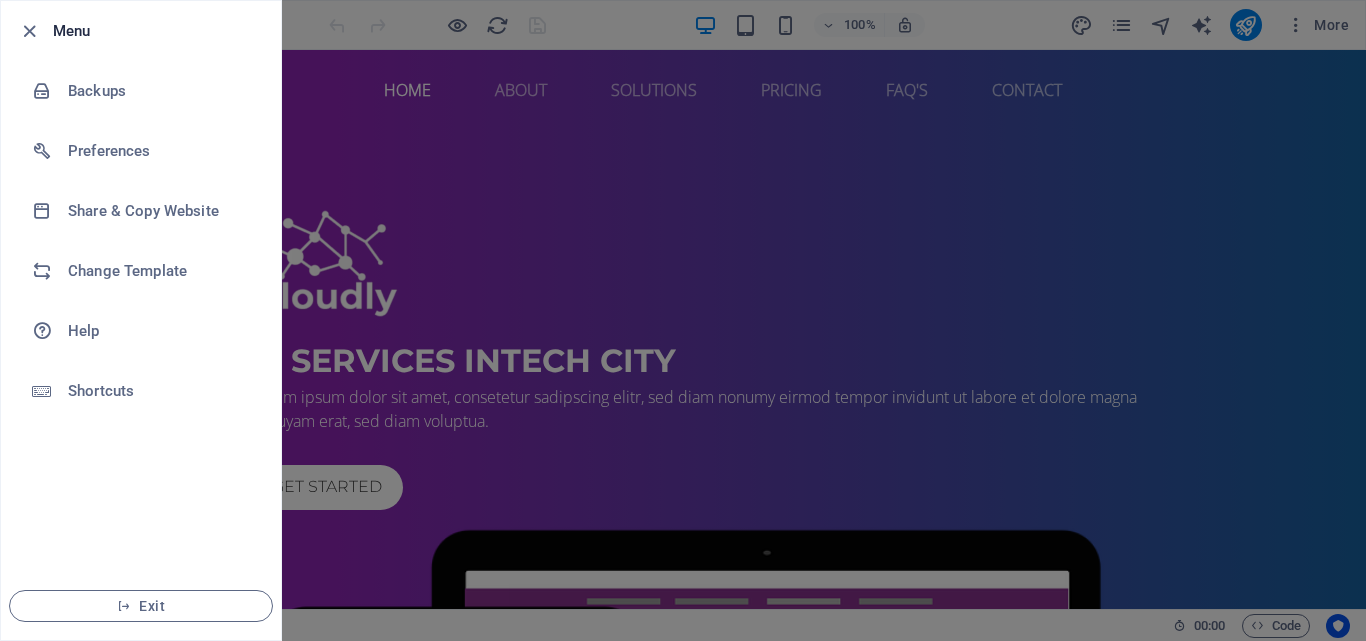 click at bounding box center [683, 320] 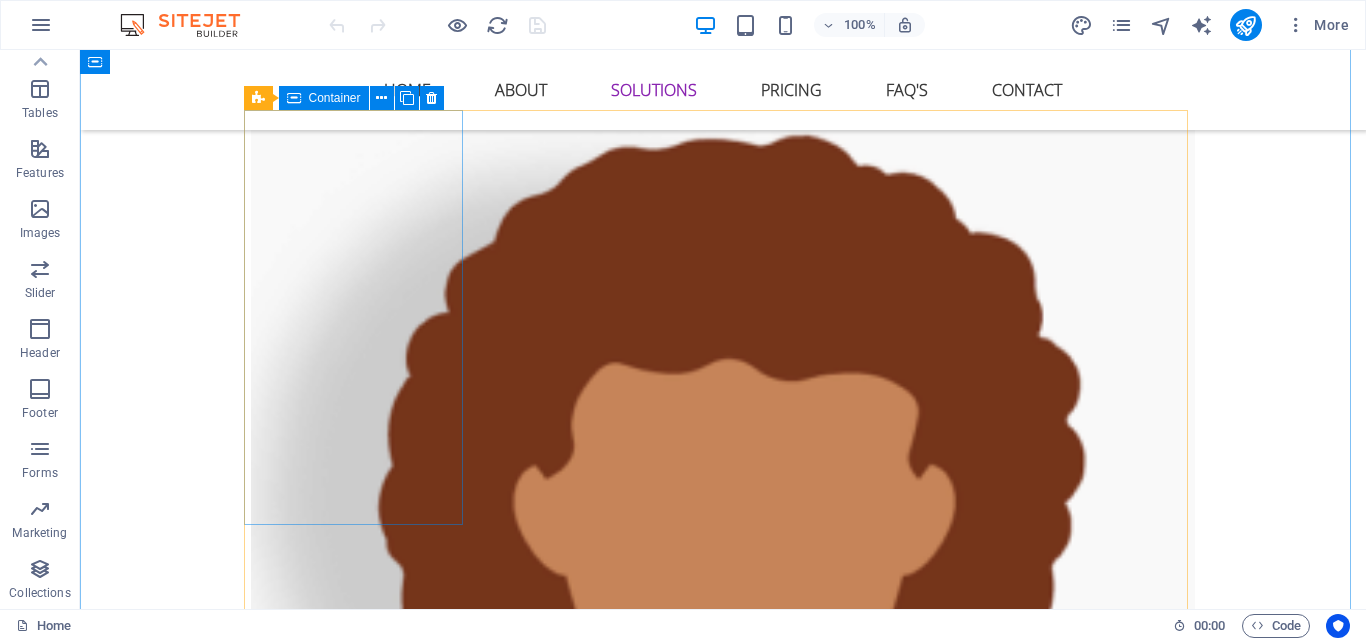 scroll, scrollTop: 2800, scrollLeft: 0, axis: vertical 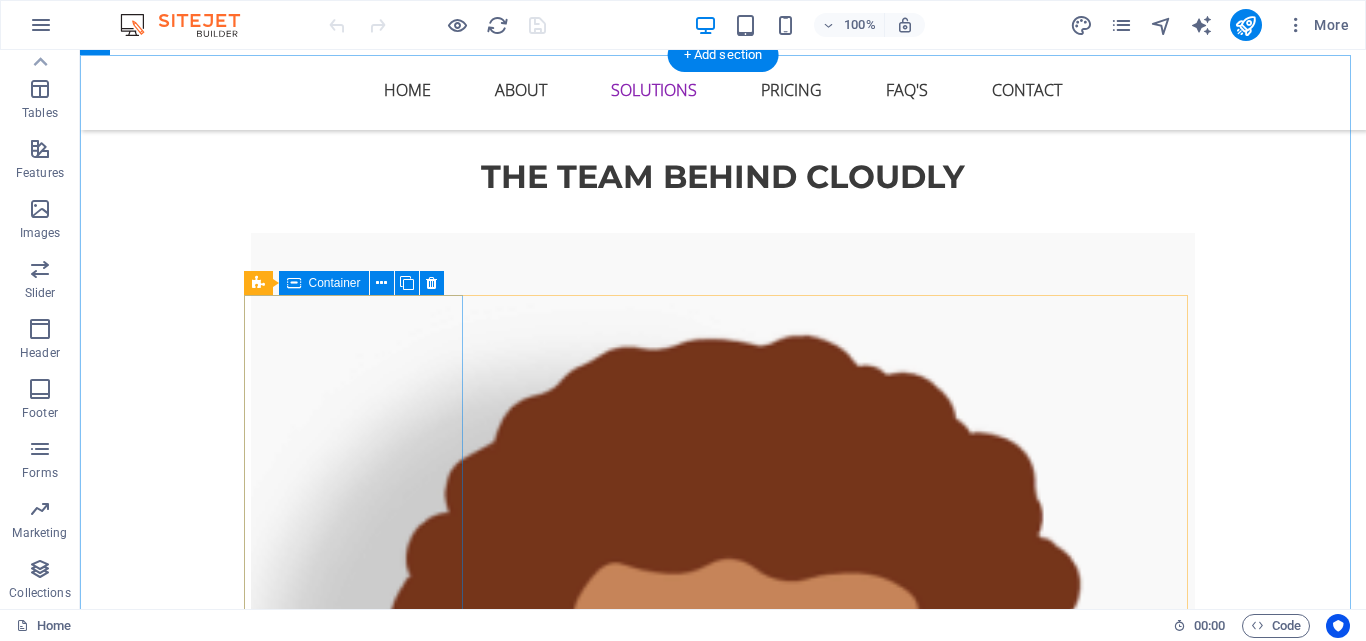 click on "Web" at bounding box center (361, 5128) 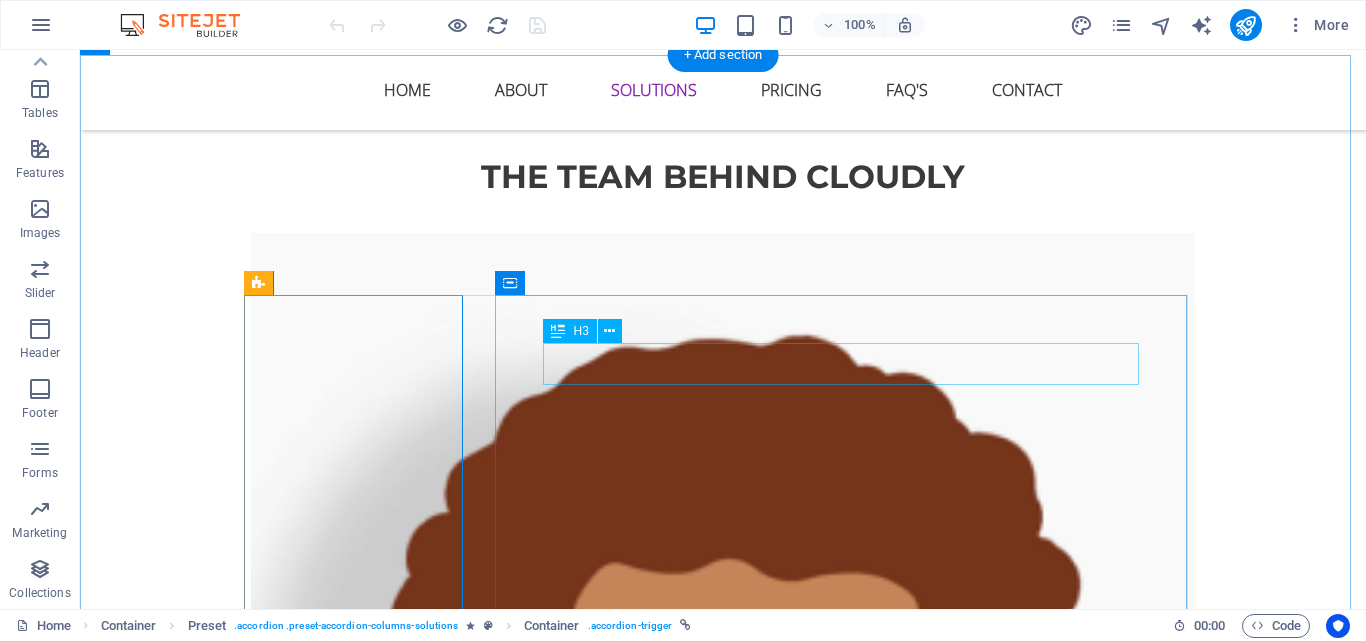 click on "Web solutions" at bounding box center (849, 5200) 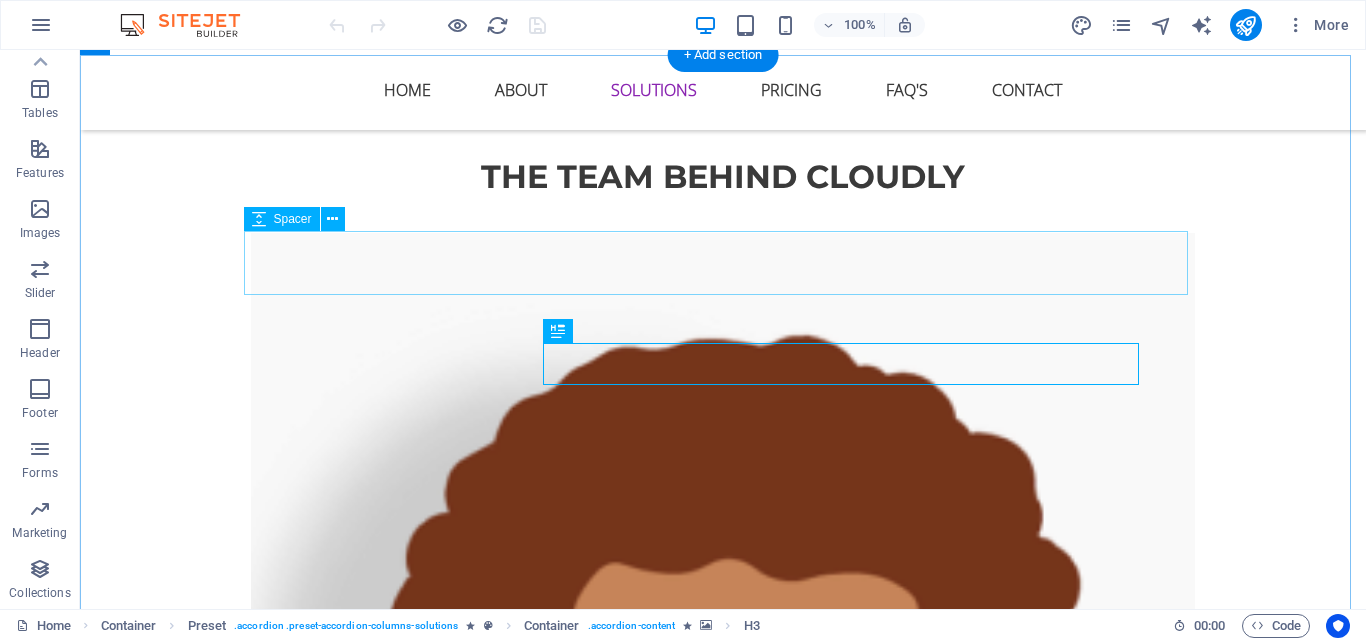 click at bounding box center [723, 4676] 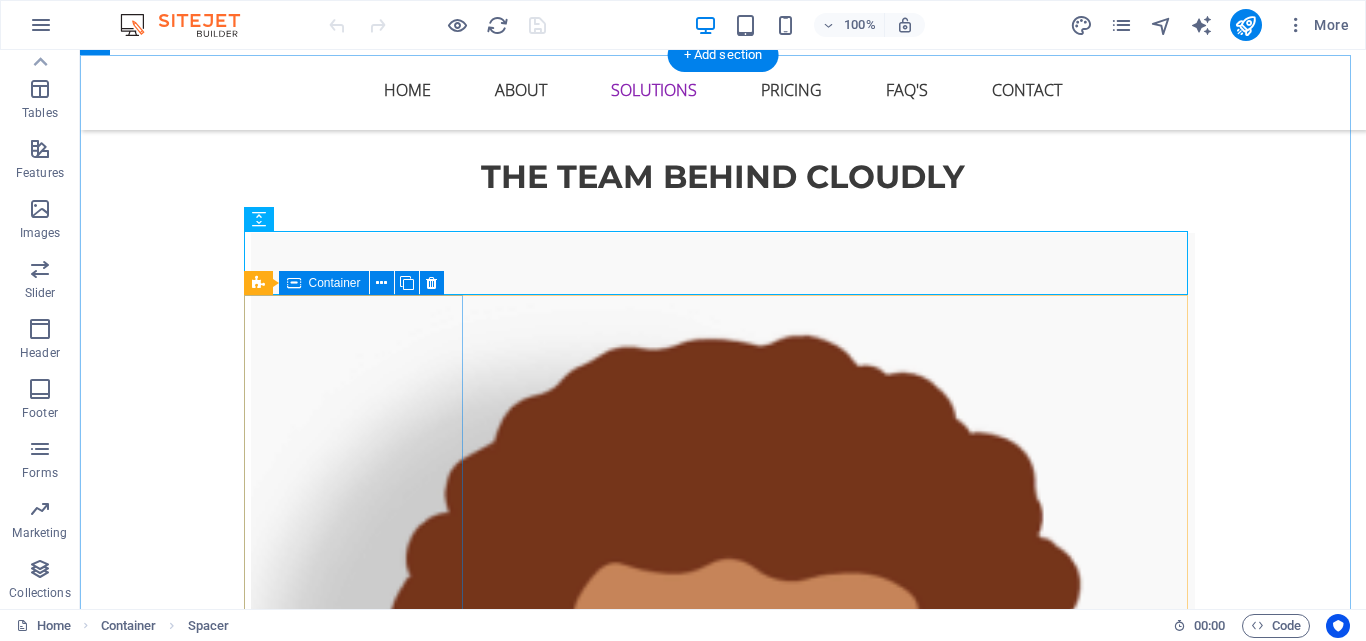 click on "Web" at bounding box center [361, 5128] 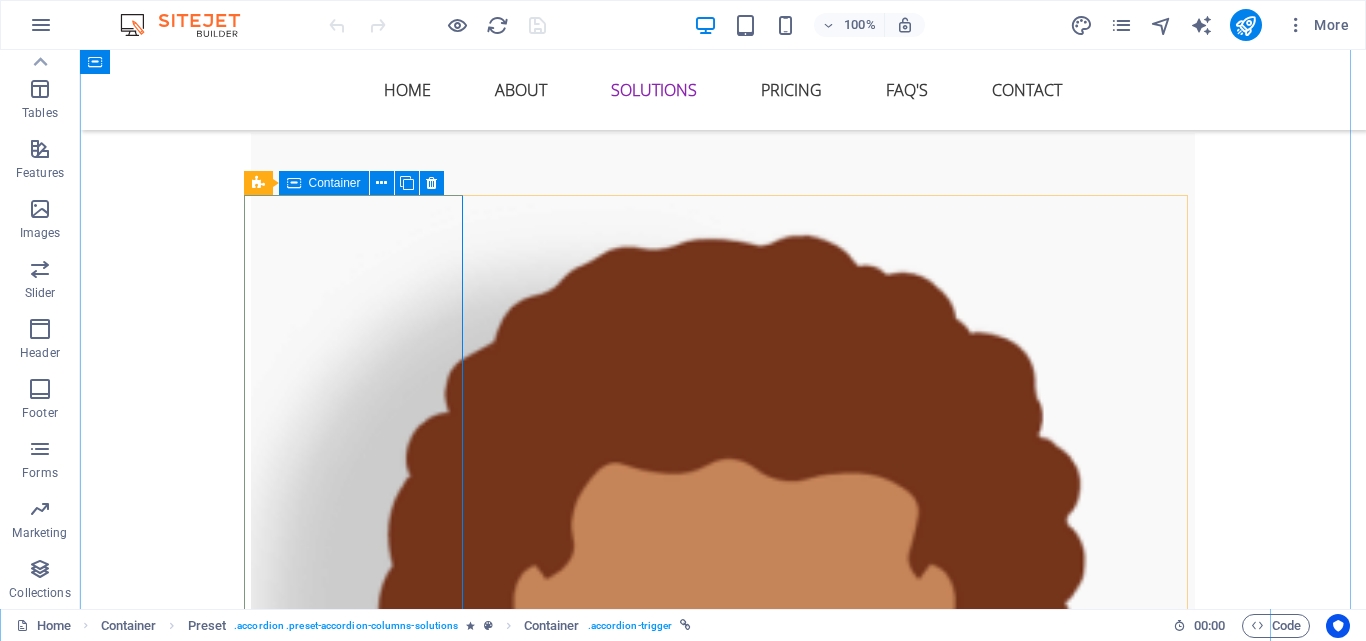 click on "Web" at bounding box center (361, 5028) 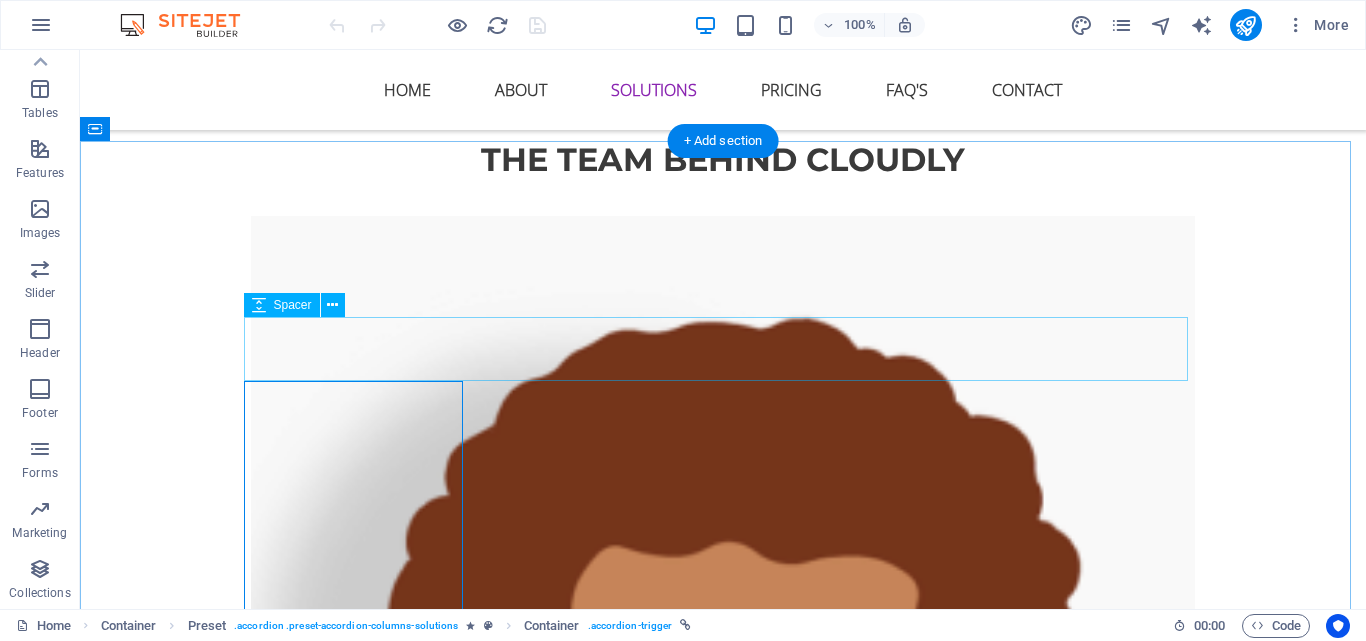 scroll, scrollTop: 2700, scrollLeft: 0, axis: vertical 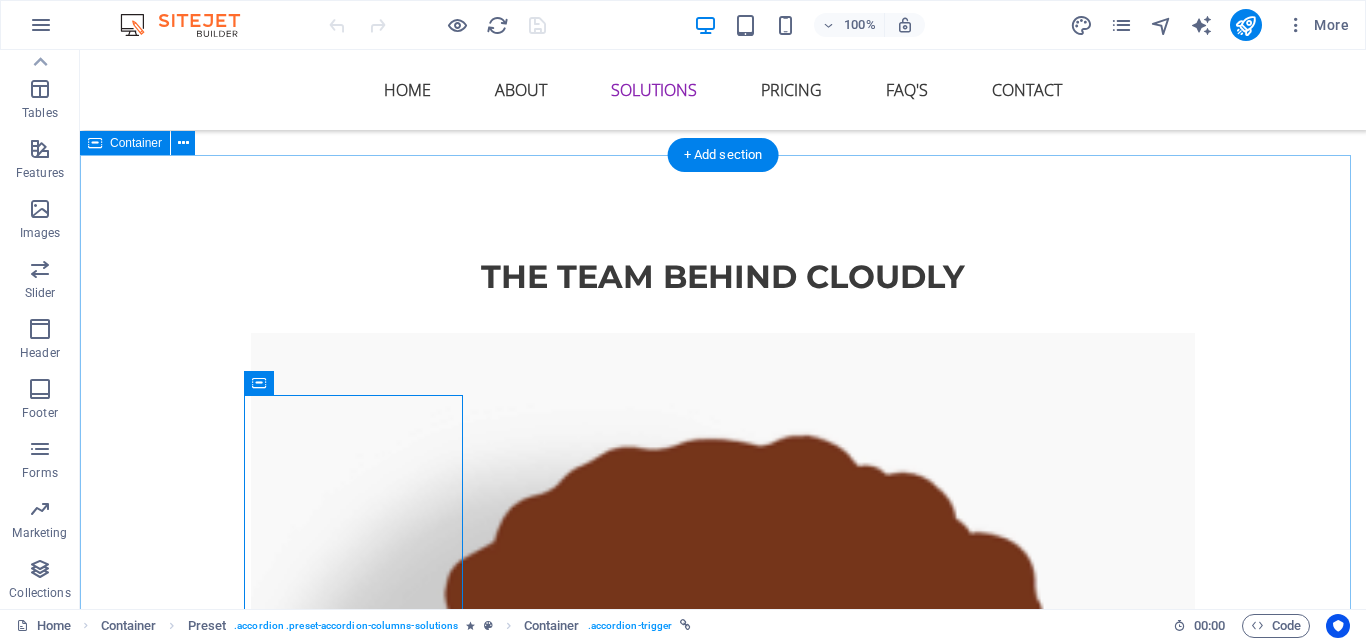 click on "All our Solutions for you Lorem ipsum dolor sit amet, consectetur adipisicing elit. Maiores ipsum repellat minus nihil. Labore, delectus, nam dignissimos ea repudiandae minima voluptatum magni pariatur possimus quia accusamus harum facilis corporis animi nisi. Web Web solutions Lorem ipsum dolor sit amet, consectetur adipisicing elit. Maiores ipsum repellat minus nihil. Labore, delectus, nam dignissimos ea repudiandae minima voluptatum magni pariatur possimus quia accusamus harum facilis corporis animi nisi: Lorem ipsum dolor sit amet, consectetur adipisicing elit. Consectetur adipisicing elit. Sit amet, consectetur adipisicing elit. Enim, pariatur, impedit quia repellat harum ipsam laboriosam voluptas dicta illum nisi obcaecati reprehenderit quis placeat recusandae tenetur aperiam. Pricing Hardware Hardware solutions Enim, pariatur, impedit quia repellat harum ipsam laboriosam voluptas dicta illum nisi obcaecati reprehenderit quis placeat recusandae tenetur aperiam. Pricing Individual Individual solutions" at bounding box center (723, 5895) 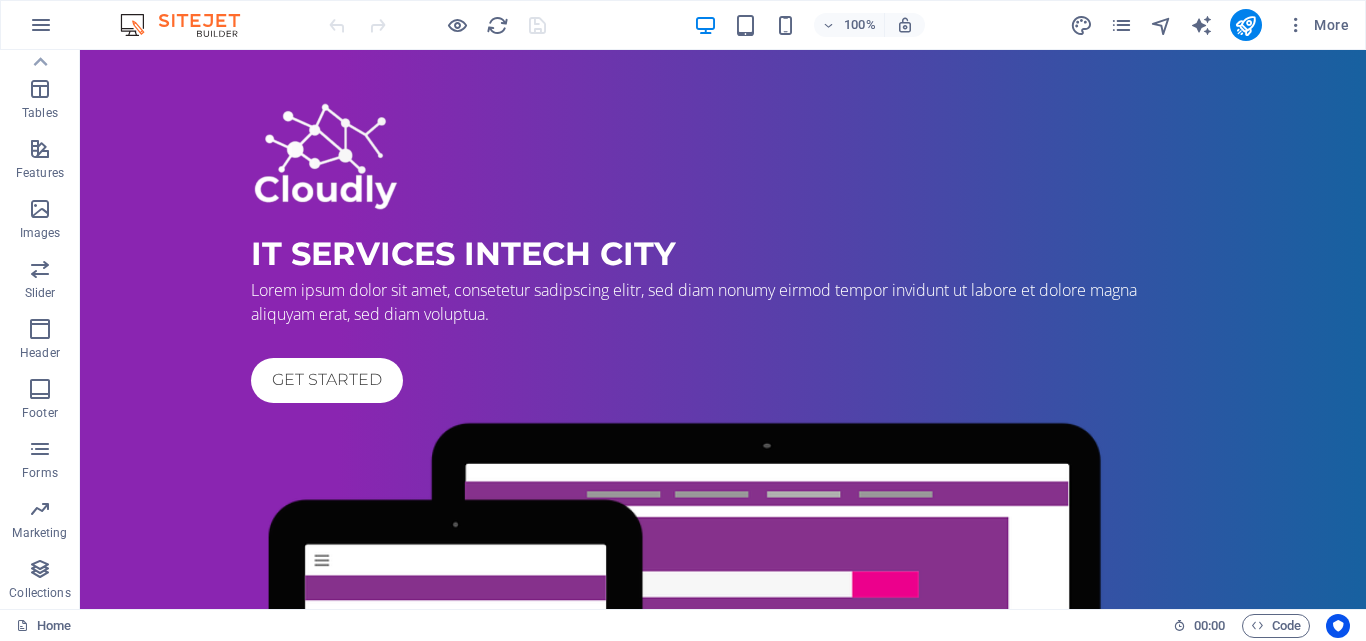 scroll, scrollTop: 0, scrollLeft: 0, axis: both 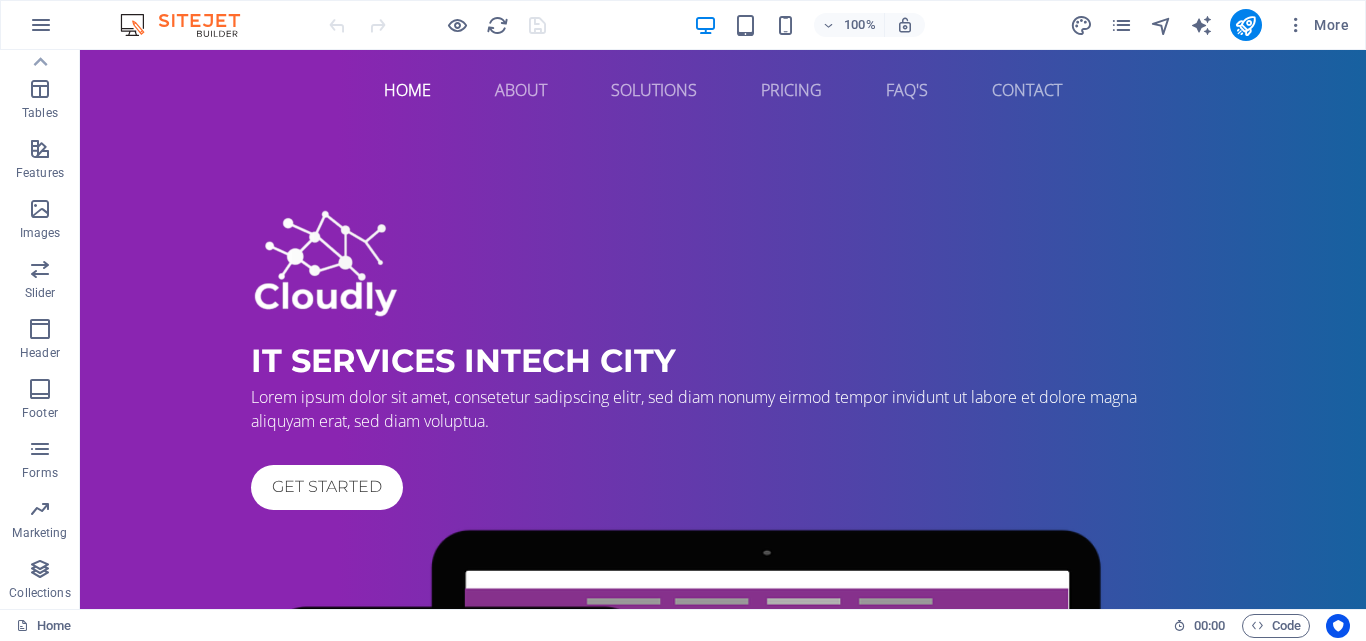 click on "100%" at bounding box center [809, 25] 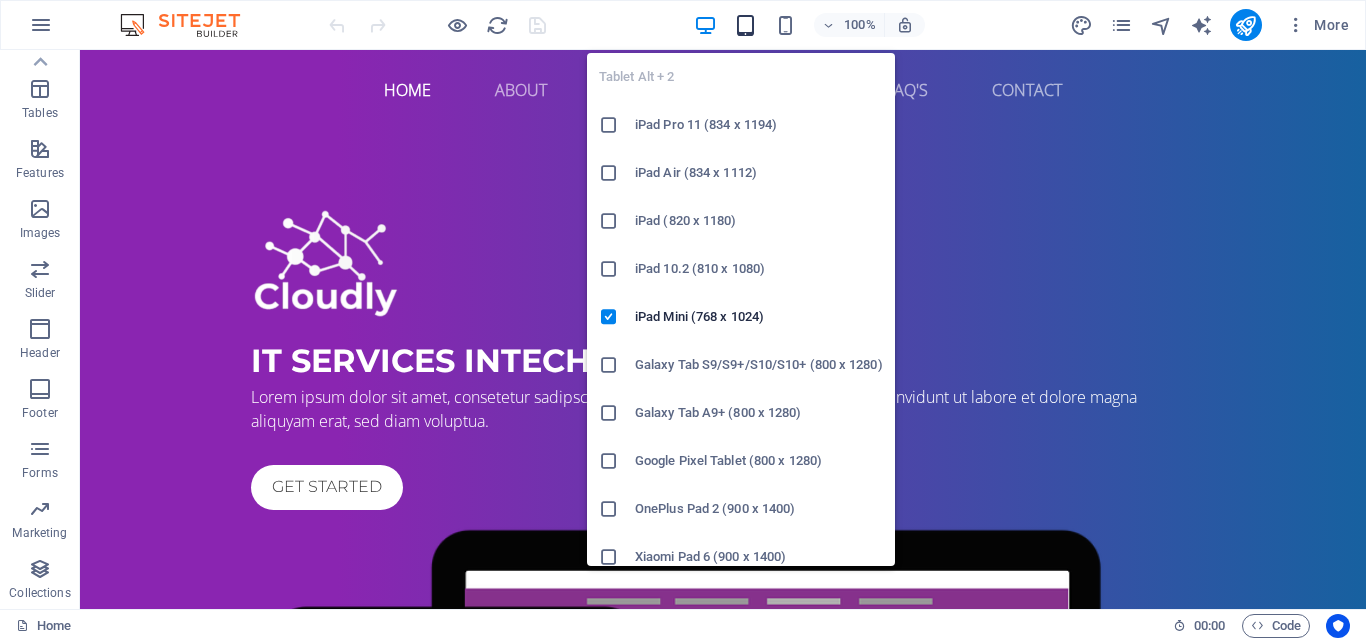 click at bounding box center [745, 25] 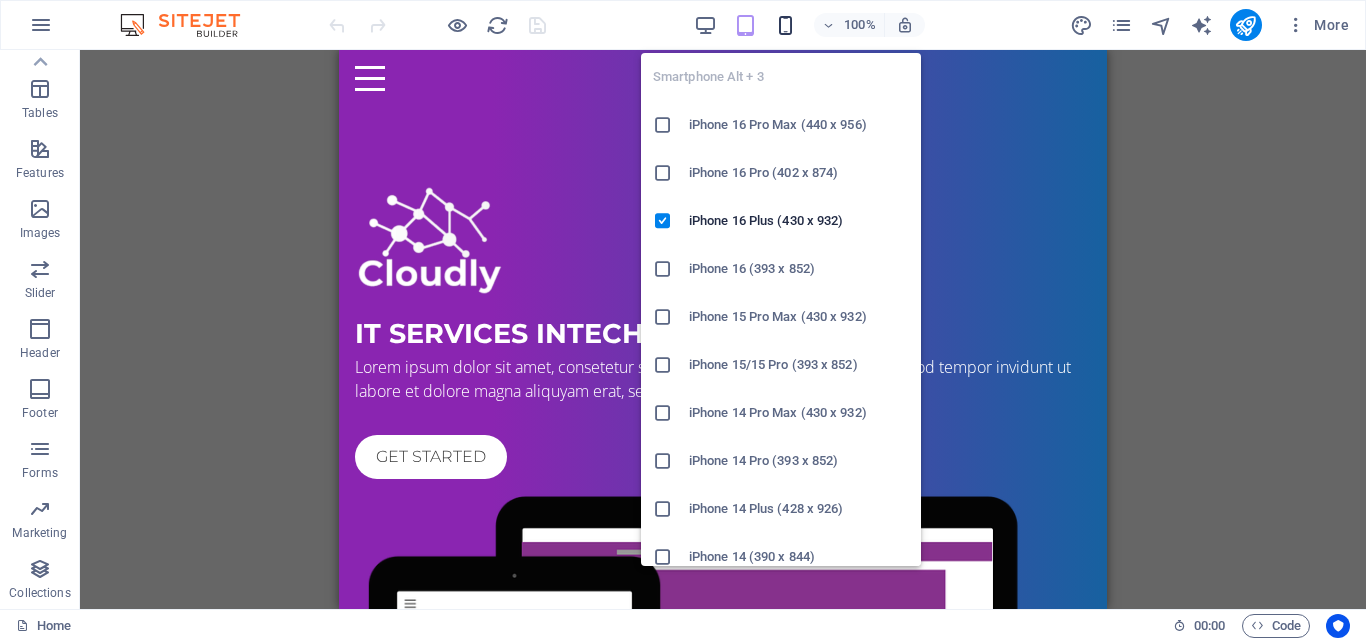 click at bounding box center [785, 25] 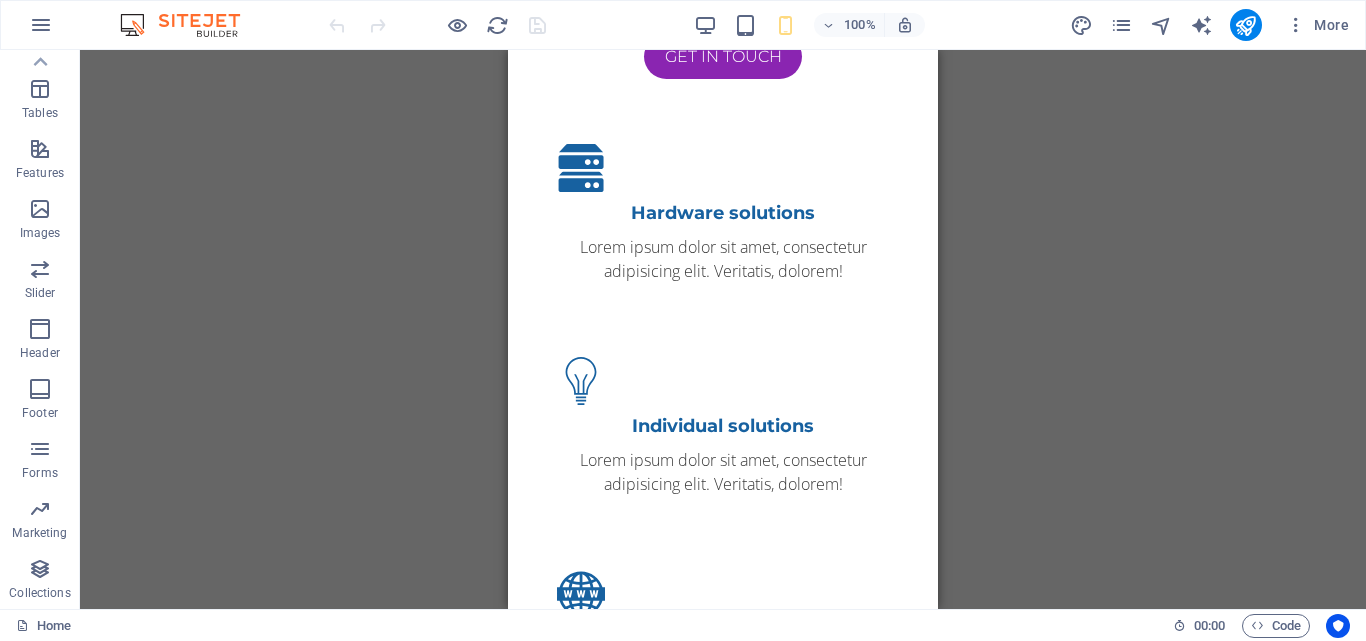 scroll, scrollTop: 0, scrollLeft: 0, axis: both 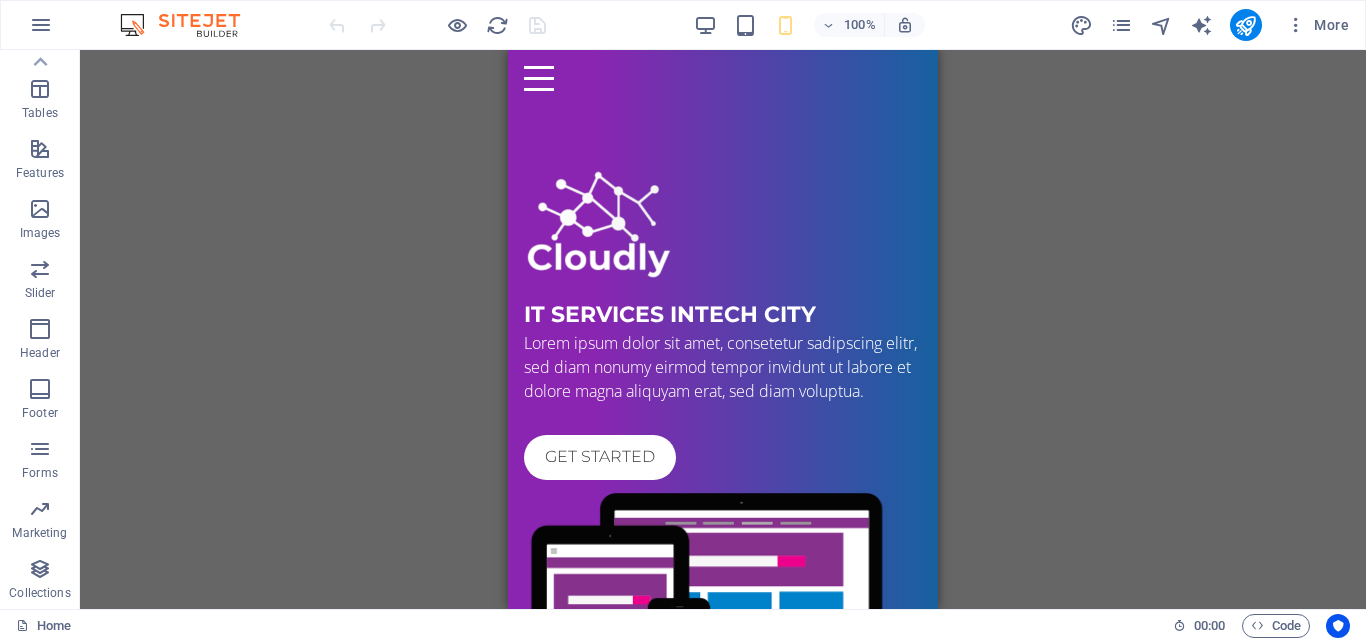 click on "H2   Banner   Container   Banner   Preset   Preset   Container   Banner   Menu Bar   Logo   Menu   Spacer   Text   Button   Preset   HTML   Preset   Container   Preset   Image   Preset   Container   Container   H2   Container   Preset   Container   H4   Container   Text   Container   H2   Spacer   Container   Image   Preset   Container   Preset   Container   Image   Preset   Container   Container   Image   Container   Container   Text   Container   Container   H4   Container   Text   Container   H3   H5   Text   Spacer   Text   H5   Preset   Preset   Spacer   Spacer   Text   H3   Spacer   Spacer   H3   Container   H4   H3   Container   H2   Text   Spacer   Preset   Container   Preset   Container   Icon   Container   Container   Container   Icon   H4   H4   H4   Preset   Container   Icon   H3   Container   Container   HTML   Preset   Container   Text   Container   Image   Container   Text   Button   Container   H4   Container   Container" at bounding box center [723, 329] 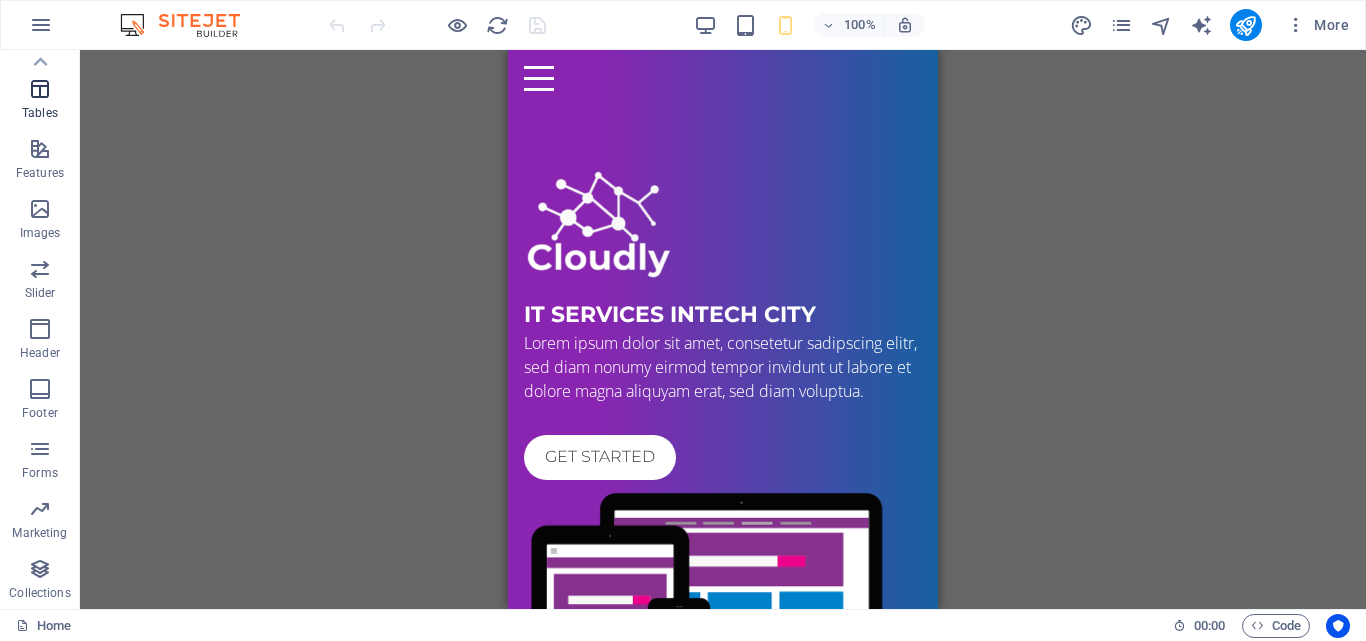 click on "Tables" at bounding box center [40, 101] 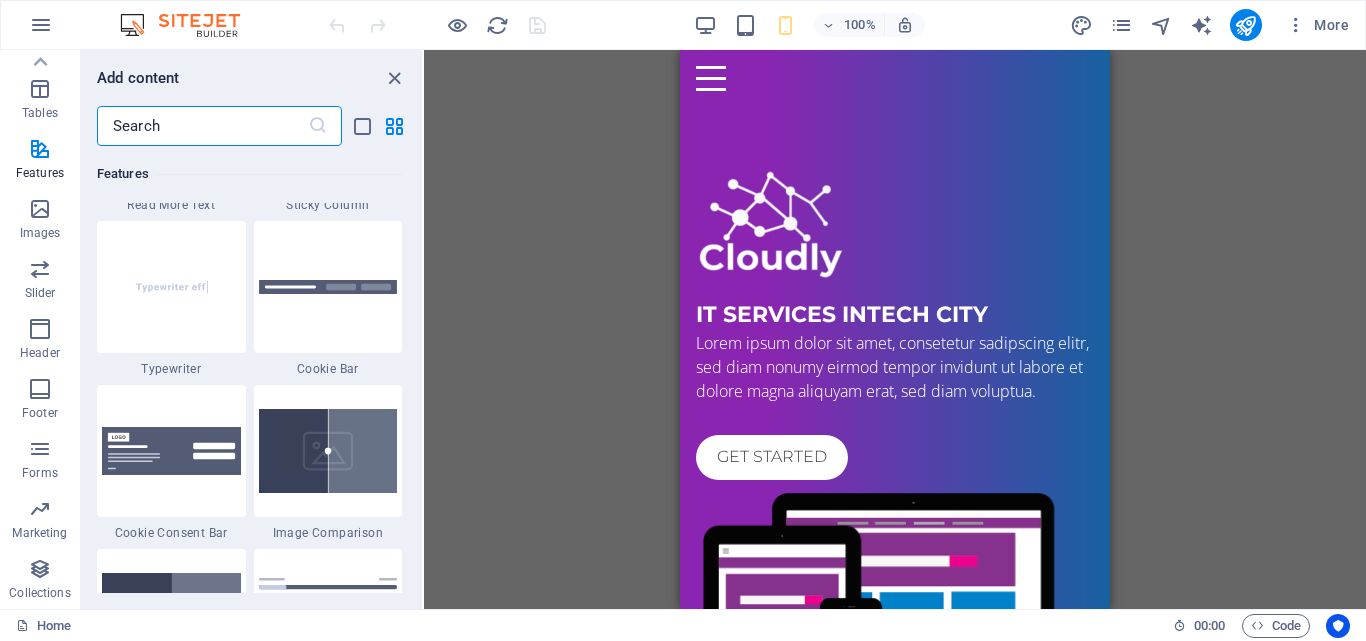 scroll, scrollTop: 8252, scrollLeft: 0, axis: vertical 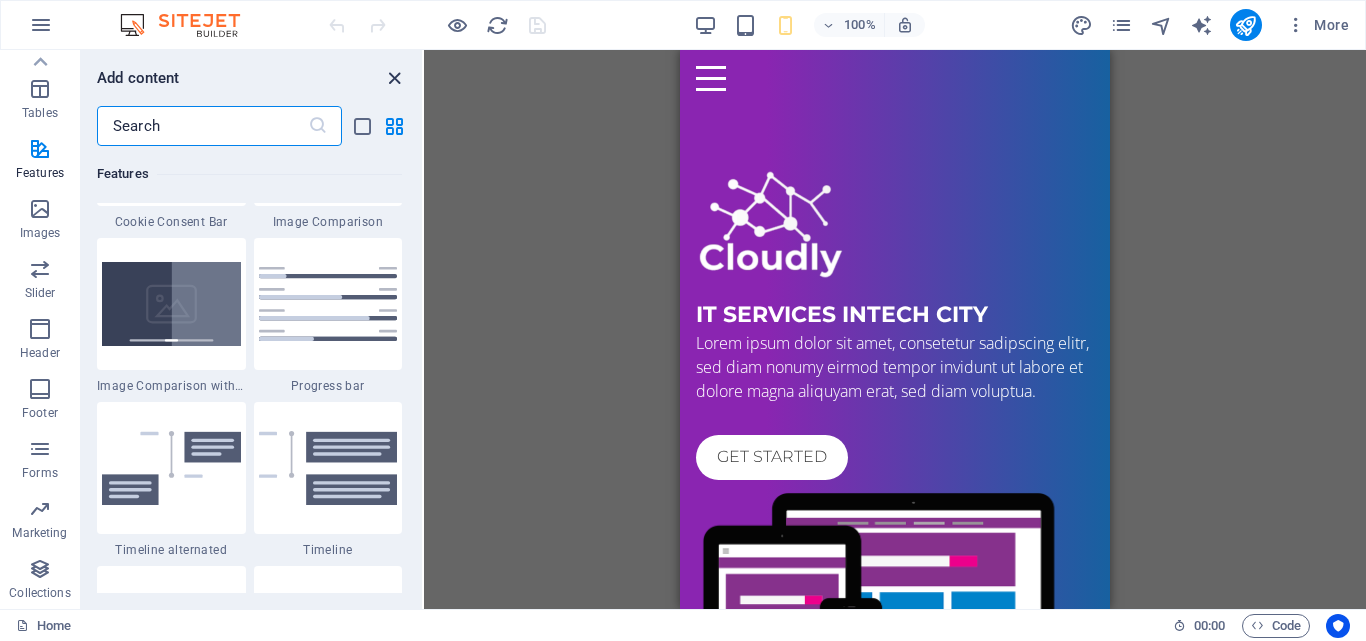 click at bounding box center (394, 78) 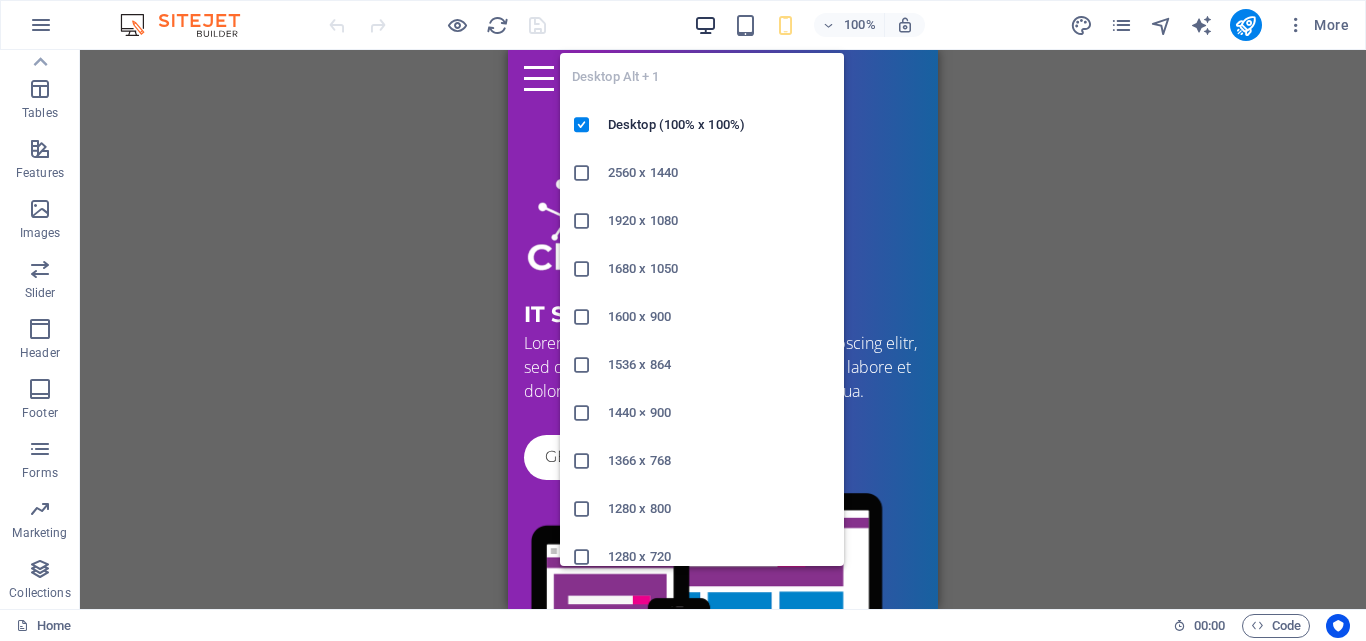 click at bounding box center [705, 25] 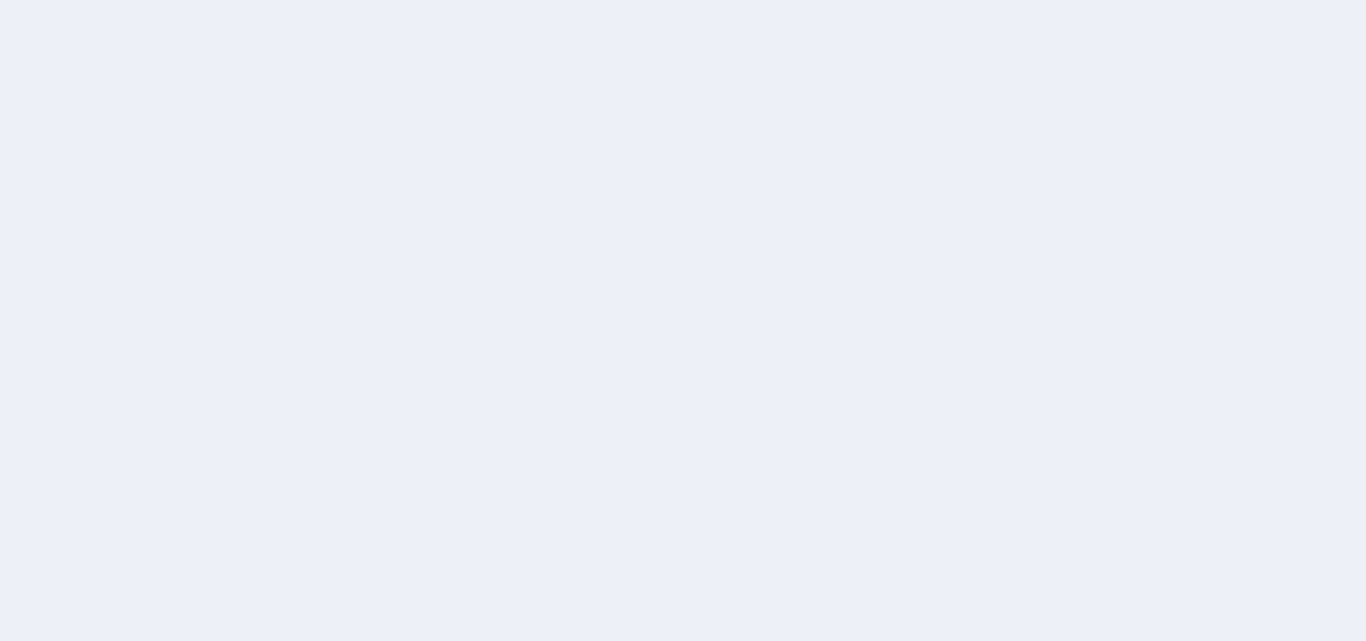 scroll, scrollTop: 0, scrollLeft: 0, axis: both 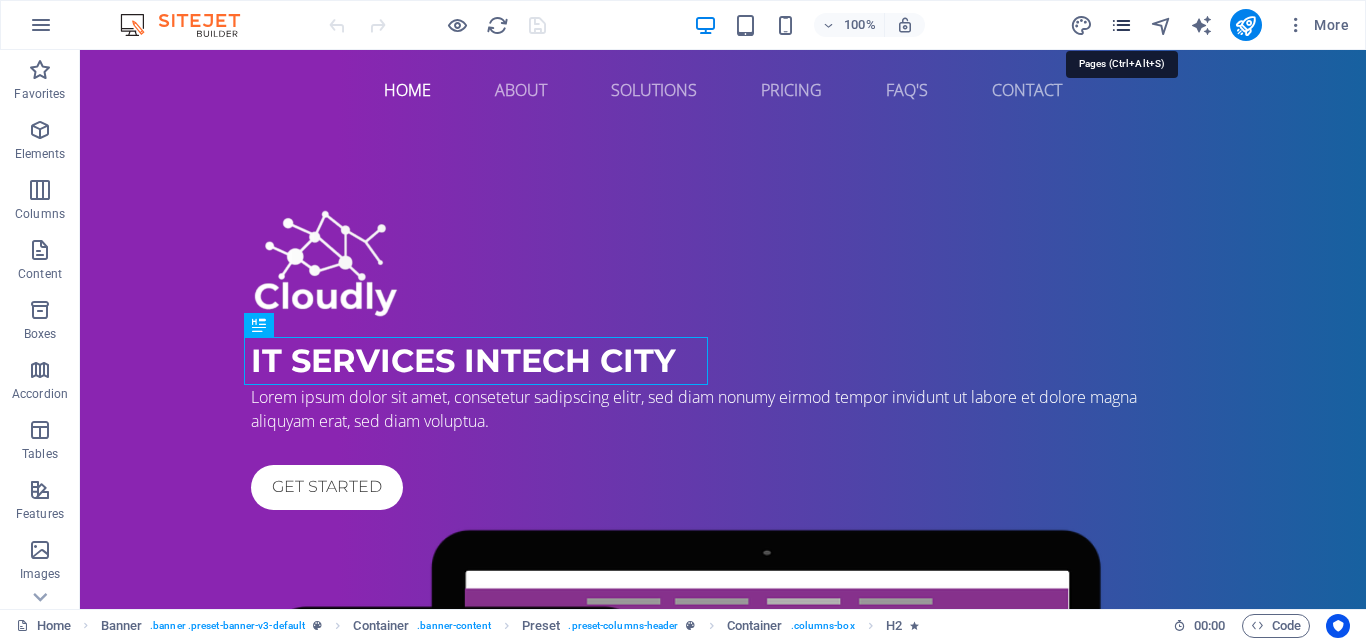 click at bounding box center (1121, 25) 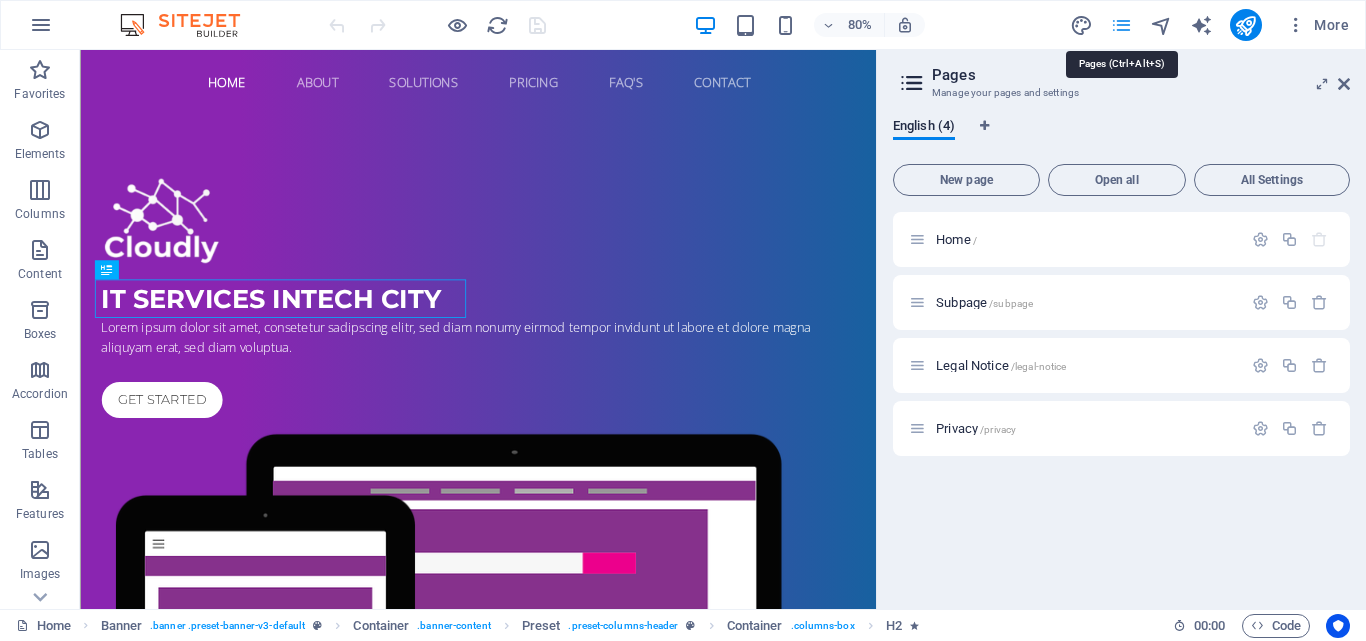 click at bounding box center [1121, 25] 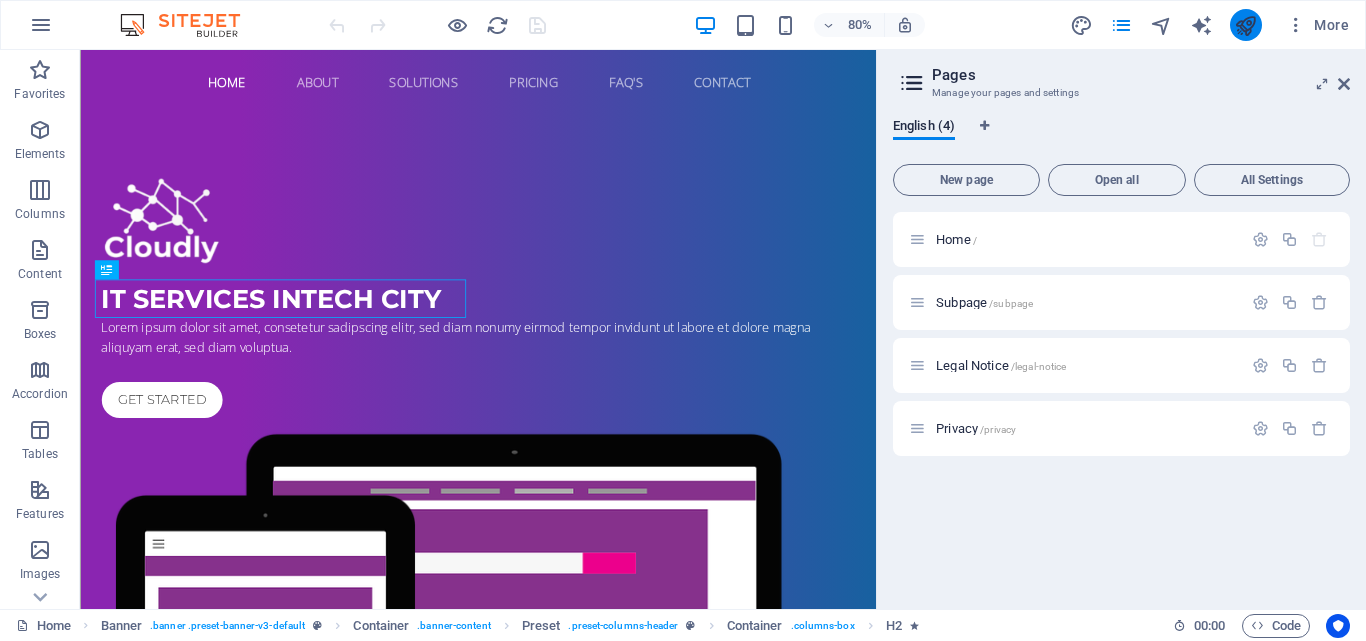 click at bounding box center (1246, 25) 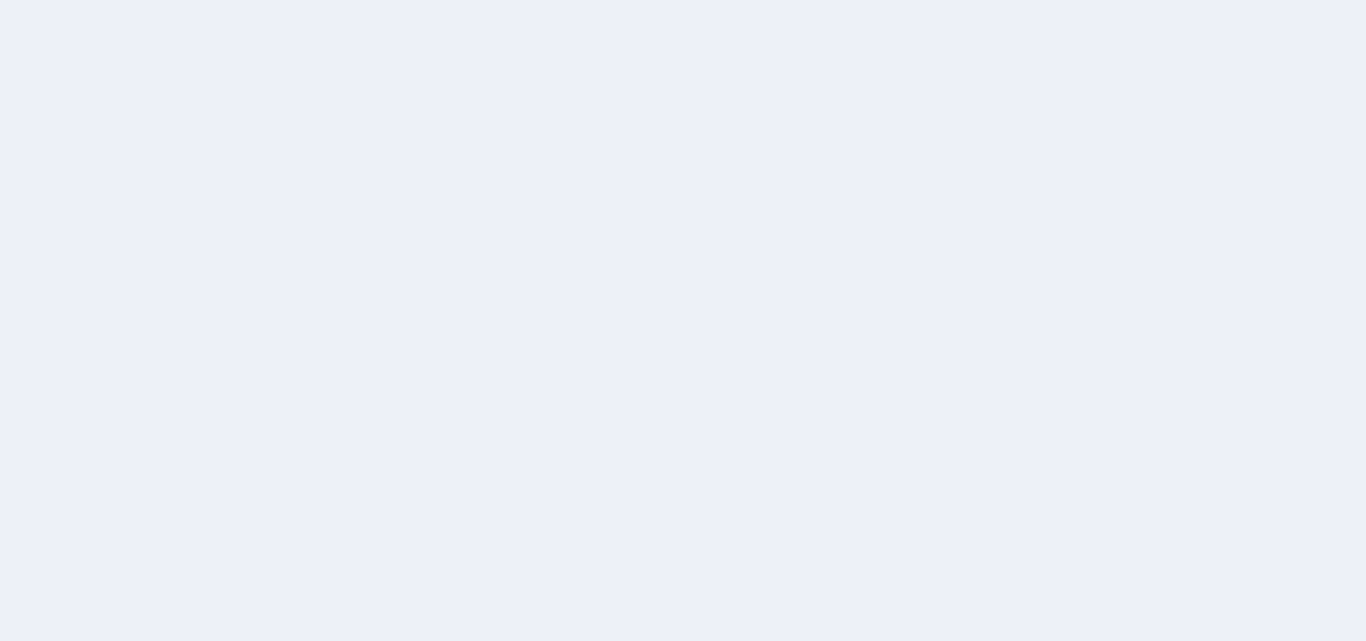 scroll, scrollTop: 0, scrollLeft: 0, axis: both 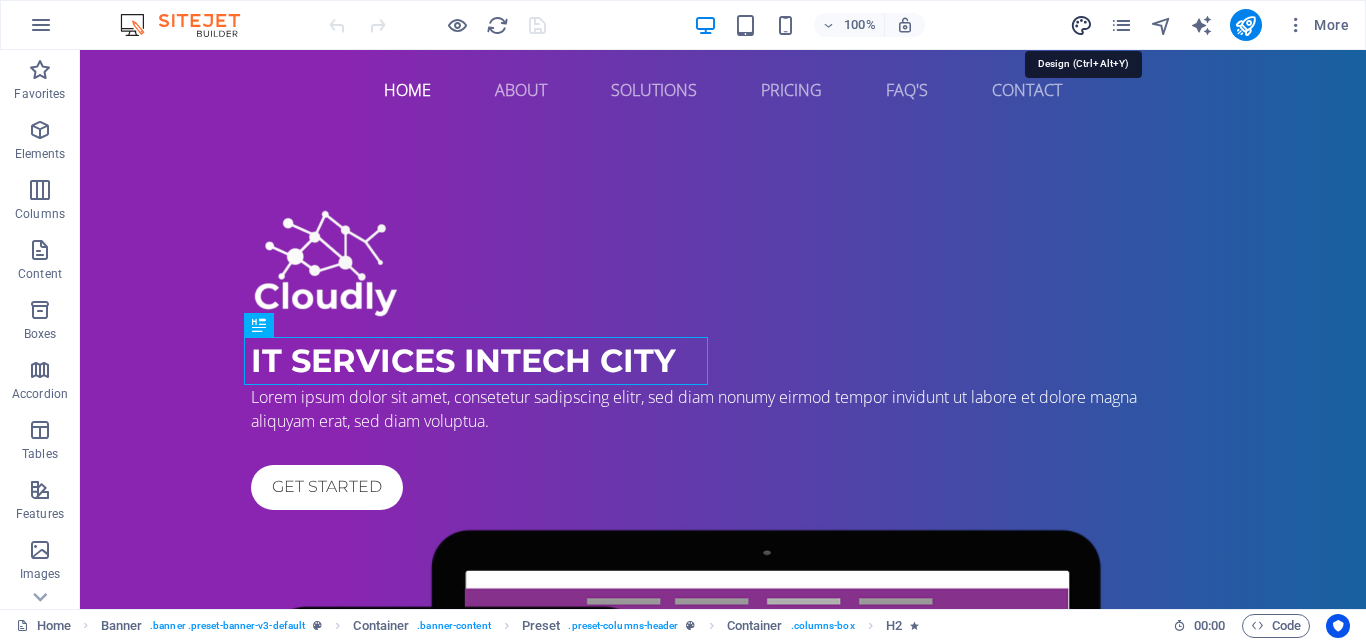 click at bounding box center (1081, 25) 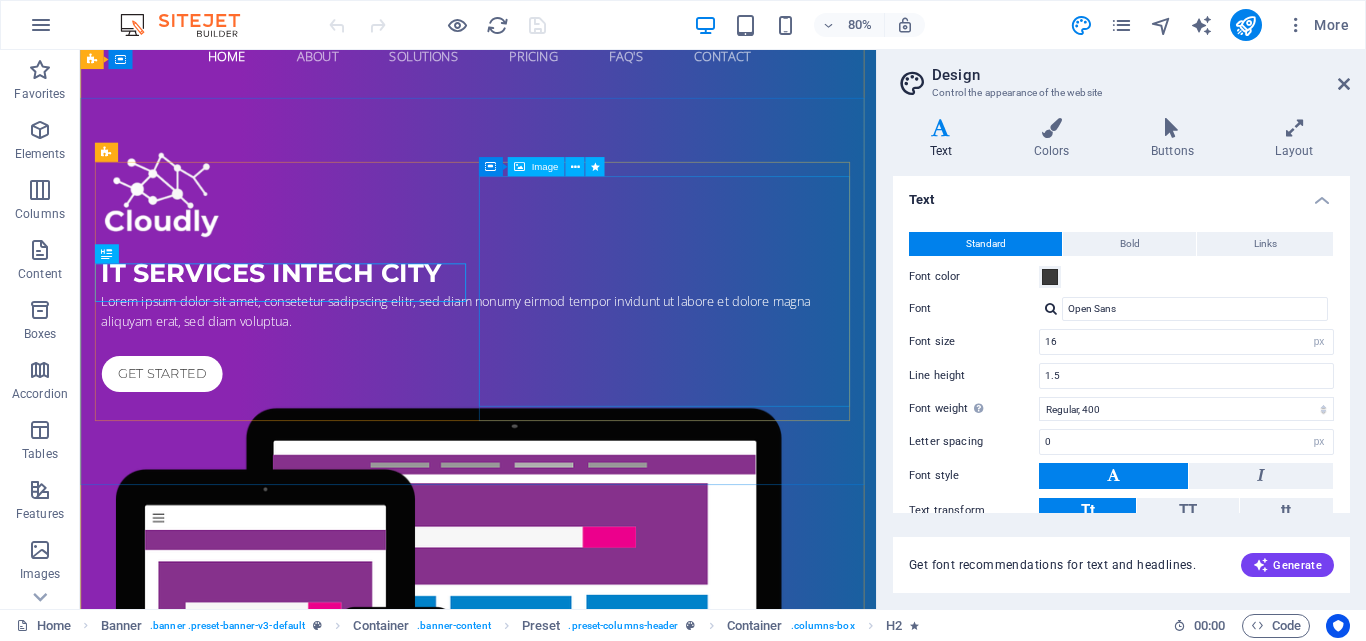 scroll, scrollTop: 0, scrollLeft: 0, axis: both 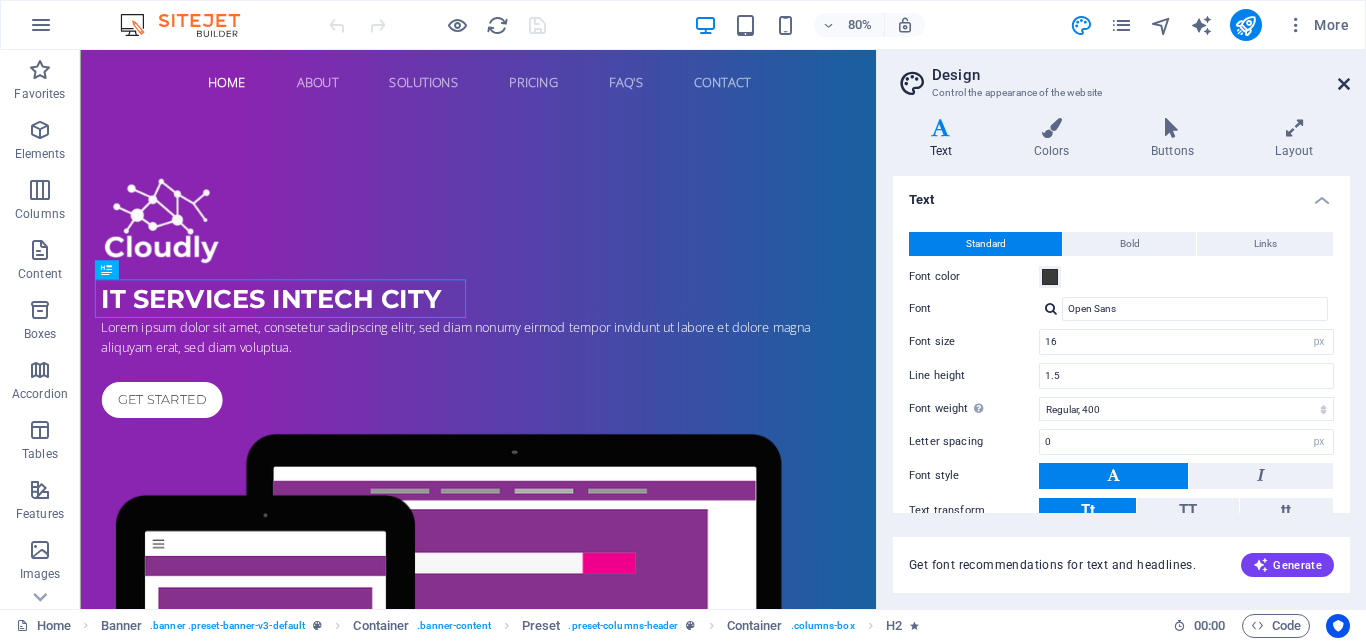 click at bounding box center [1344, 84] 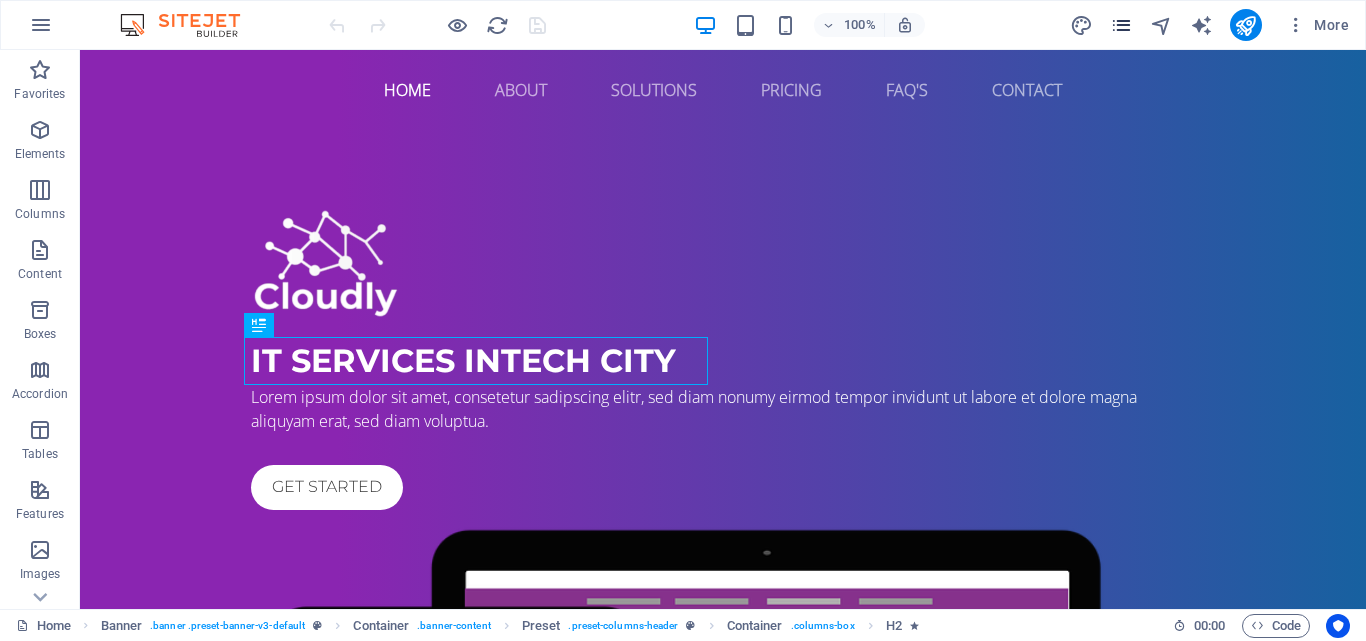 click at bounding box center (1121, 25) 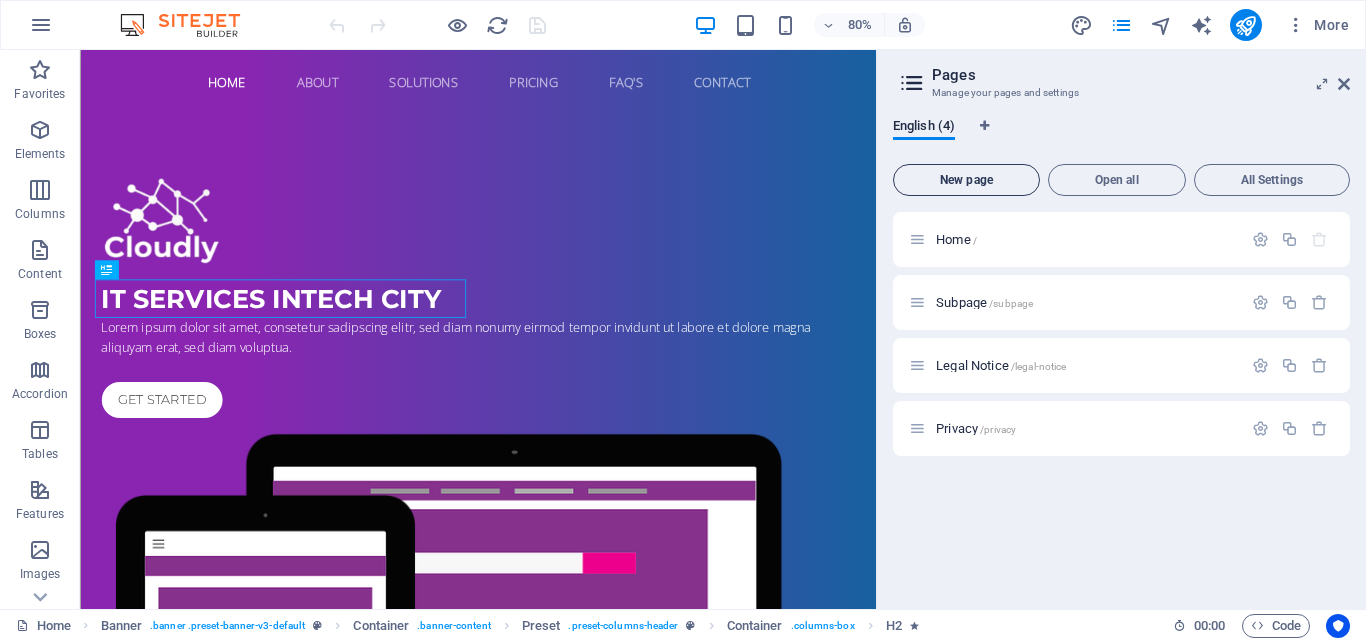 click on "New page" at bounding box center [966, 180] 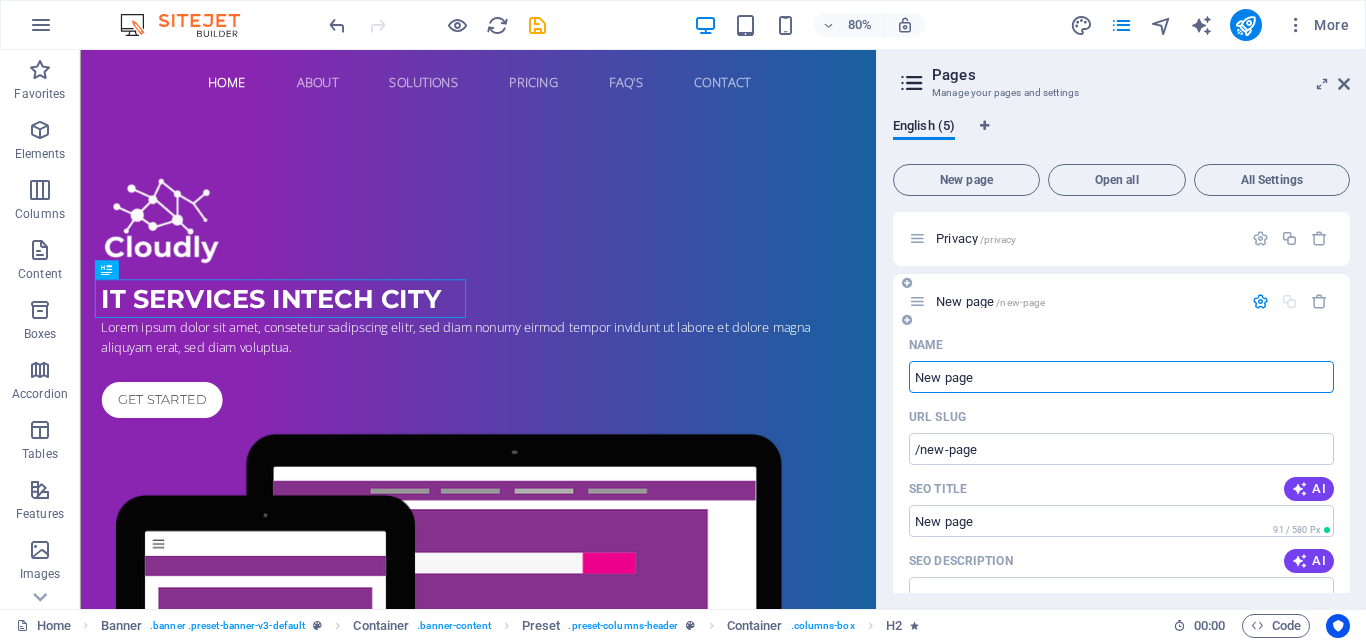 scroll, scrollTop: 200, scrollLeft: 0, axis: vertical 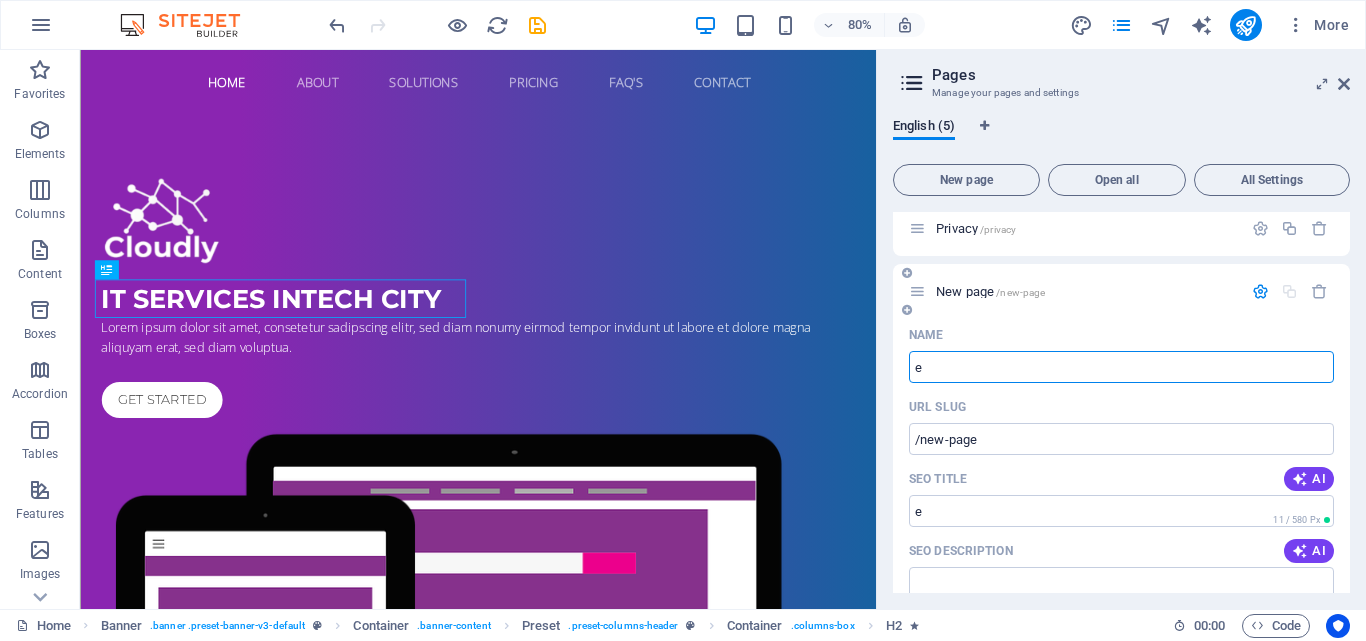type on "e" 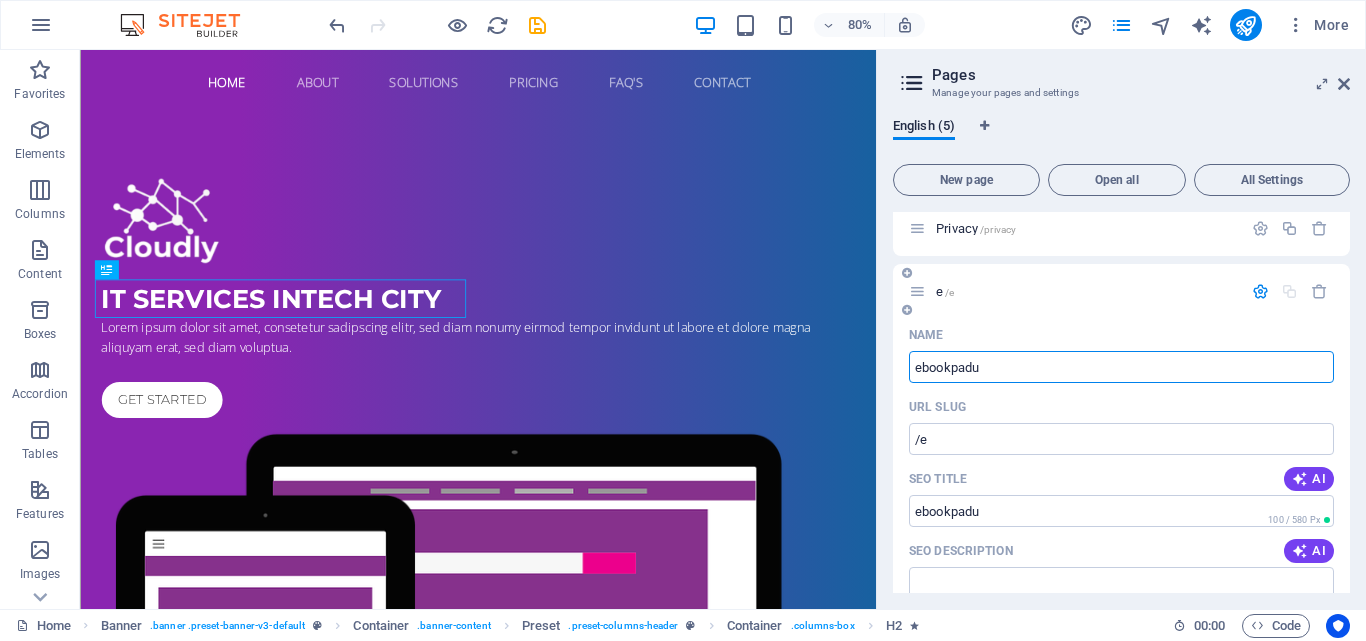 type on "ebookpadu" 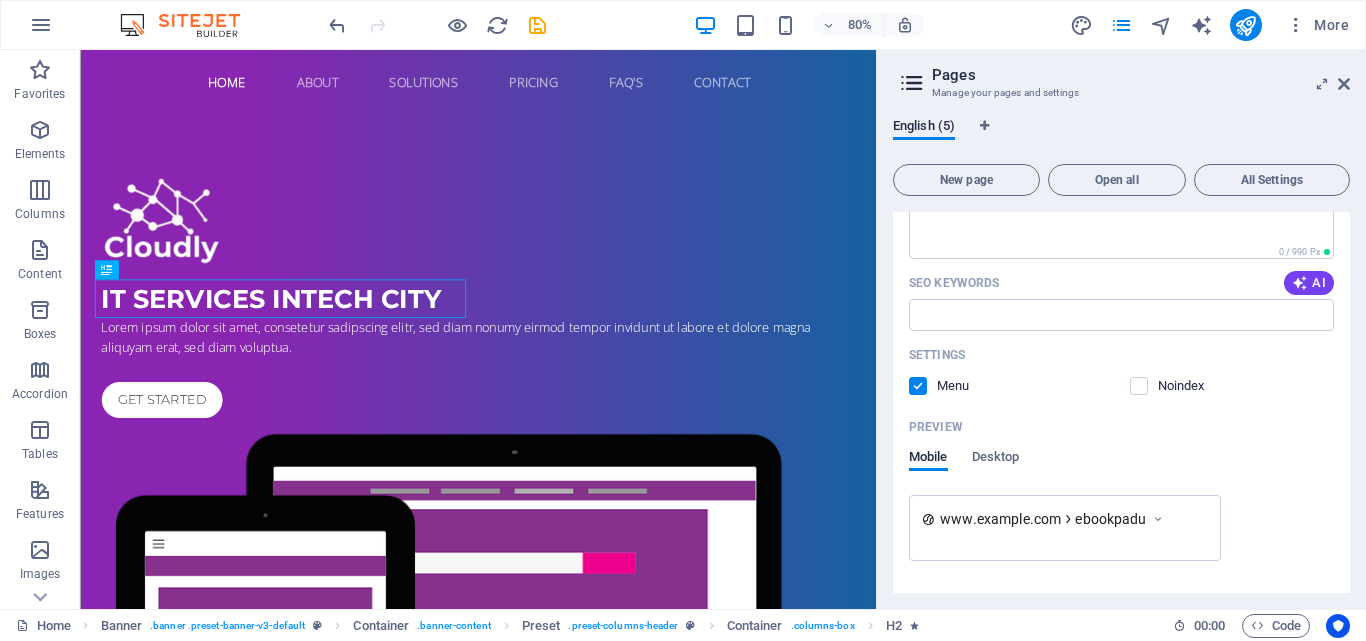 scroll, scrollTop: 600, scrollLeft: 0, axis: vertical 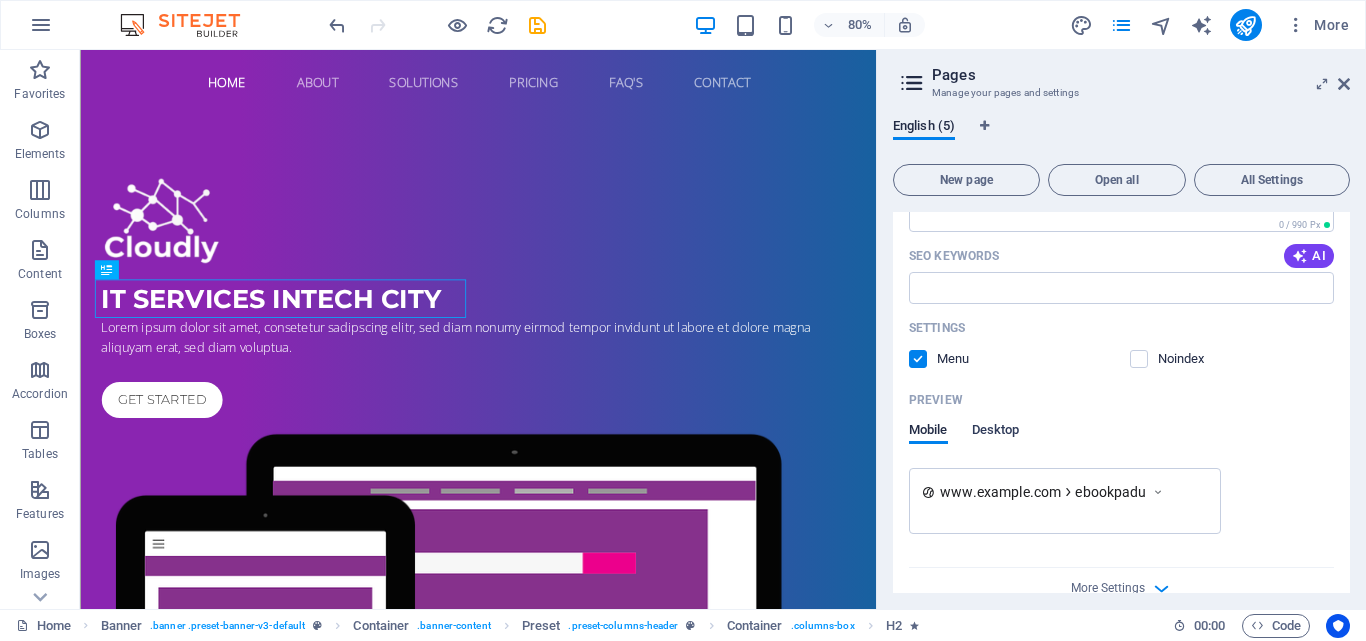click on "Desktop" at bounding box center [996, 432] 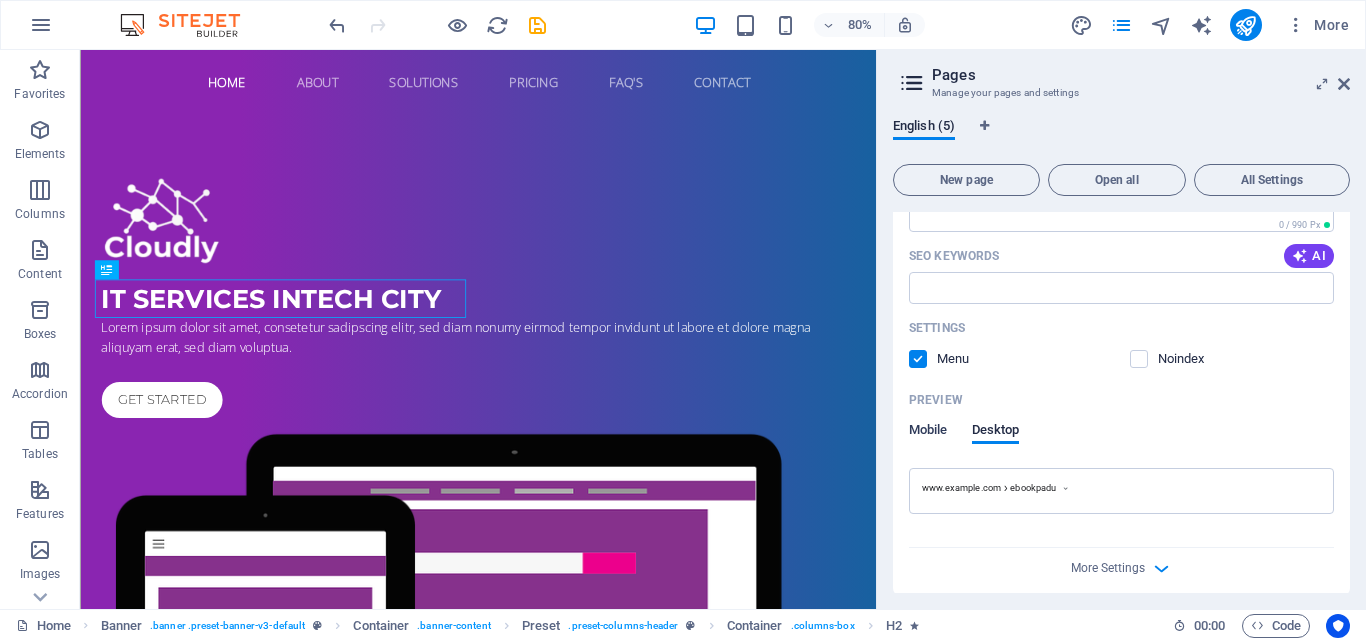 click on "Mobile" at bounding box center (928, 432) 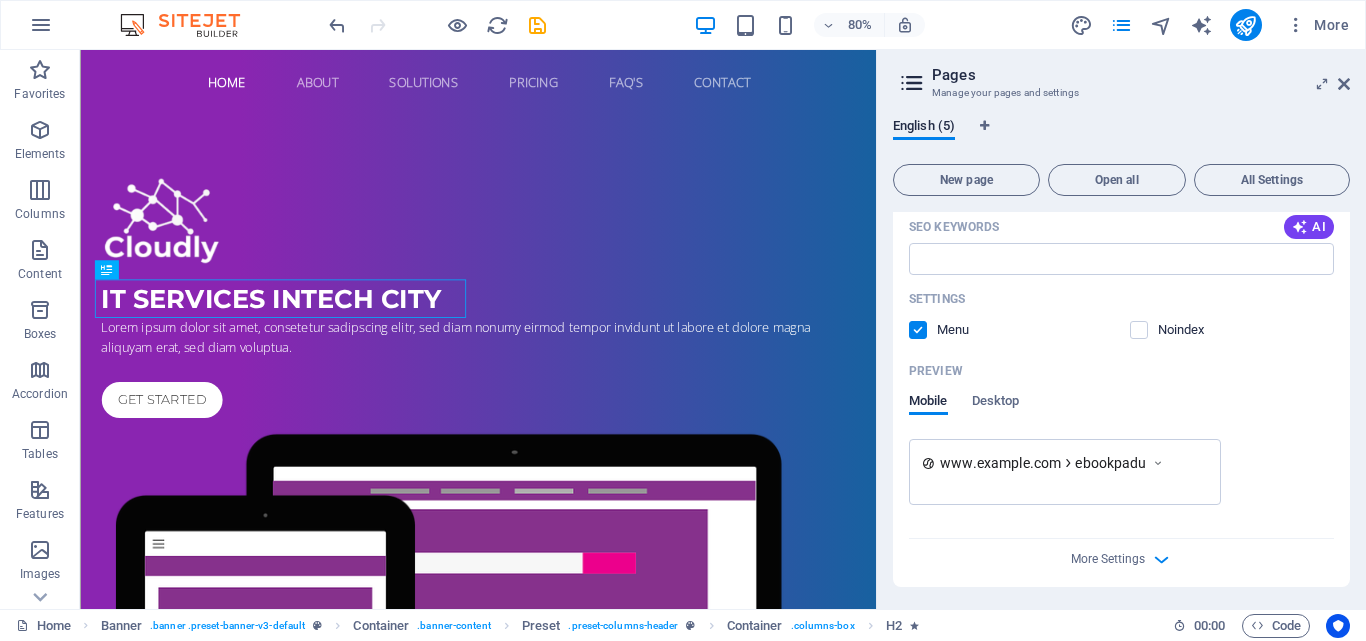 scroll, scrollTop: 631, scrollLeft: 0, axis: vertical 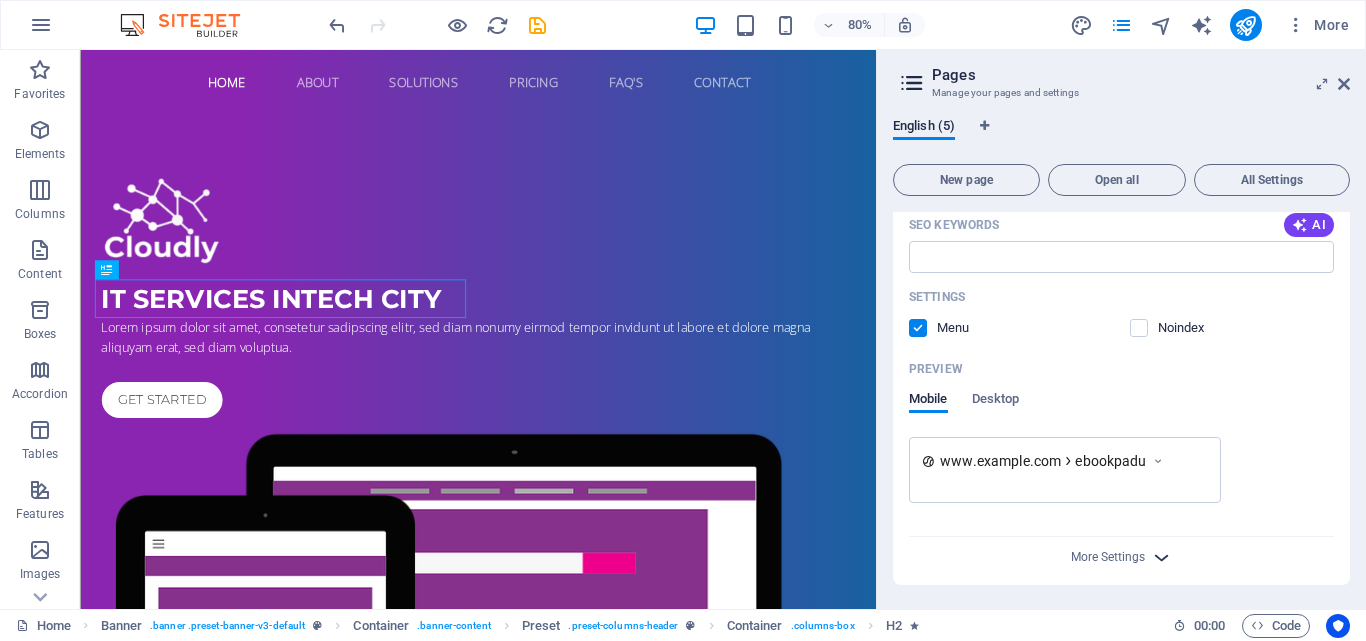 click on "More Settings" at bounding box center (1122, 557) 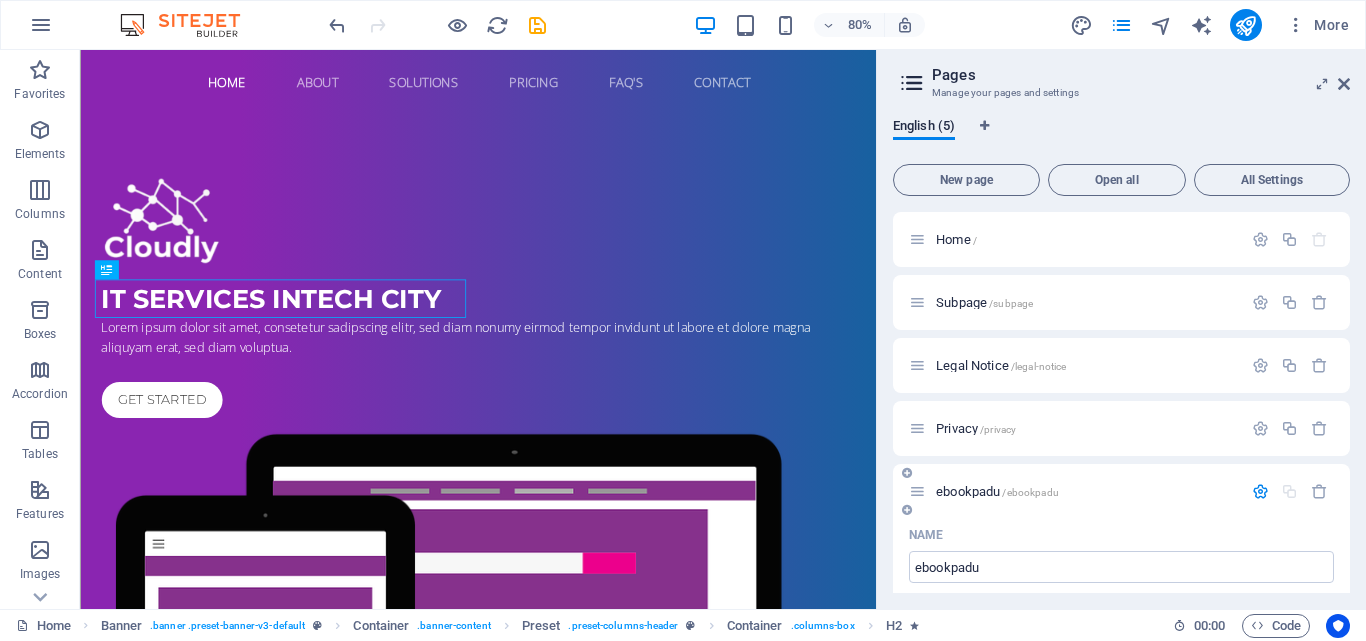 scroll, scrollTop: 200, scrollLeft: 0, axis: vertical 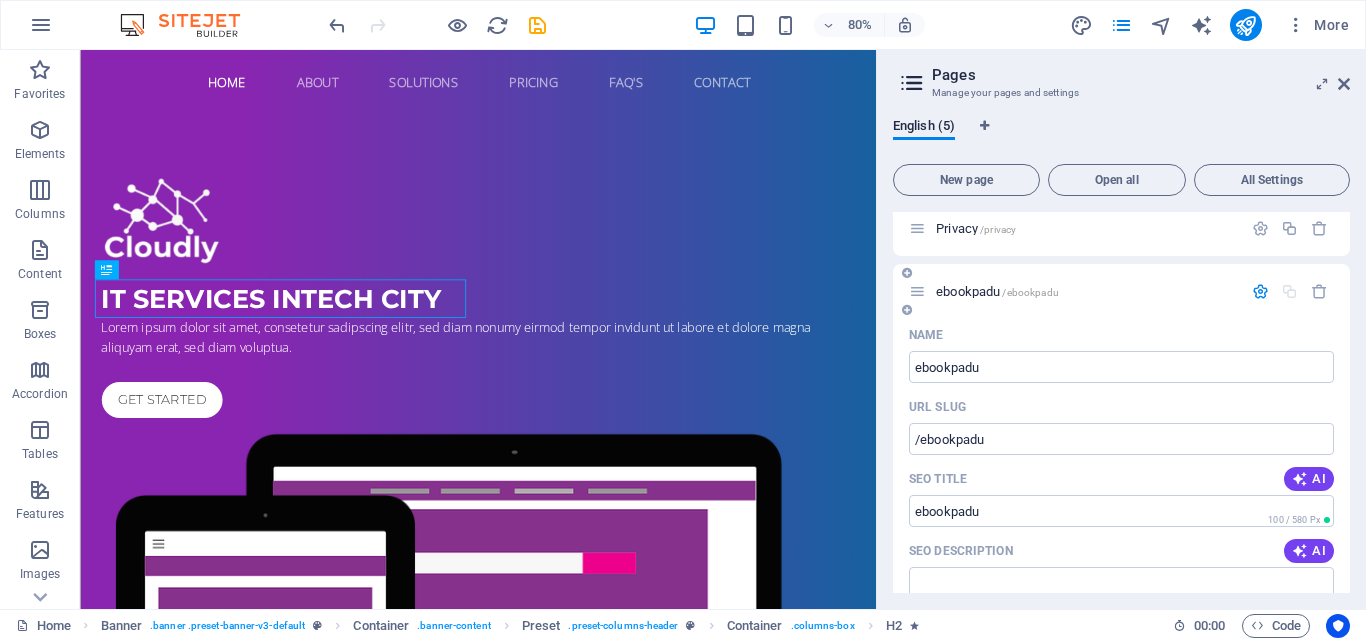 click at bounding box center [917, 291] 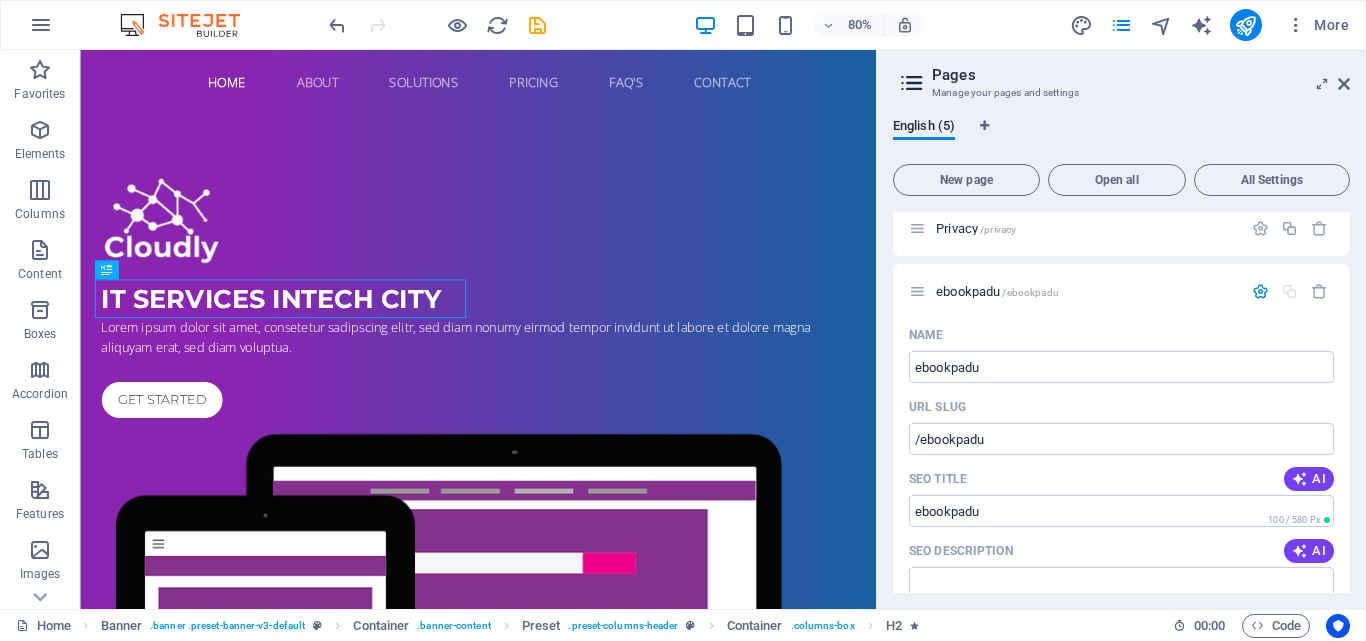 click on "English (5) New page Open all All Settings Home / Subpage /subpage Legal Notice /legal-notice Privacy /privacy ebookpadu /ebookpadu Name ebookpadu ​ URL SLUG /ebookpadu ​ SEO Title AI ​ 100 / 580 Px SEO Description AI ​ 0 / 990 Px SEO Keywords AI ​ Settings Menu Noindex Preview Mobile Desktop www.example.com ebookpadu Meta tags ​ Preview Image (Open Graph) Drag files here, click to choose files or select files from Files or our free stock photos & videos More Settings" at bounding box center (1121, 355) 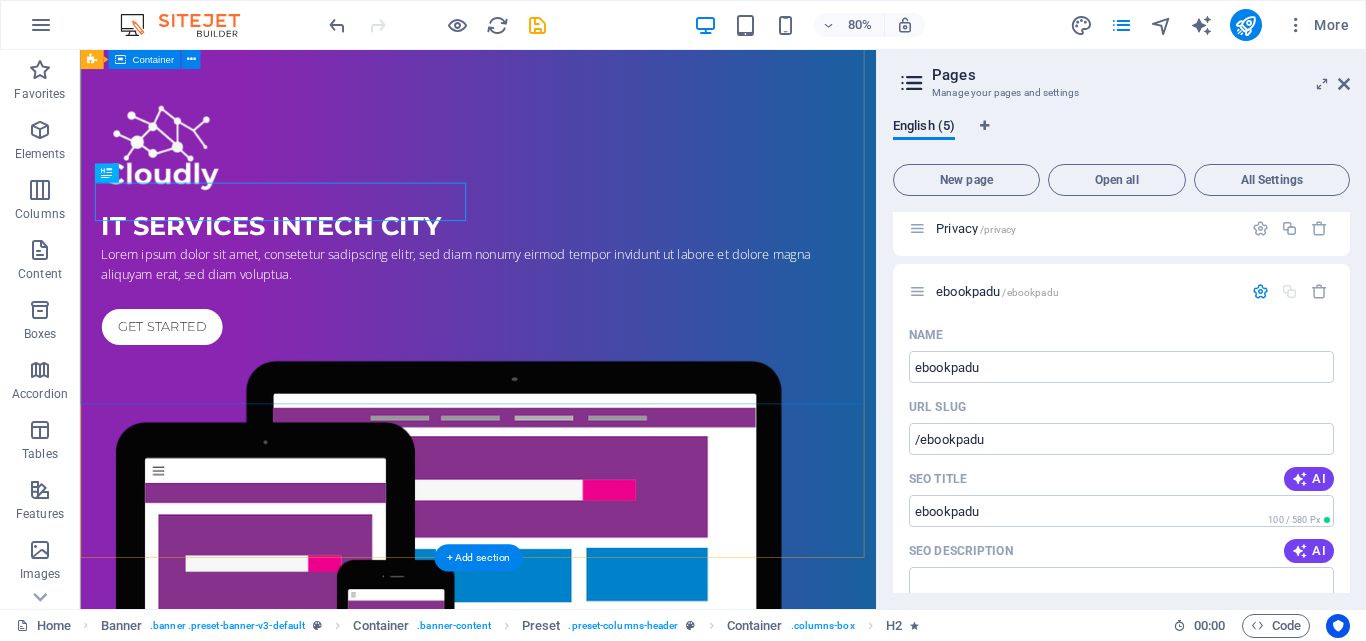 scroll, scrollTop: 0, scrollLeft: 0, axis: both 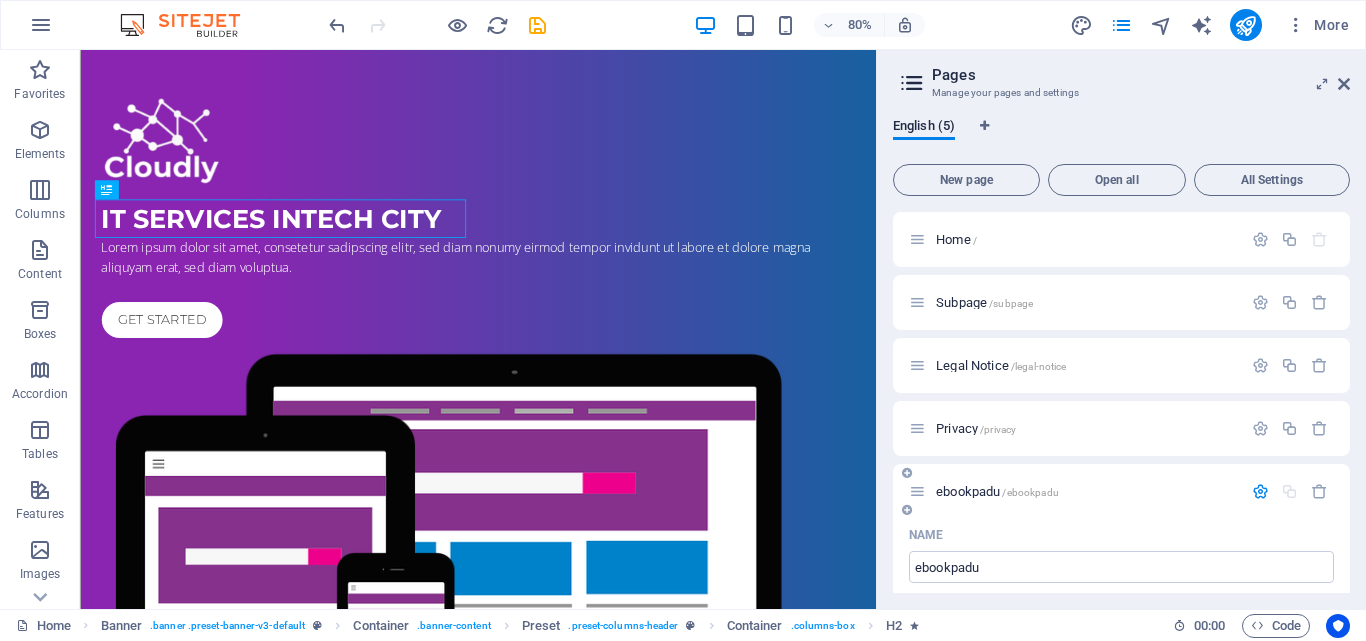 click on "ebookpadu /ebookpadu" at bounding box center [1086, 491] 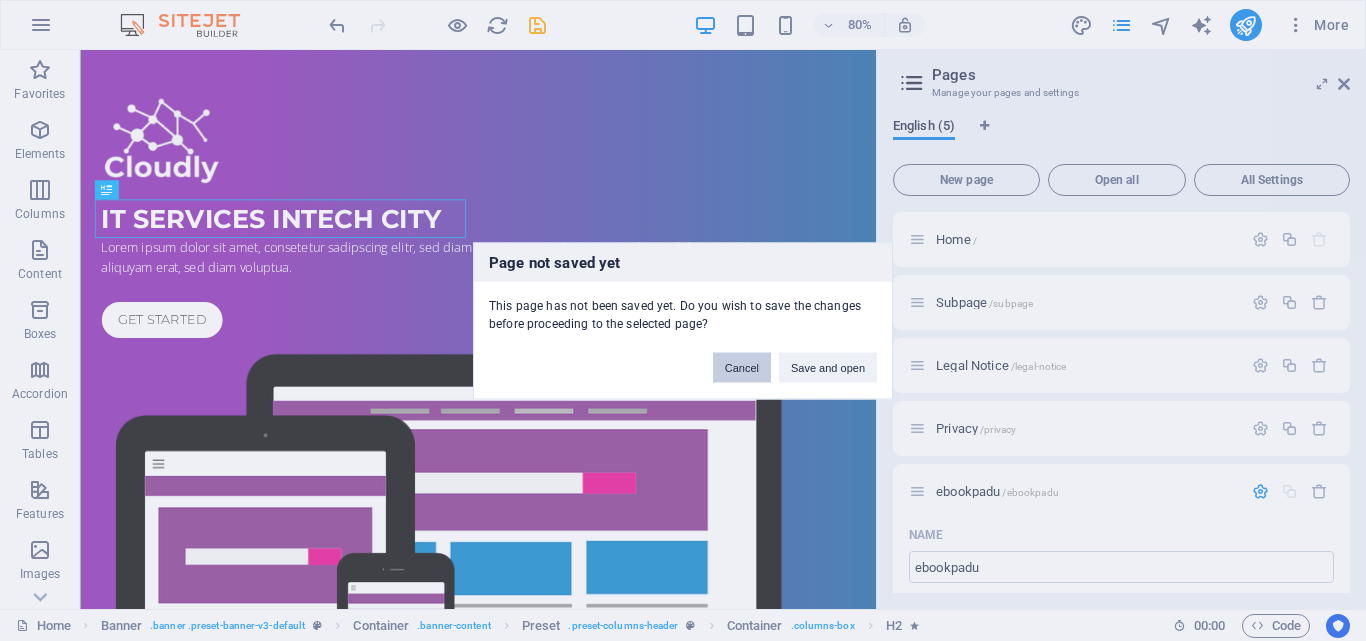 click on "Cancel" at bounding box center (742, 367) 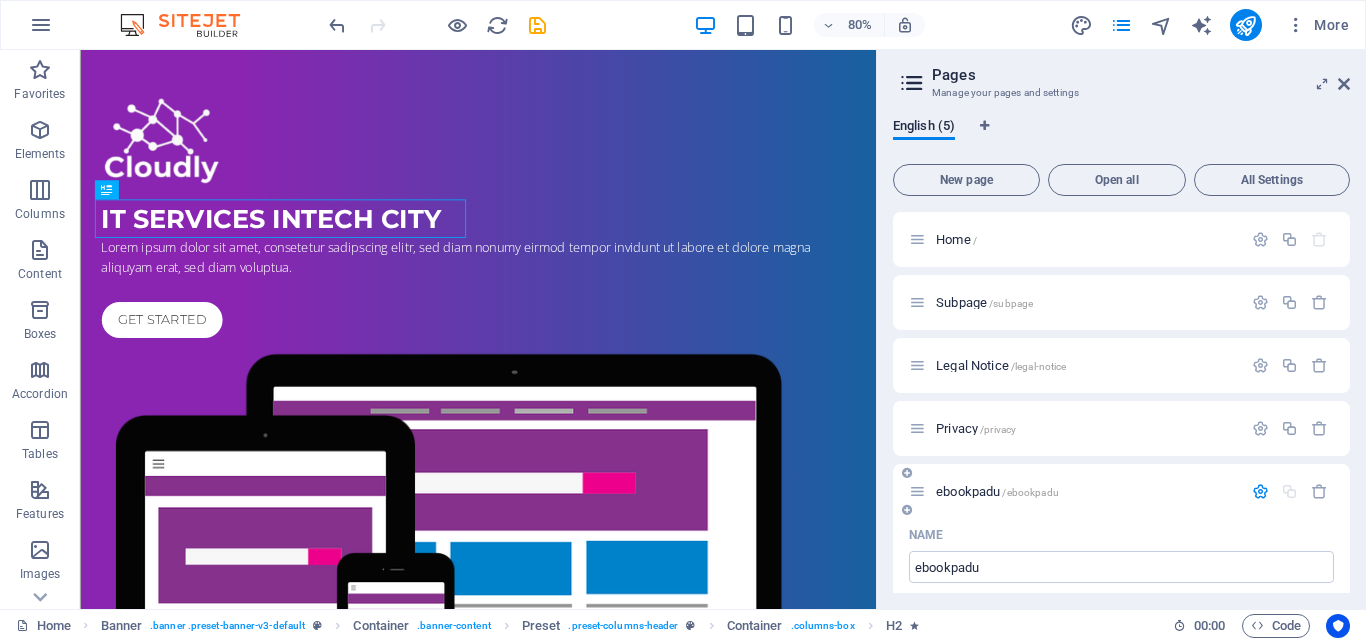 click on "ebookpadu /ebookpadu" at bounding box center [1086, 491] 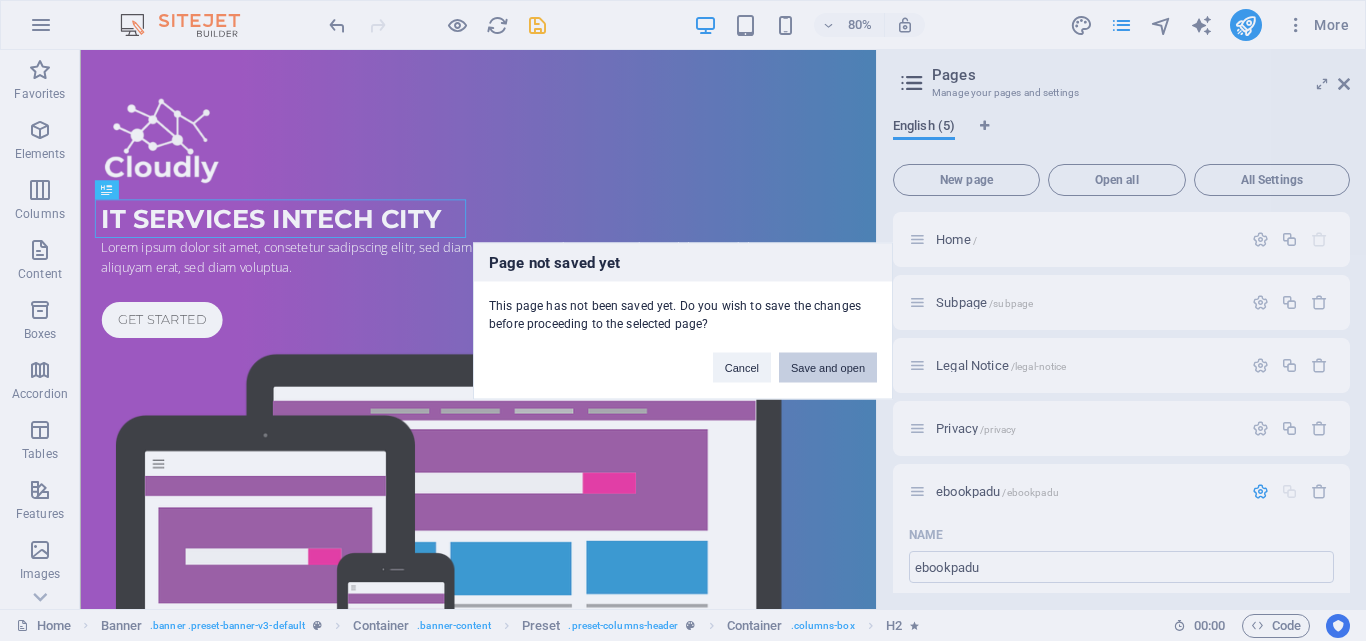 click on "Save and open" at bounding box center (828, 367) 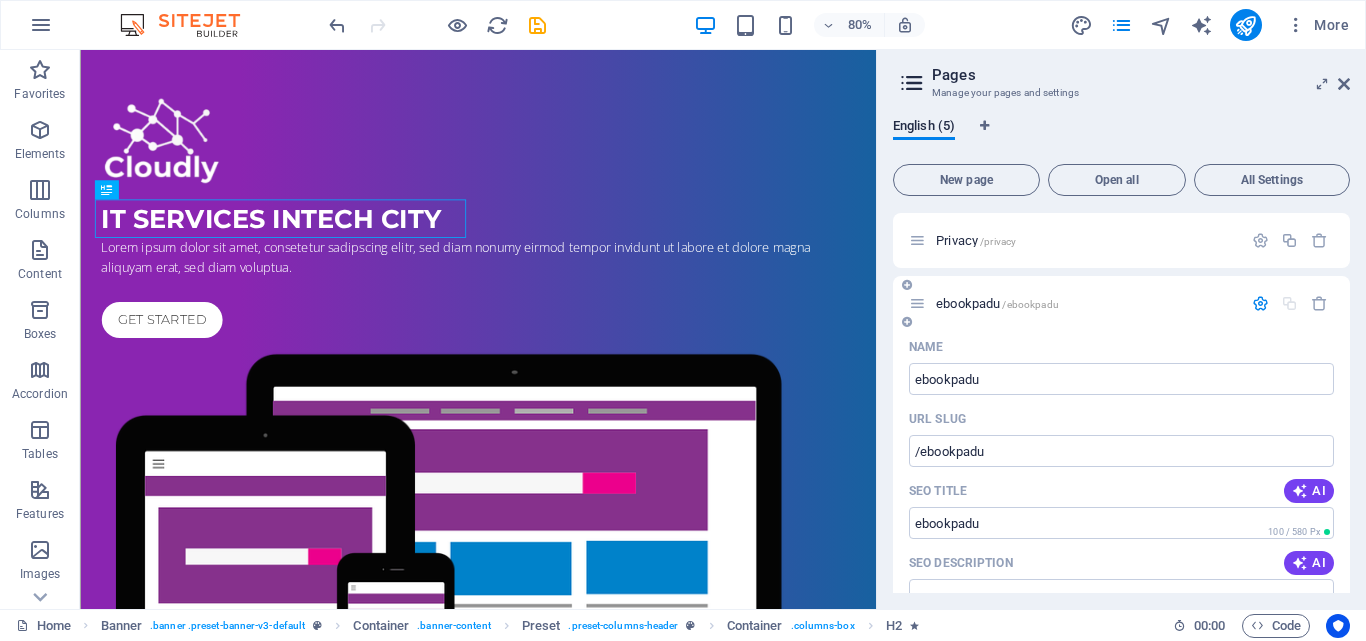 scroll, scrollTop: 200, scrollLeft: 0, axis: vertical 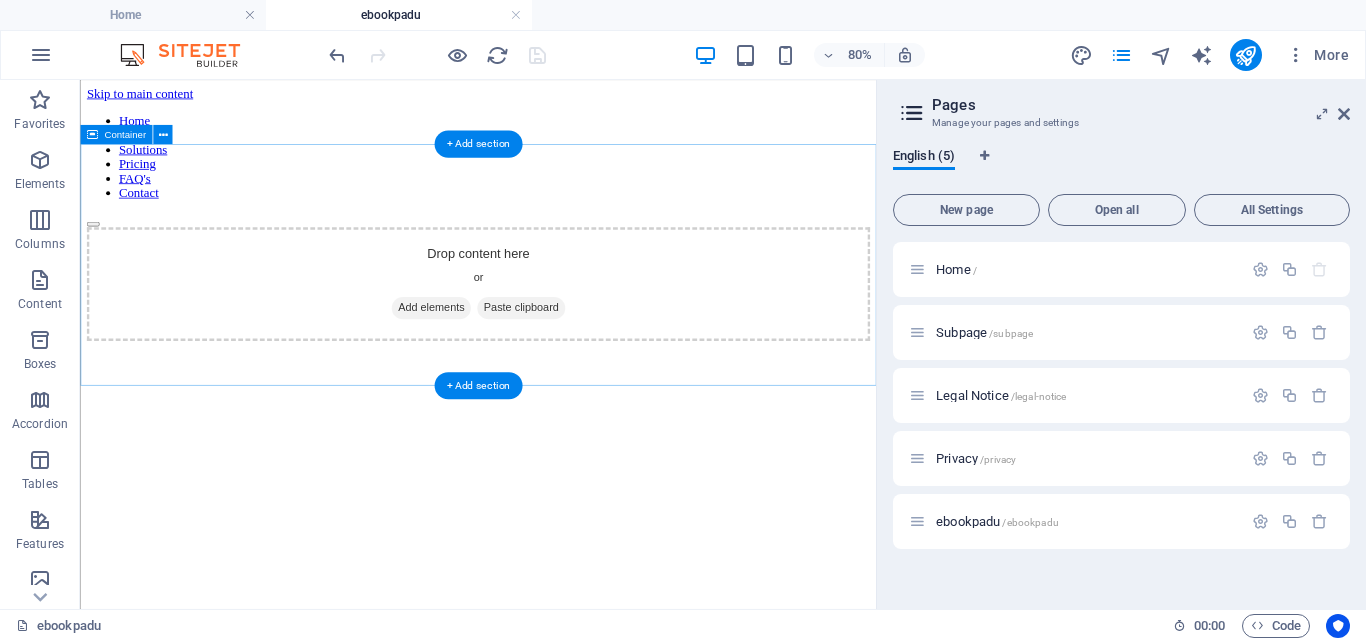 click on "Drop content here or  Add elements  Paste clipboard" at bounding box center (577, 335) 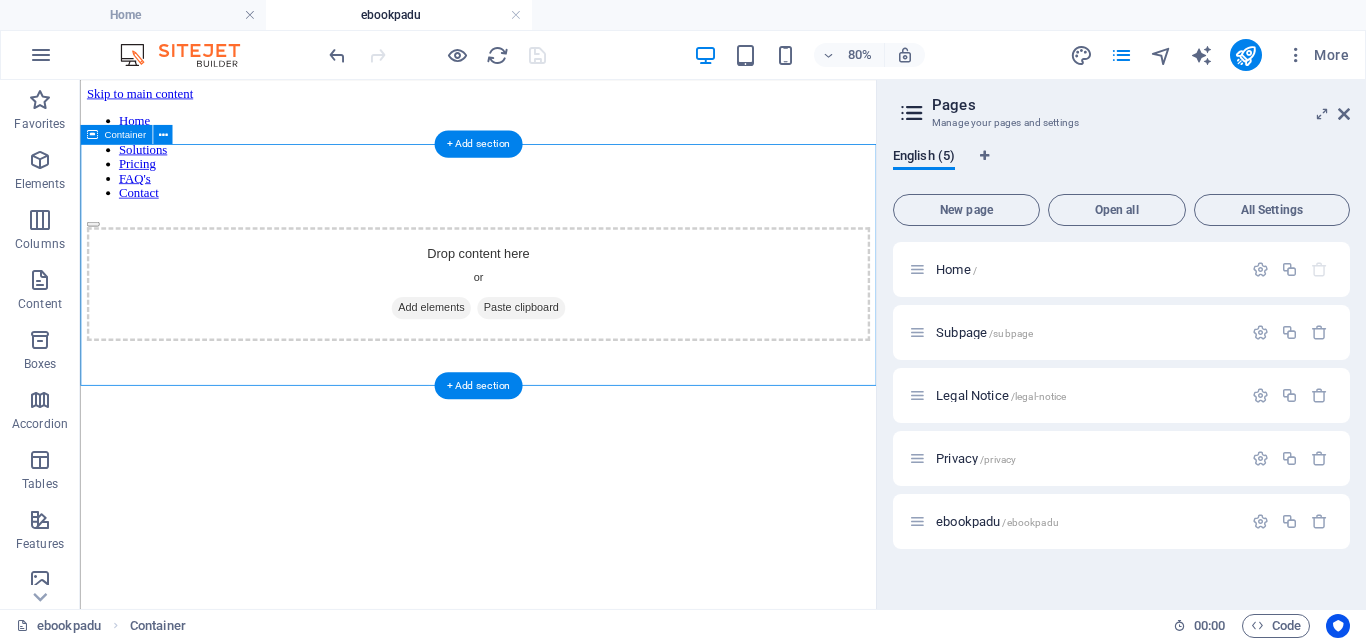 click on "Drop content here or  Add elements  Paste clipboard" at bounding box center [577, 335] 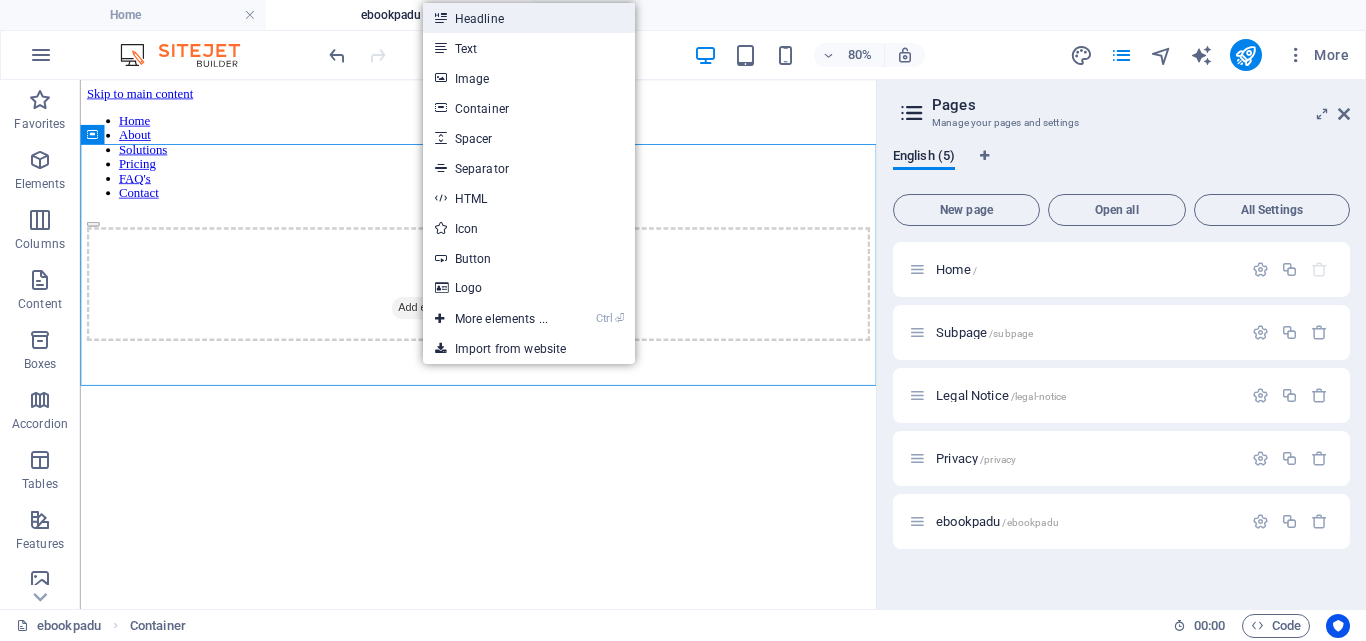 click on "Headline" at bounding box center [529, 18] 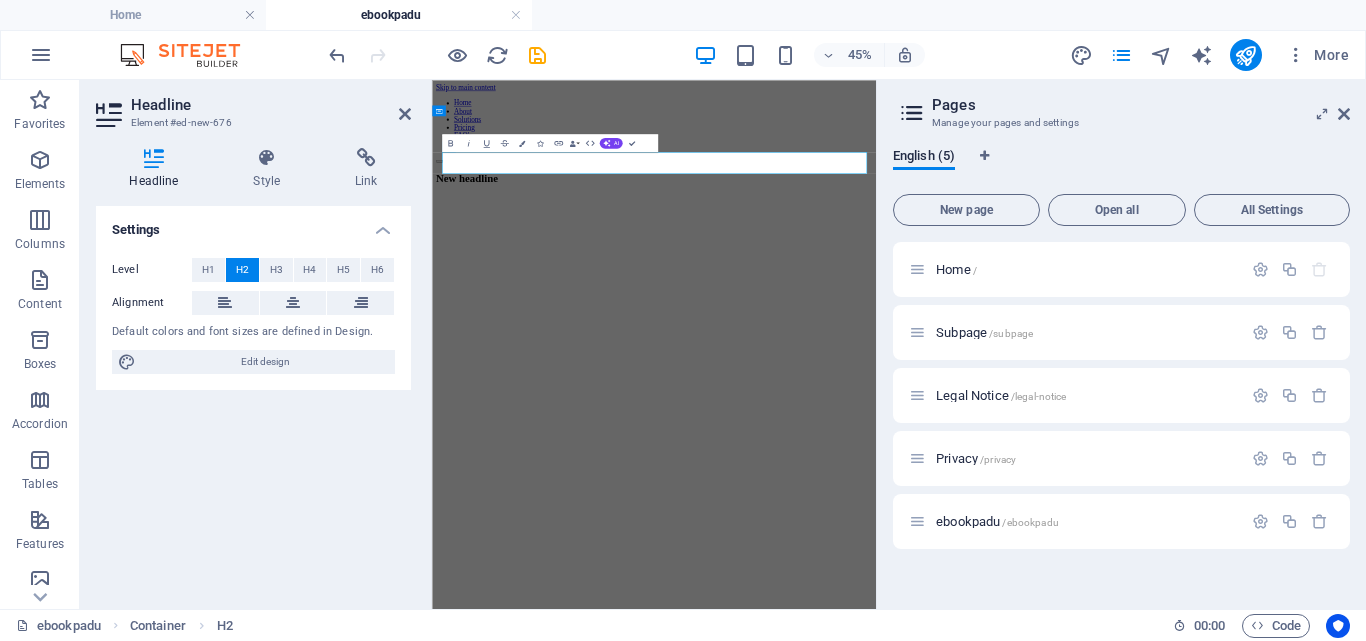 click on "Skip to main content
Home About Solutions Pricing FAQ's Contact New headline" at bounding box center [925, 205] 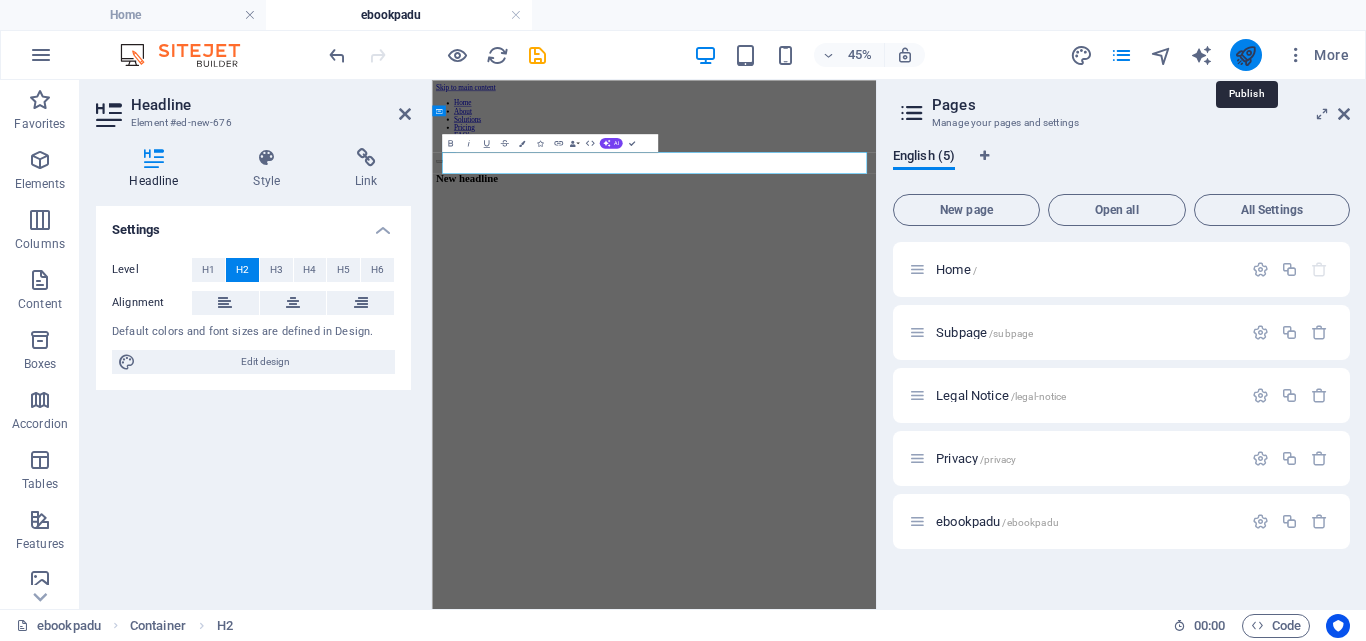 click at bounding box center (1245, 55) 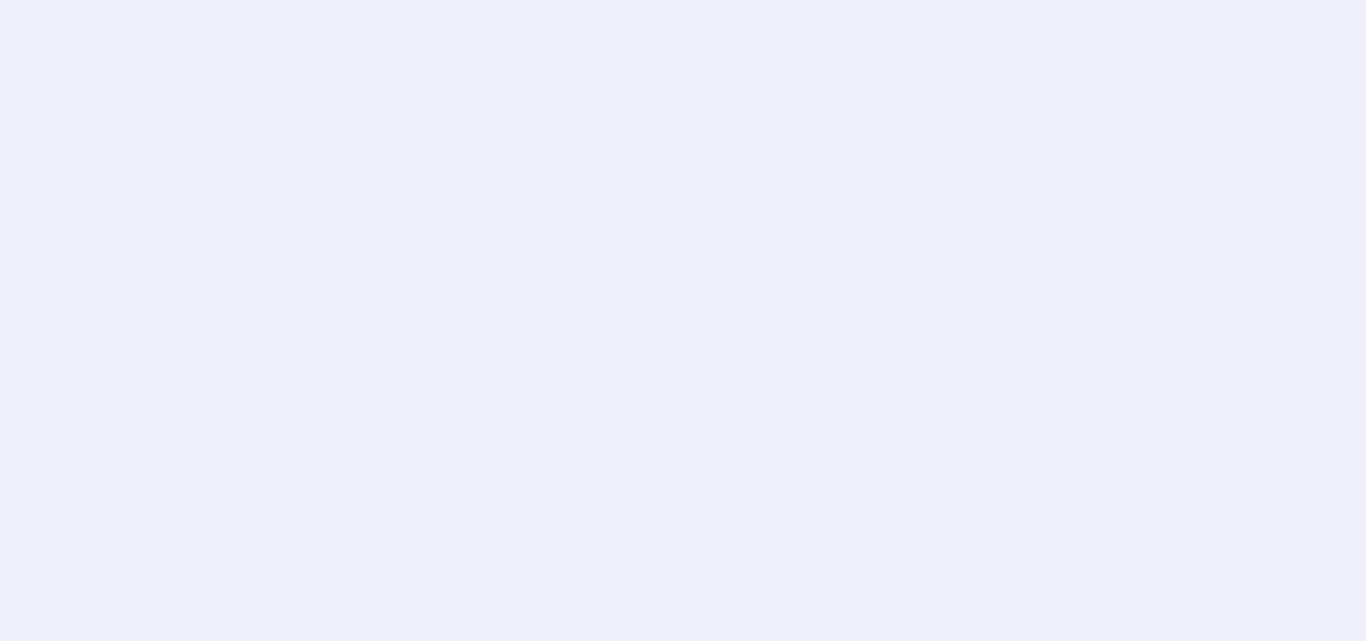 scroll, scrollTop: 0, scrollLeft: 0, axis: both 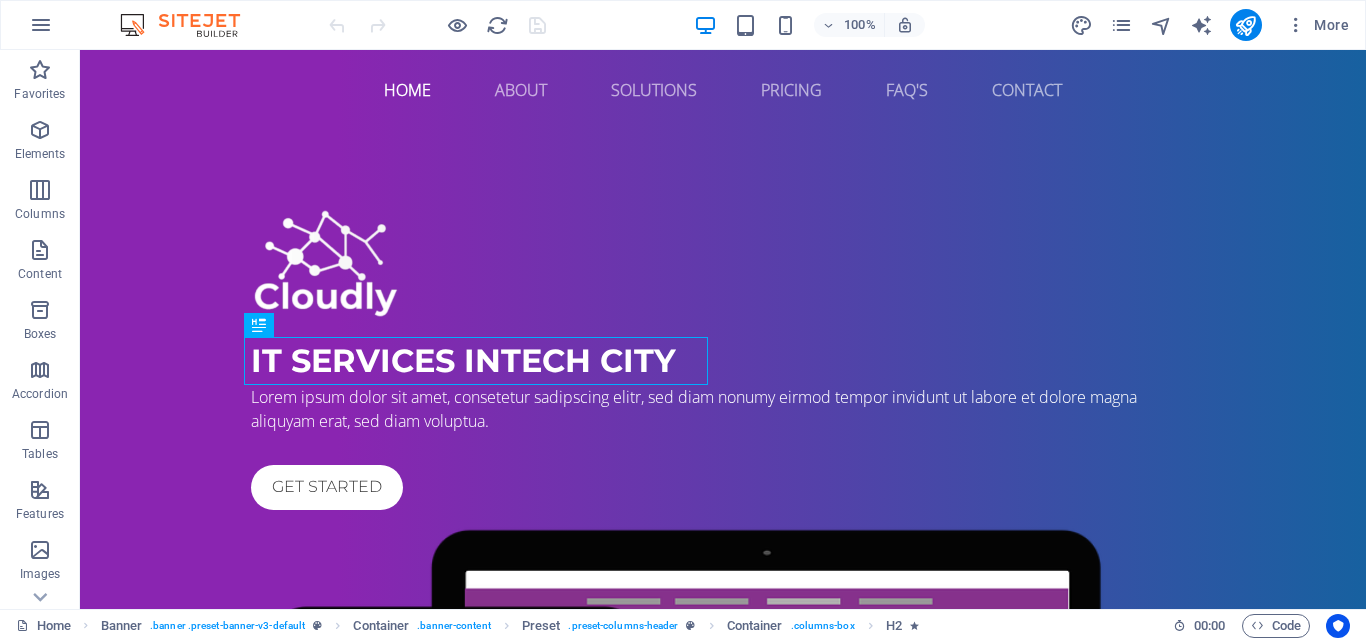 click on "More" at bounding box center [1213, 25] 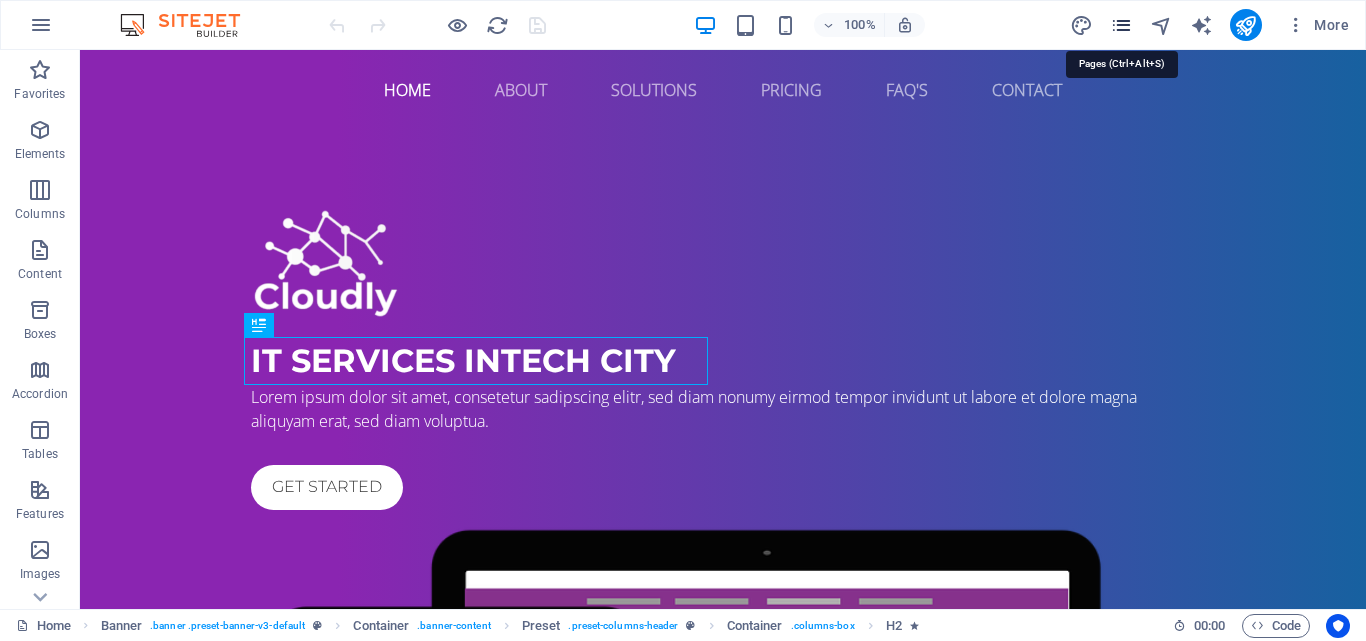 click at bounding box center (1121, 25) 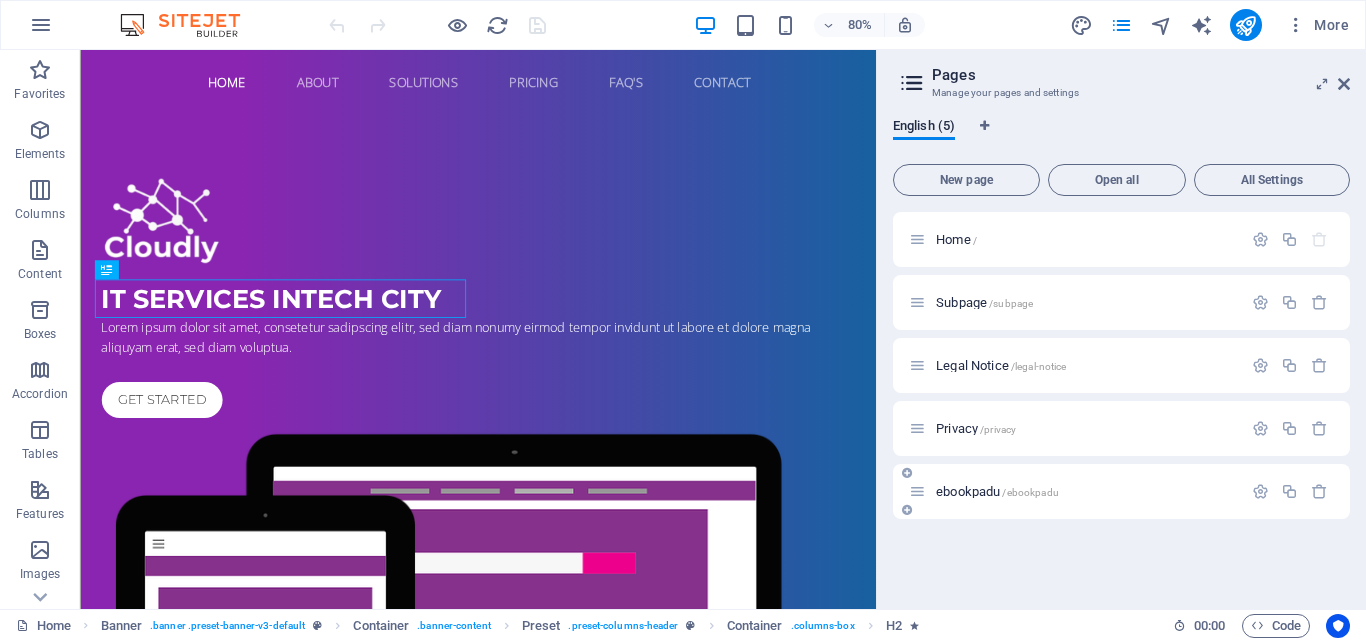 click on "ebookpadu /ebookpadu" at bounding box center [1086, 491] 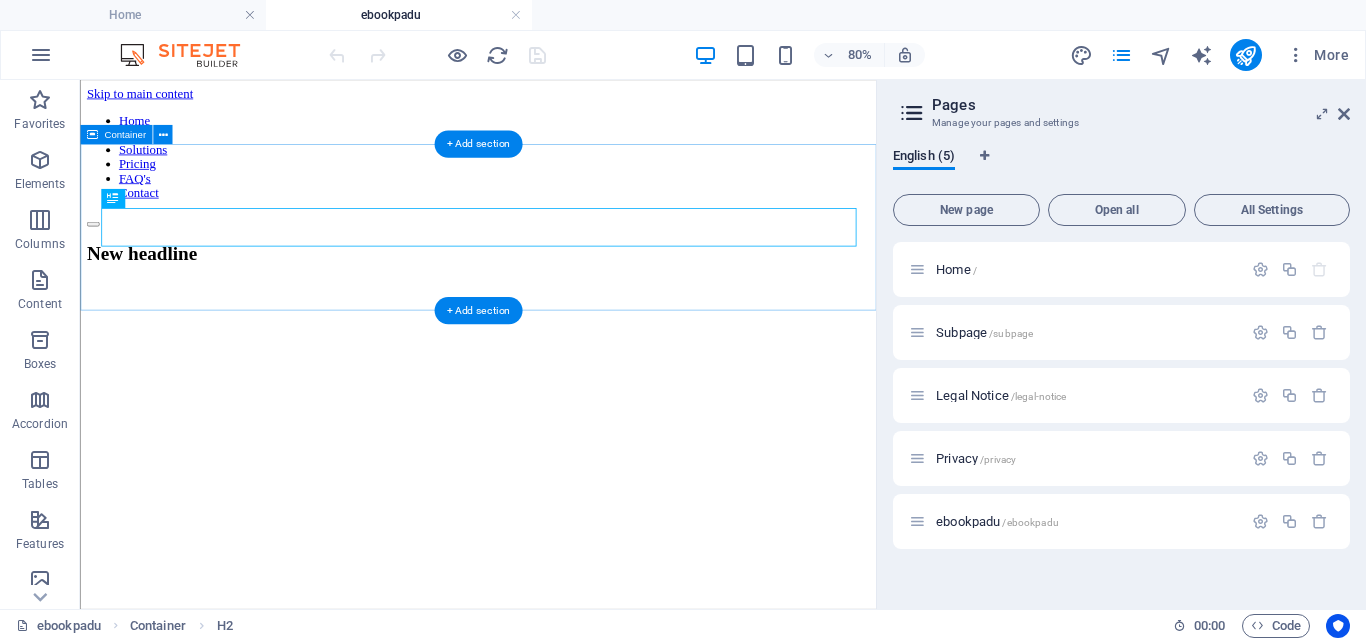 scroll, scrollTop: 0, scrollLeft: 0, axis: both 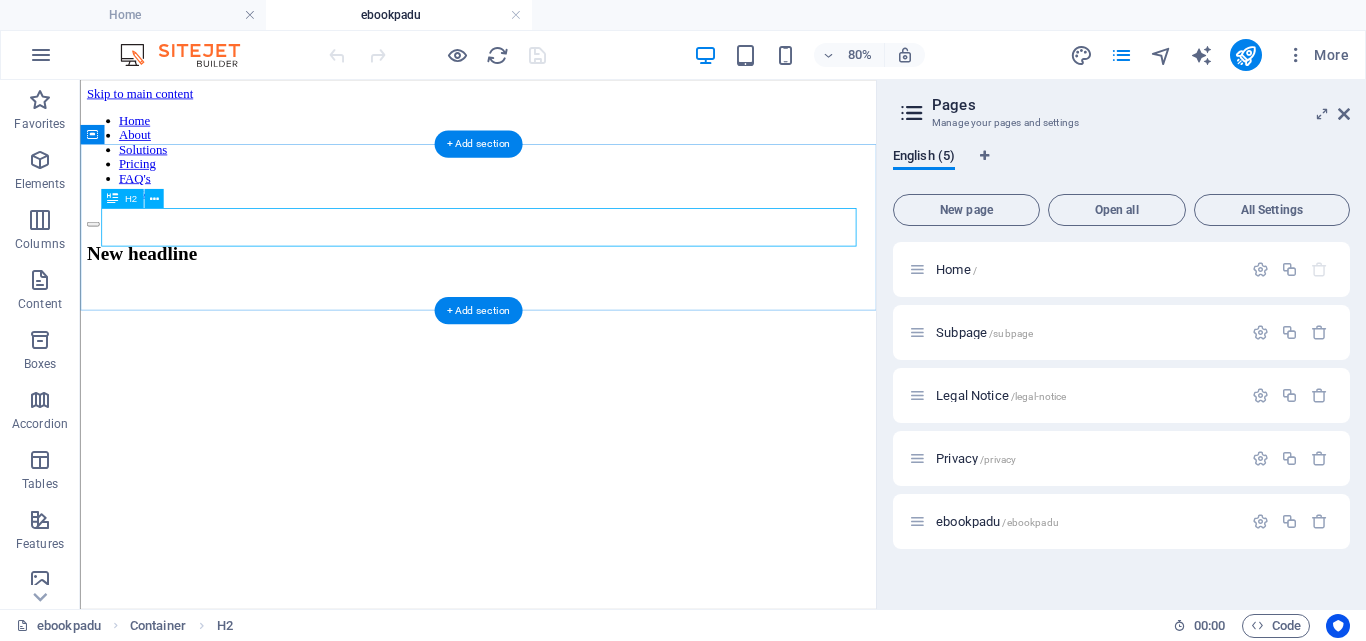 click on "New headline" at bounding box center [577, 297] 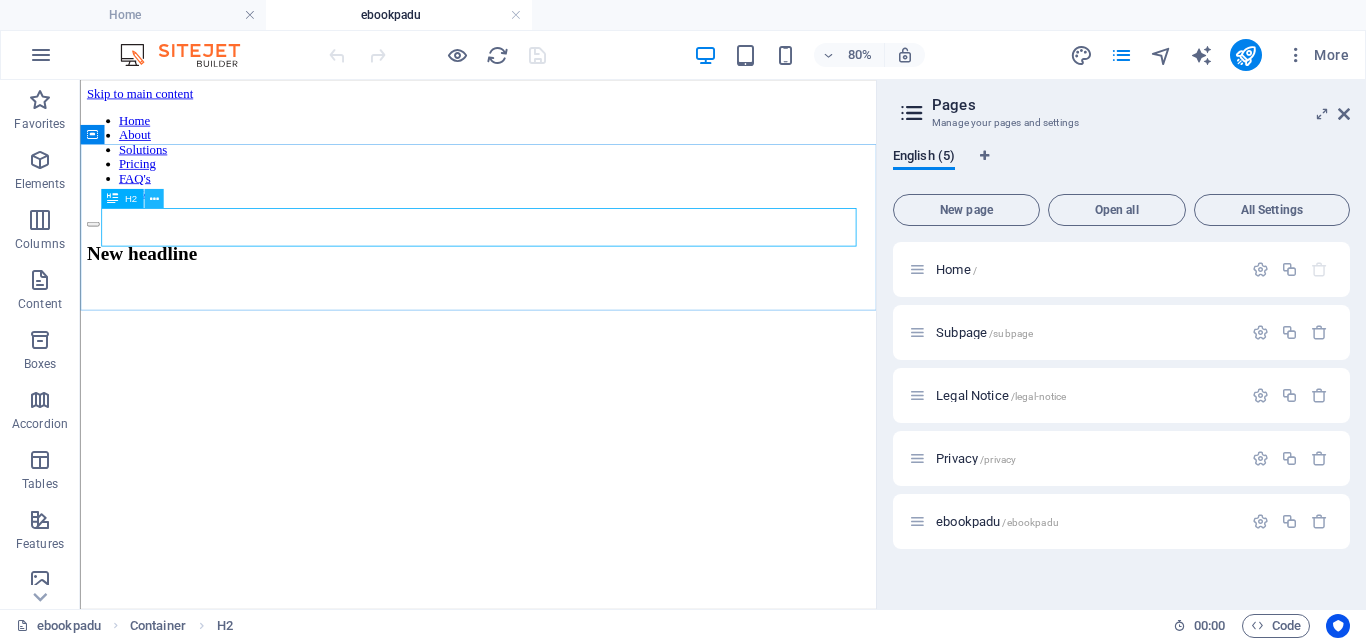 click at bounding box center [153, 198] 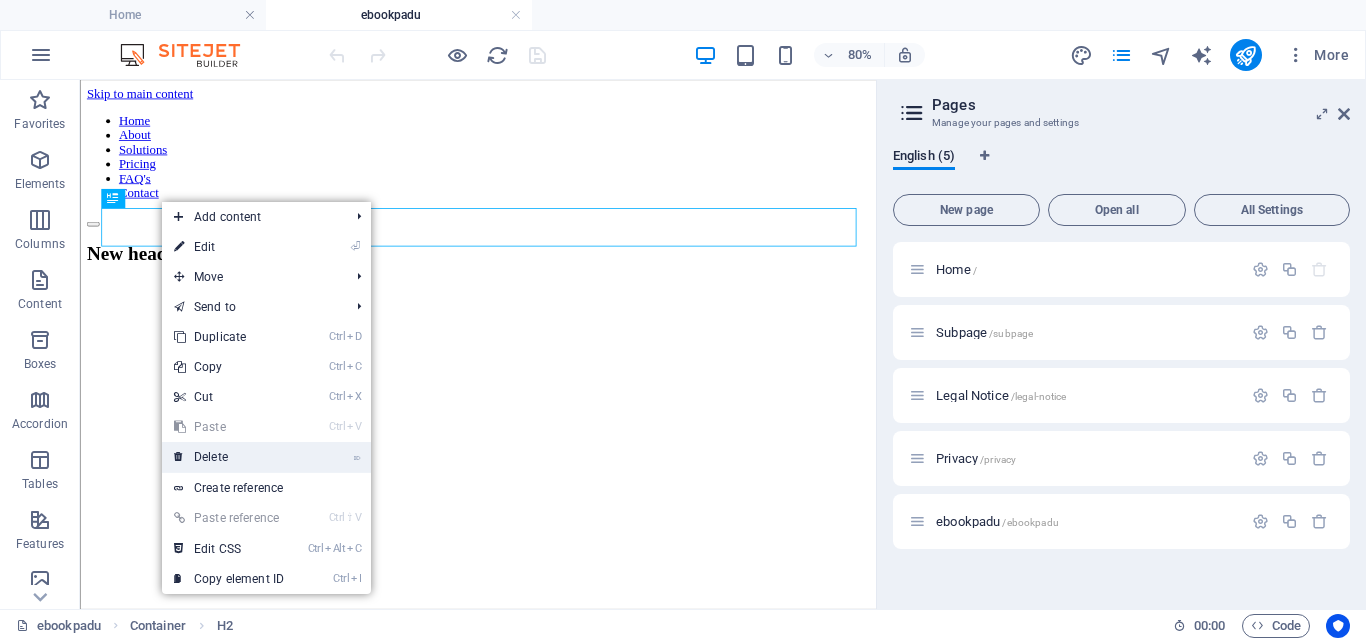 click on "⌦  Delete" at bounding box center (229, 457) 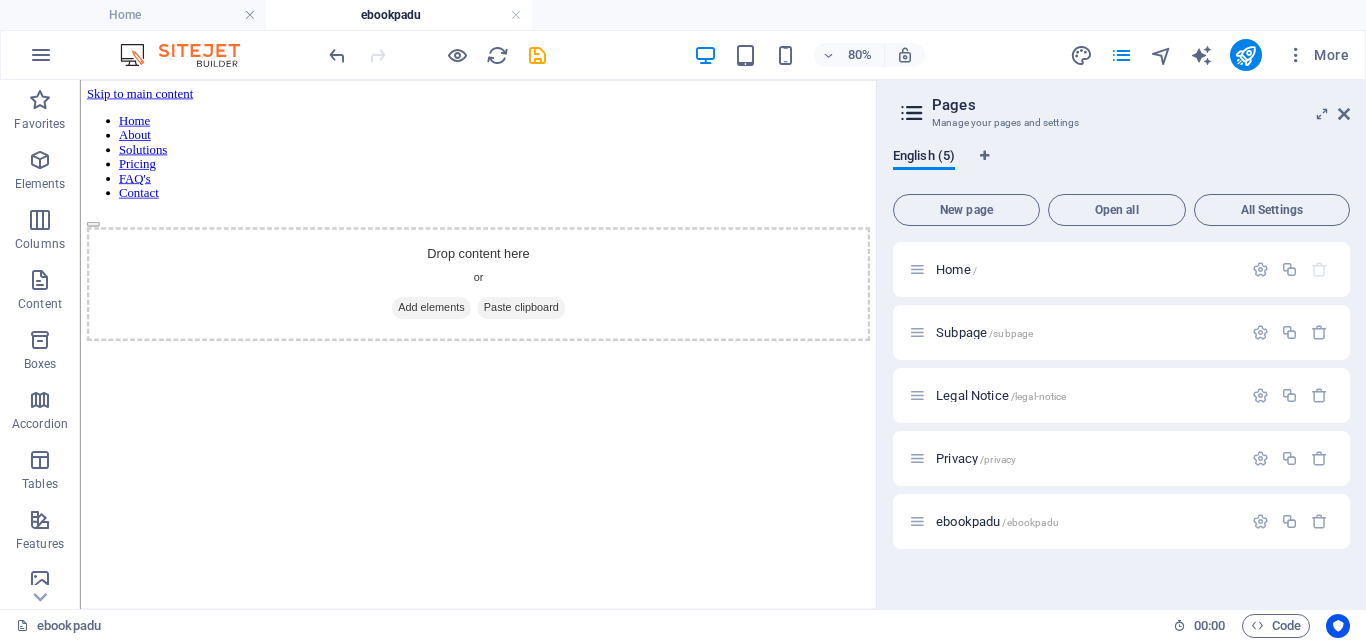 drag, startPoint x: 417, startPoint y: 610, endPoint x: 368, endPoint y: 308, distance: 305.94934 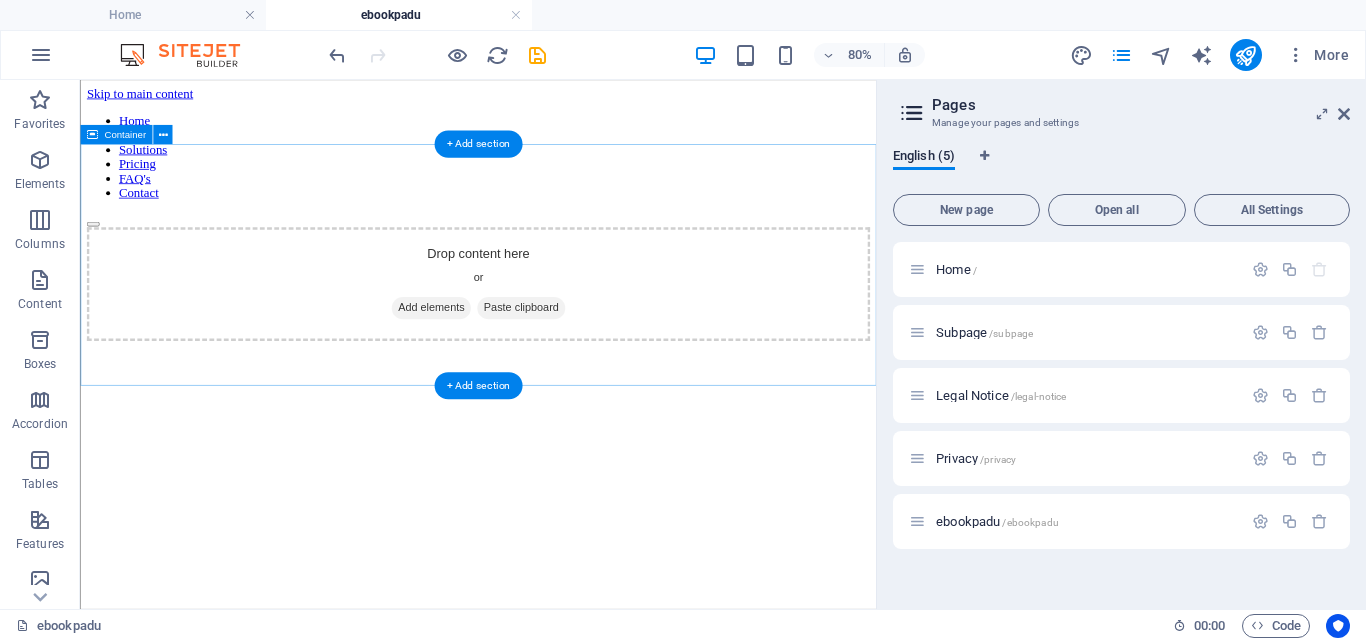 click on "Drop content here or  Add elements  Paste clipboard" at bounding box center (577, 335) 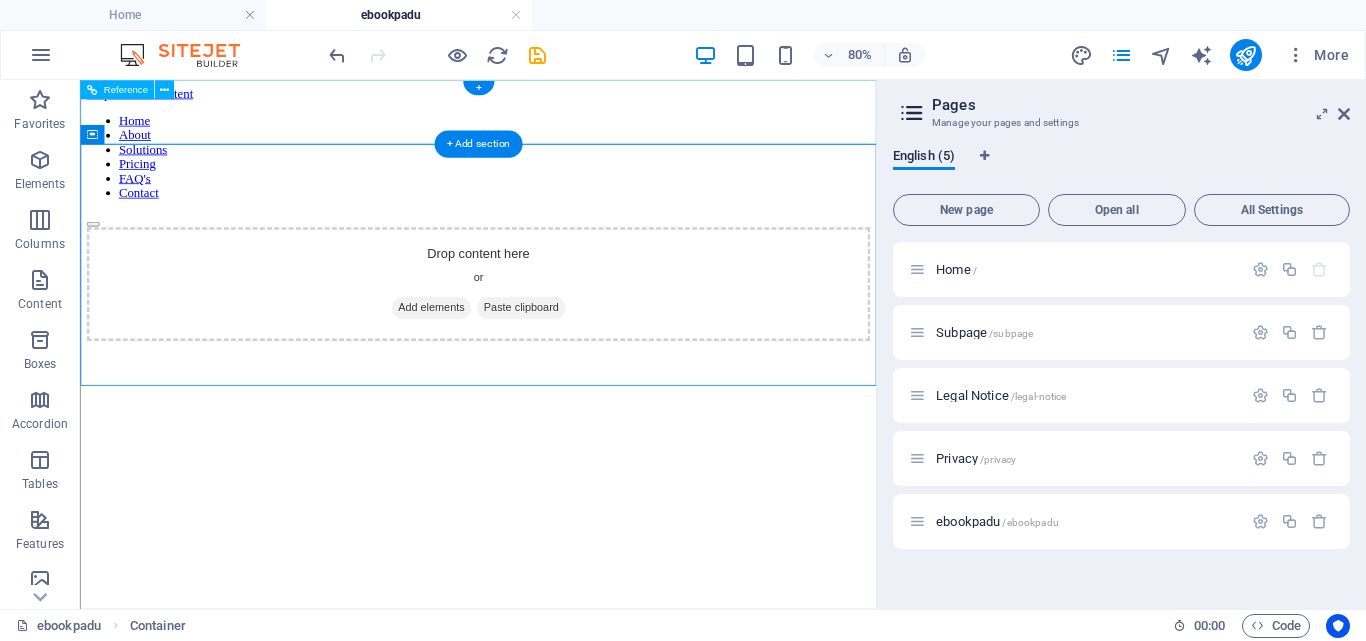 click on "Home About Solutions Pricing FAQ's Contact" at bounding box center (577, 176) 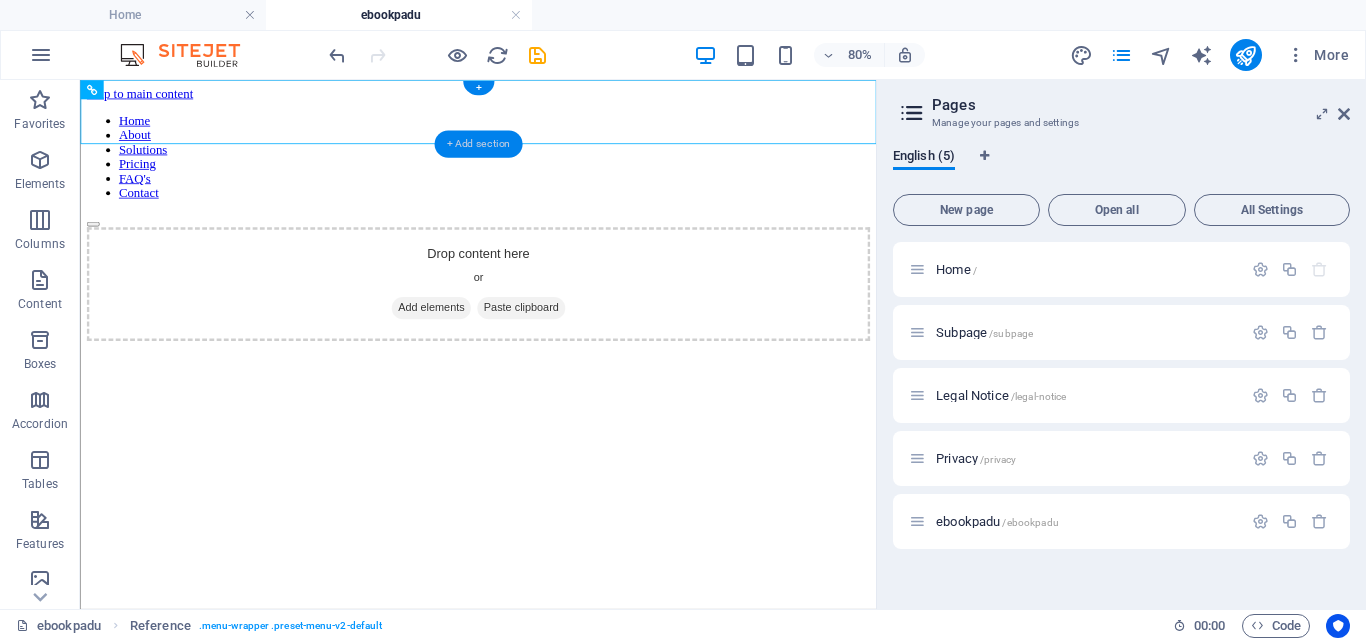 click on "+ Add section" at bounding box center (478, 143) 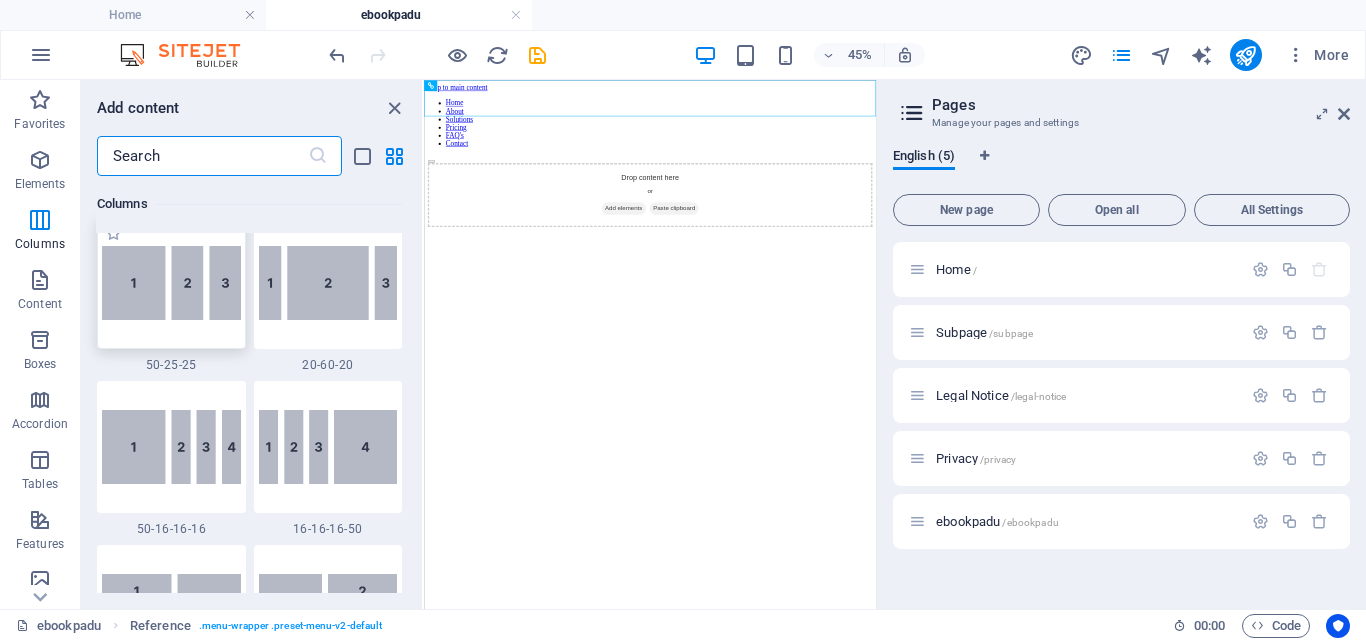 scroll, scrollTop: 2400, scrollLeft: 0, axis: vertical 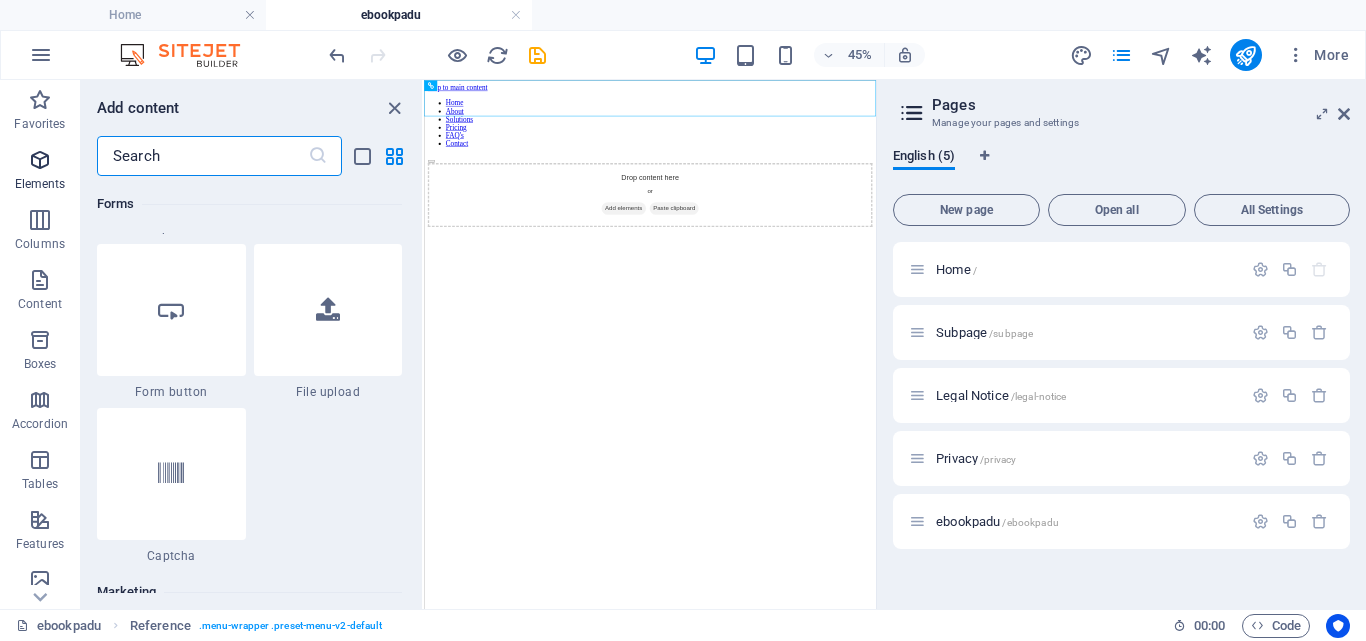 click at bounding box center [40, 160] 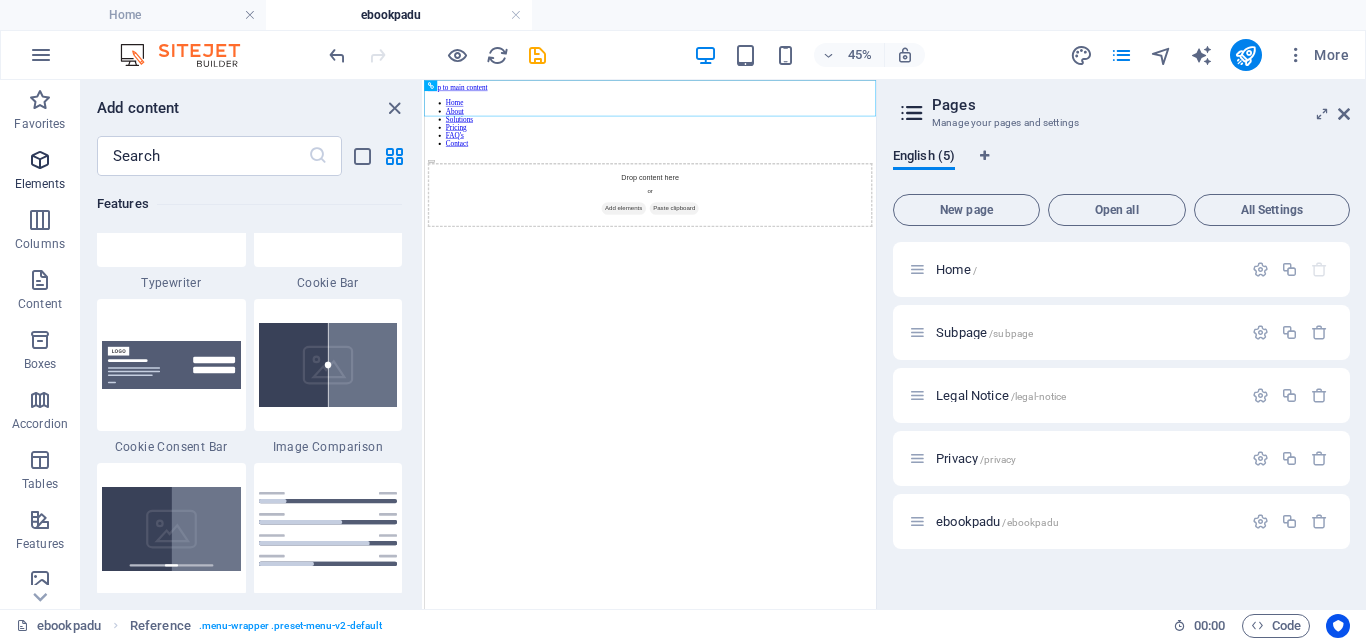 scroll, scrollTop: 213, scrollLeft: 0, axis: vertical 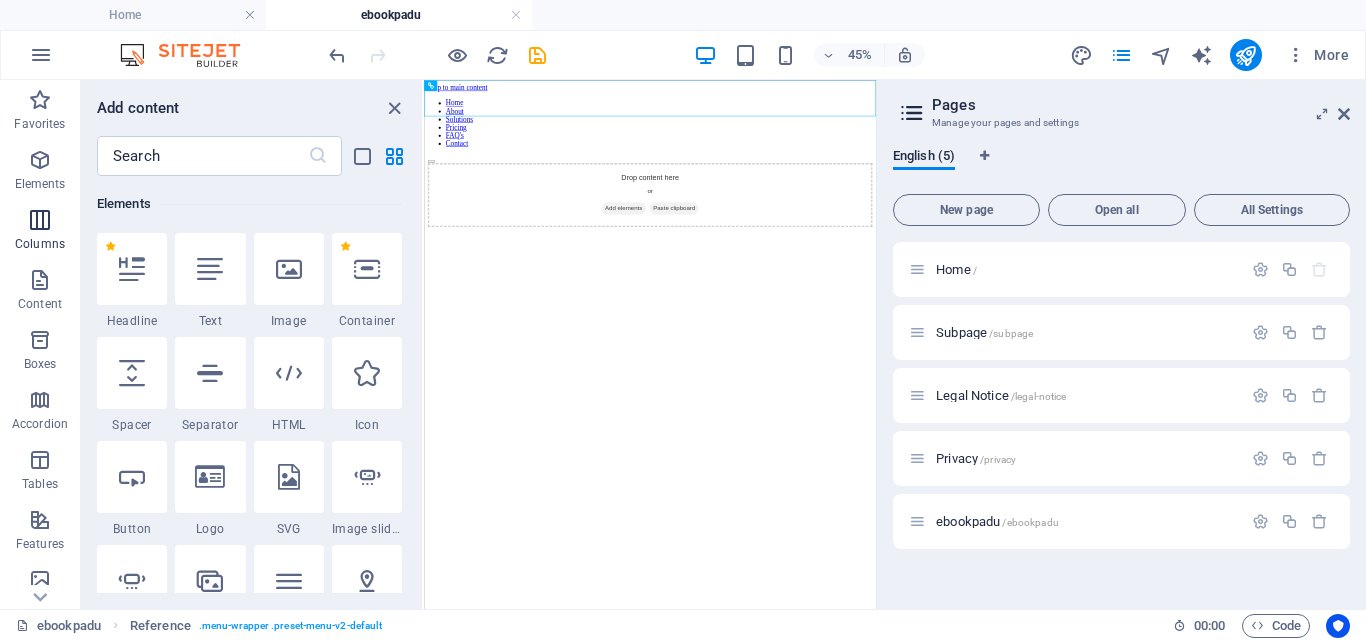 click on "Columns" at bounding box center (40, 244) 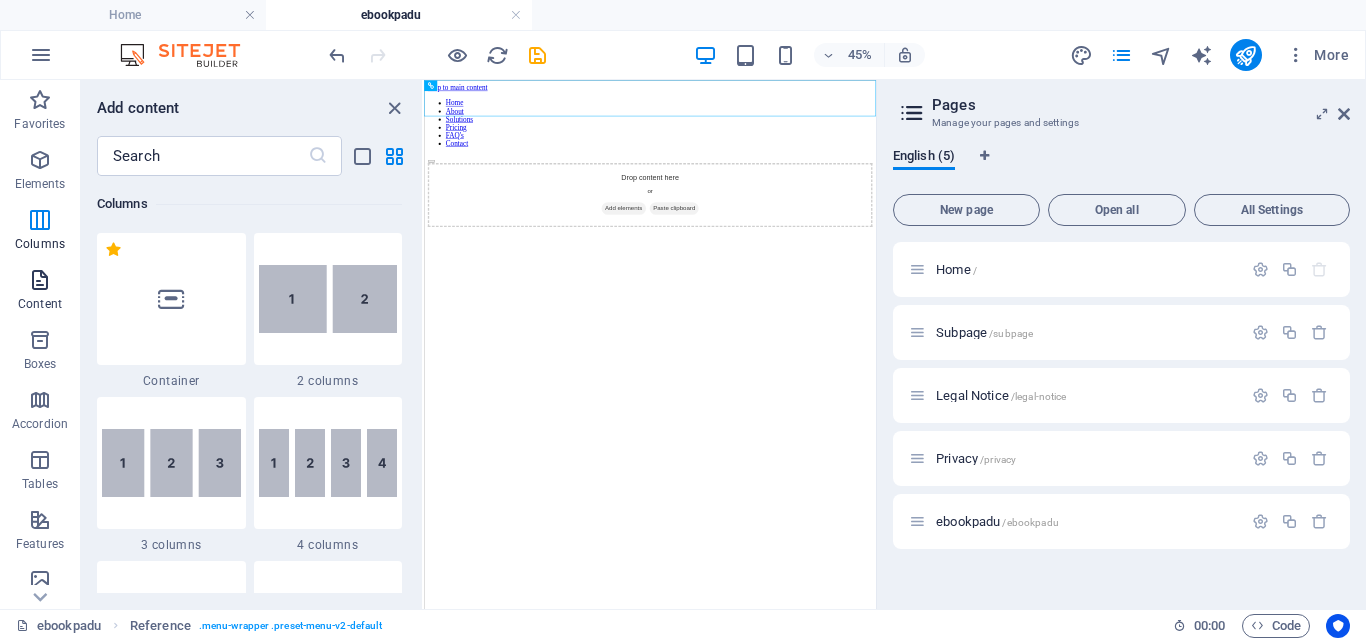 click on "Content" at bounding box center [40, 292] 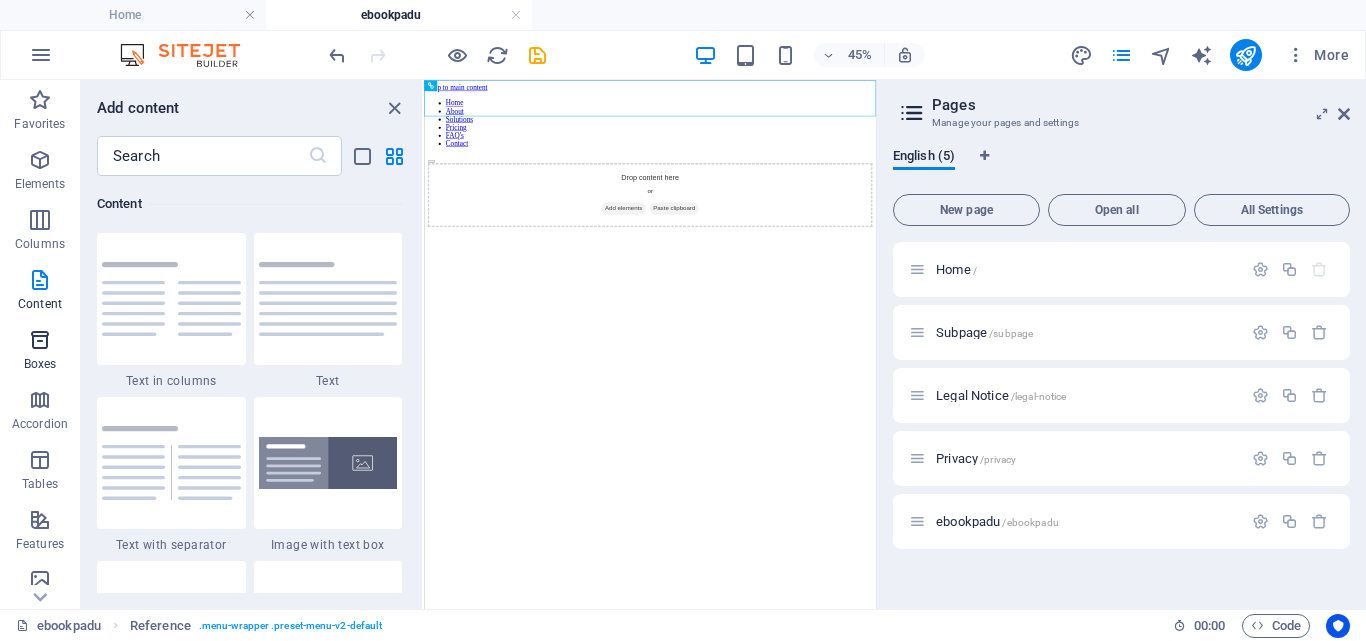 click at bounding box center [40, 340] 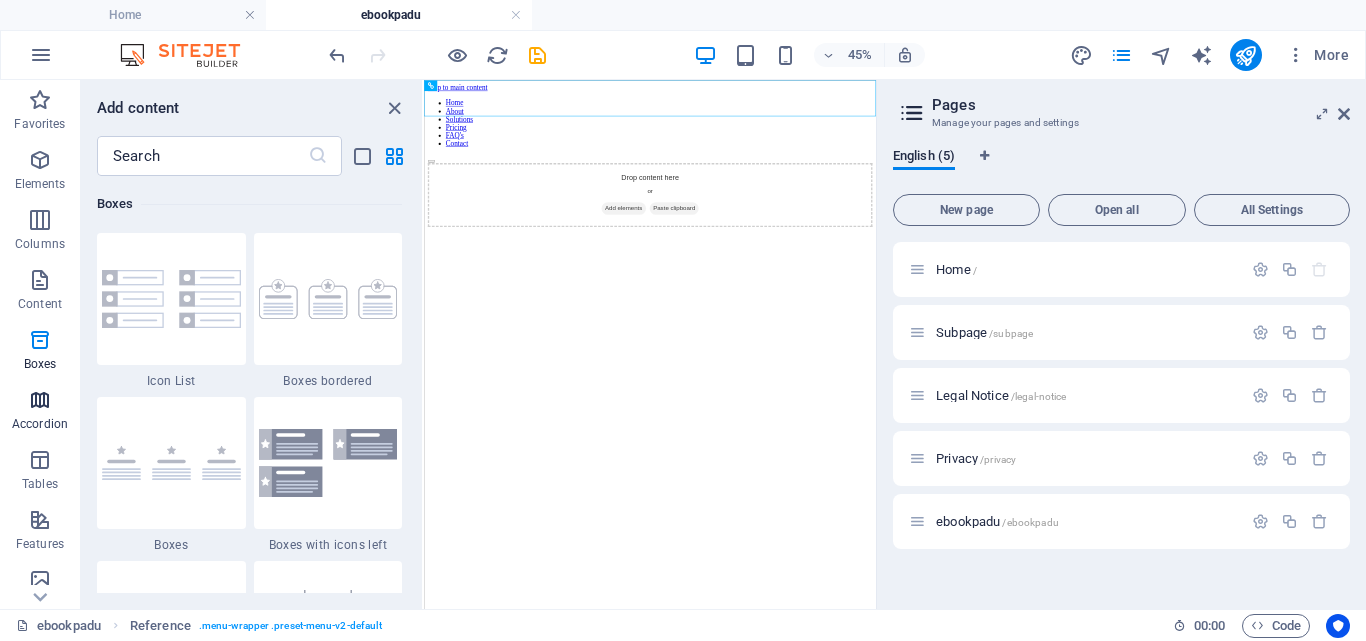 click at bounding box center (40, 400) 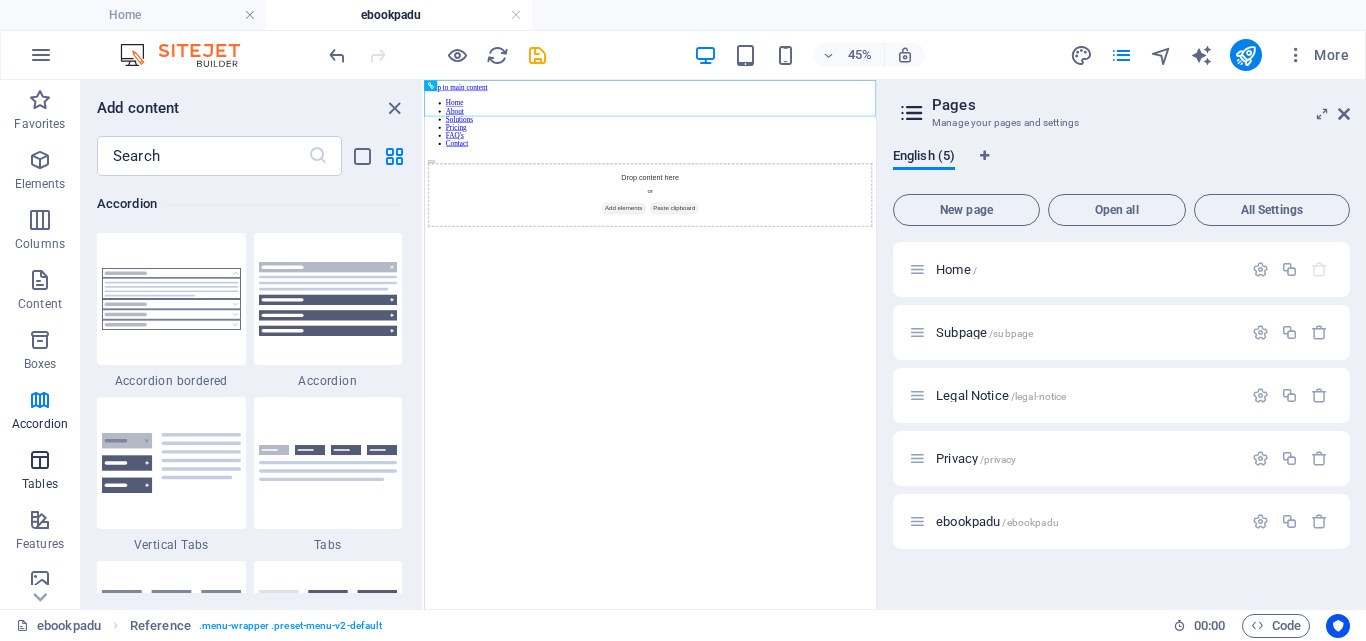 click at bounding box center [40, 460] 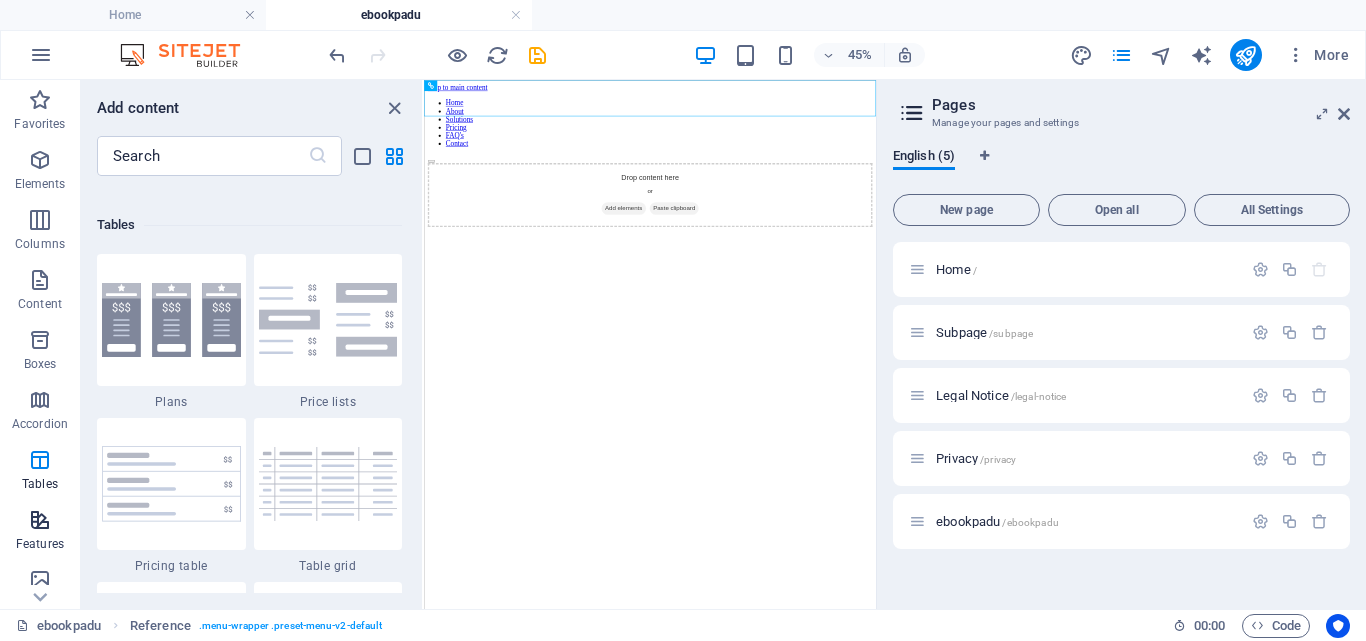 scroll, scrollTop: 6926, scrollLeft: 0, axis: vertical 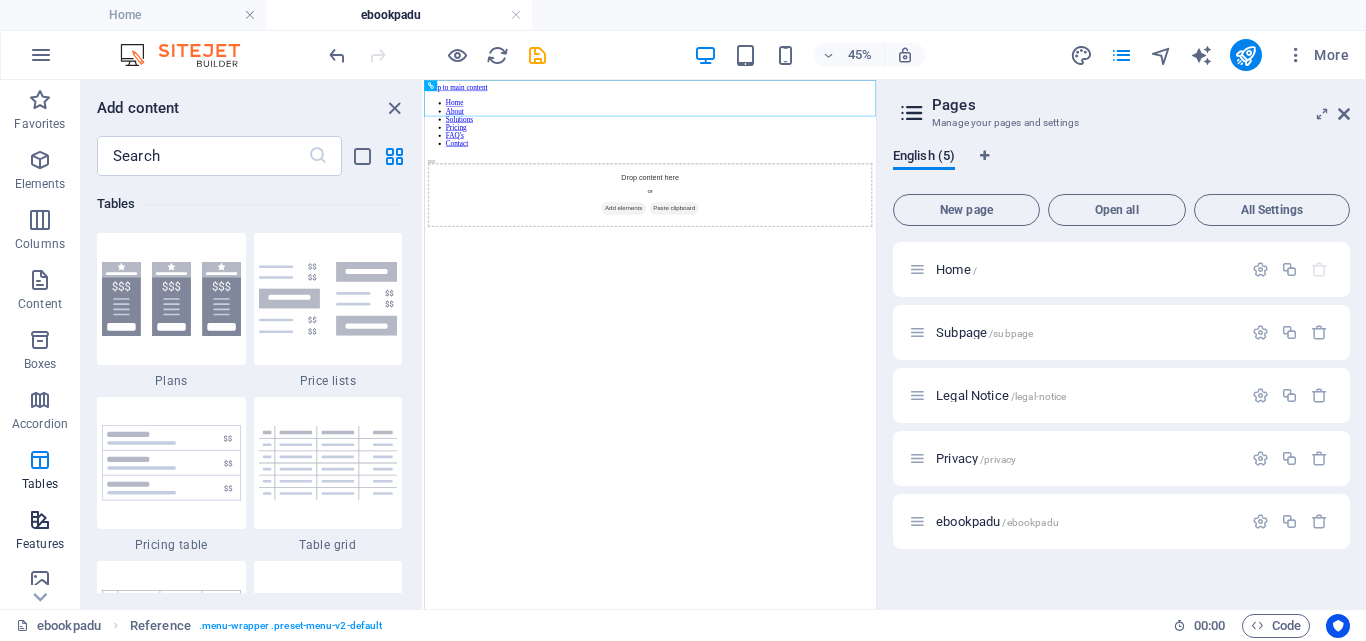 click on "Features" at bounding box center (40, 544) 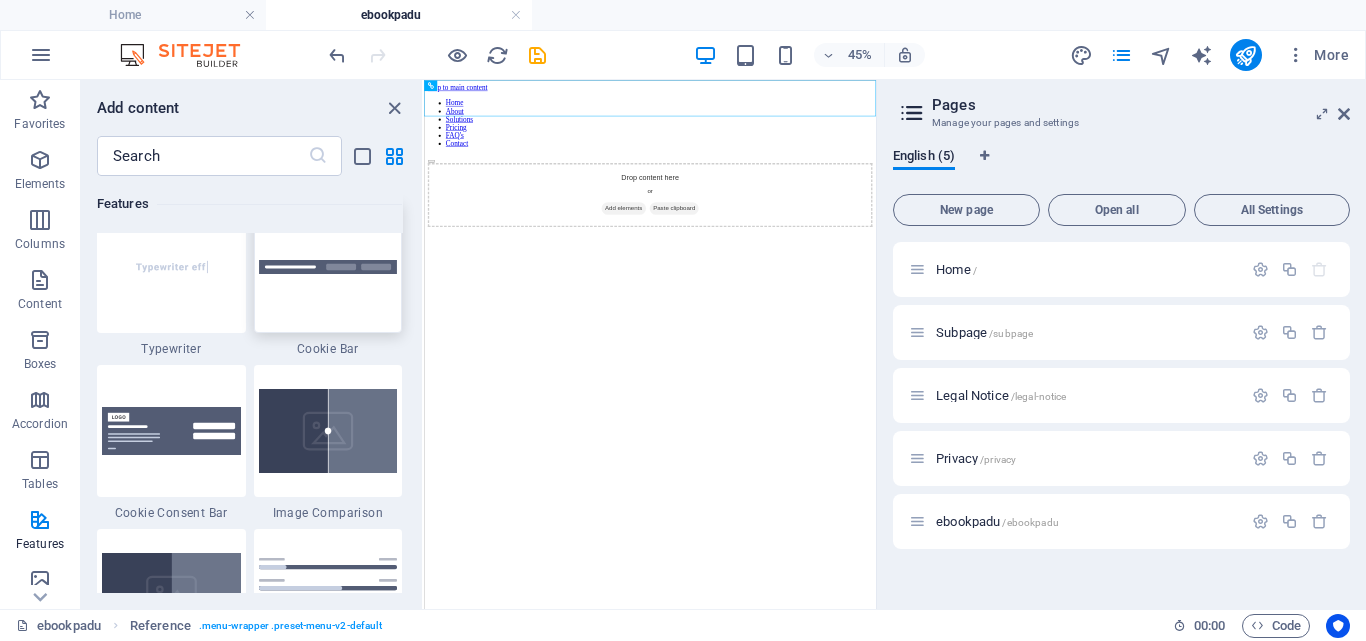 scroll, scrollTop: 7995, scrollLeft: 0, axis: vertical 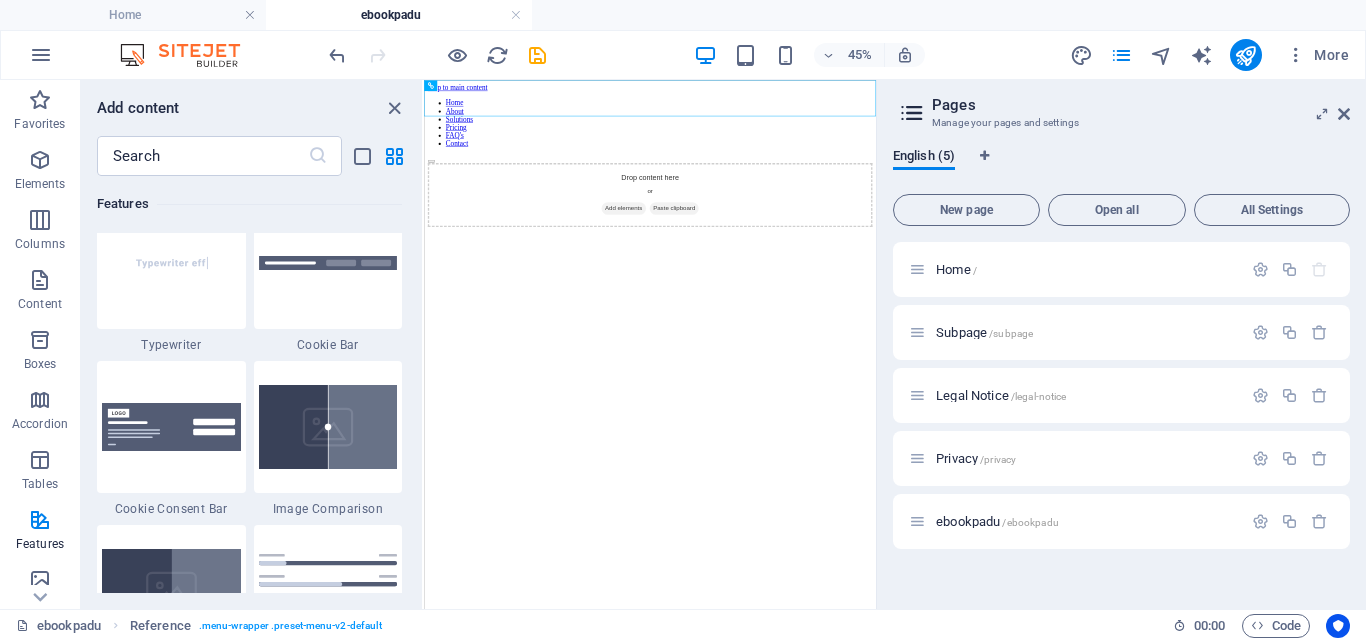 drag, startPoint x: 416, startPoint y: 350, endPoint x: 414, endPoint y: 323, distance: 27.073973 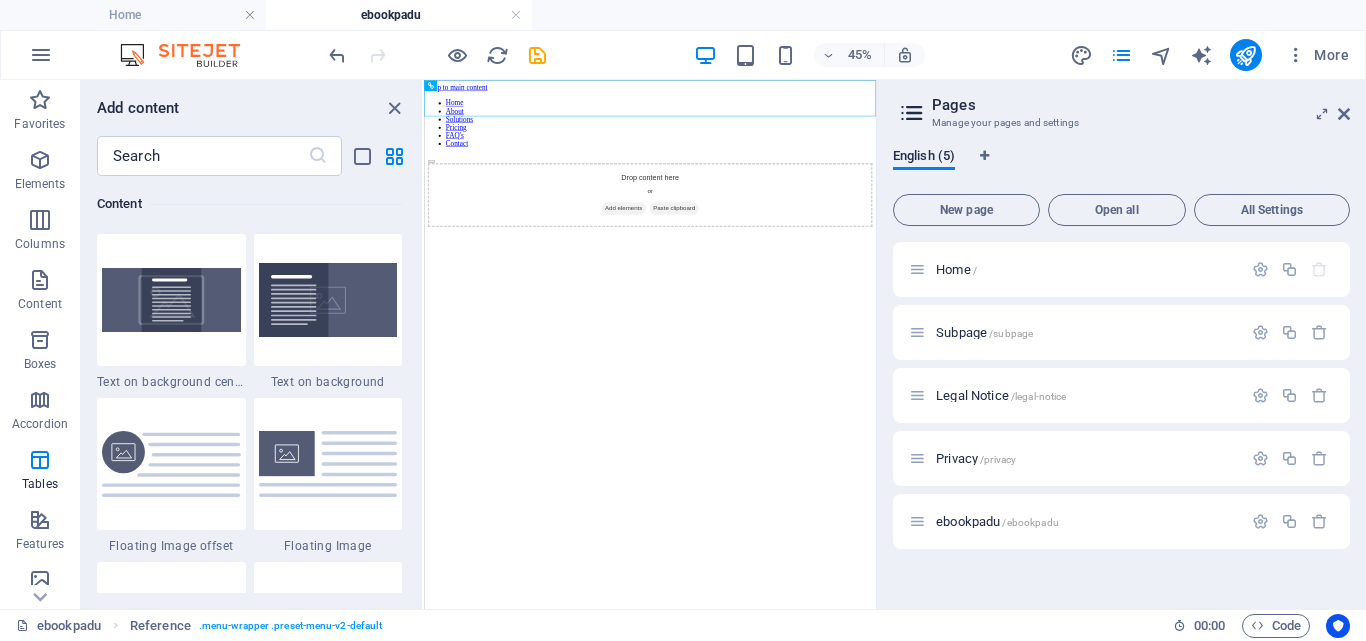scroll, scrollTop: 0, scrollLeft: 0, axis: both 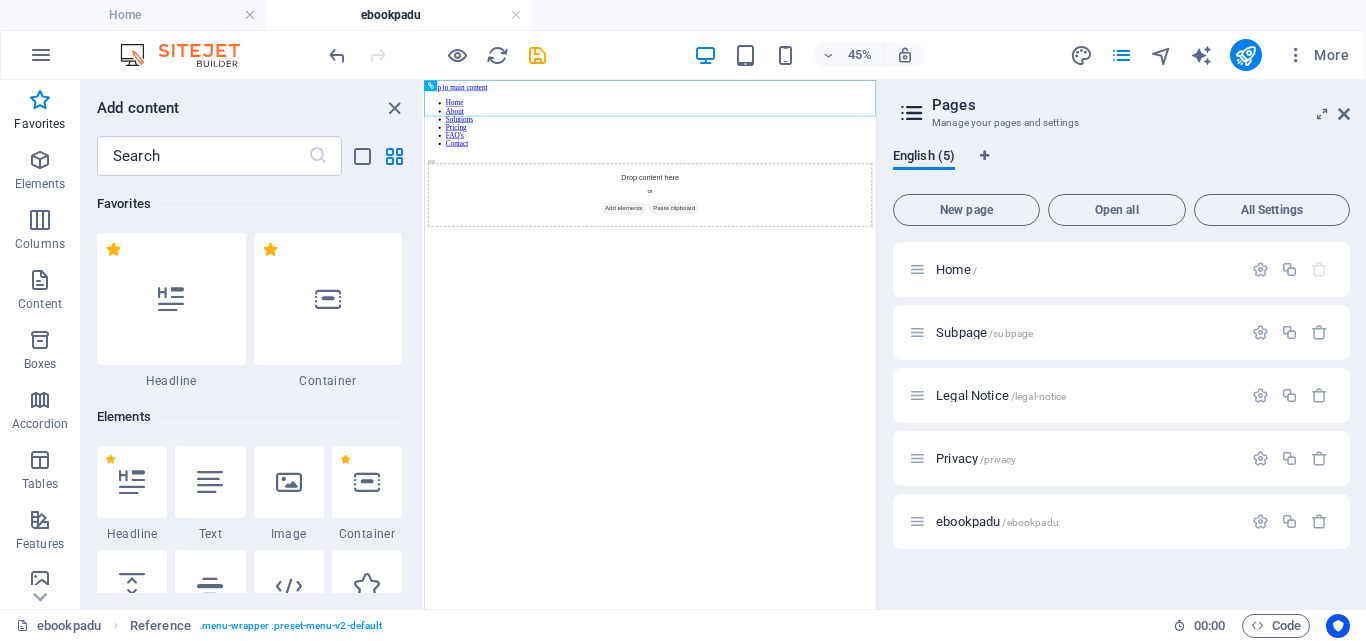 click on "Home / Subpage /subpage Legal Notice /legal-notice Privacy /privacy ebookpadu /ebookpadu" at bounding box center (1121, 417) 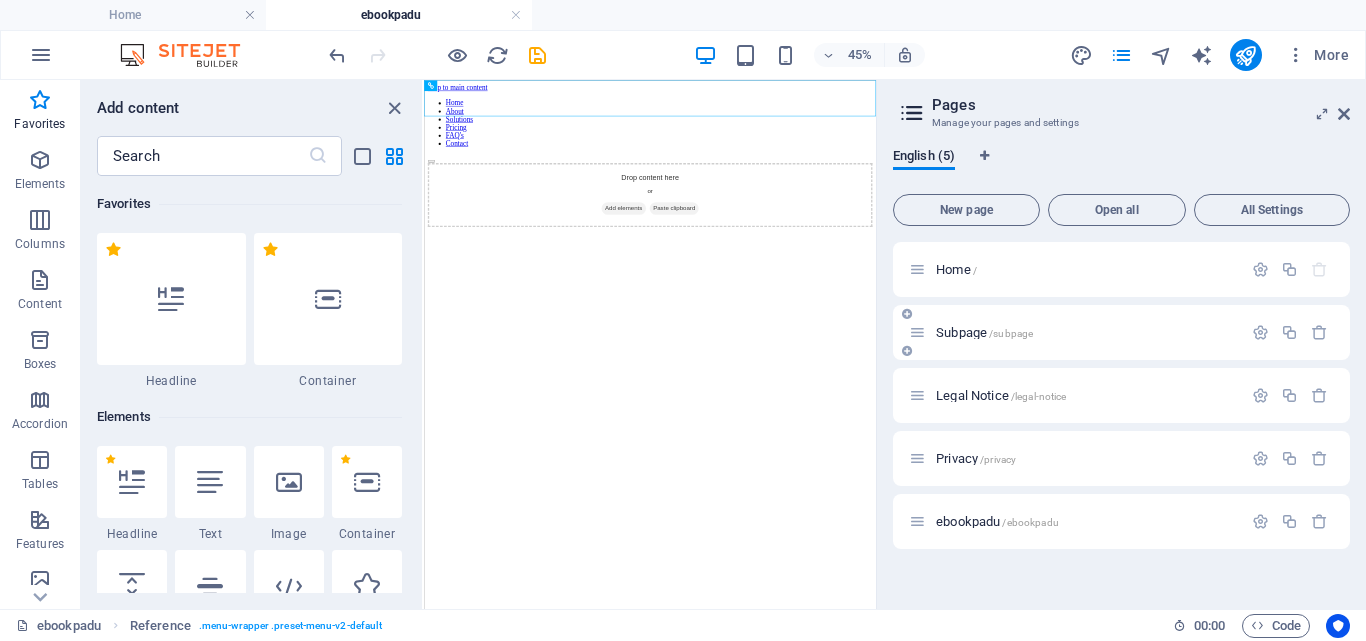 click on "Subpage /subpage" at bounding box center (1086, 332) 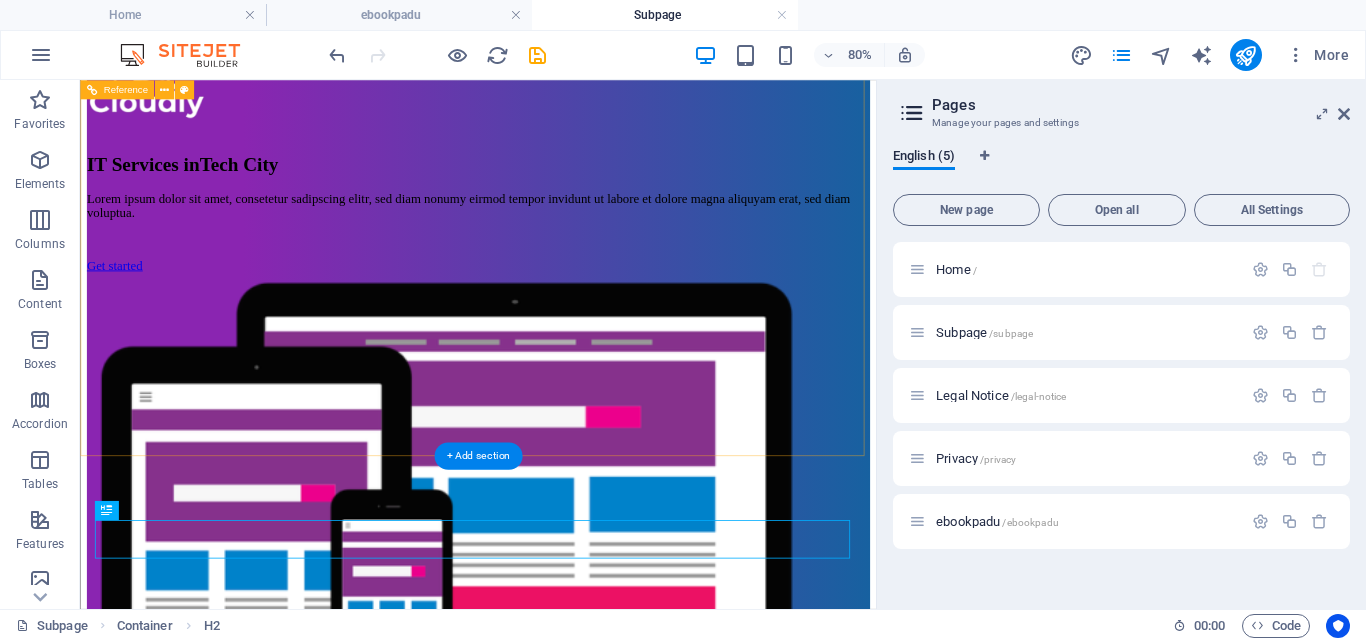 scroll, scrollTop: 0, scrollLeft: 0, axis: both 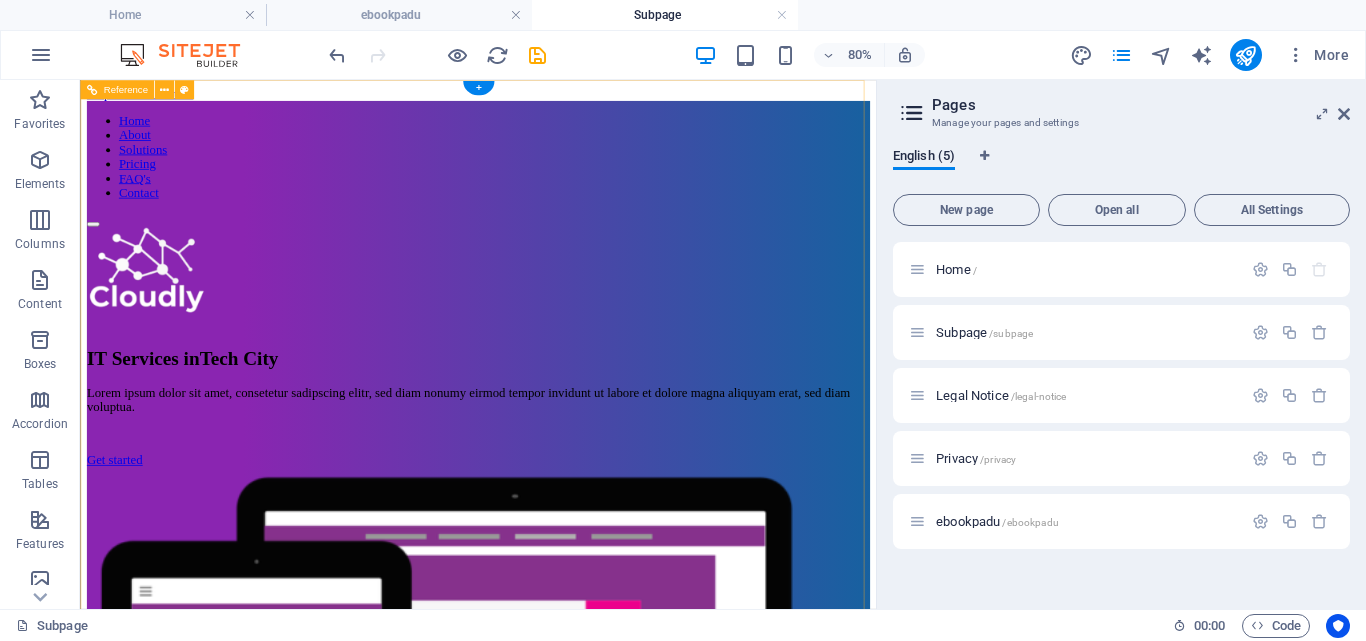 click at bounding box center [577, 1334] 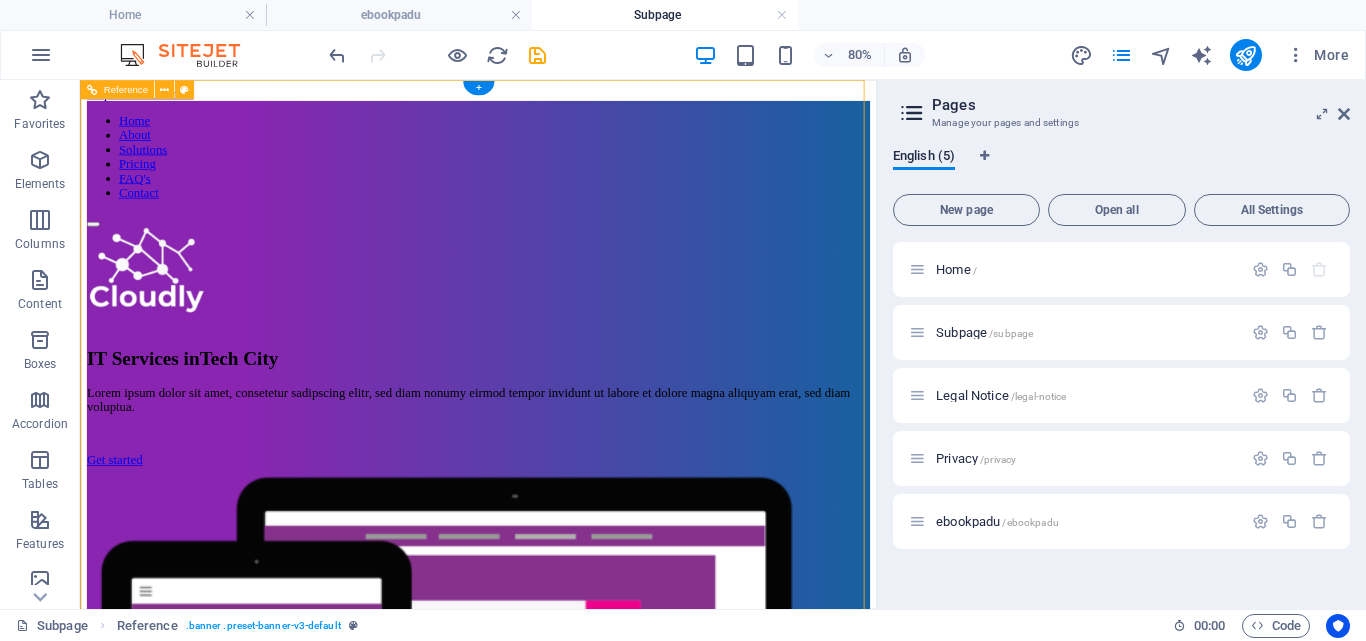 scroll, scrollTop: 200, scrollLeft: 0, axis: vertical 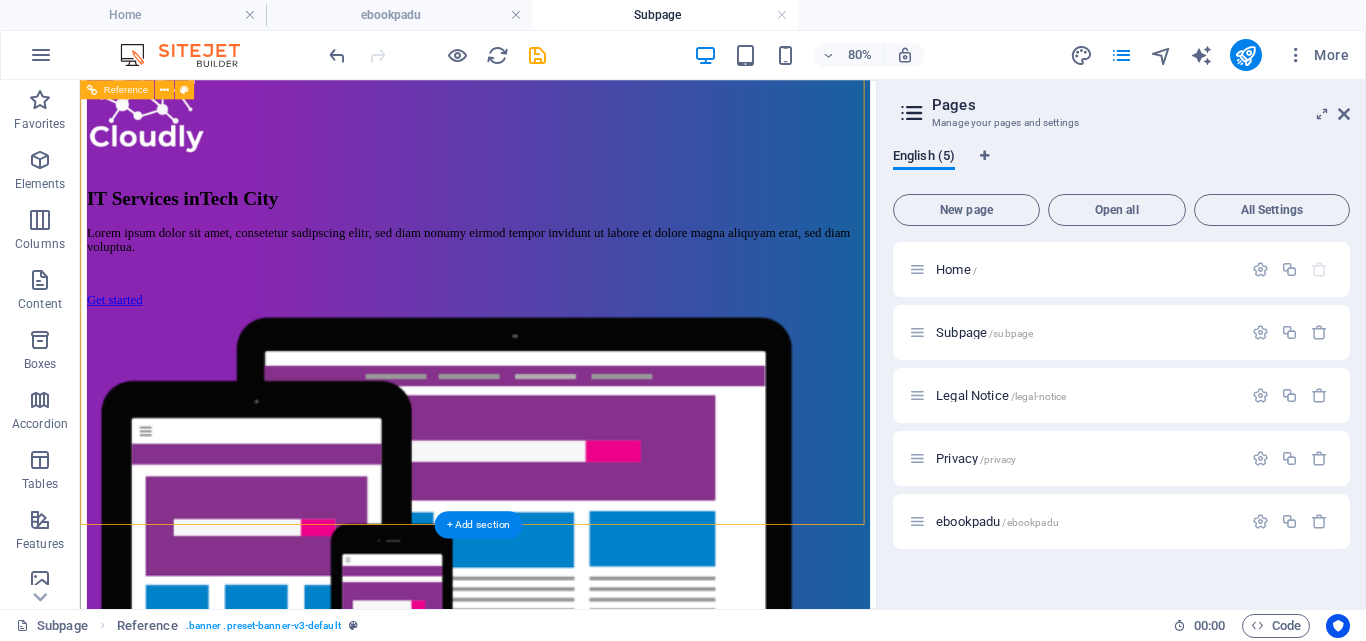 click at bounding box center (577, 1134) 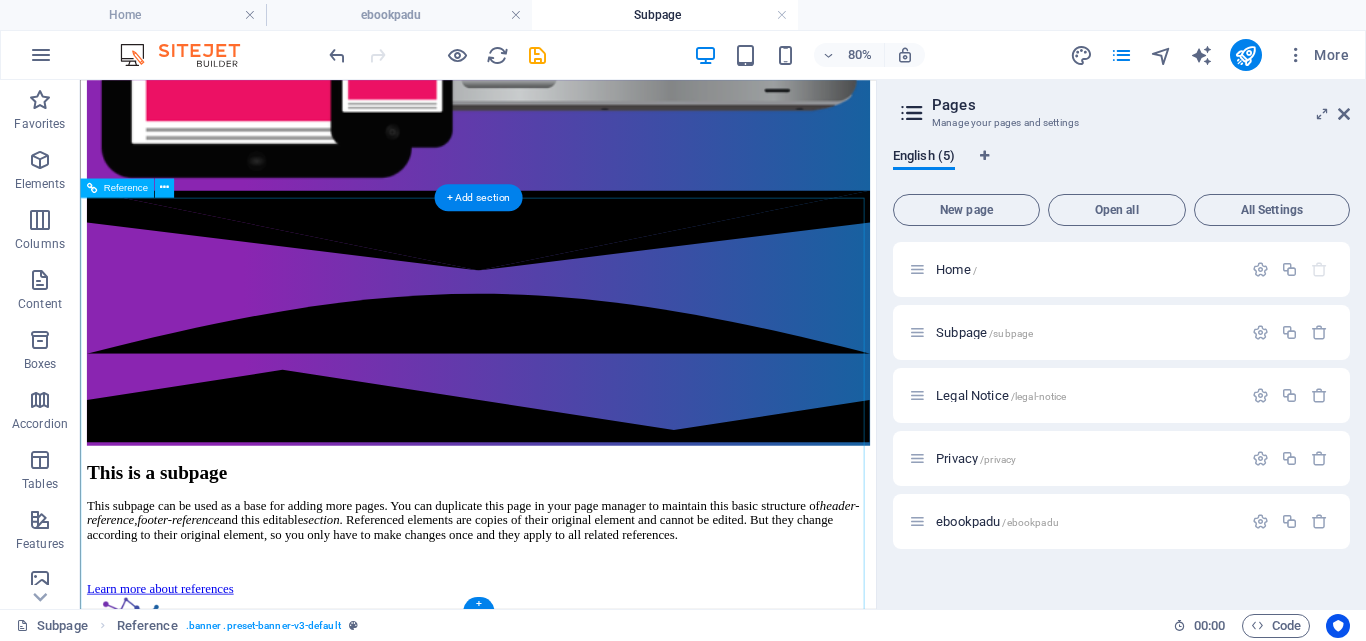 scroll, scrollTop: 986, scrollLeft: 0, axis: vertical 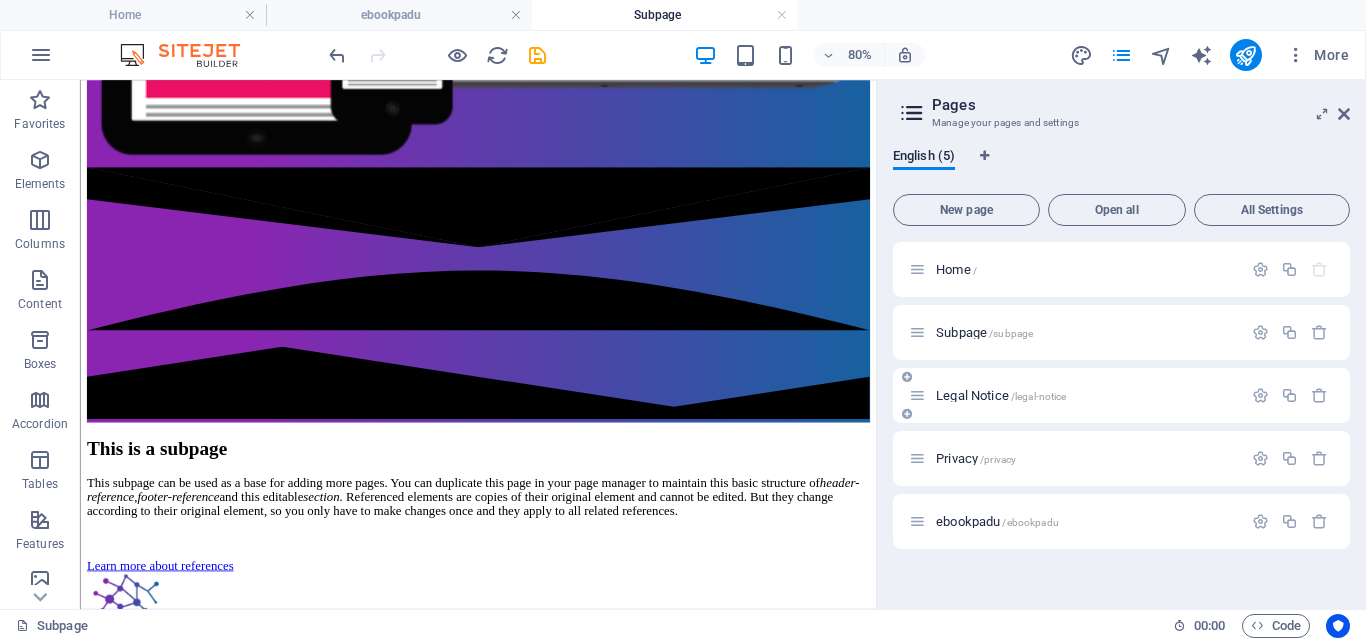 click on "Legal Notice /legal-notice" at bounding box center (1001, 395) 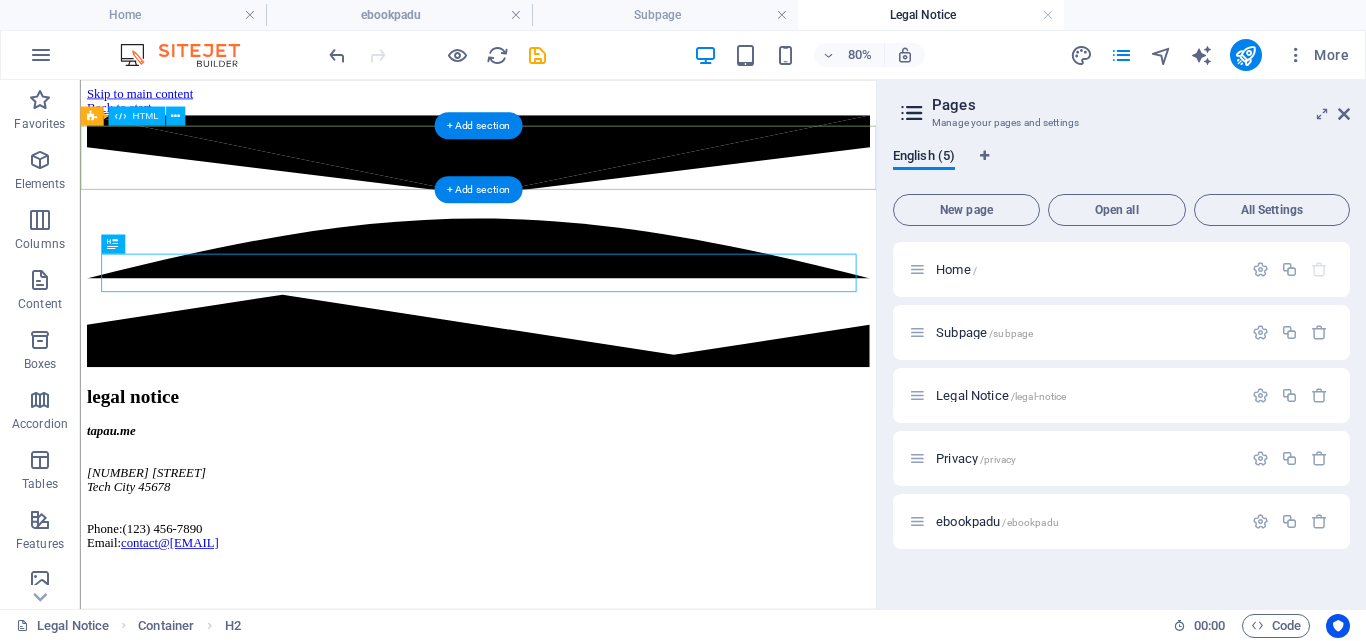 scroll, scrollTop: 0, scrollLeft: 0, axis: both 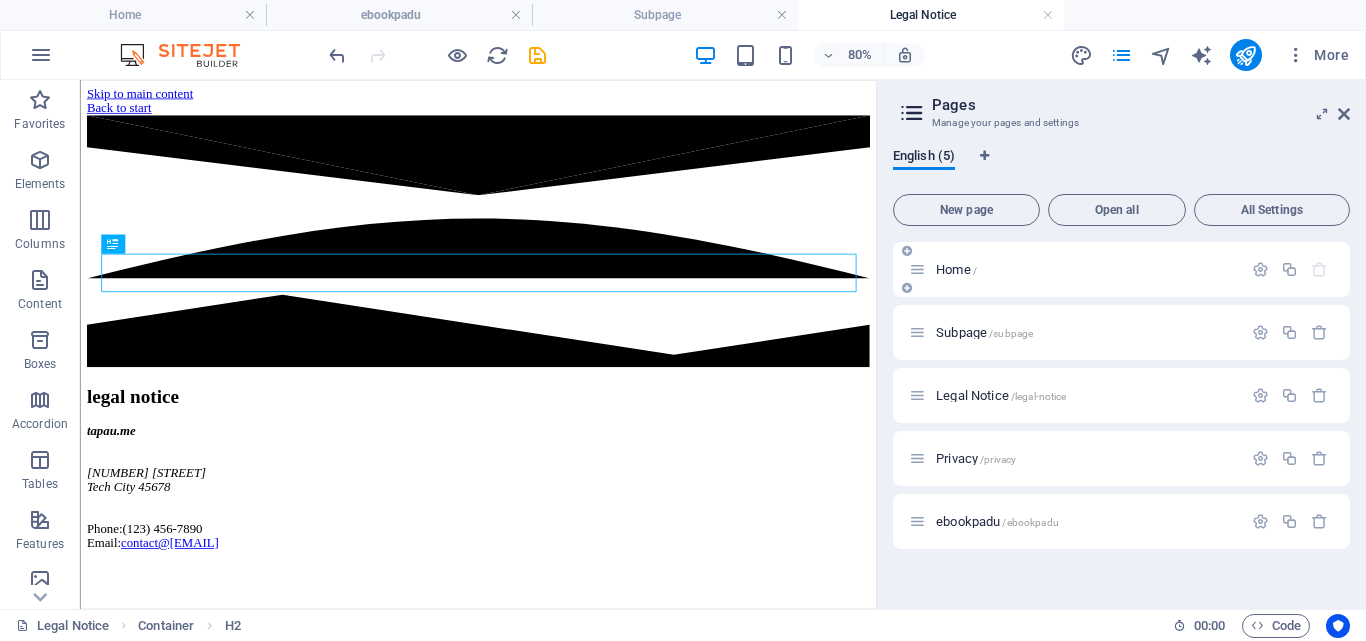 click on "Home /" at bounding box center (1075, 269) 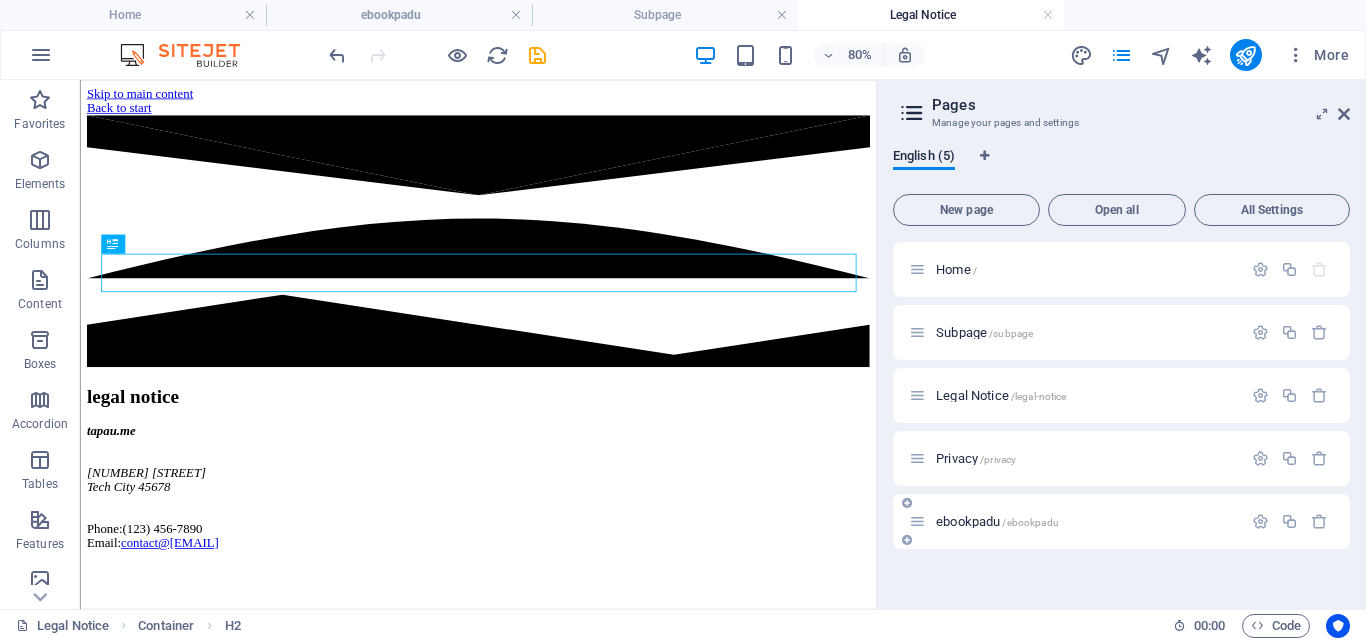 click on "/ebookpadu" at bounding box center (1030, 522) 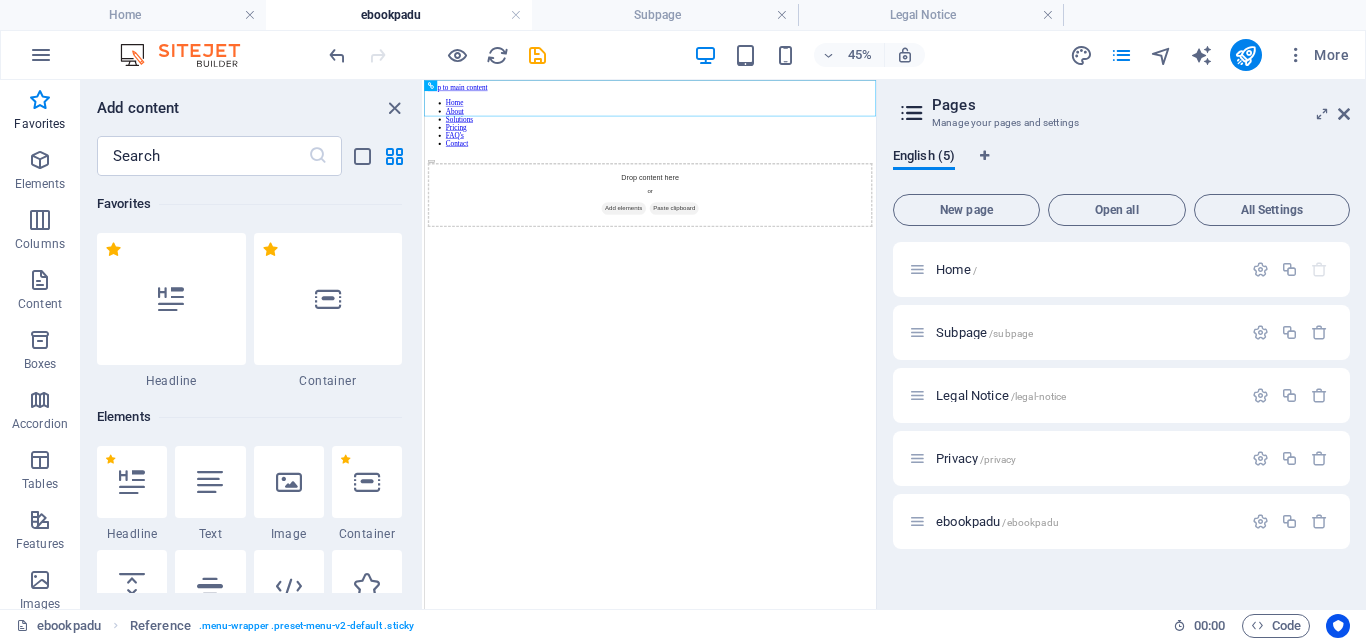 click on "Skip to main content
Home About Solutions Pricing FAQ's Contact Drop content here or  Add elements  Paste clipboard" at bounding box center (926, 247) 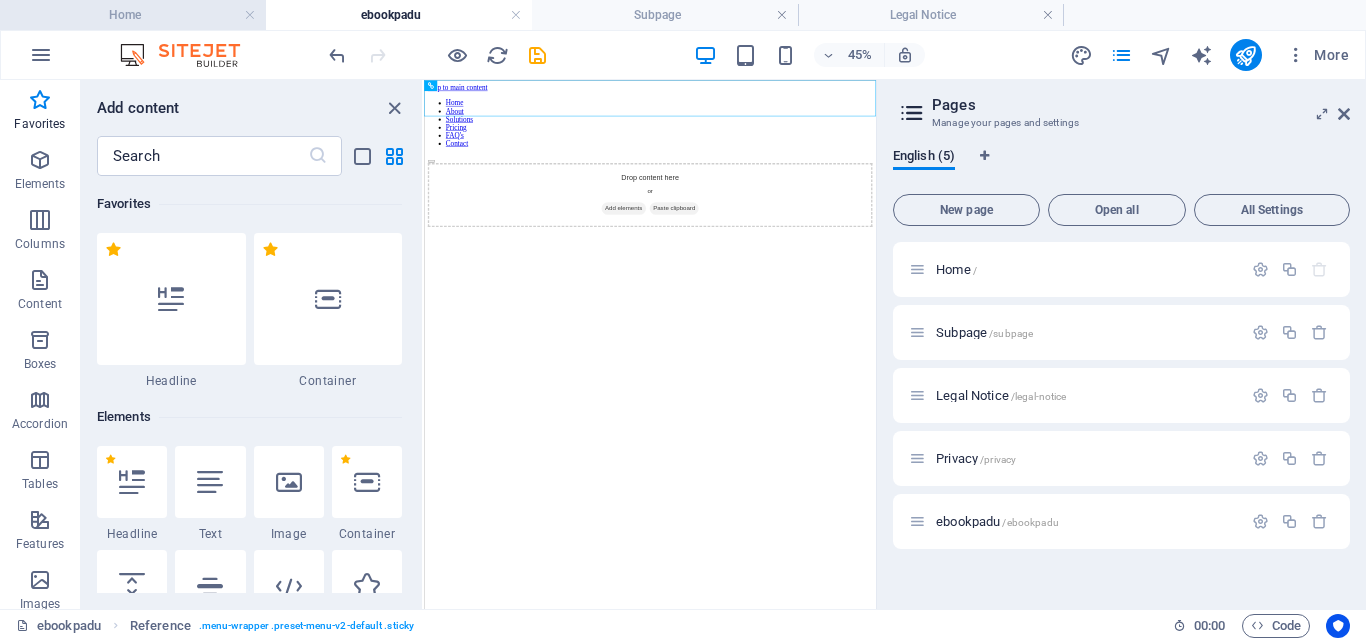 click on "Home" at bounding box center [133, 15] 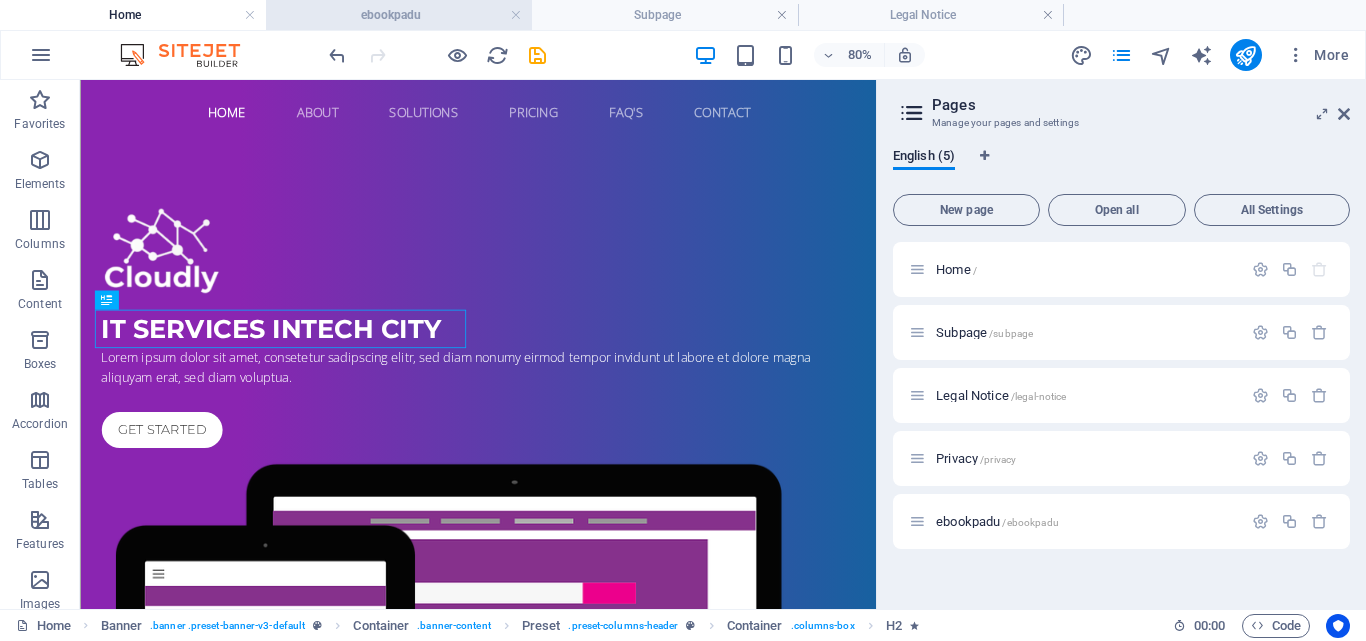click on "ebookpadu" at bounding box center [399, 15] 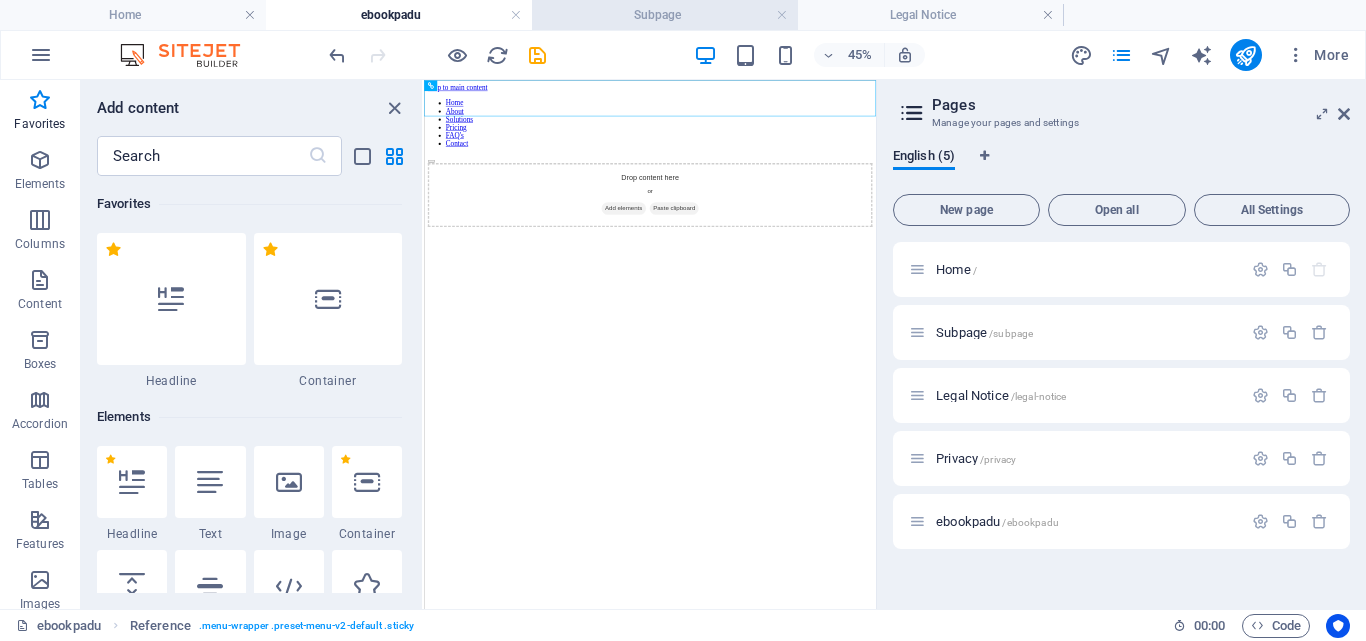click on "Subpage" at bounding box center (665, 15) 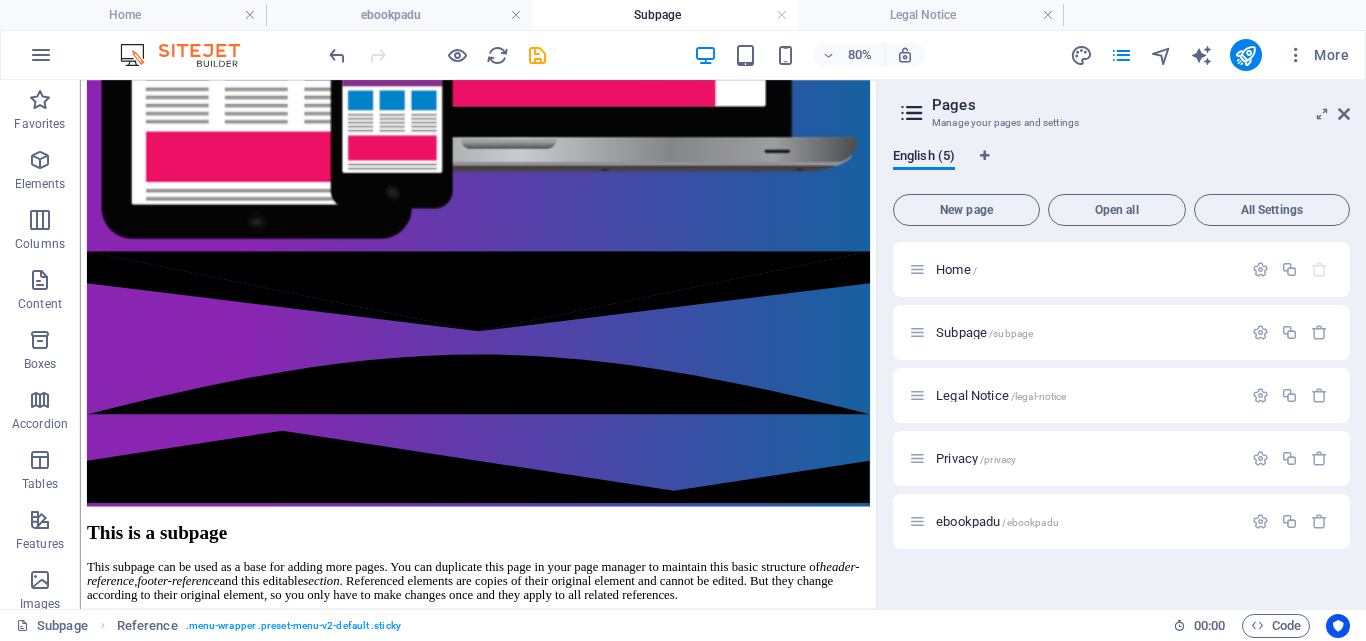 scroll, scrollTop: 874, scrollLeft: 0, axis: vertical 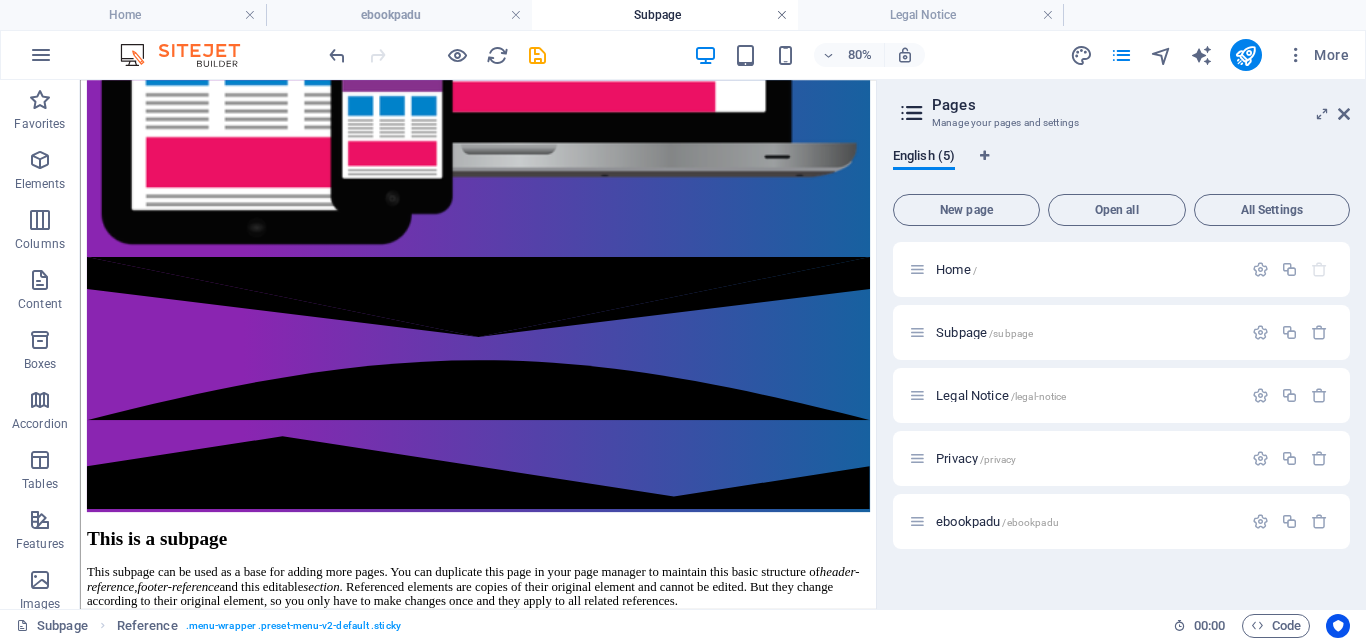 click at bounding box center [782, 15] 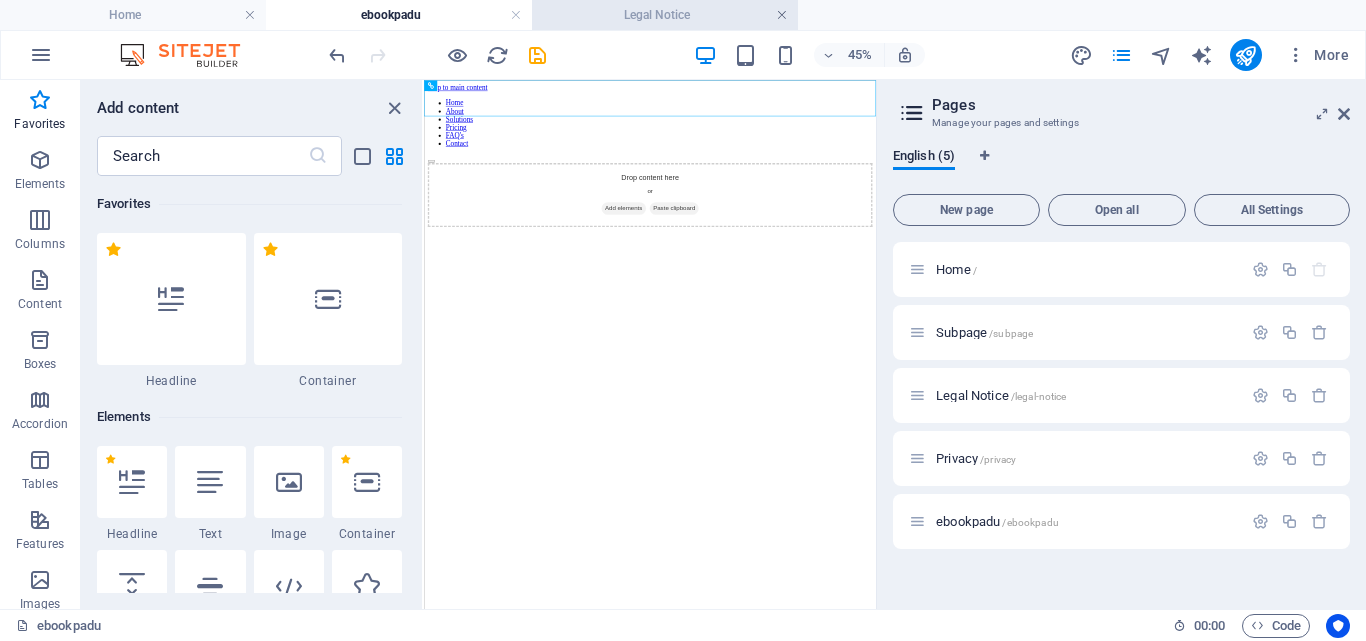 click at bounding box center (782, 15) 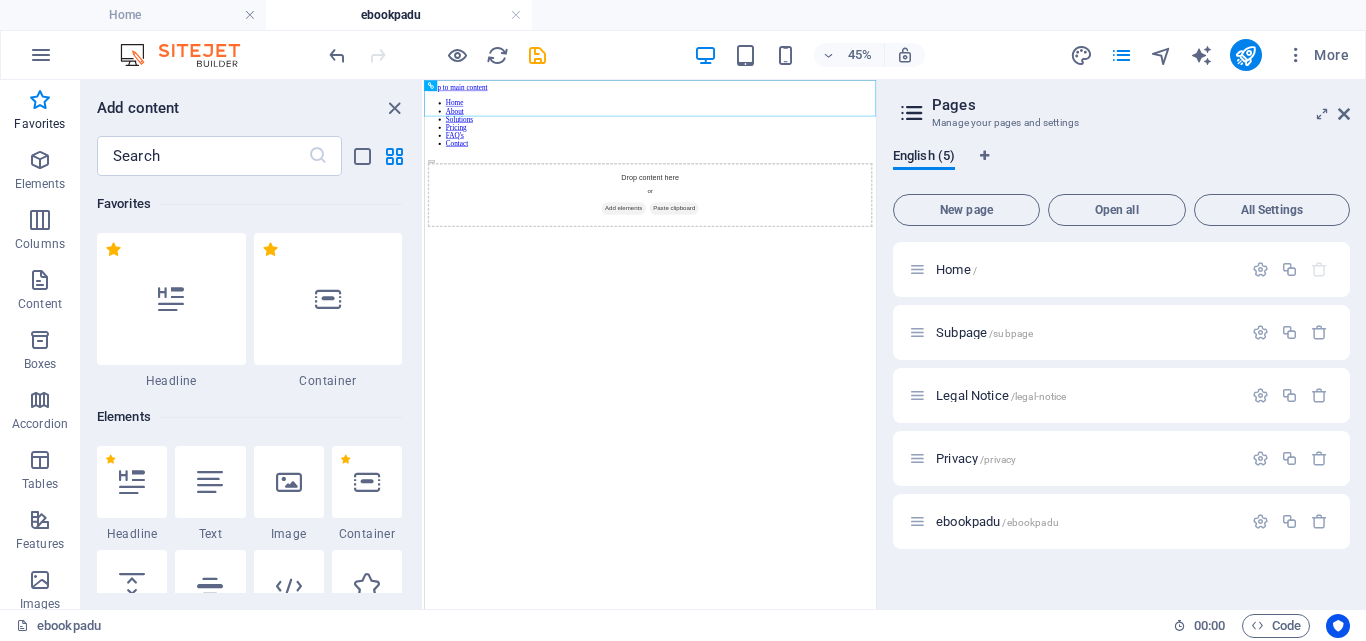 click on "ebookpadu" at bounding box center (399, 15) 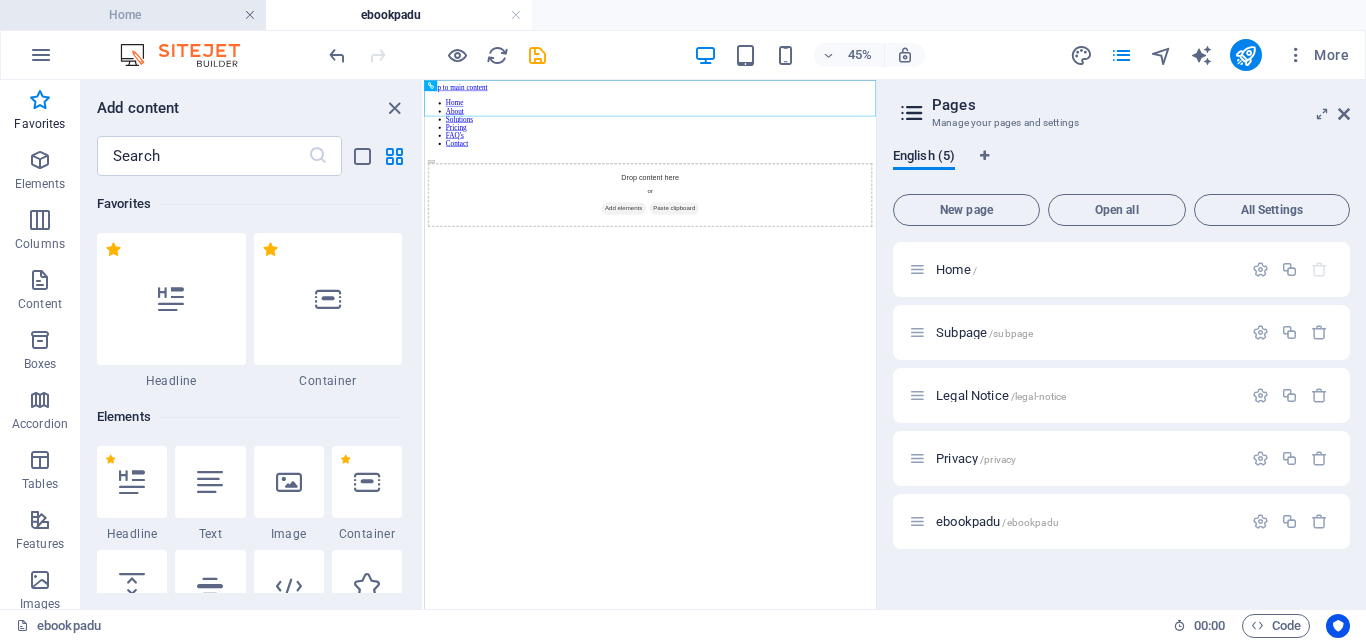 click at bounding box center (250, 15) 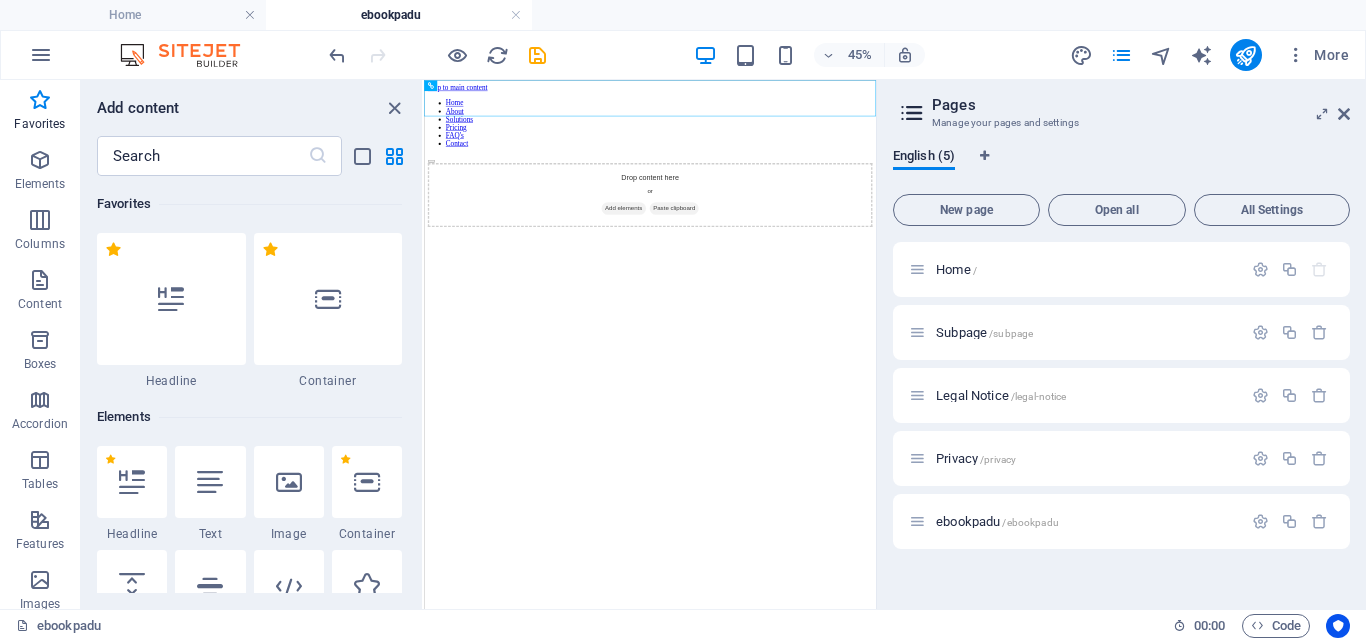 click at bounding box center [190, 55] 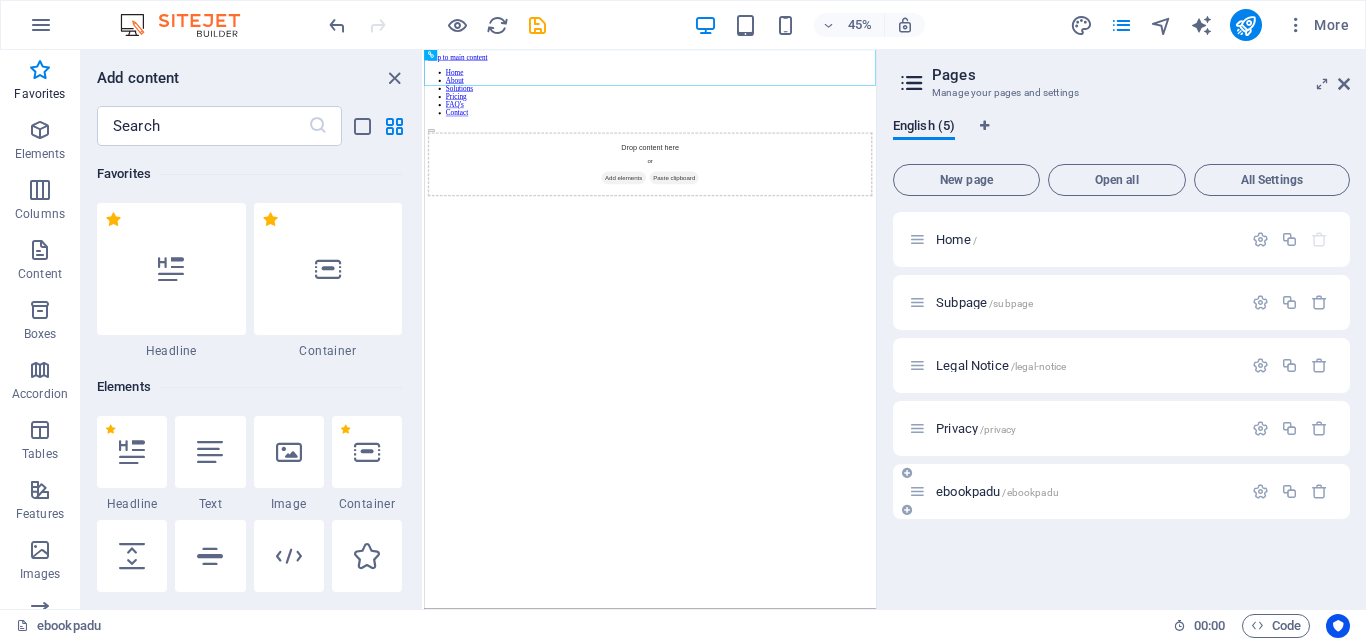 click on "ebookpadu /ebookpadu" at bounding box center [1075, 491] 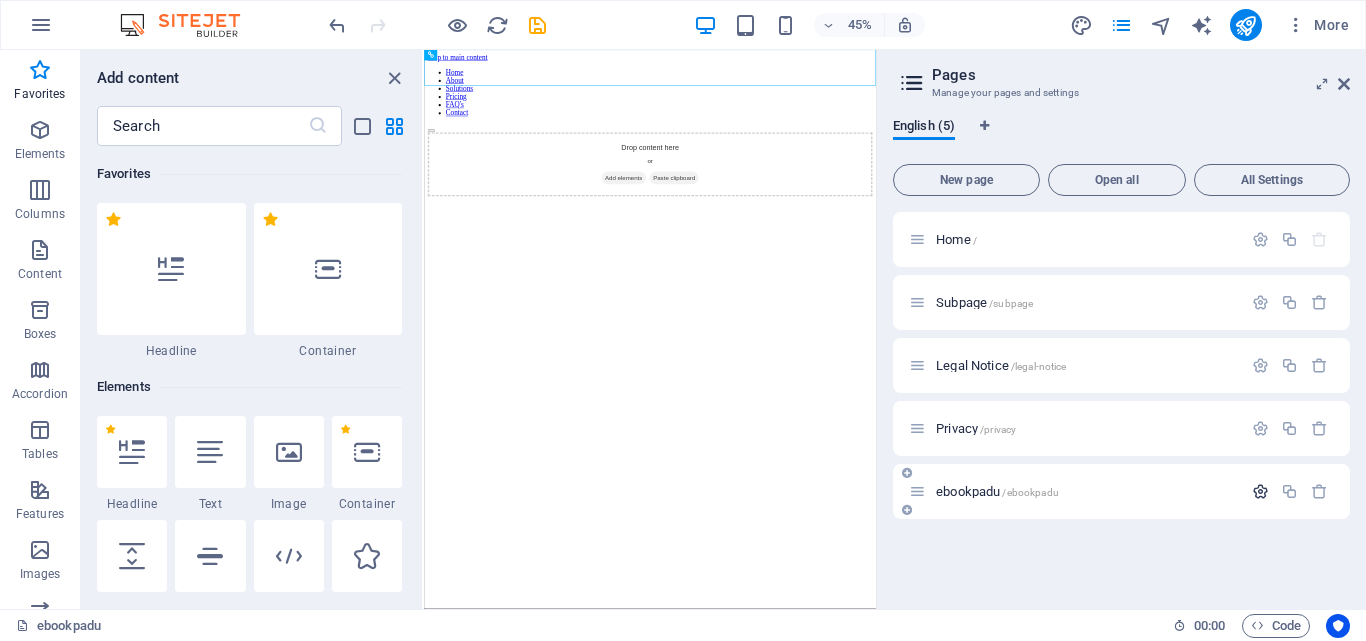 click at bounding box center [1260, 491] 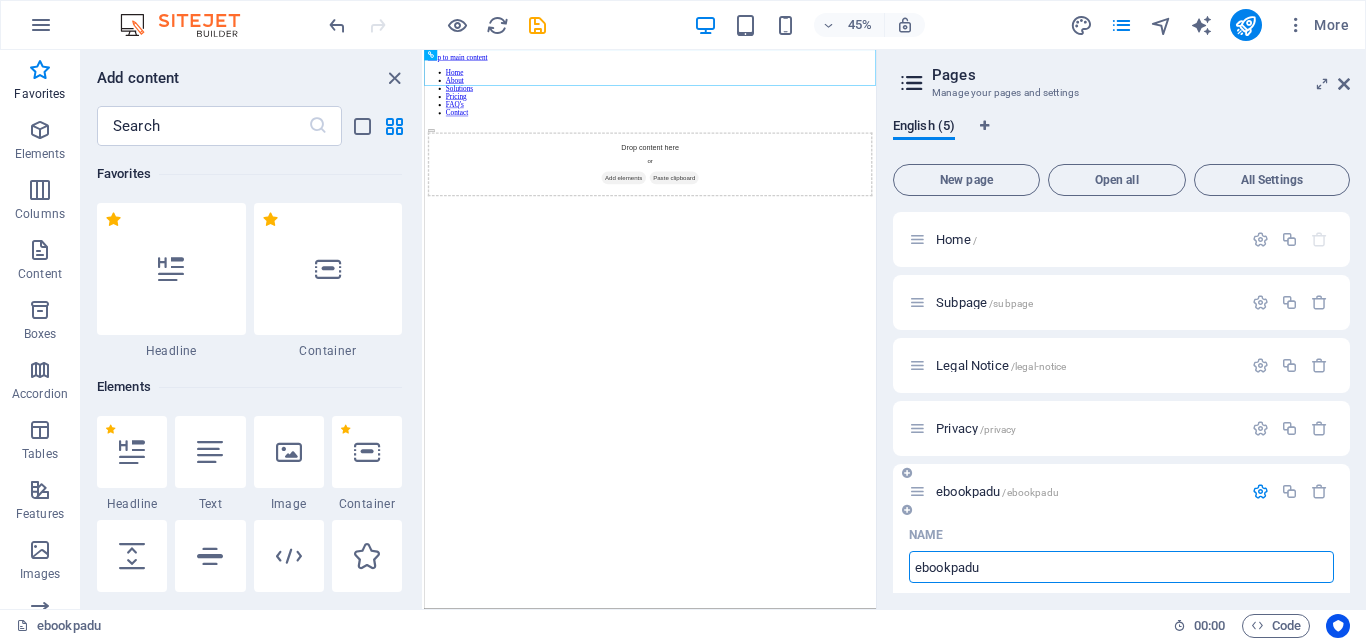 scroll, scrollTop: 100, scrollLeft: 0, axis: vertical 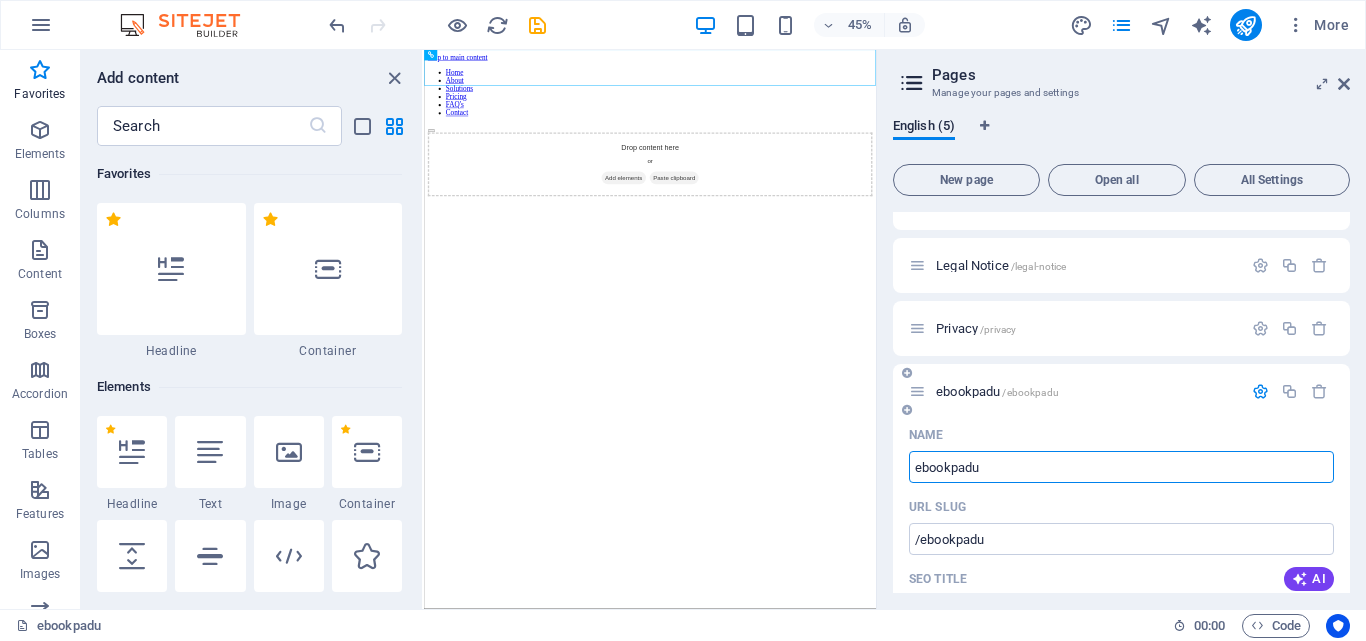 drag, startPoint x: 1016, startPoint y: 470, endPoint x: 908, endPoint y: 465, distance: 108.11568 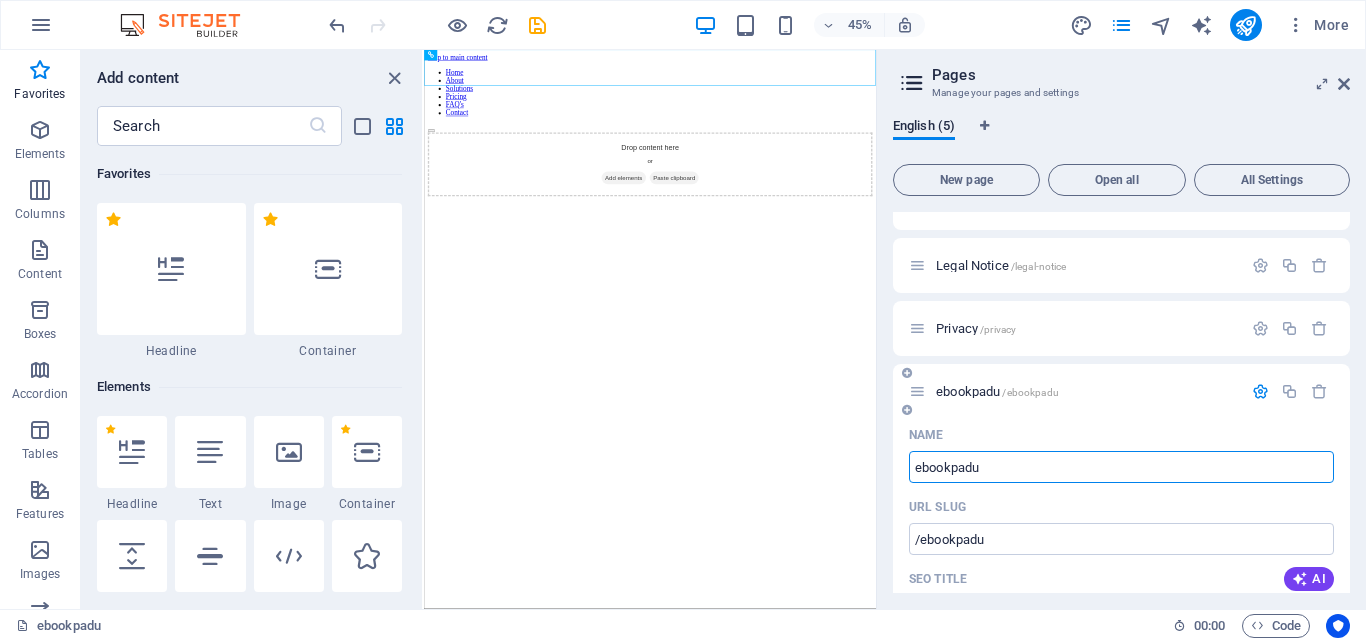 click on "Name ebookpadu ​ URL SLUG /ebookpadu ​ SEO Title AI ​ 203 / 580 Px SEO Description AI ​ 60 / 990 Px SEO Keywords AI ​ Settings Menu Noindex Preview Mobile Desktop www.example.com ebookpadu ebookpadu - tapau.me tapau.me Meta tags ​ Preview Image (Open Graph) Drag files here, click to choose files or select files from Files or our free stock photos & videos More Settings" at bounding box center [1121, 791] 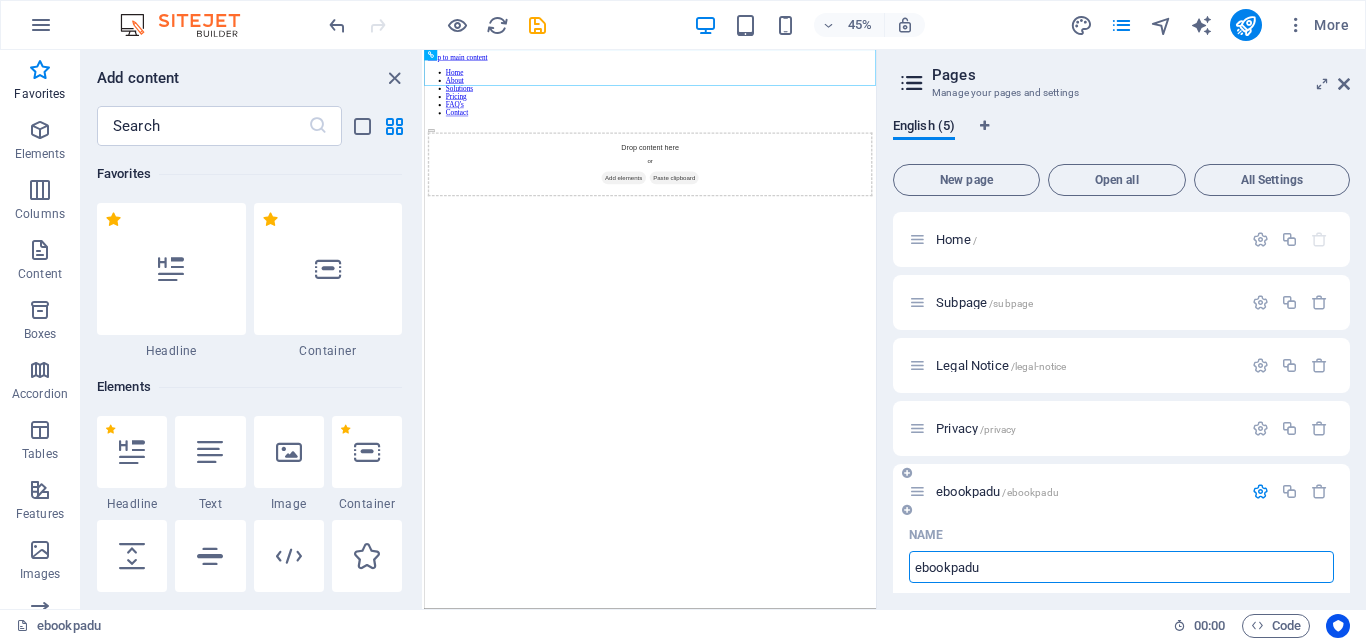 scroll, scrollTop: 100, scrollLeft: 0, axis: vertical 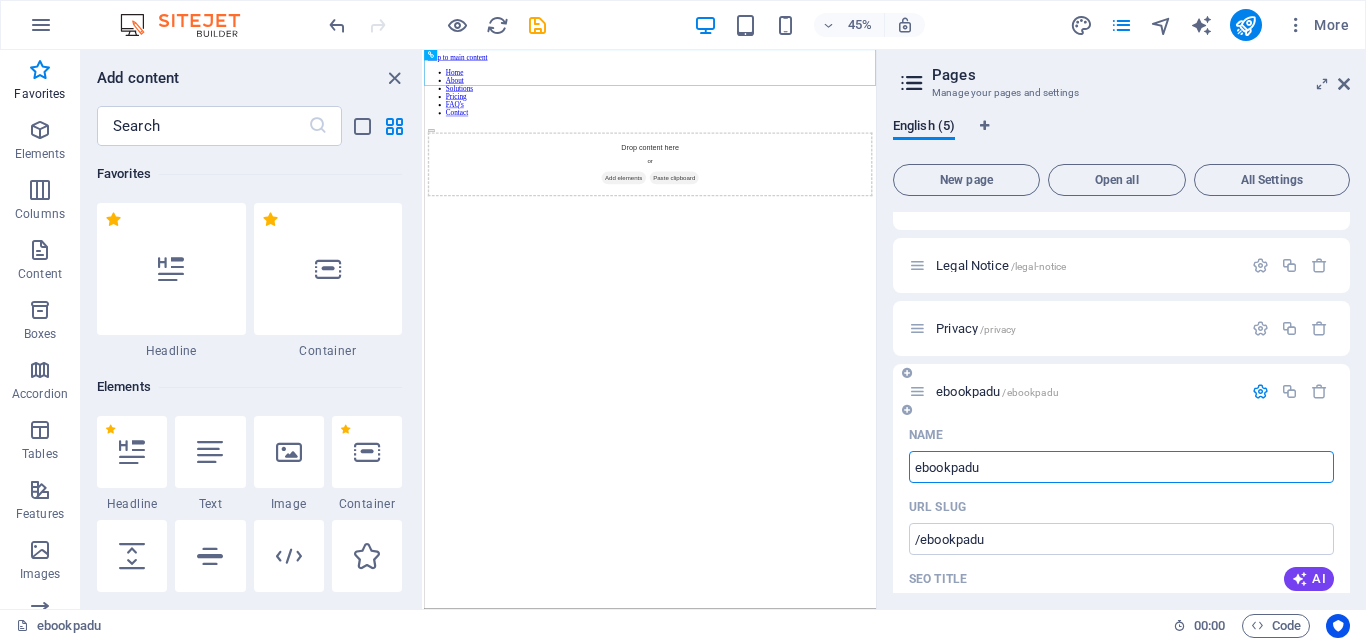 click on "ebookpadu" at bounding box center (1121, 467) 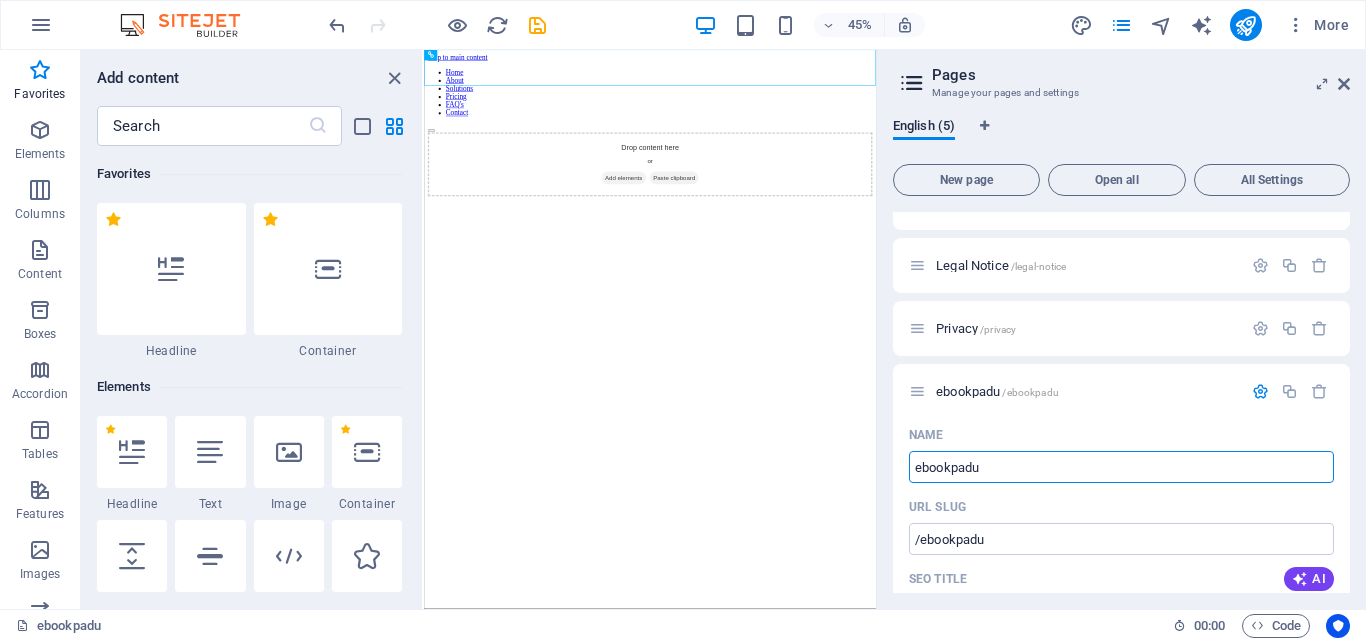 drag, startPoint x: 1430, startPoint y: 521, endPoint x: 1186, endPoint y: 956, distance: 498.75946 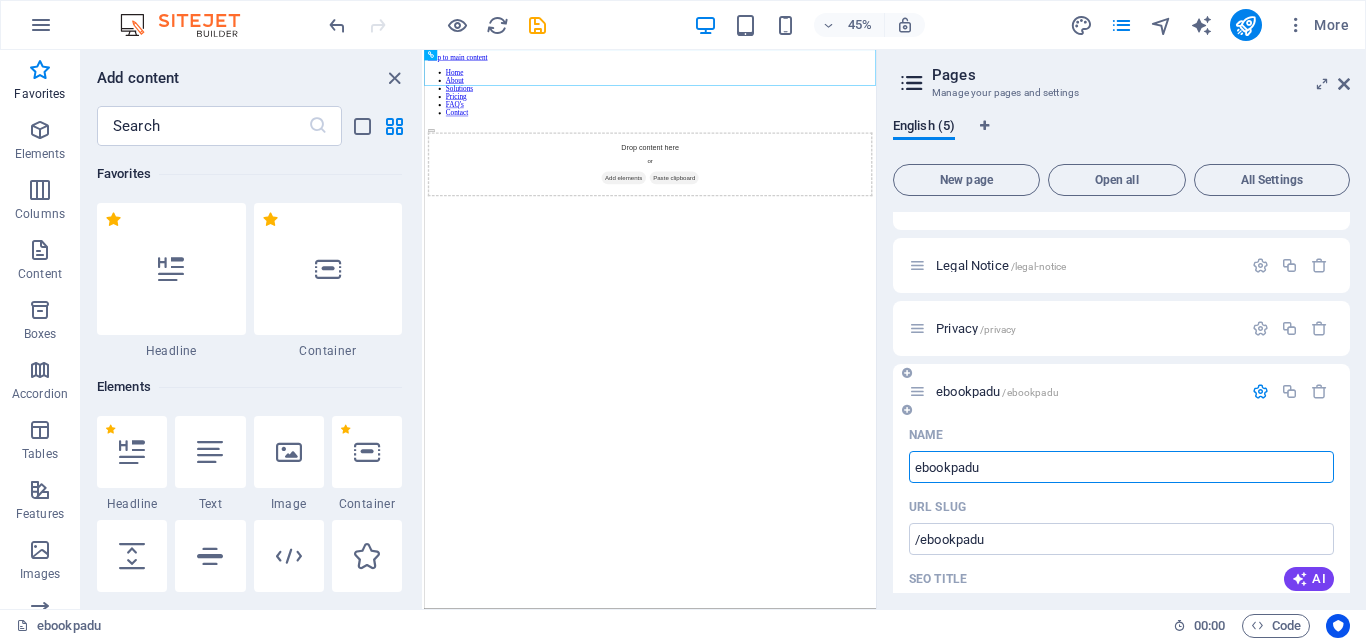 click on "ebookpadu" at bounding box center (1121, 467) 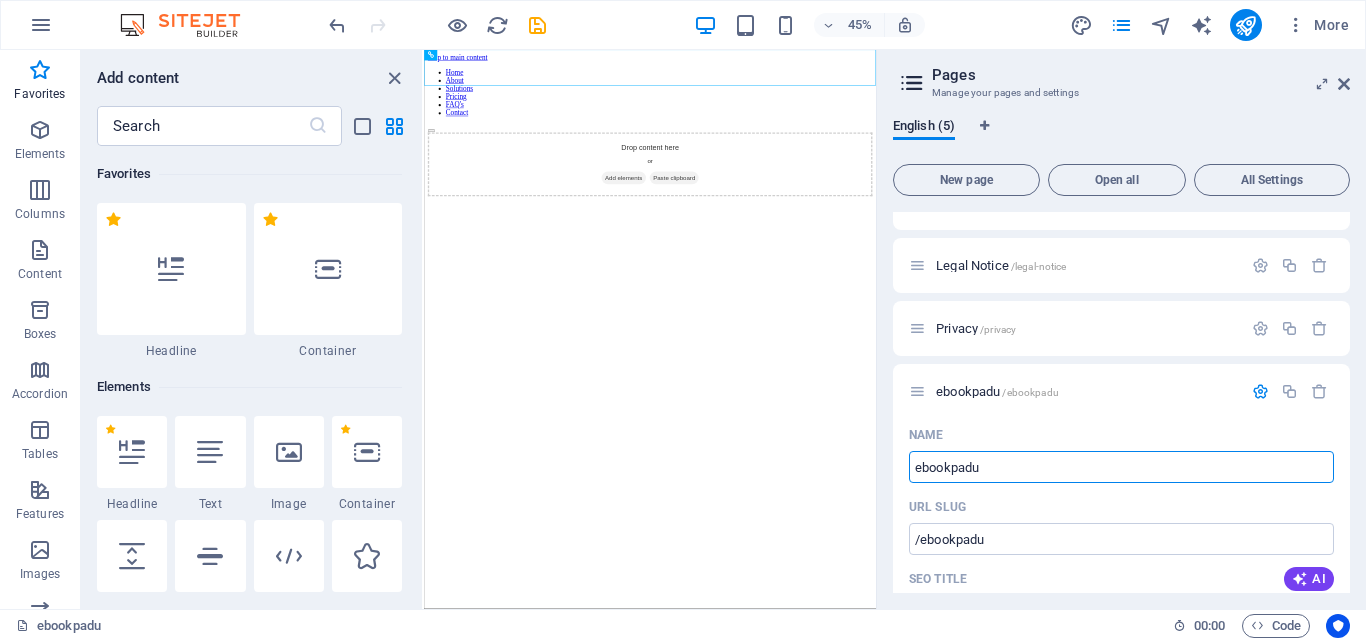 drag, startPoint x: 1409, startPoint y: 515, endPoint x: 1199, endPoint y: 965, distance: 496.58835 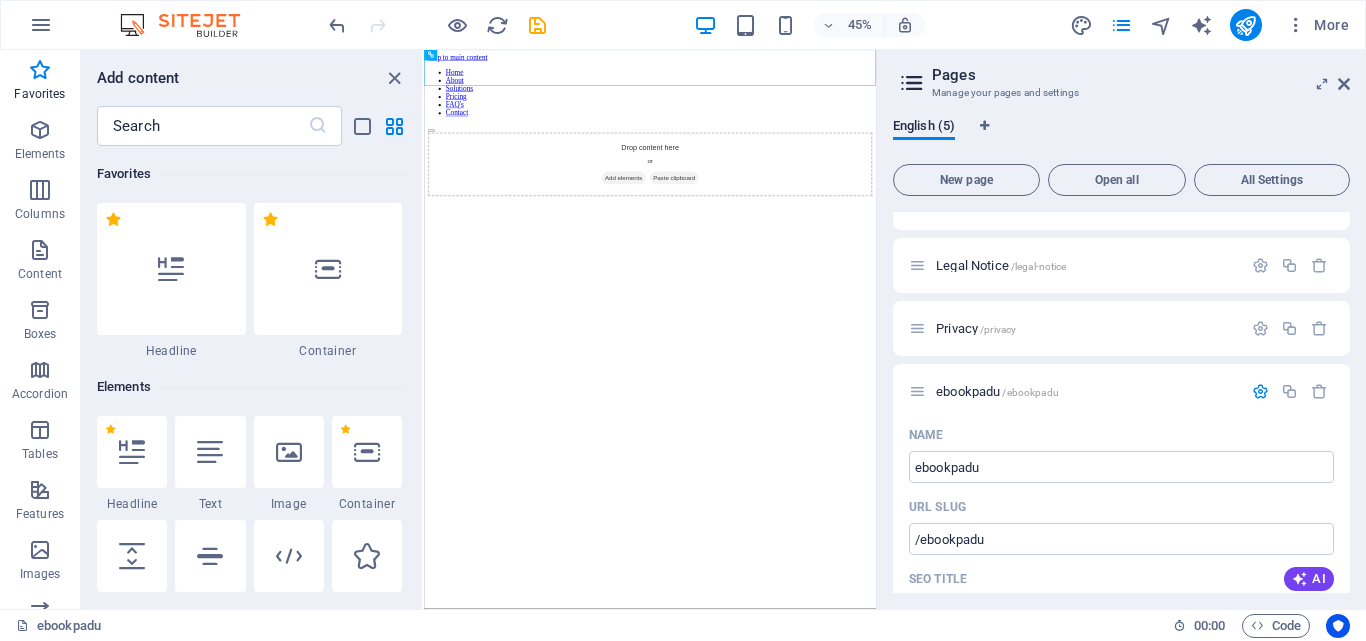 drag, startPoint x: 948, startPoint y: 656, endPoint x: 1110, endPoint y: 1136, distance: 506.60043 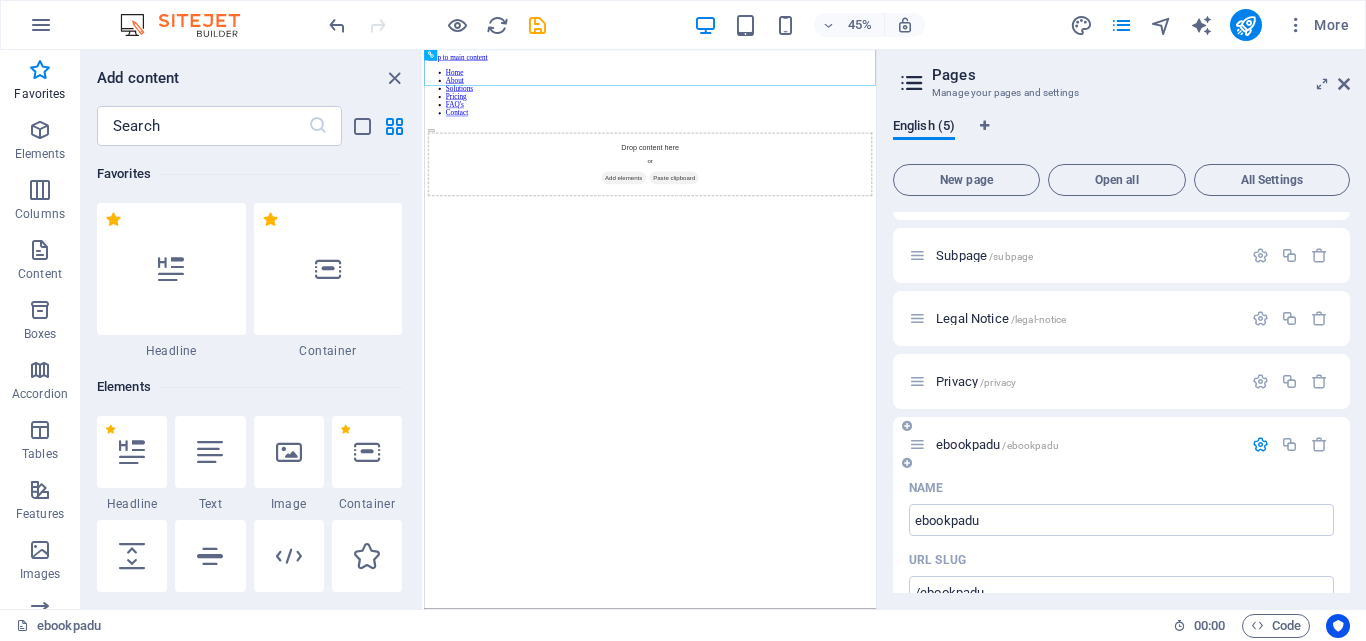 scroll, scrollTop: 0, scrollLeft: 0, axis: both 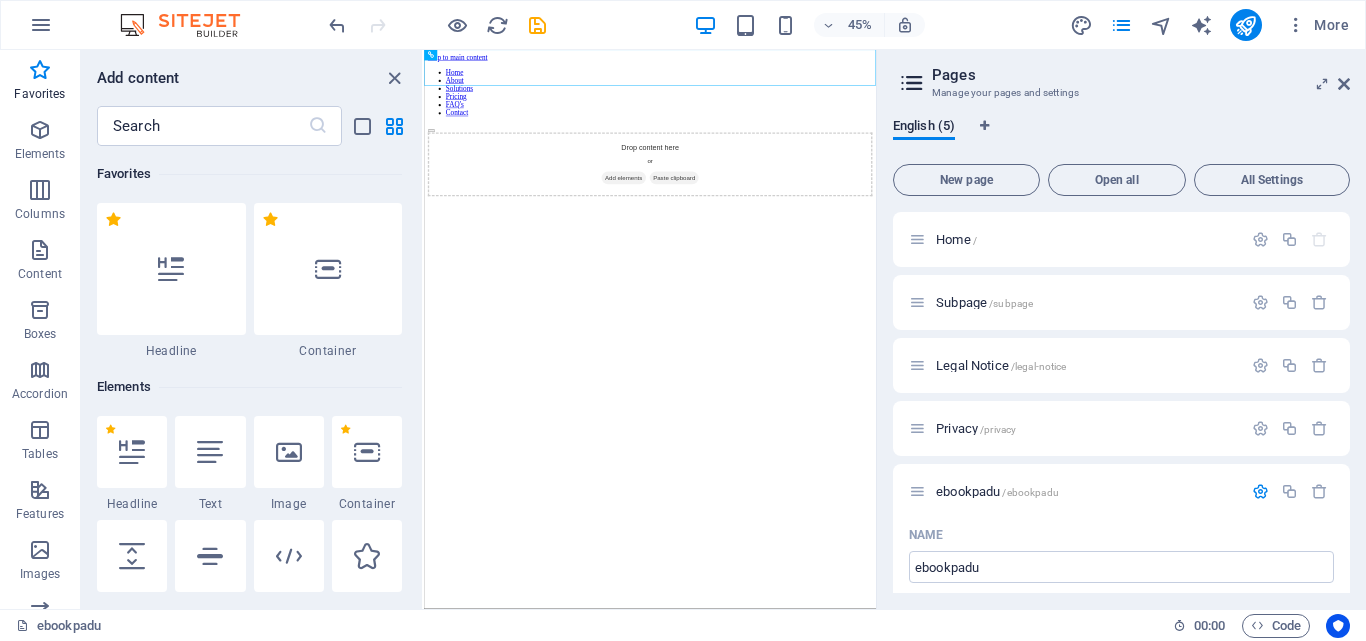 click on "Skip to main content
Home About Solutions Pricing FAQ's Contact Drop content here or  Add elements  Paste clipboard" at bounding box center (926, 217) 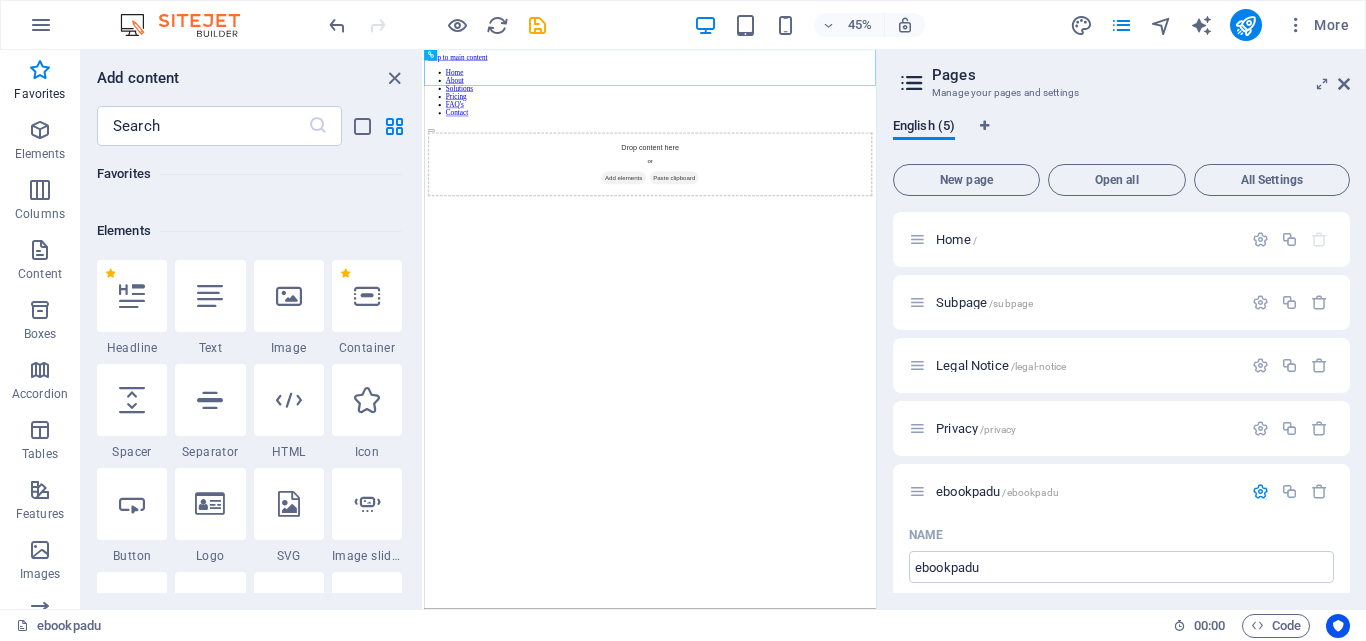 scroll, scrollTop: 600, scrollLeft: 0, axis: vertical 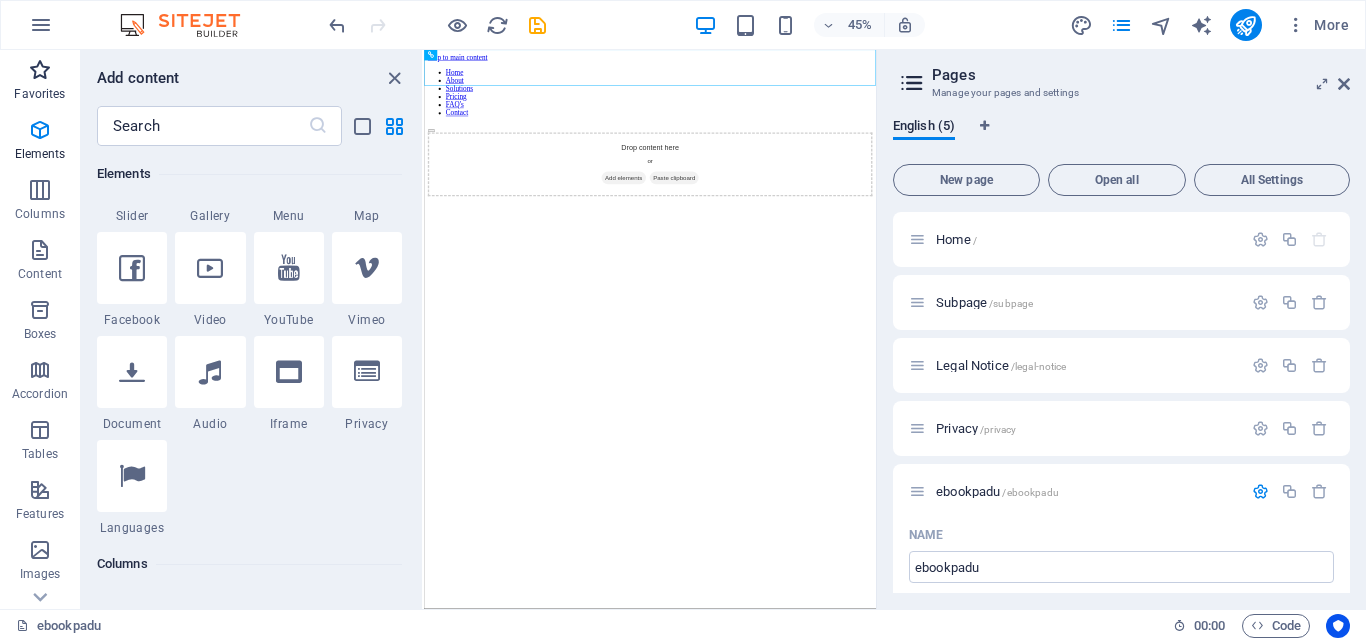 click at bounding box center (40, 70) 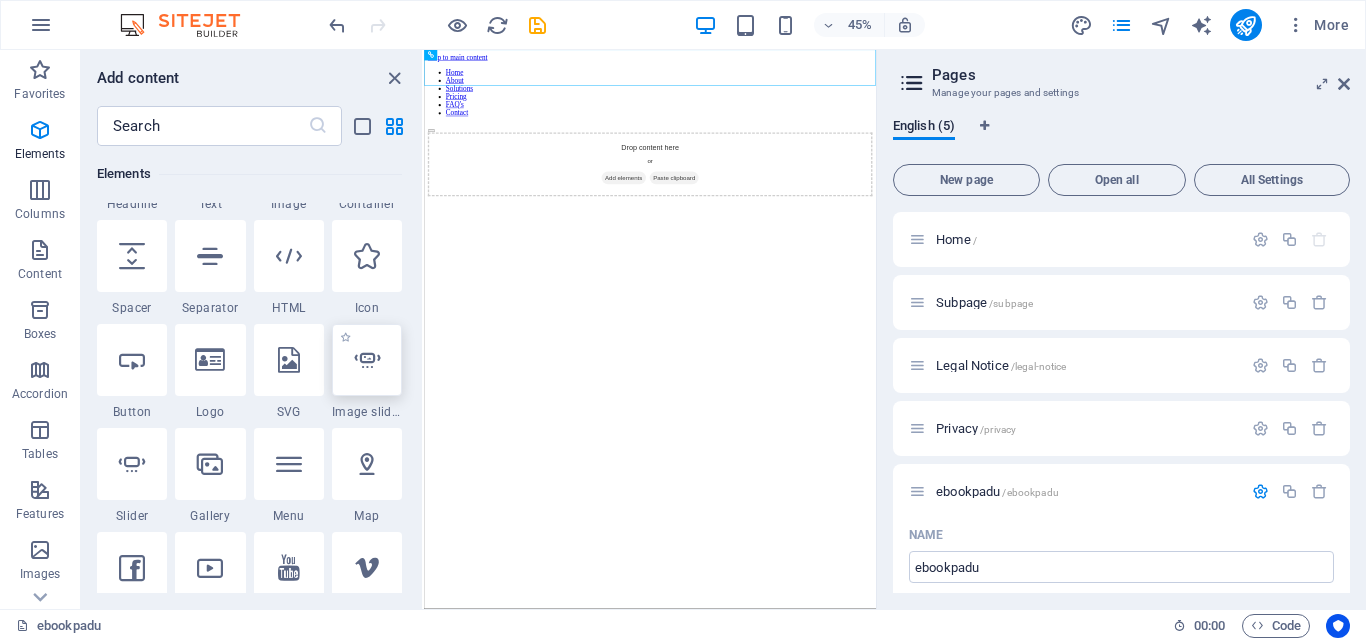 scroll, scrollTop: 500, scrollLeft: 0, axis: vertical 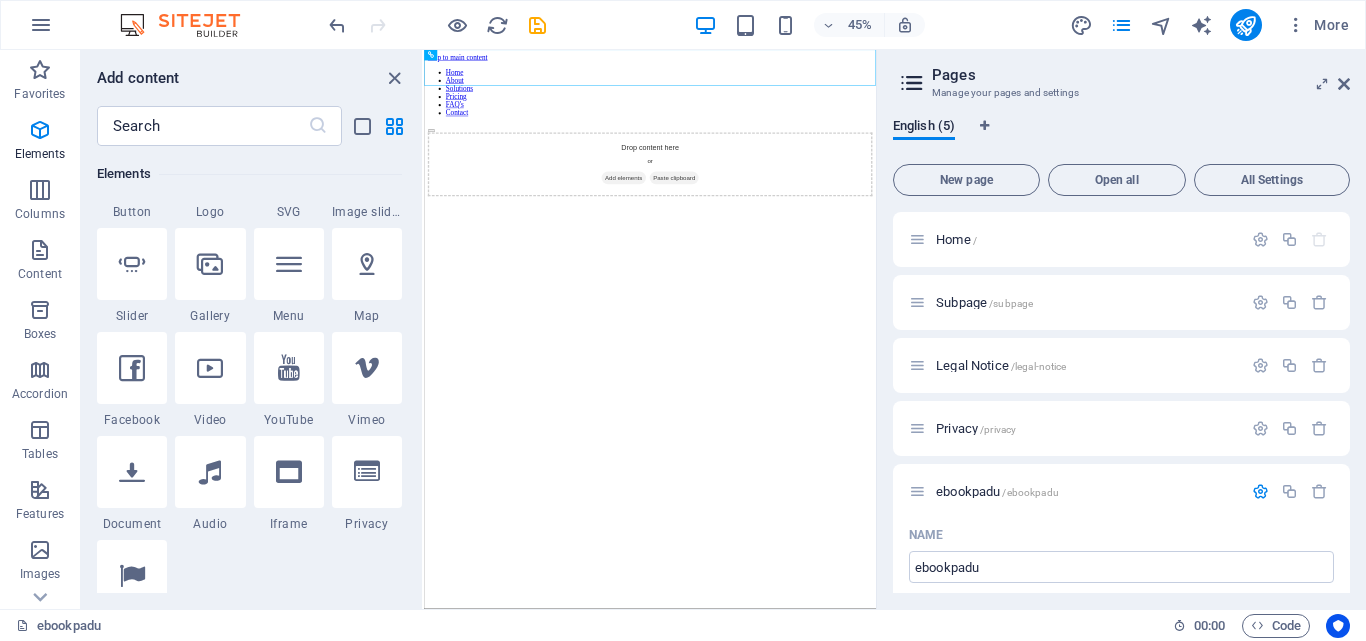 click on "Skip to main content
Home About Solutions Pricing FAQ's Contact Drop content here or  Add elements  Paste clipboard" at bounding box center [926, 217] 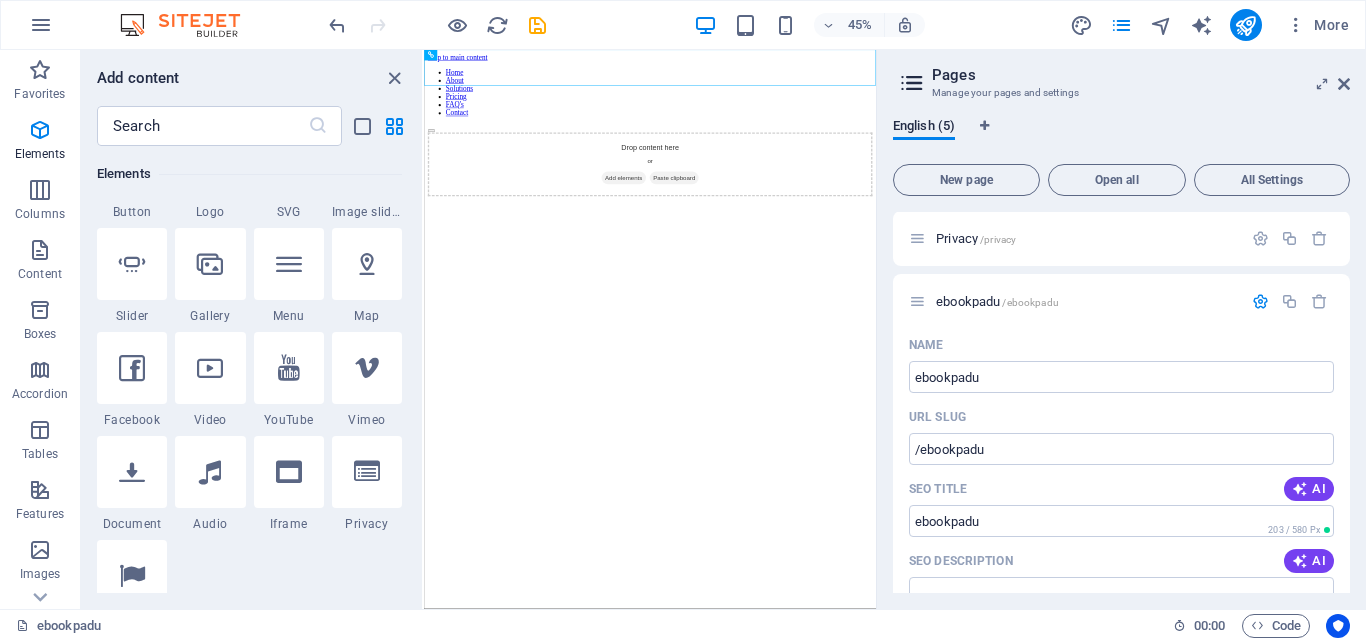 scroll, scrollTop: 200, scrollLeft: 0, axis: vertical 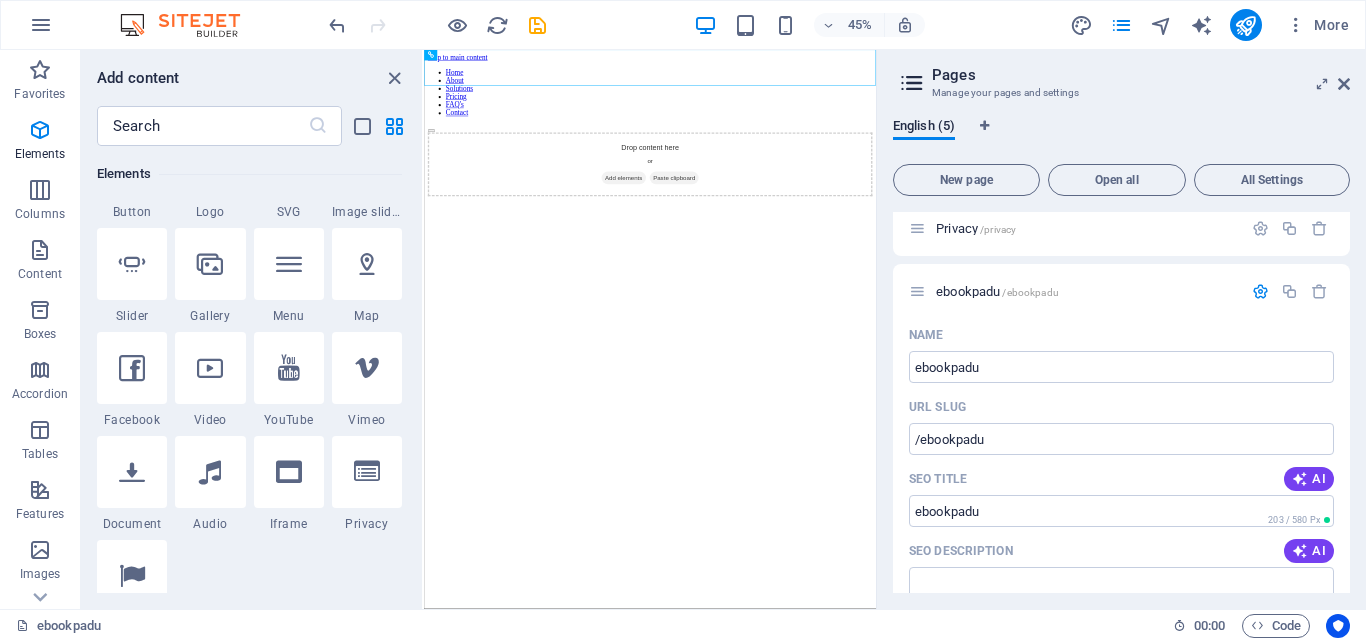 click on "Skip to main content
Home About Solutions Pricing FAQ's Contact Drop content here or  Add elements  Paste clipboard" at bounding box center (926, 217) 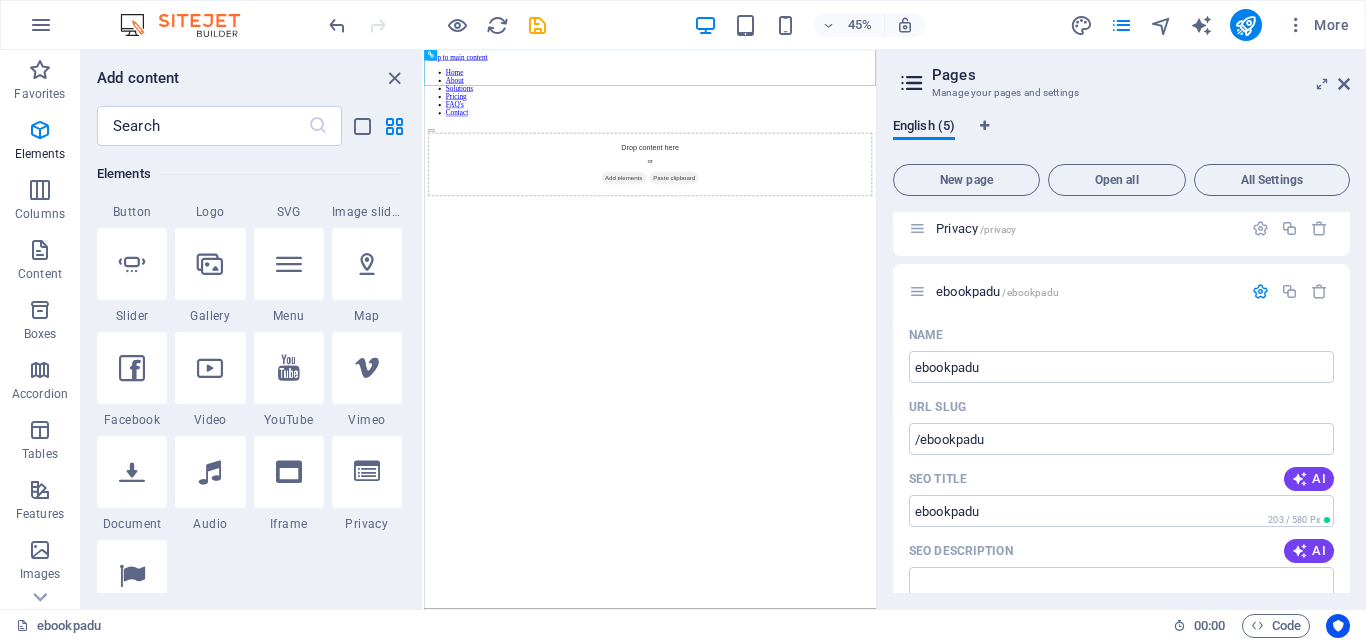 scroll, scrollTop: 0, scrollLeft: 0, axis: both 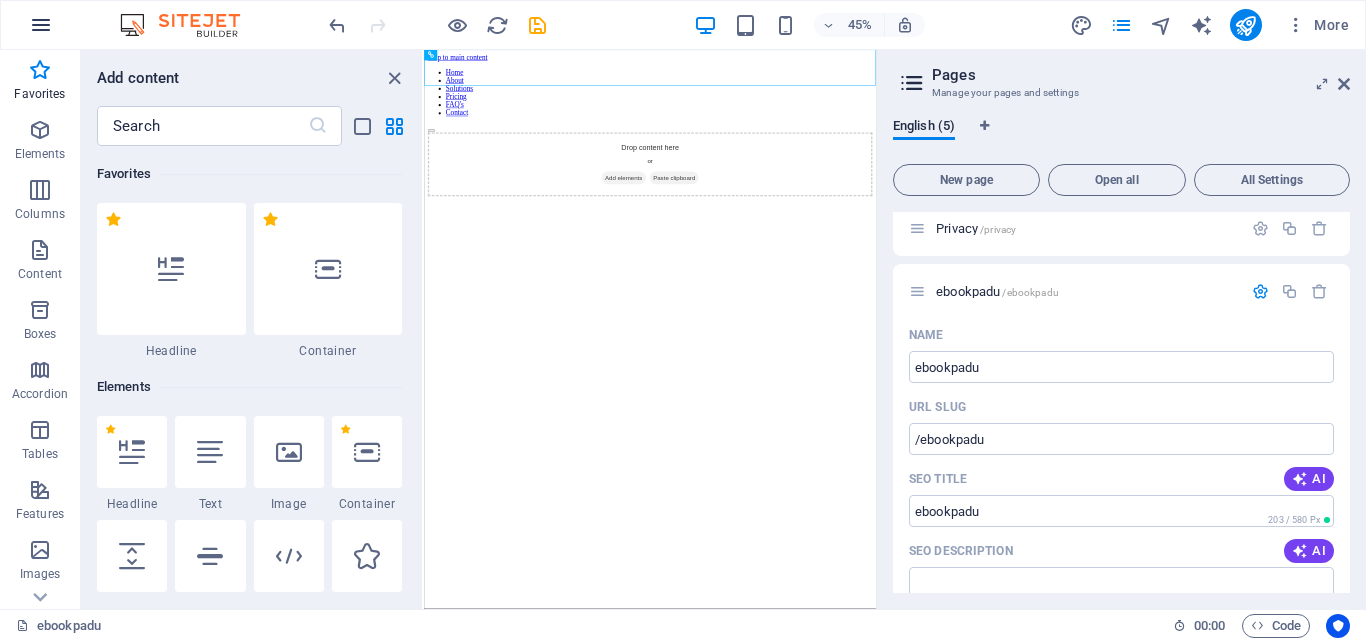 click at bounding box center [41, 25] 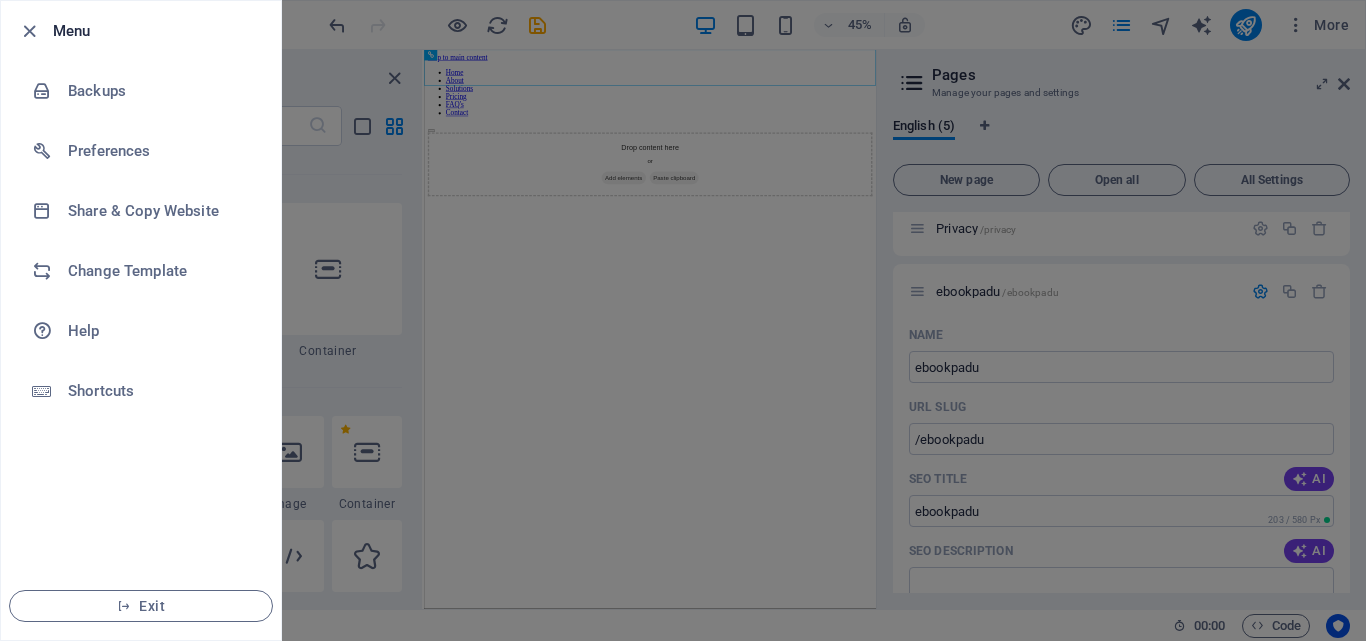 click at bounding box center [29, 31] 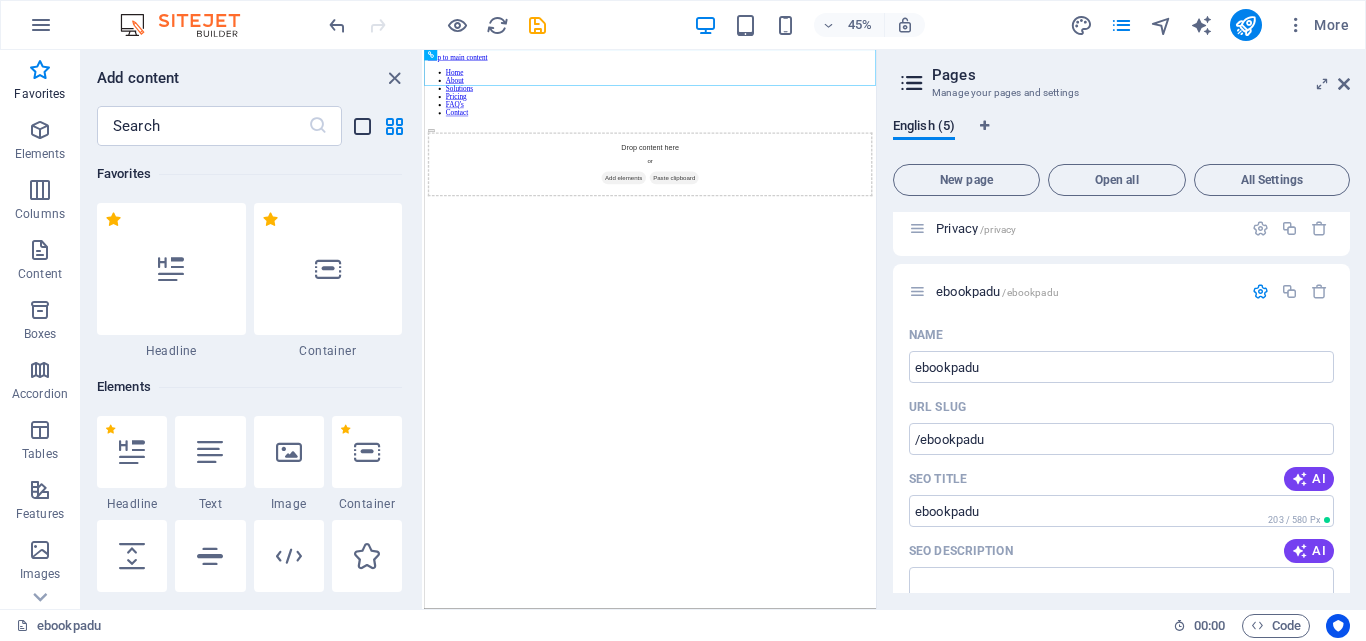 click at bounding box center (362, 126) 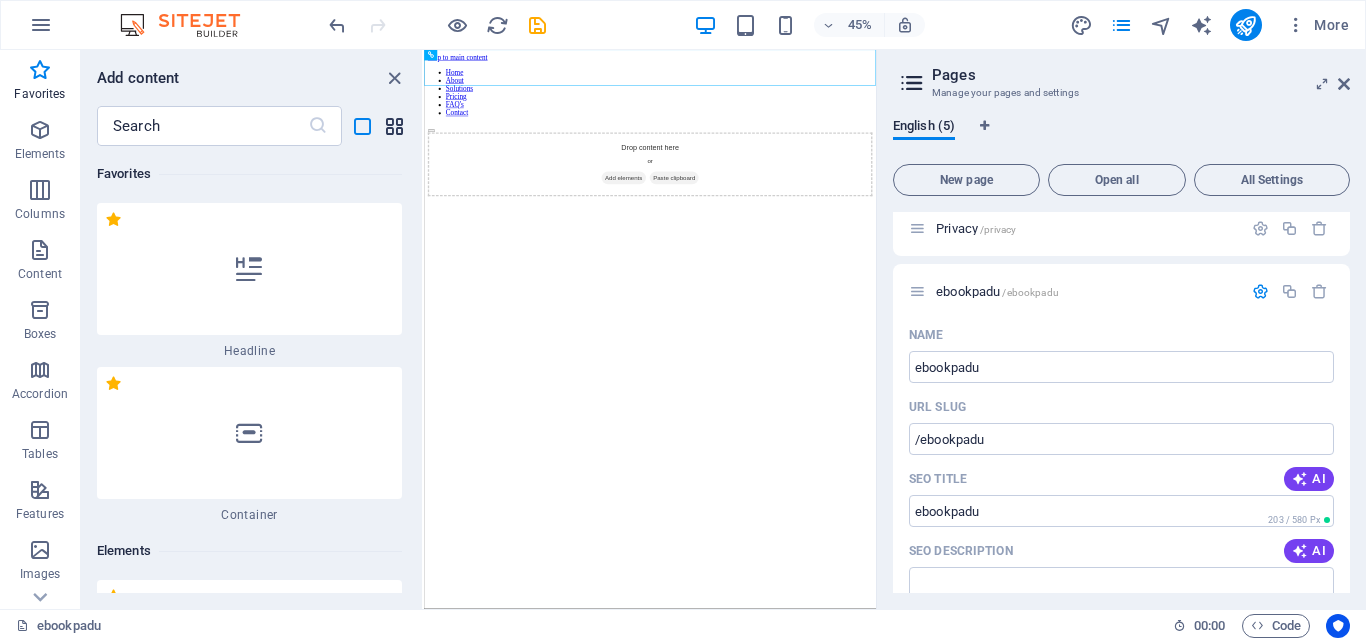 click at bounding box center [394, 126] 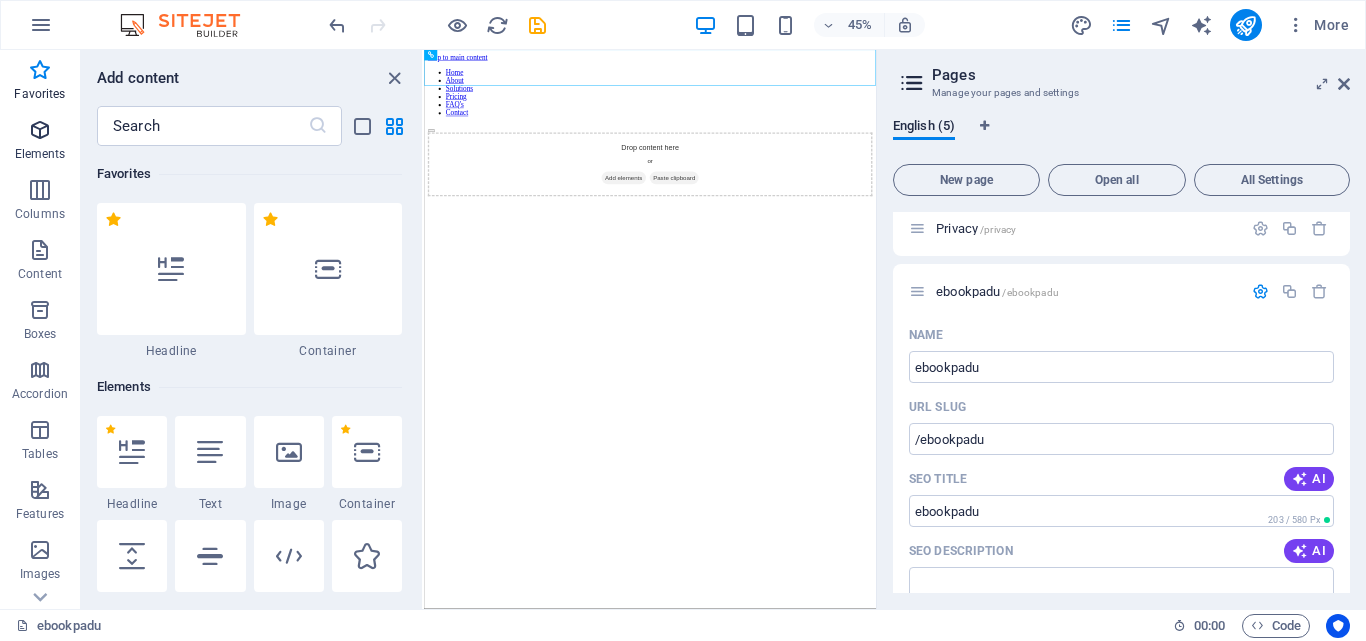 click on "Elements" at bounding box center (40, 140) 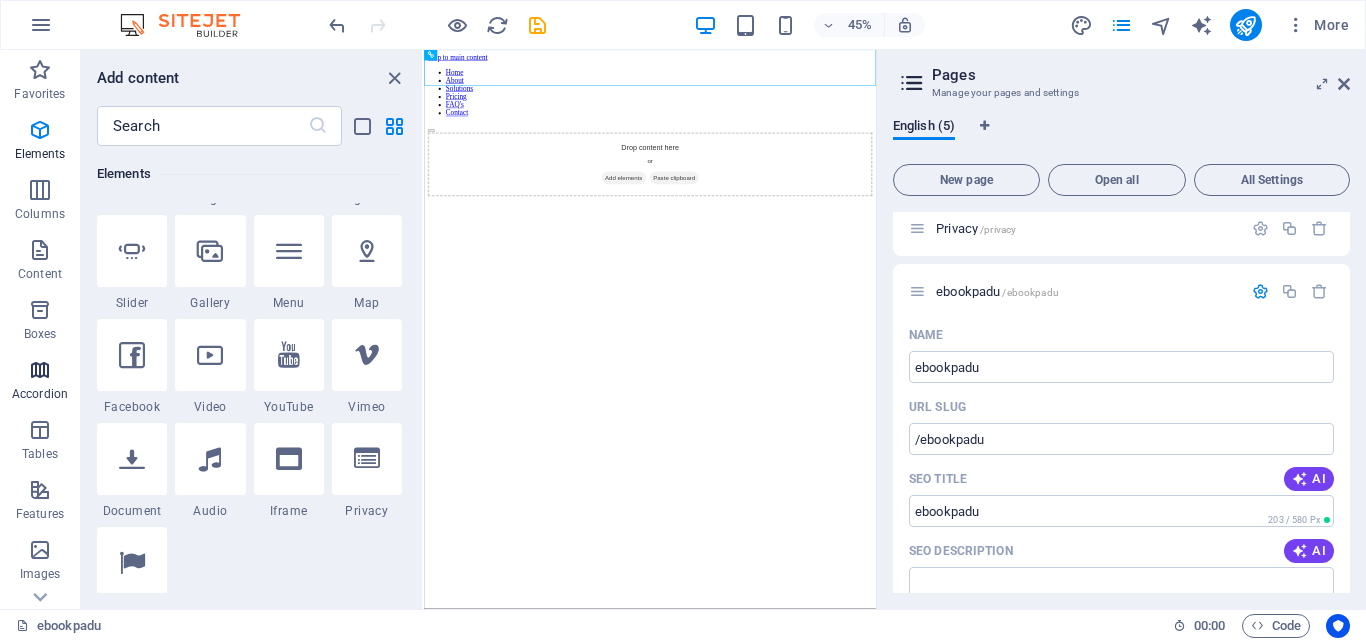 click on "Accordion" at bounding box center [40, 382] 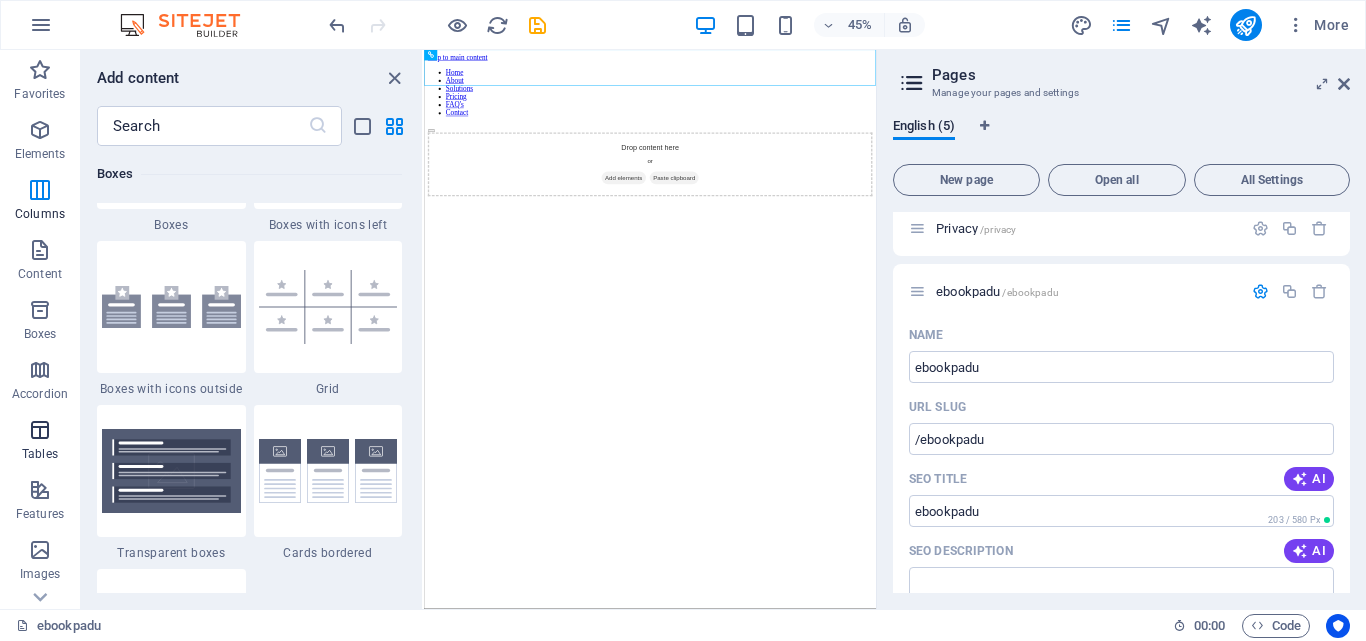 click on "Tables" at bounding box center [40, 442] 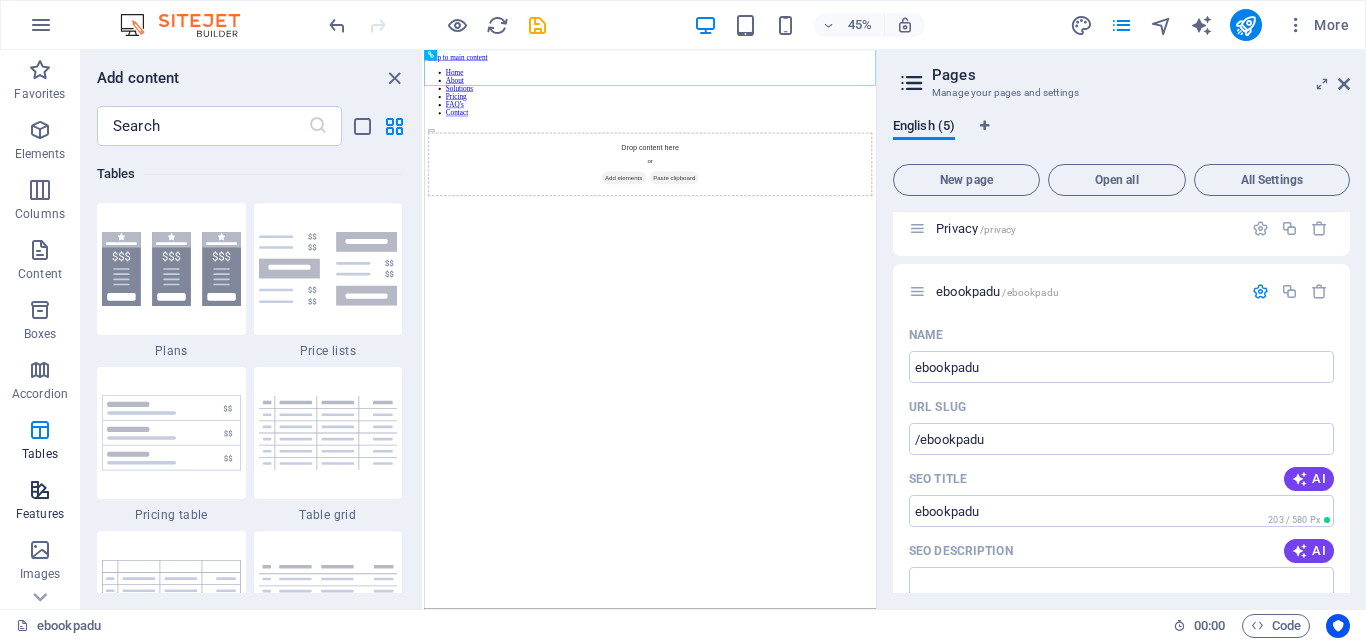 click at bounding box center (40, 490) 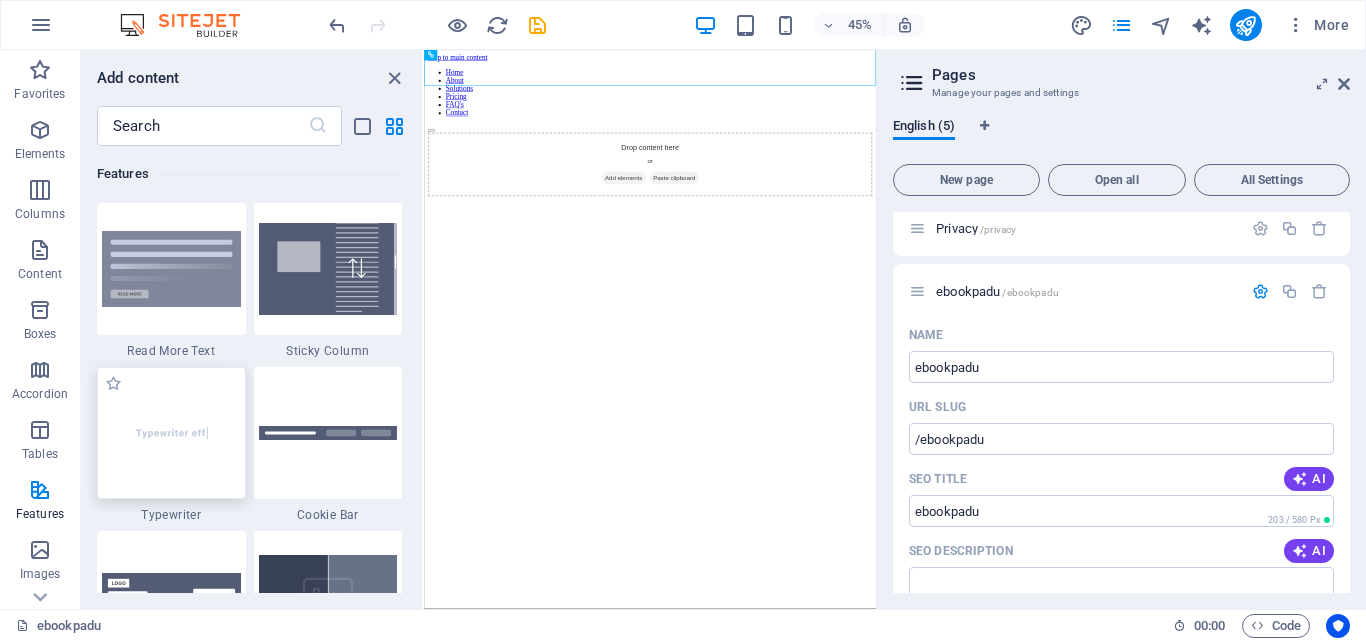 scroll, scrollTop: 7895, scrollLeft: 0, axis: vertical 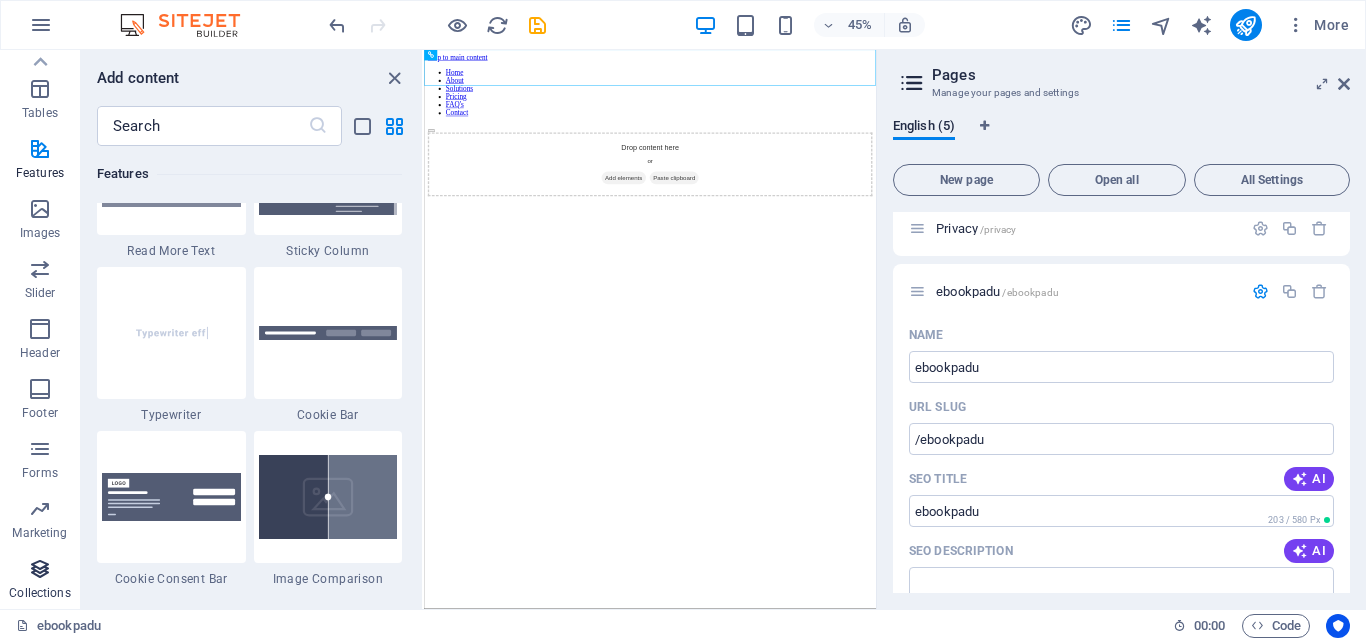 click at bounding box center [40, 569] 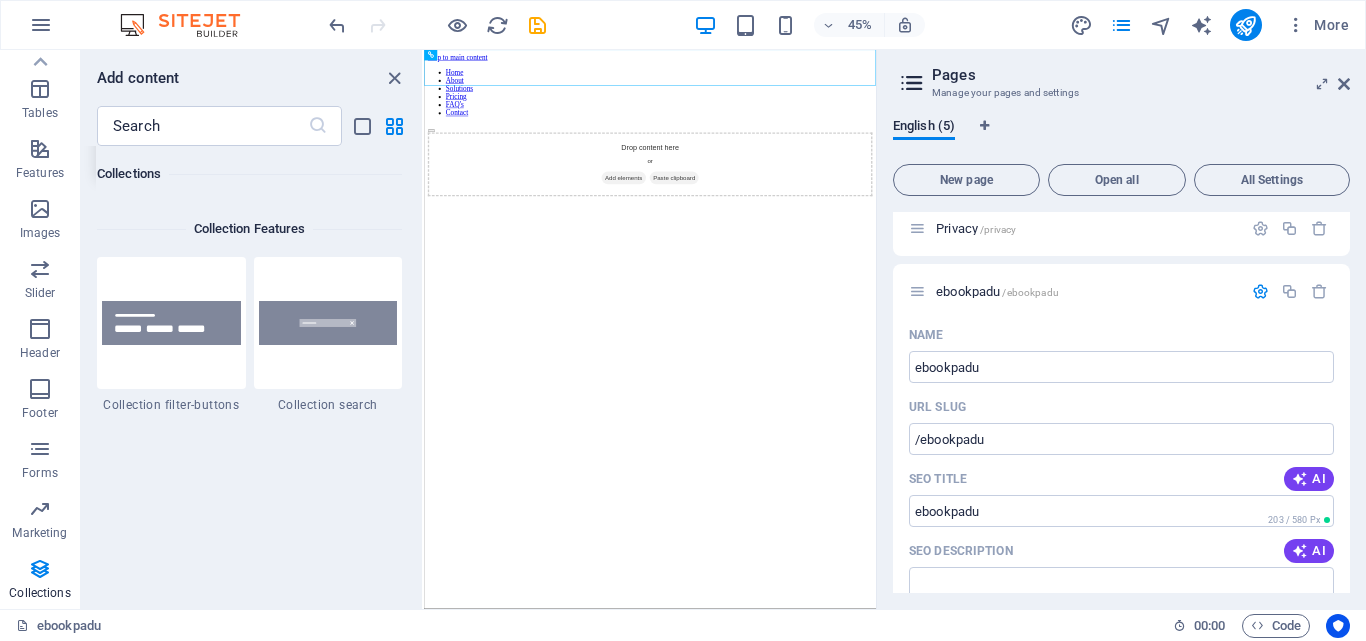 scroll, scrollTop: 19006, scrollLeft: 0, axis: vertical 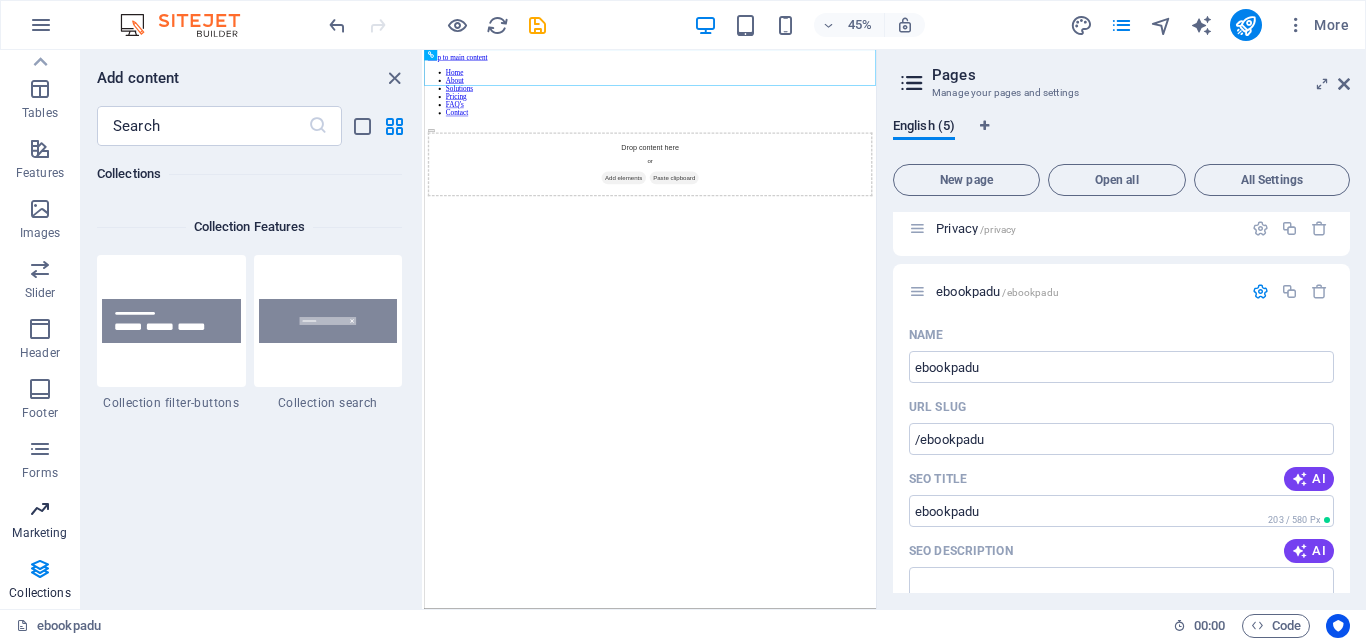 click on "Marketing" at bounding box center [40, 519] 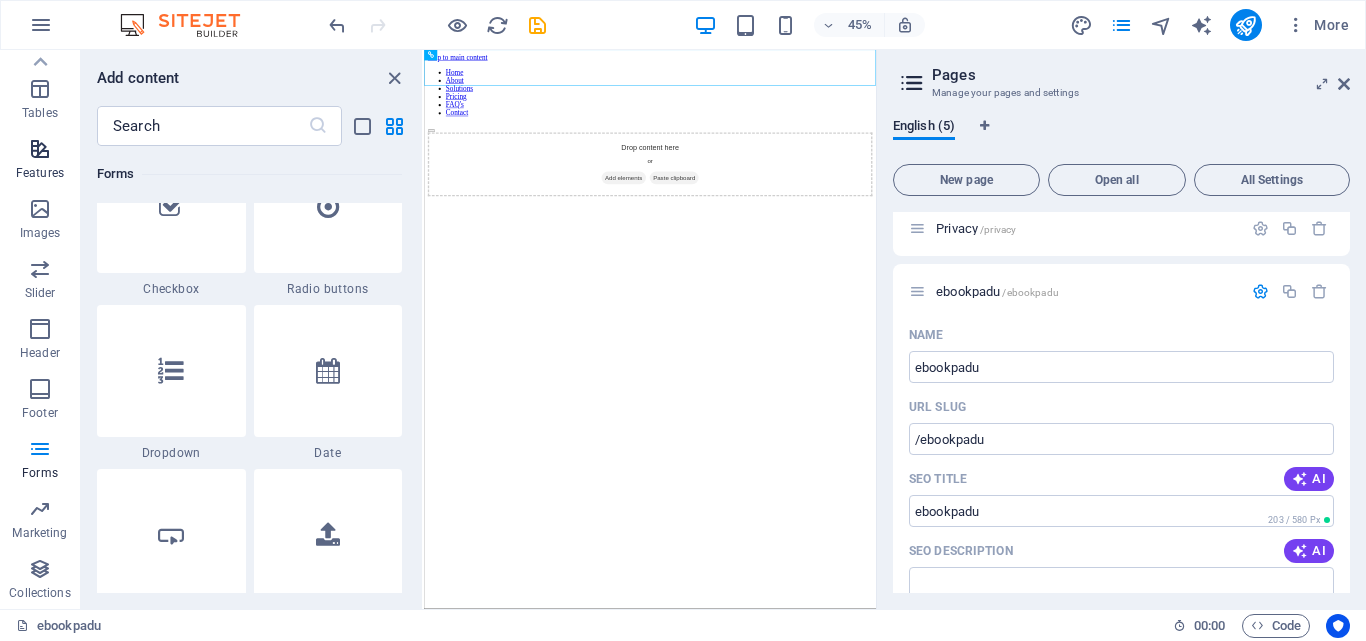 scroll, scrollTop: 15589, scrollLeft: 0, axis: vertical 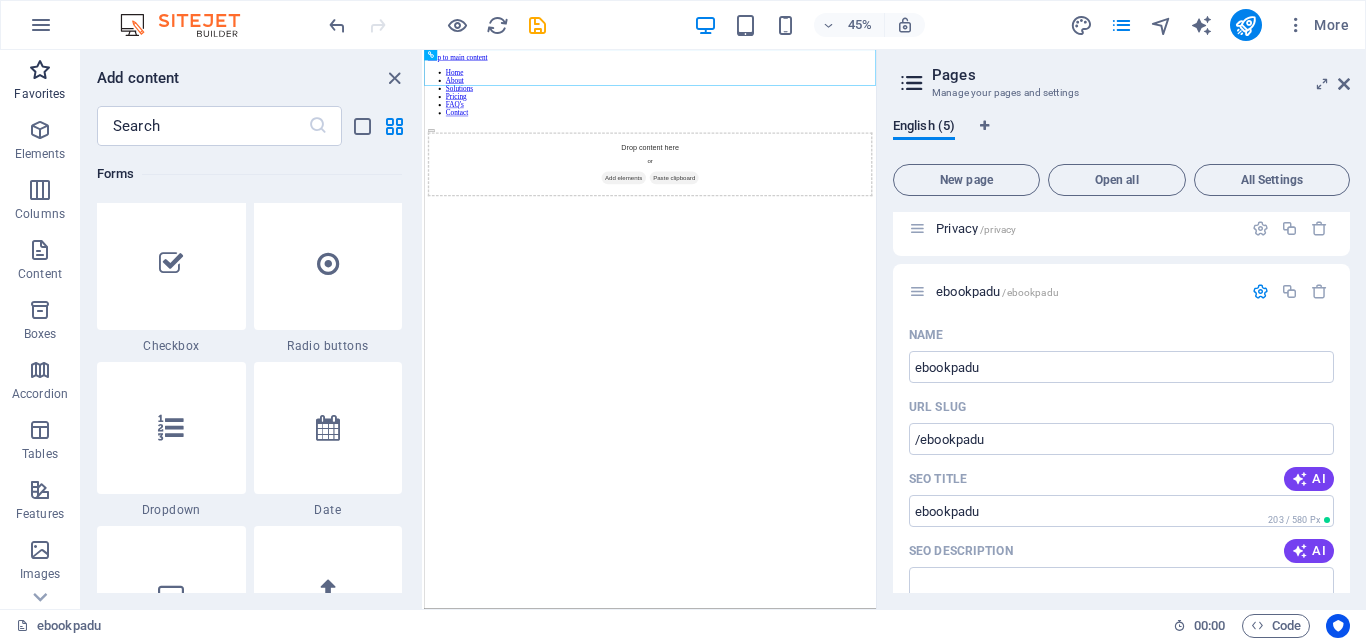 click on "Favorites" at bounding box center [40, 82] 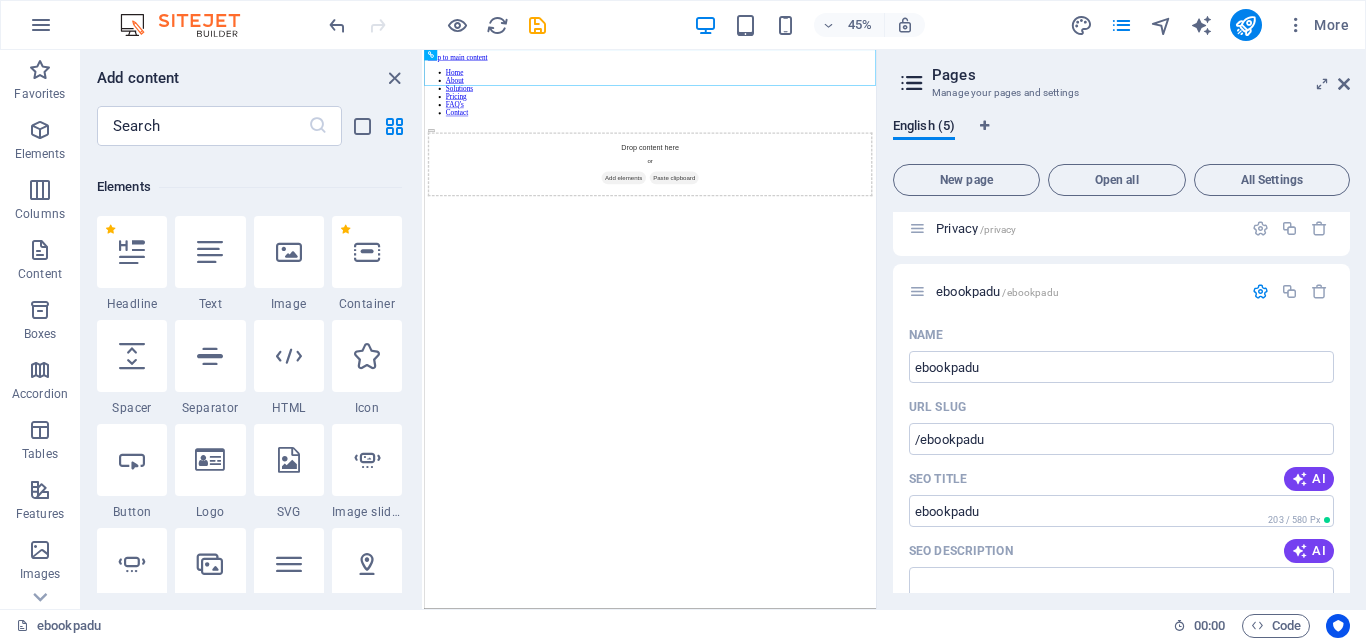 scroll, scrollTop: 0, scrollLeft: 0, axis: both 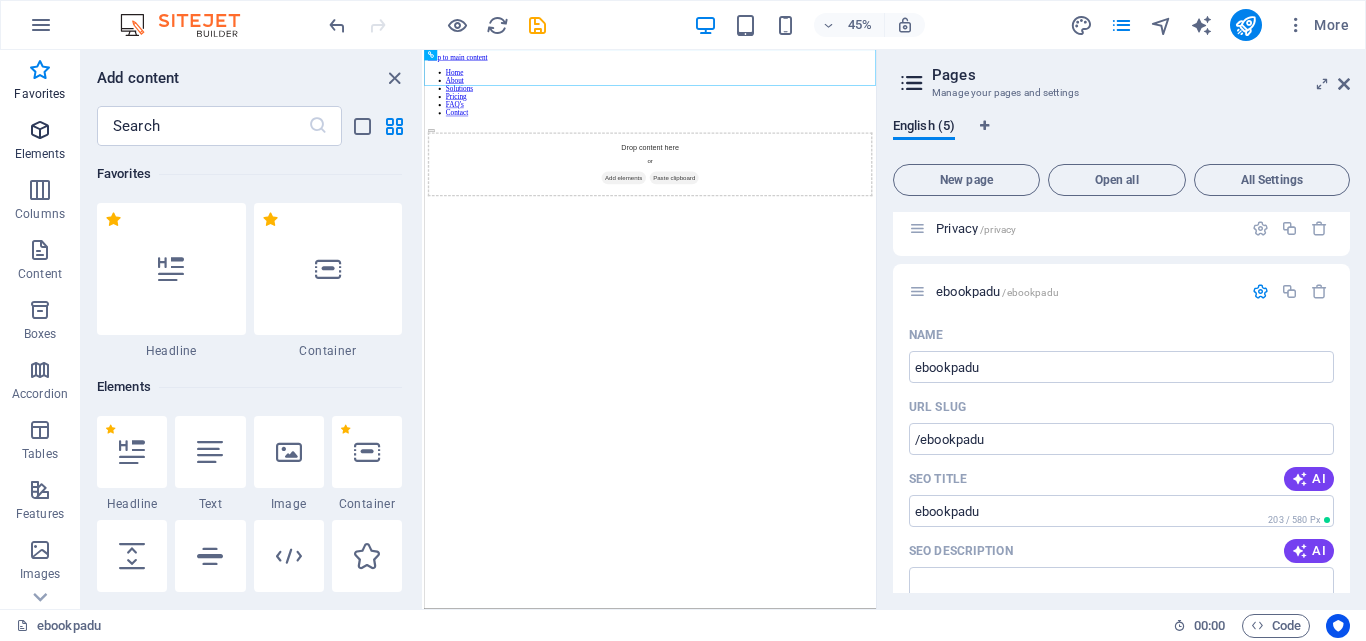 click on "Elements" at bounding box center [40, 154] 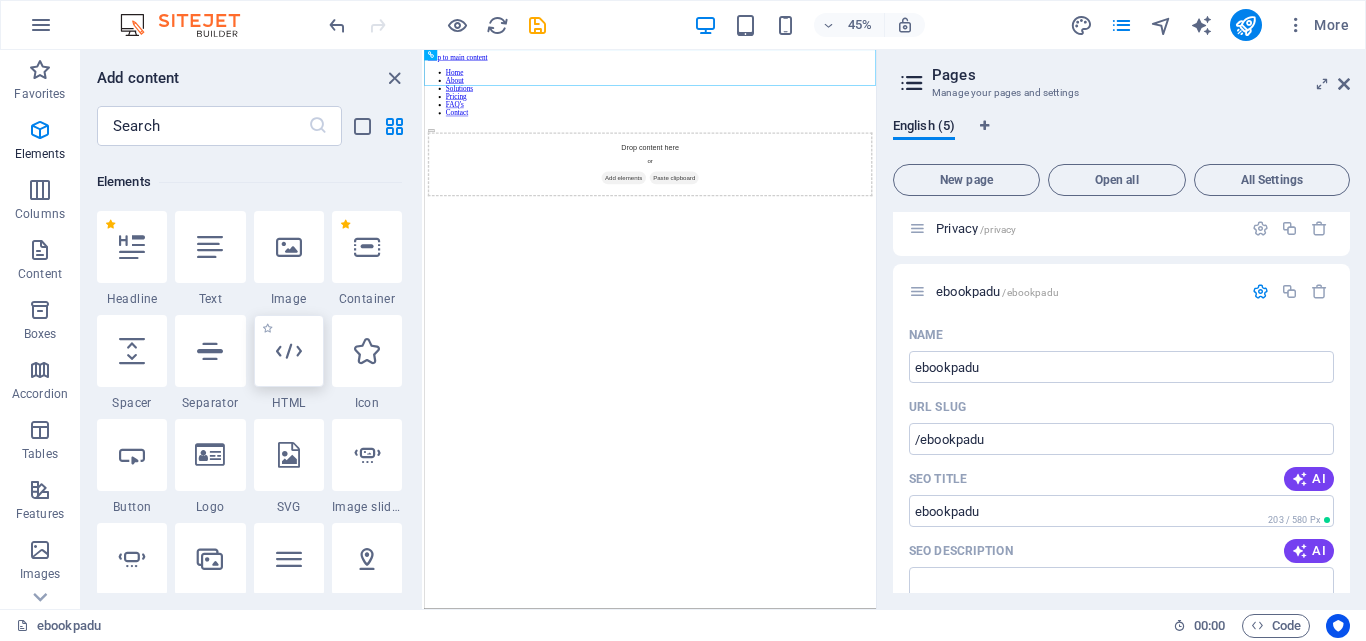 scroll, scrollTop: 213, scrollLeft: 0, axis: vertical 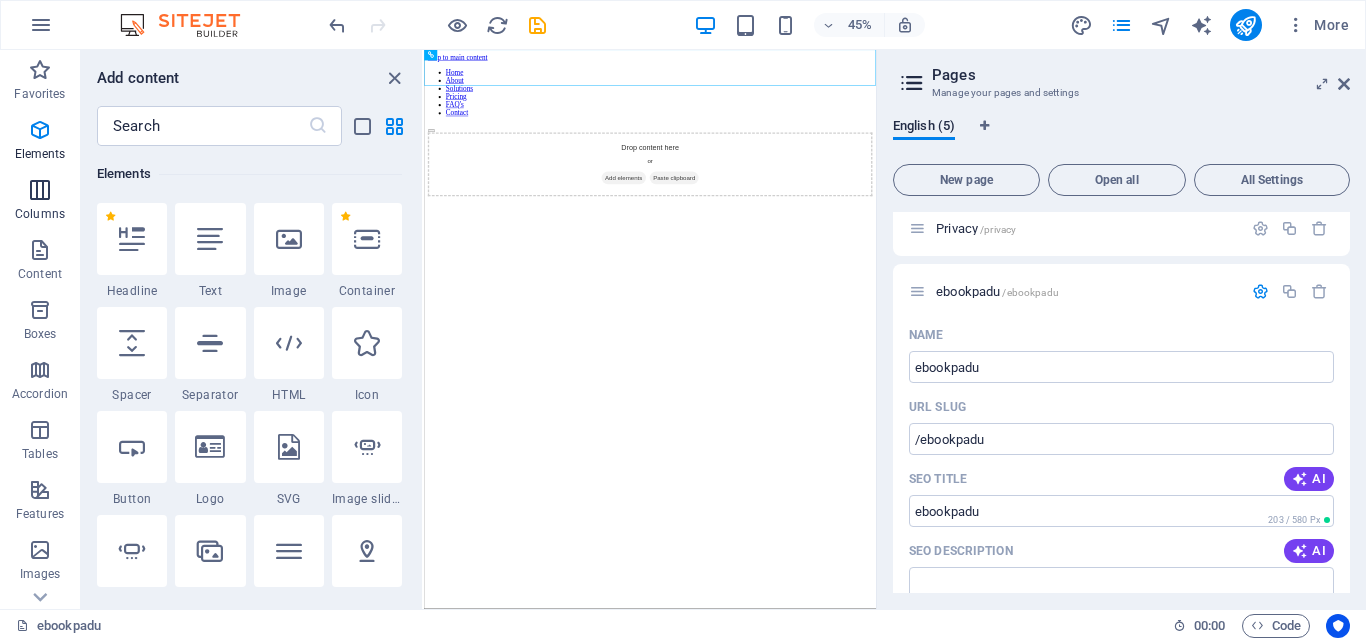 click on "Columns" at bounding box center (40, 214) 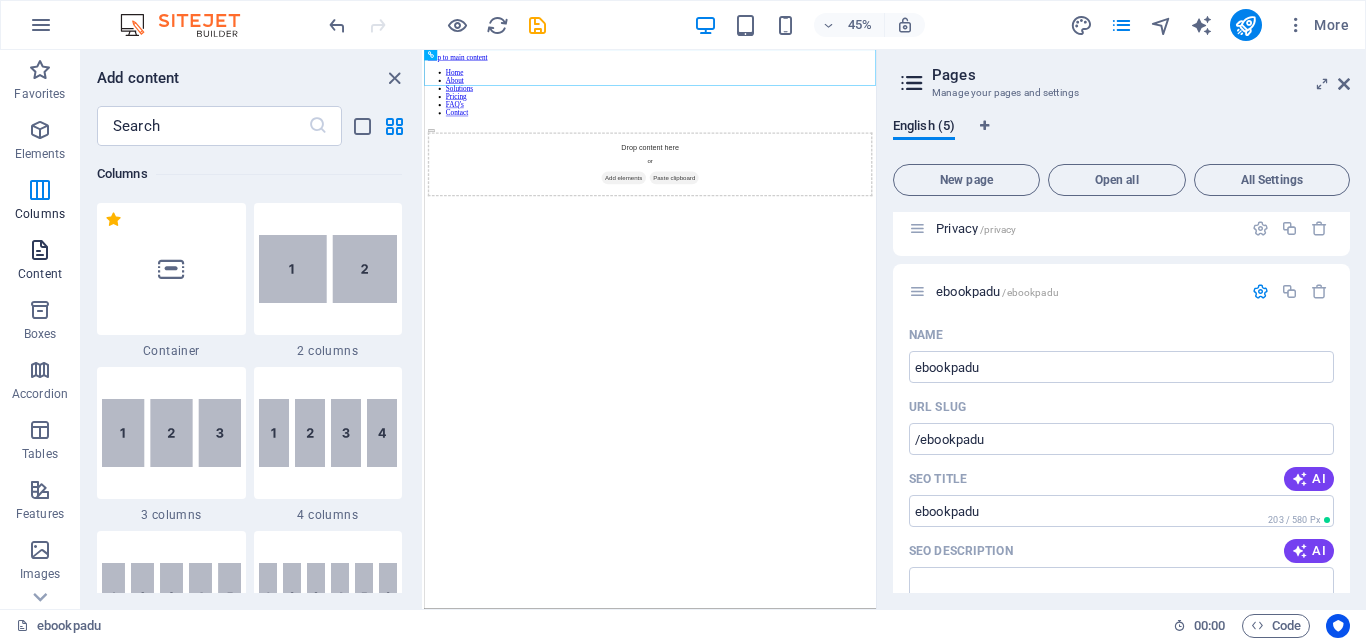 click at bounding box center (40, 250) 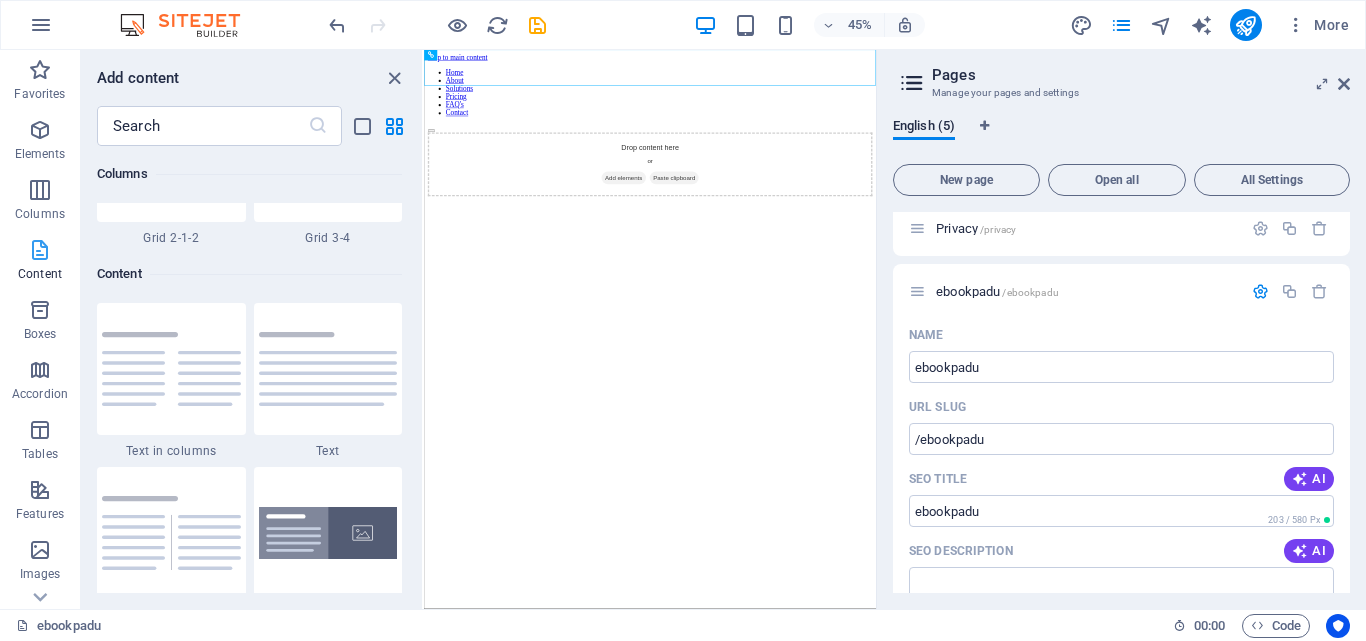 scroll, scrollTop: 3499, scrollLeft: 0, axis: vertical 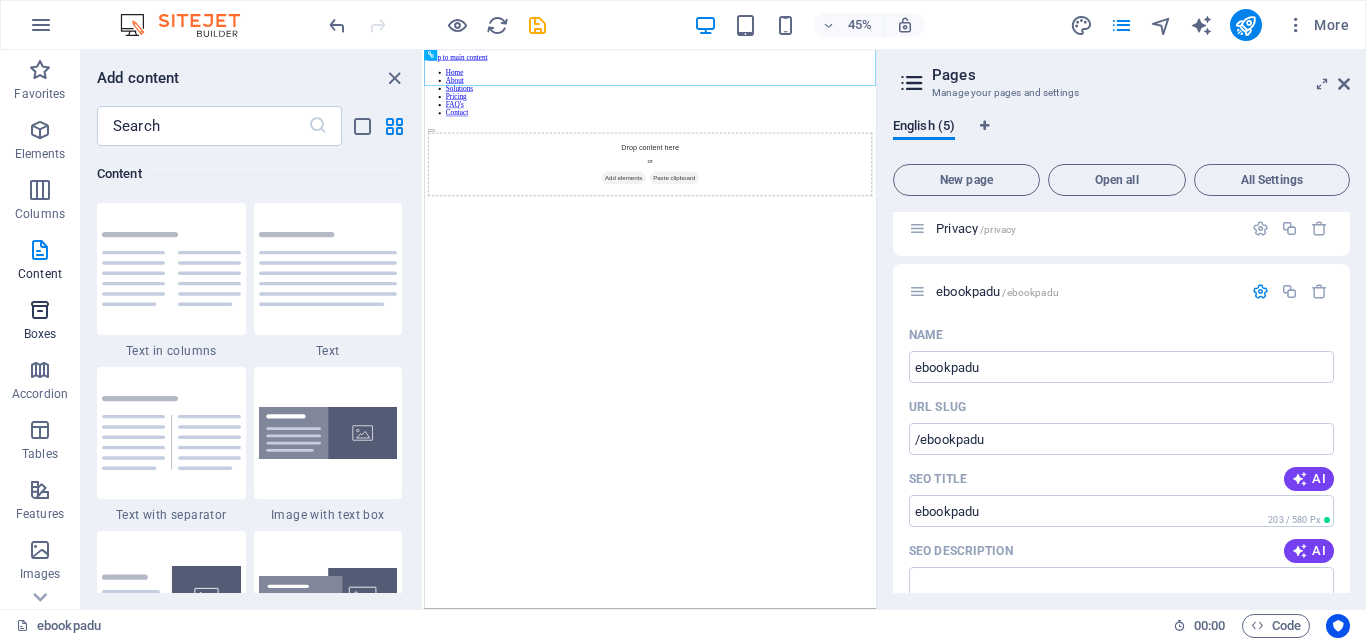 click at bounding box center [40, 310] 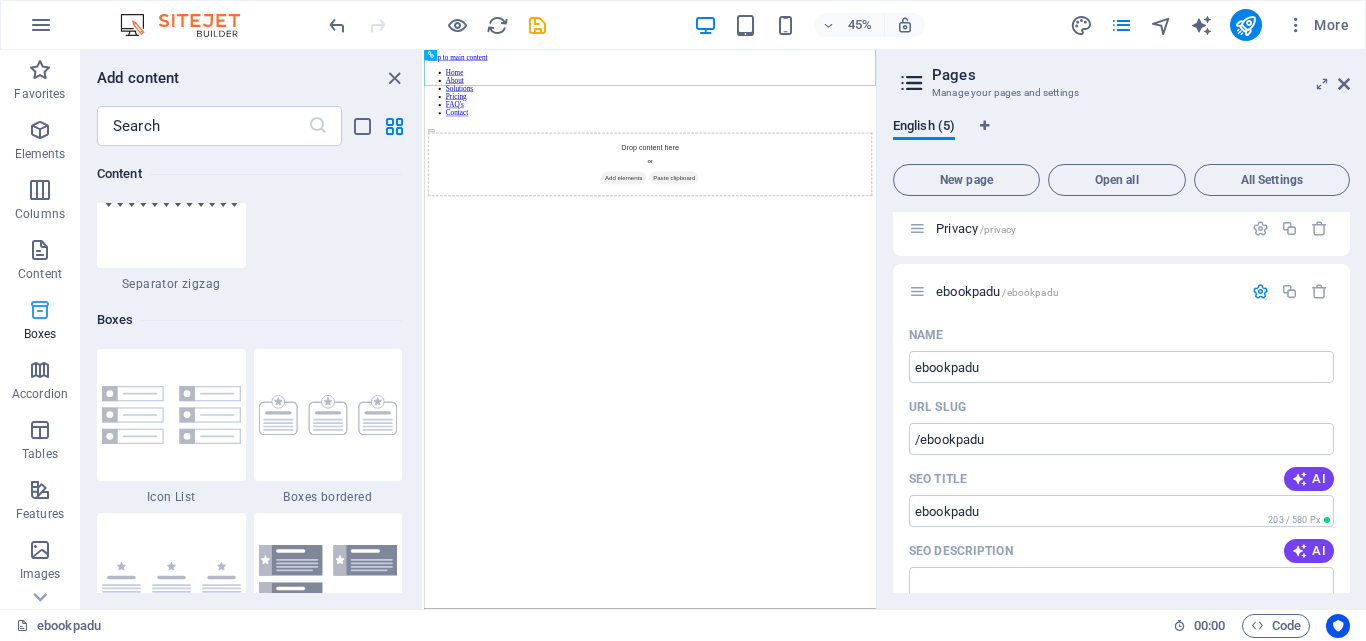 scroll, scrollTop: 5016, scrollLeft: 0, axis: vertical 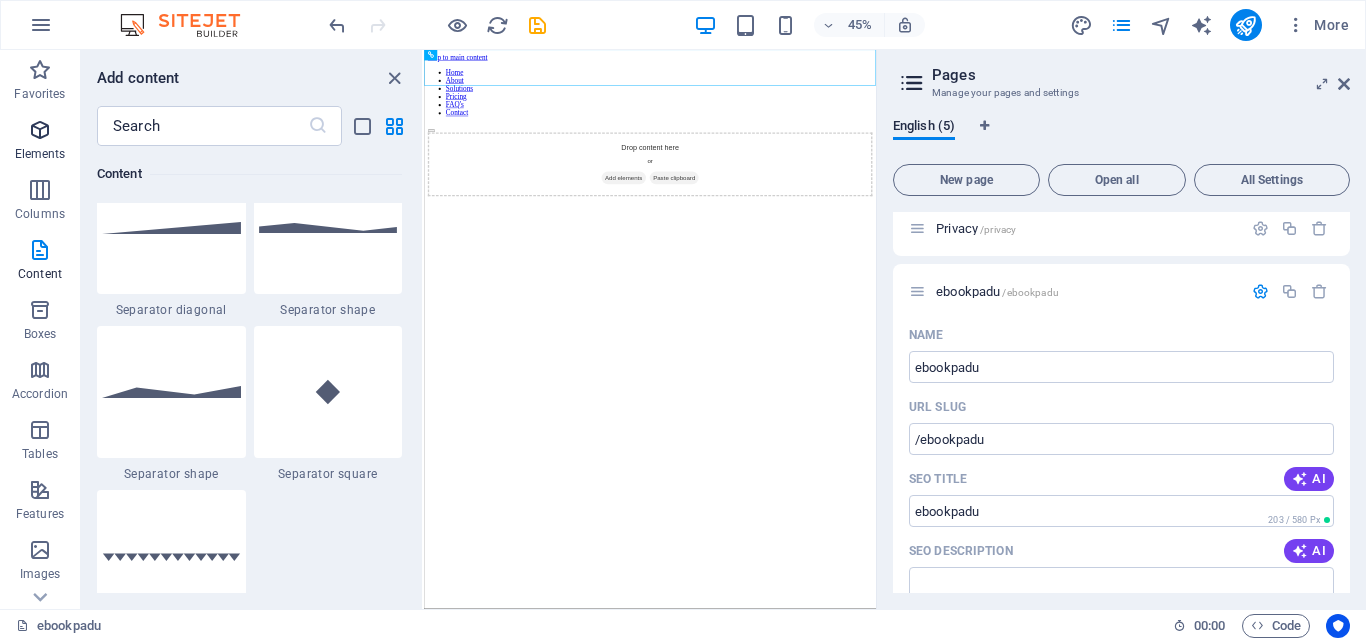 click at bounding box center [40, 130] 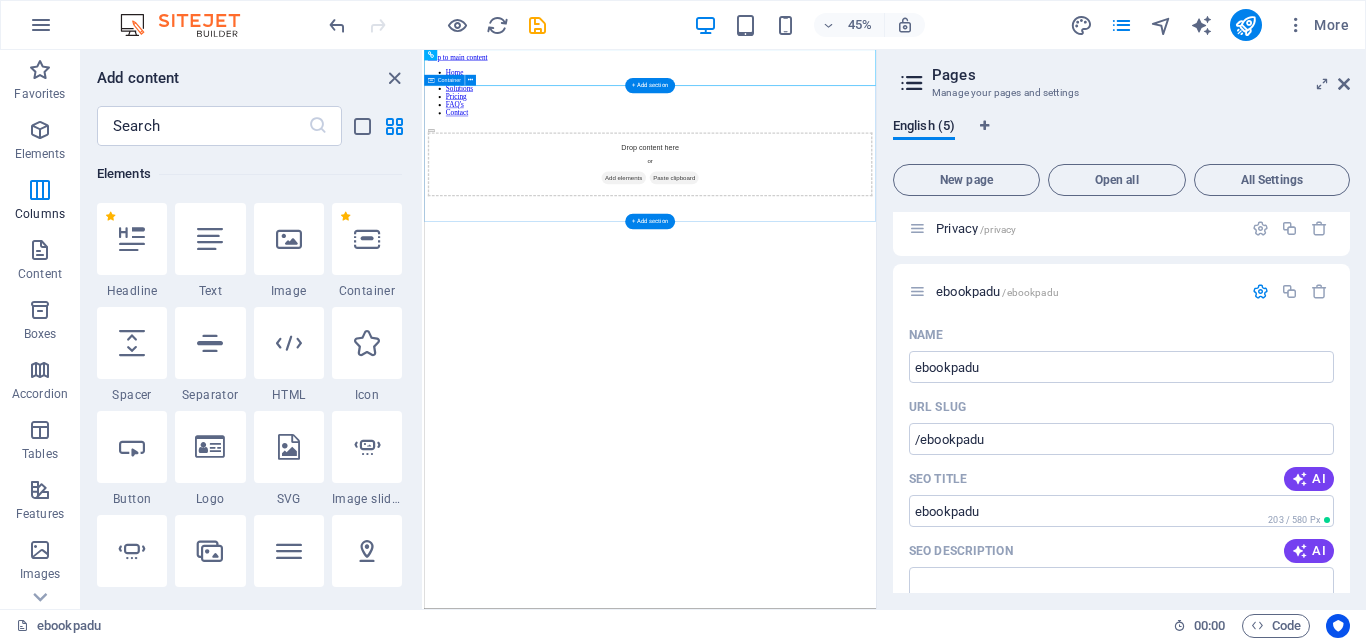 scroll, scrollTop: 213, scrollLeft: 0, axis: vertical 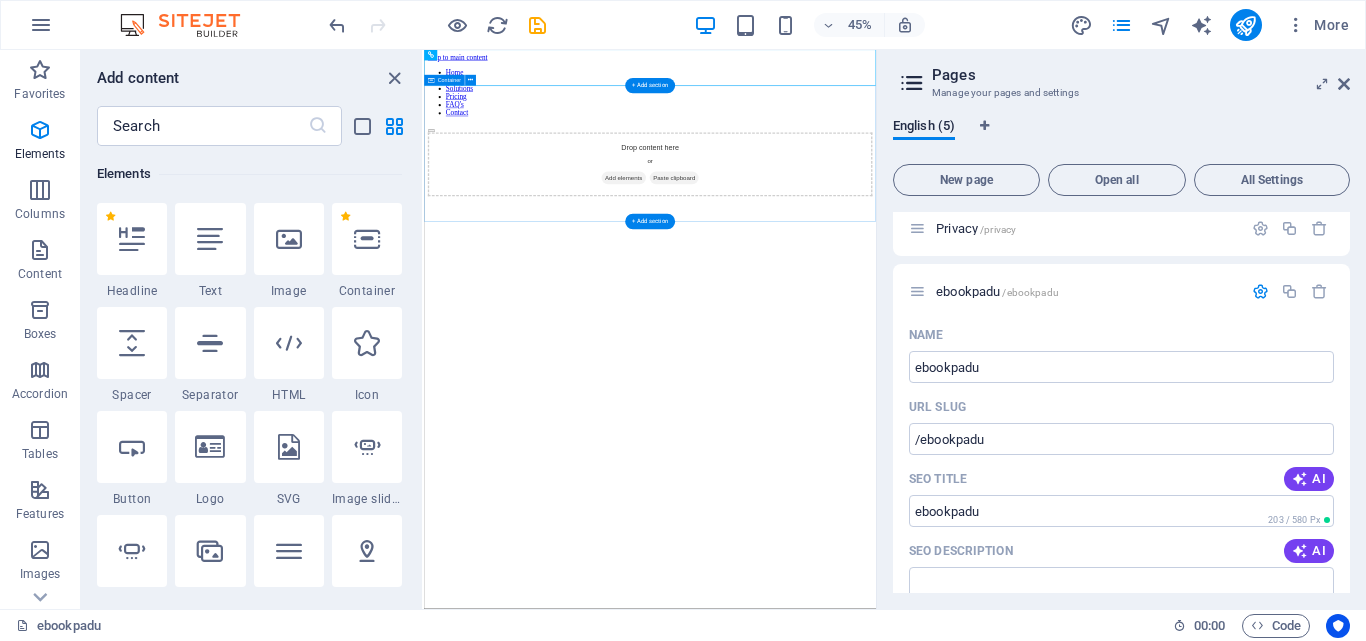click on "Drop content here or  Add elements  Paste clipboard" at bounding box center [926, 305] 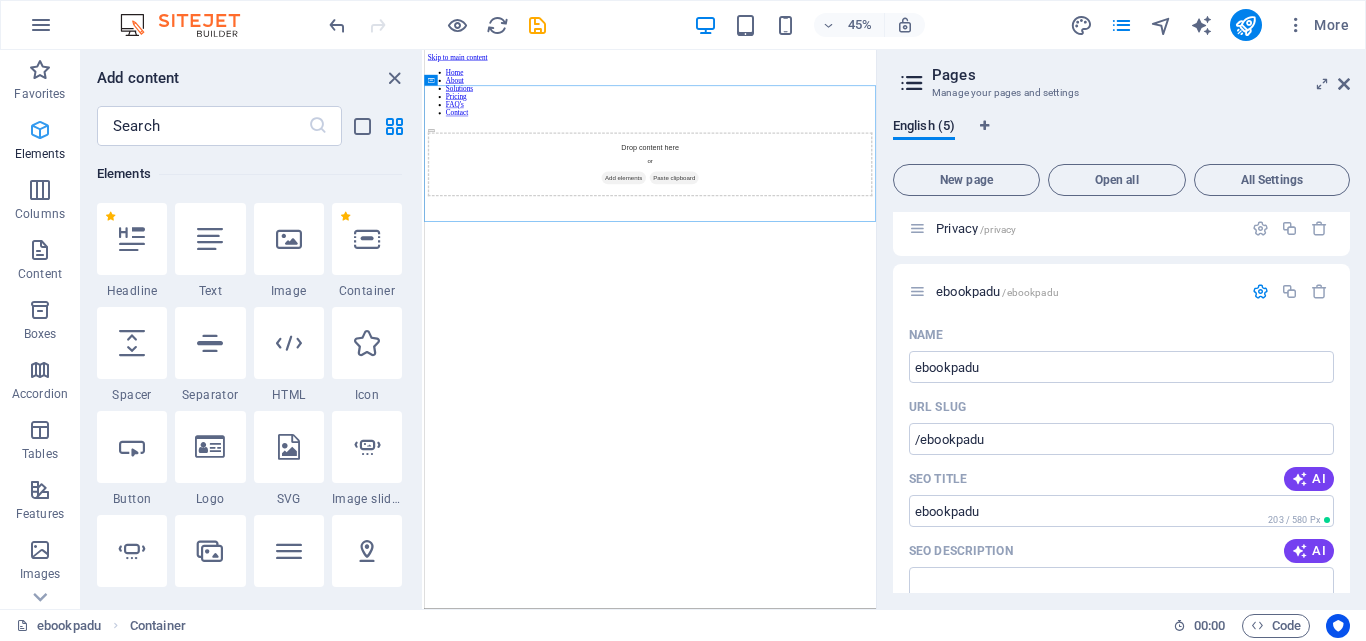 click at bounding box center (40, 130) 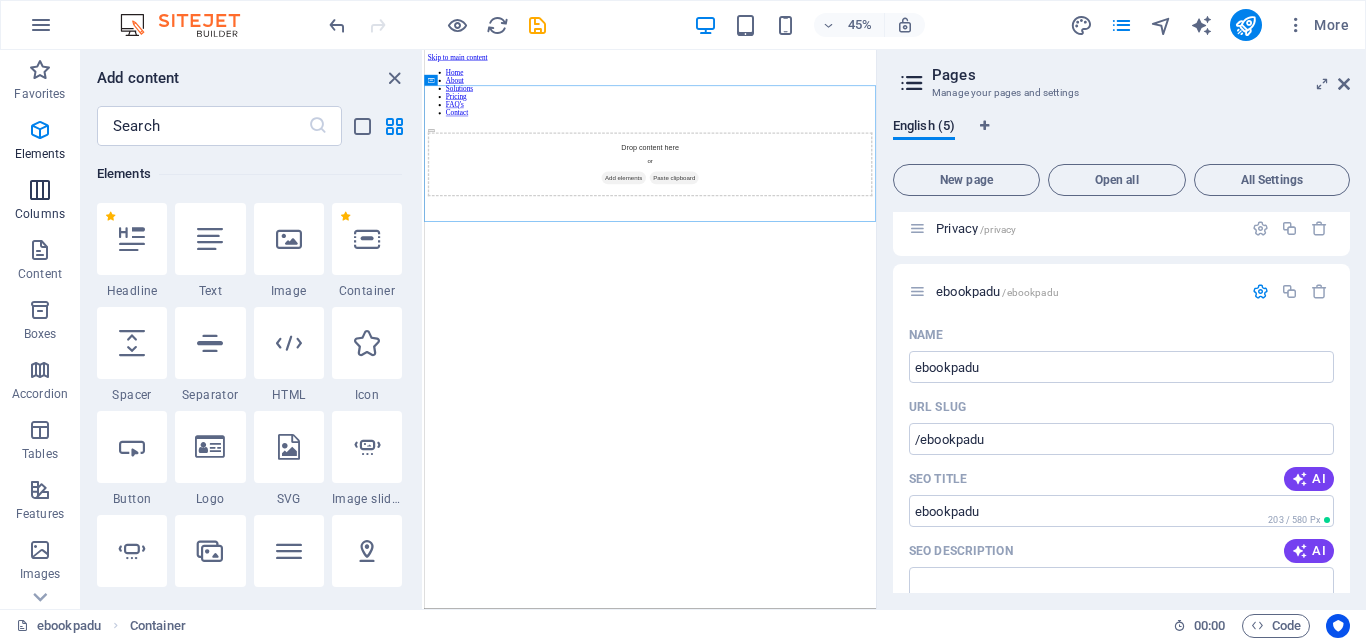 click at bounding box center (40, 190) 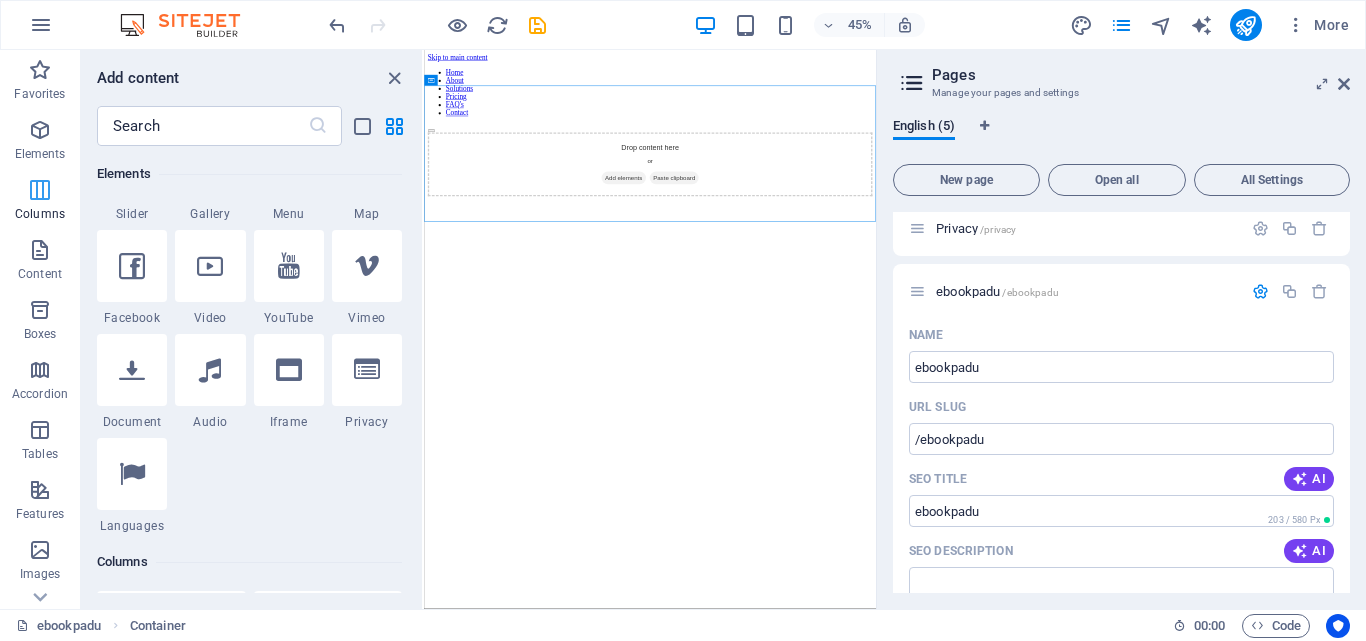 scroll, scrollTop: 990, scrollLeft: 0, axis: vertical 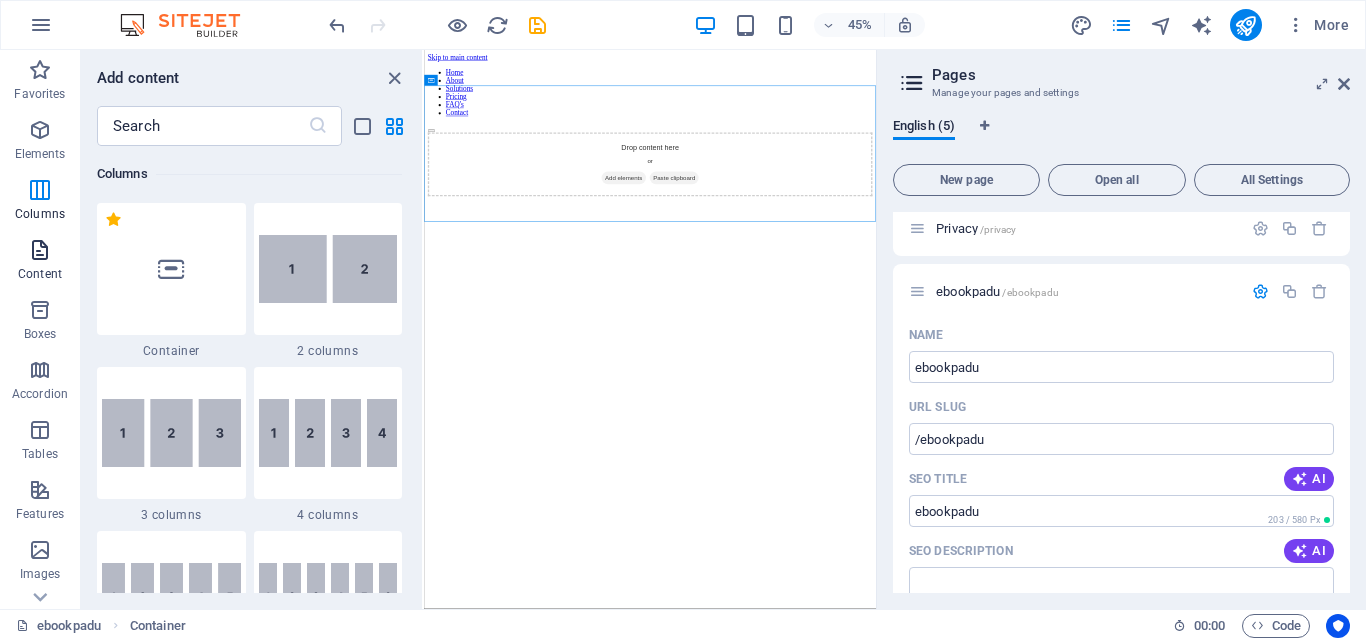 click at bounding box center (40, 250) 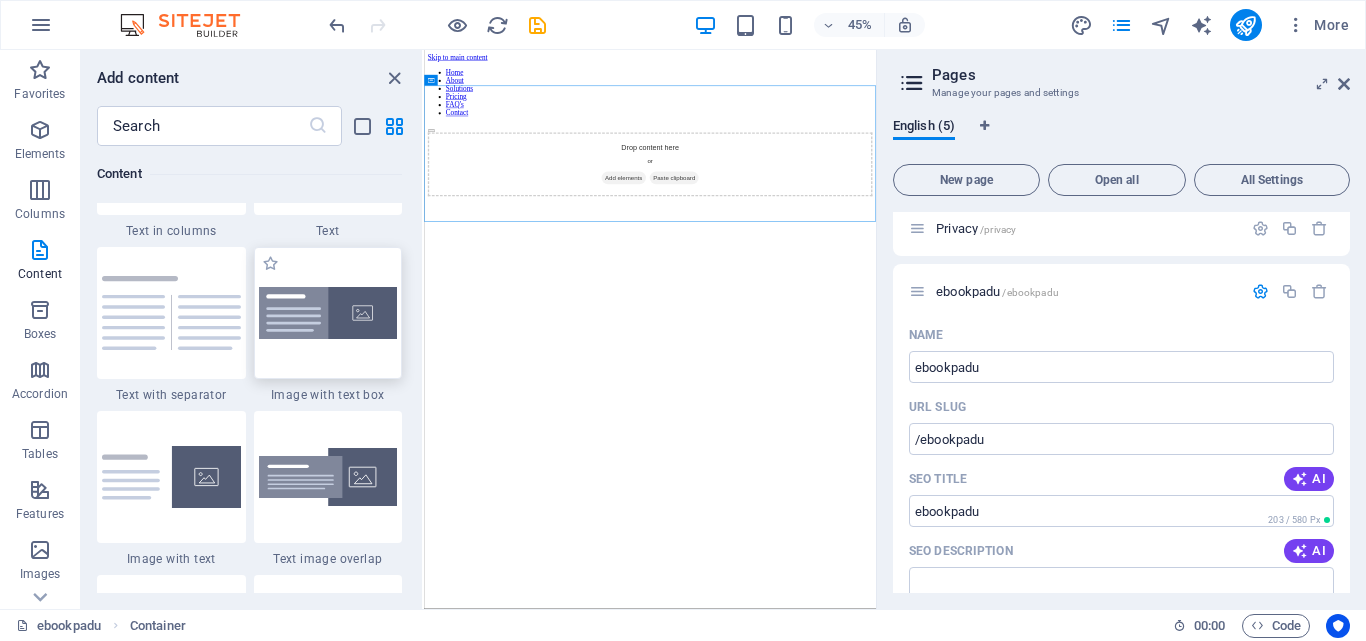 scroll, scrollTop: 3599, scrollLeft: 0, axis: vertical 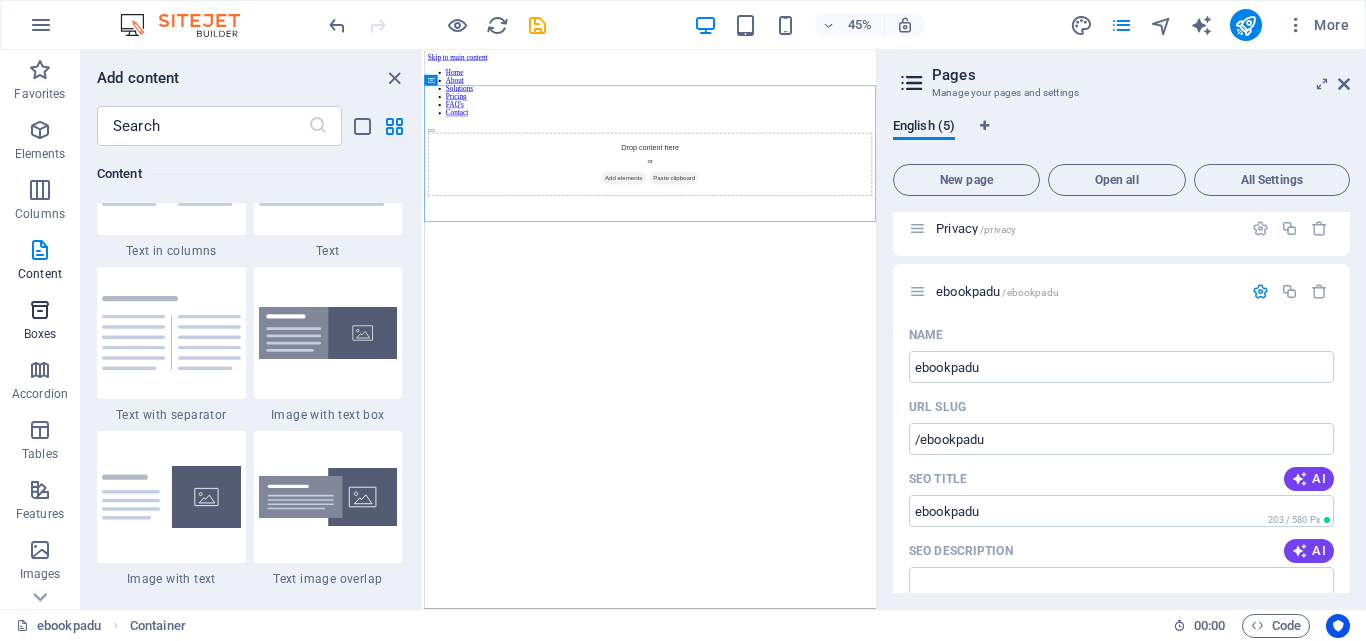 click at bounding box center [40, 310] 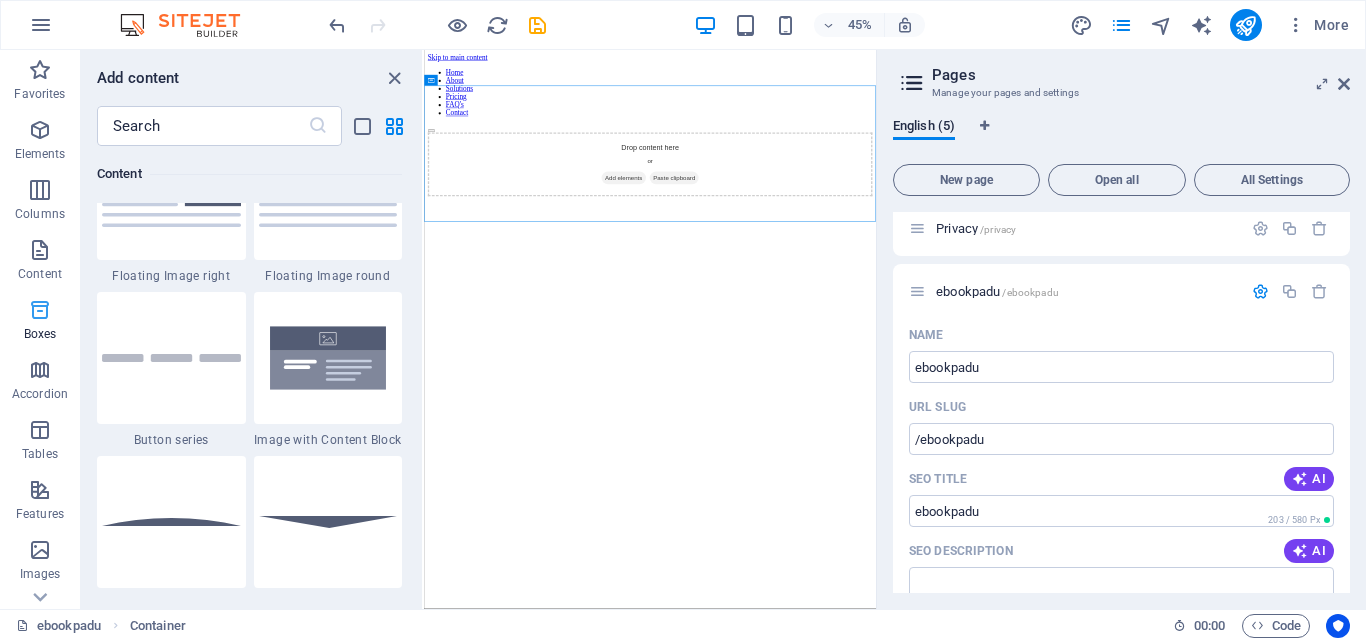 scroll, scrollTop: 5516, scrollLeft: 0, axis: vertical 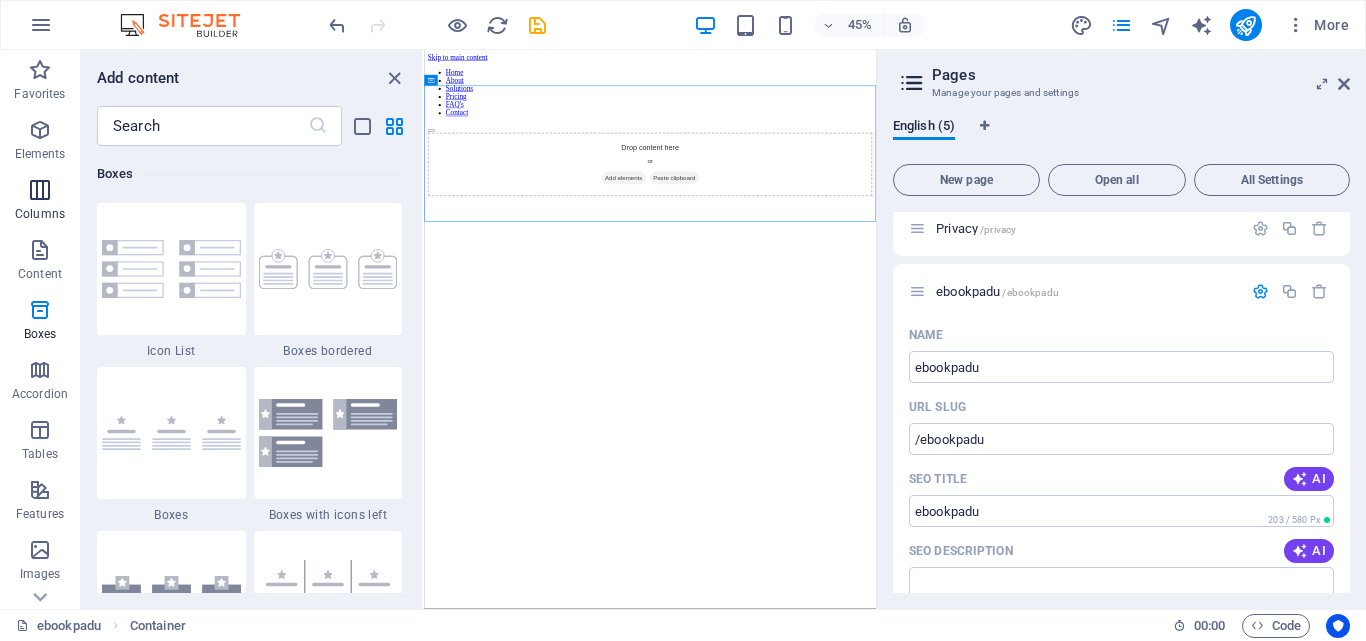 click at bounding box center [40, 190] 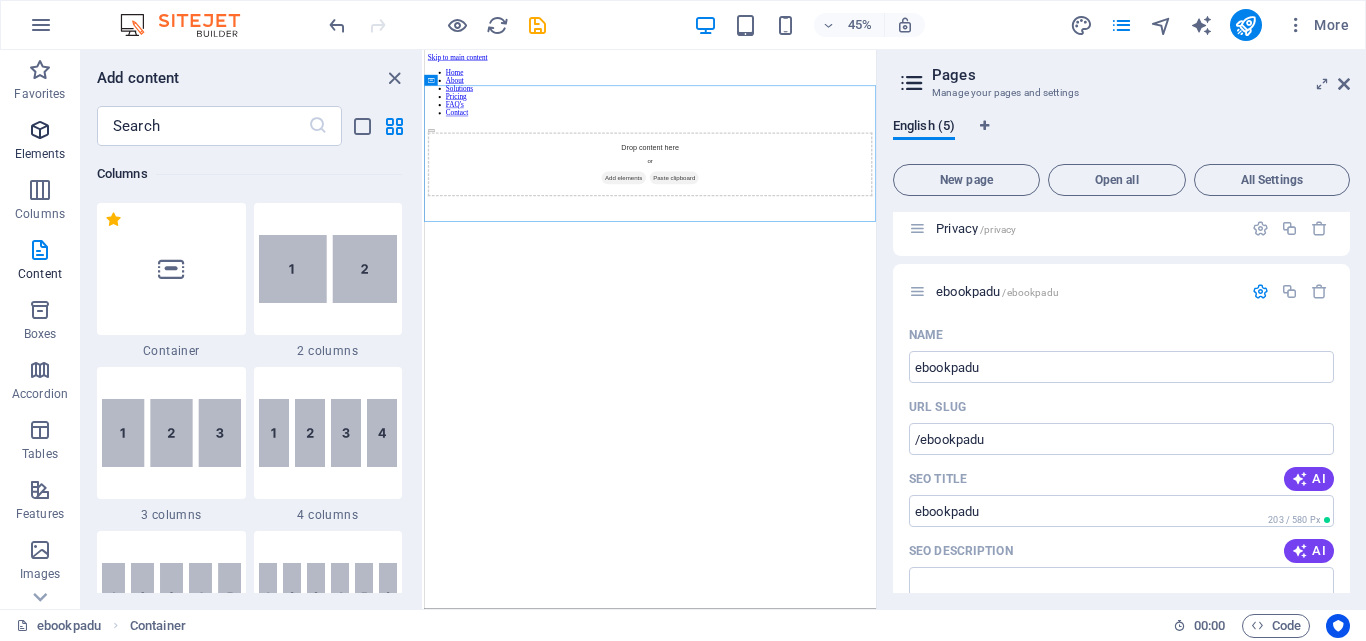 click on "Elements" at bounding box center (40, 142) 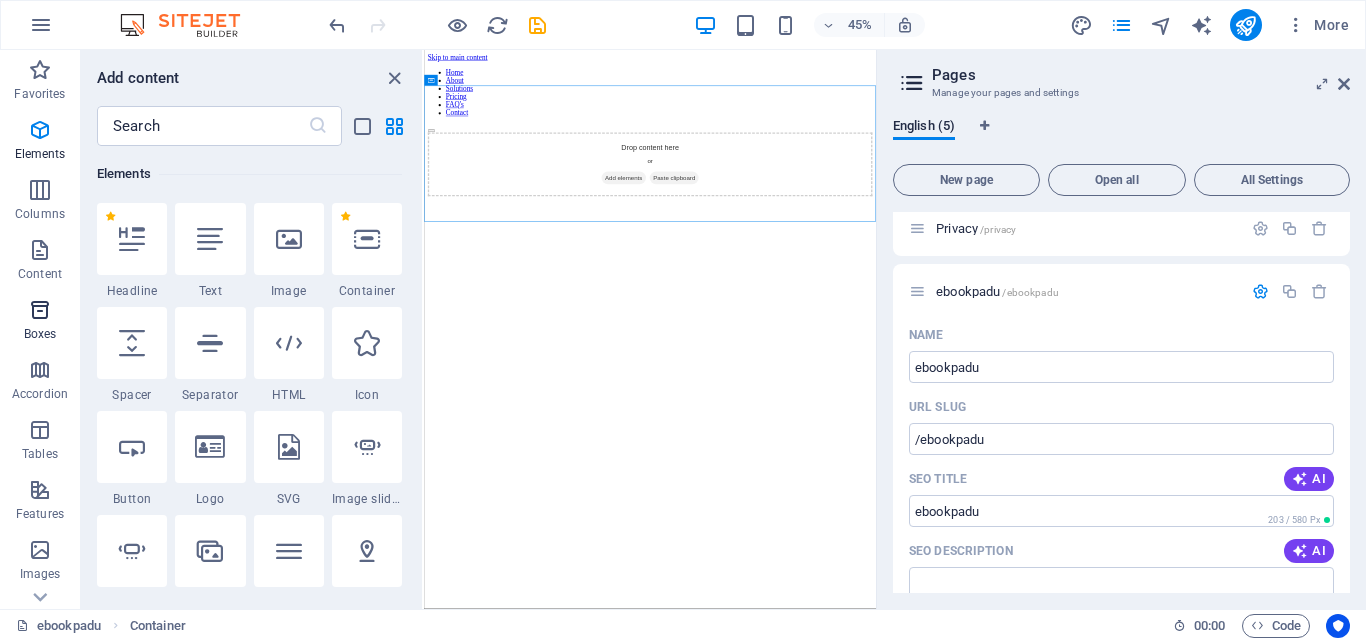 click at bounding box center (40, 310) 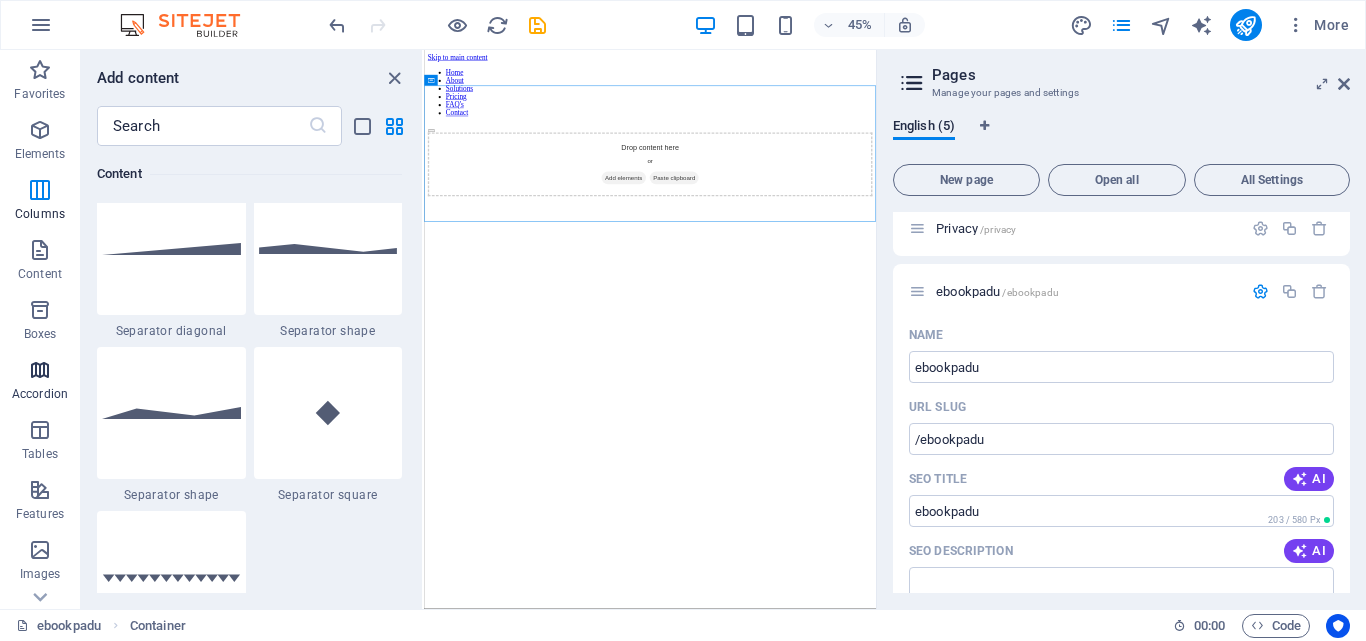 scroll, scrollTop: 5516, scrollLeft: 0, axis: vertical 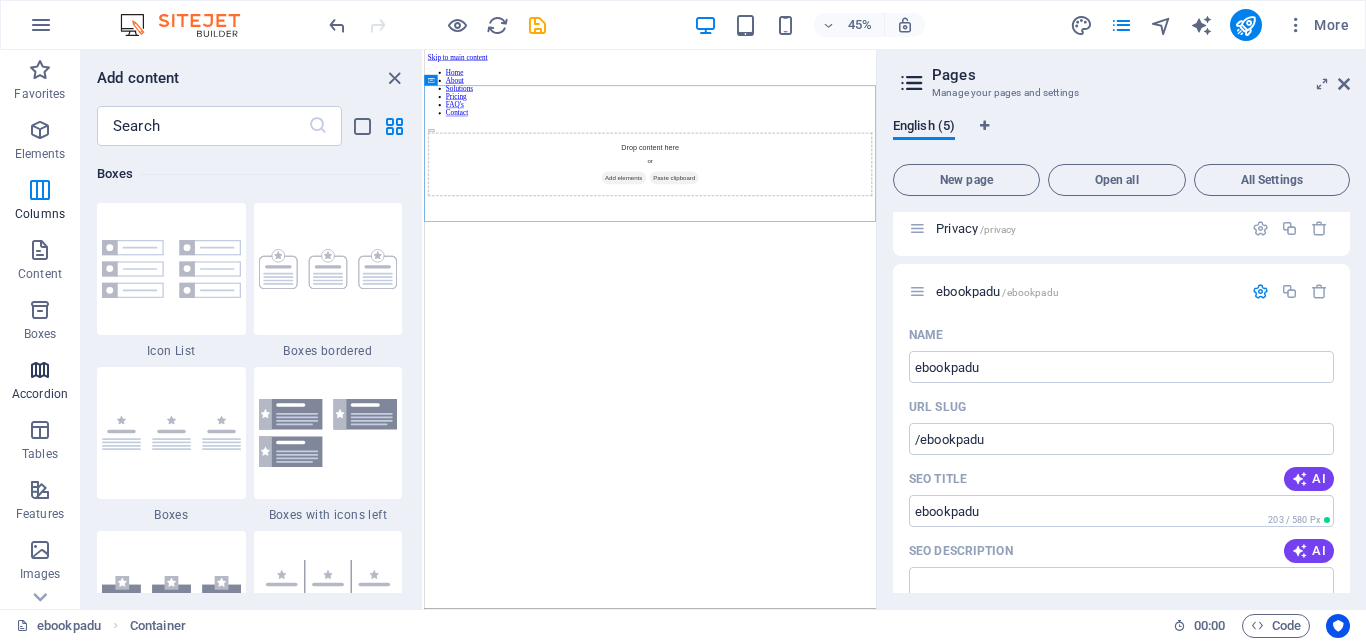 click at bounding box center (40, 370) 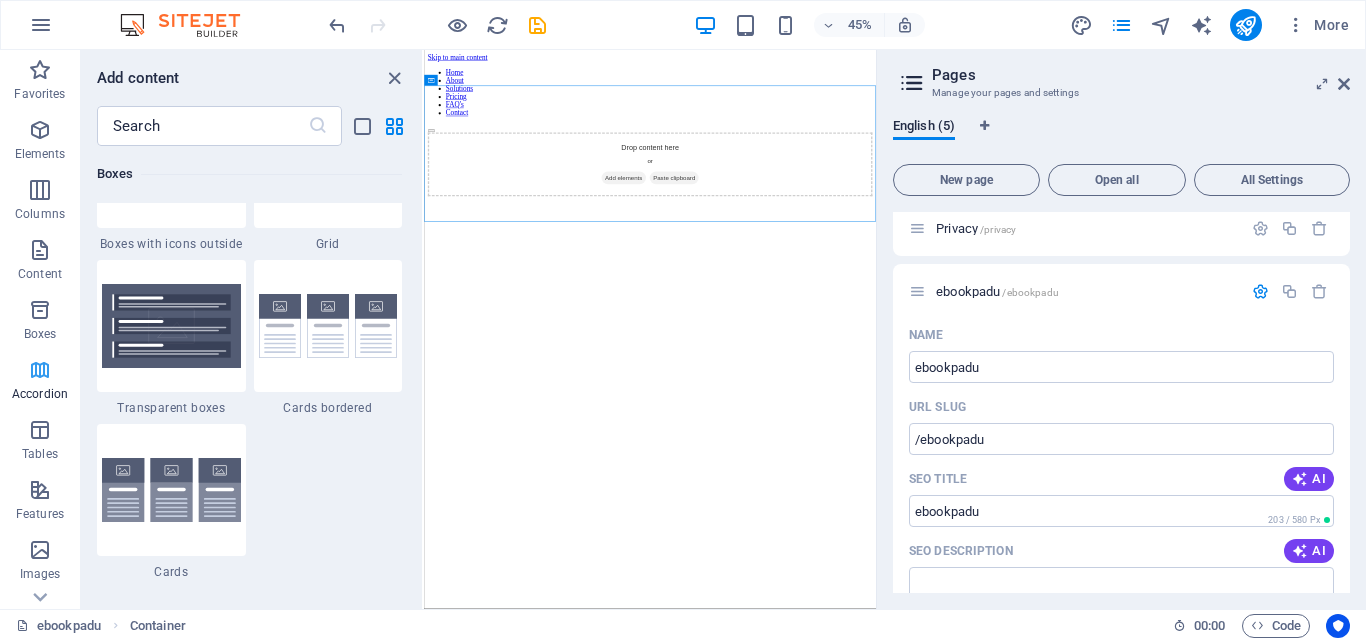 scroll, scrollTop: 6385, scrollLeft: 0, axis: vertical 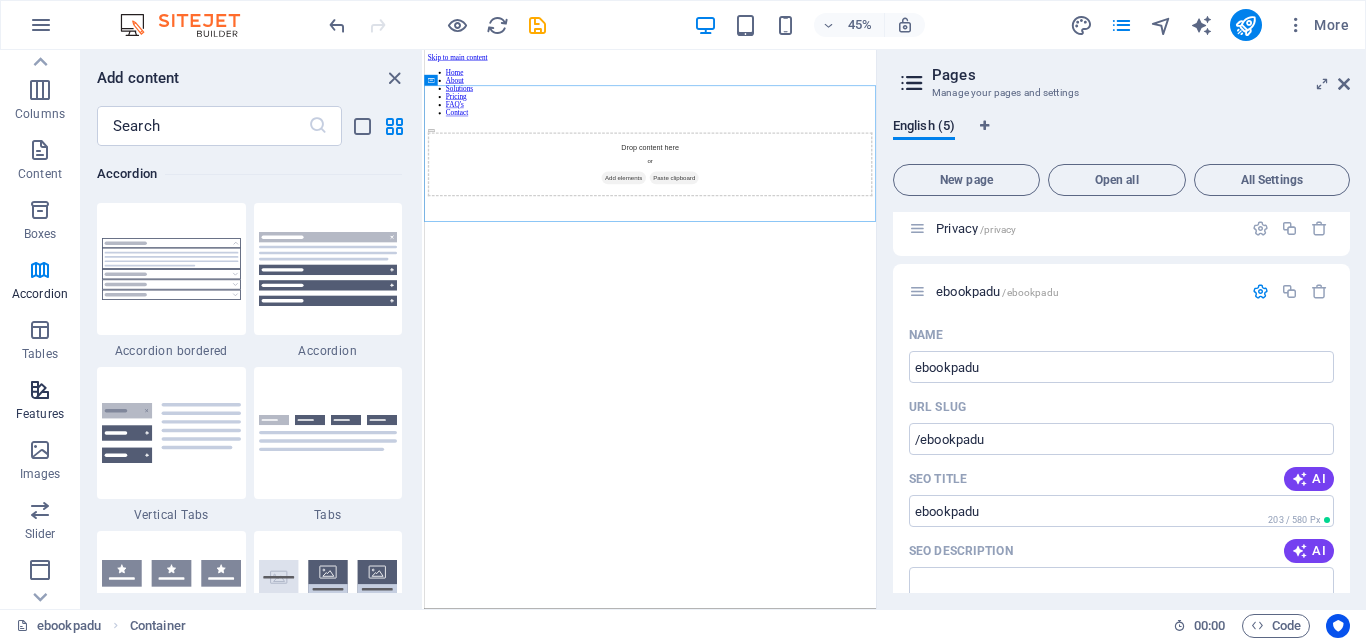 click at bounding box center (40, 390) 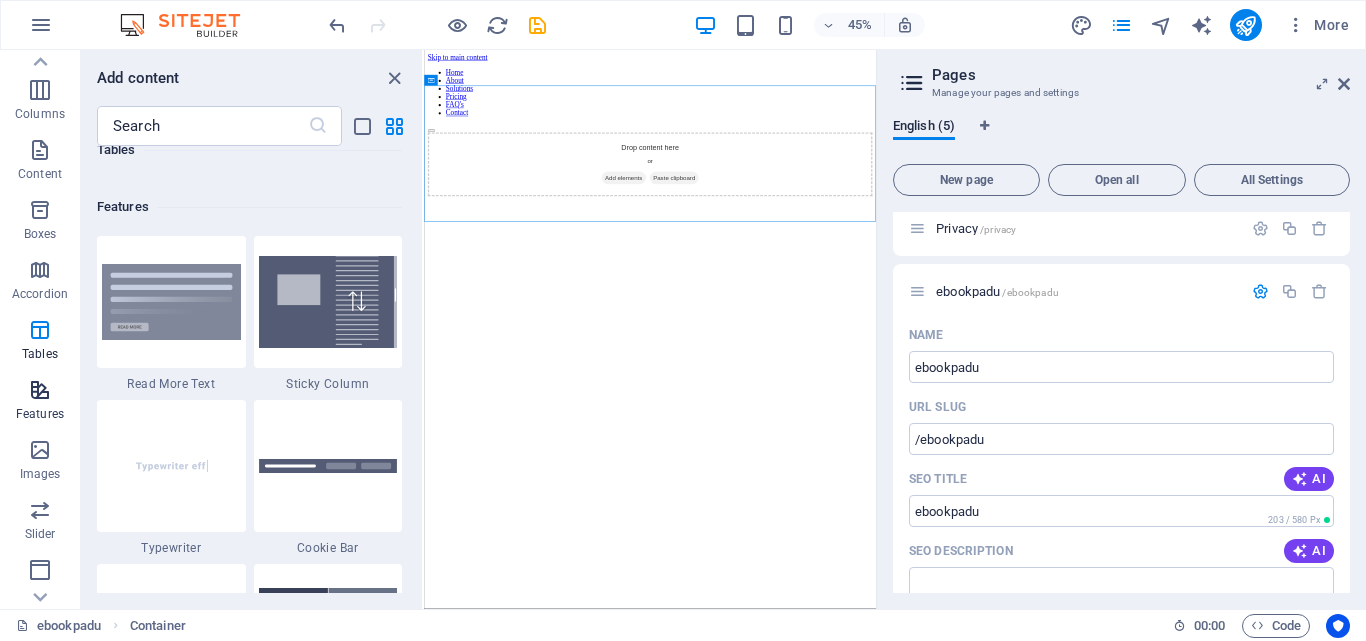 scroll, scrollTop: 7795, scrollLeft: 0, axis: vertical 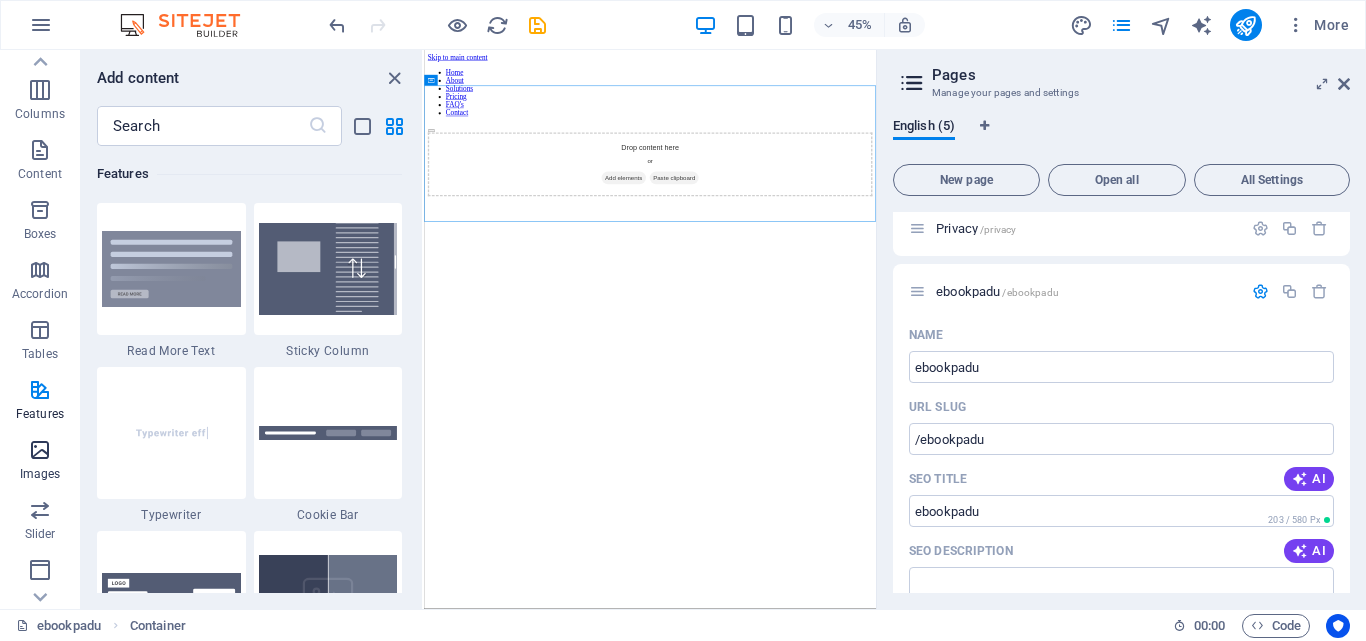 click on "Images" at bounding box center (40, 474) 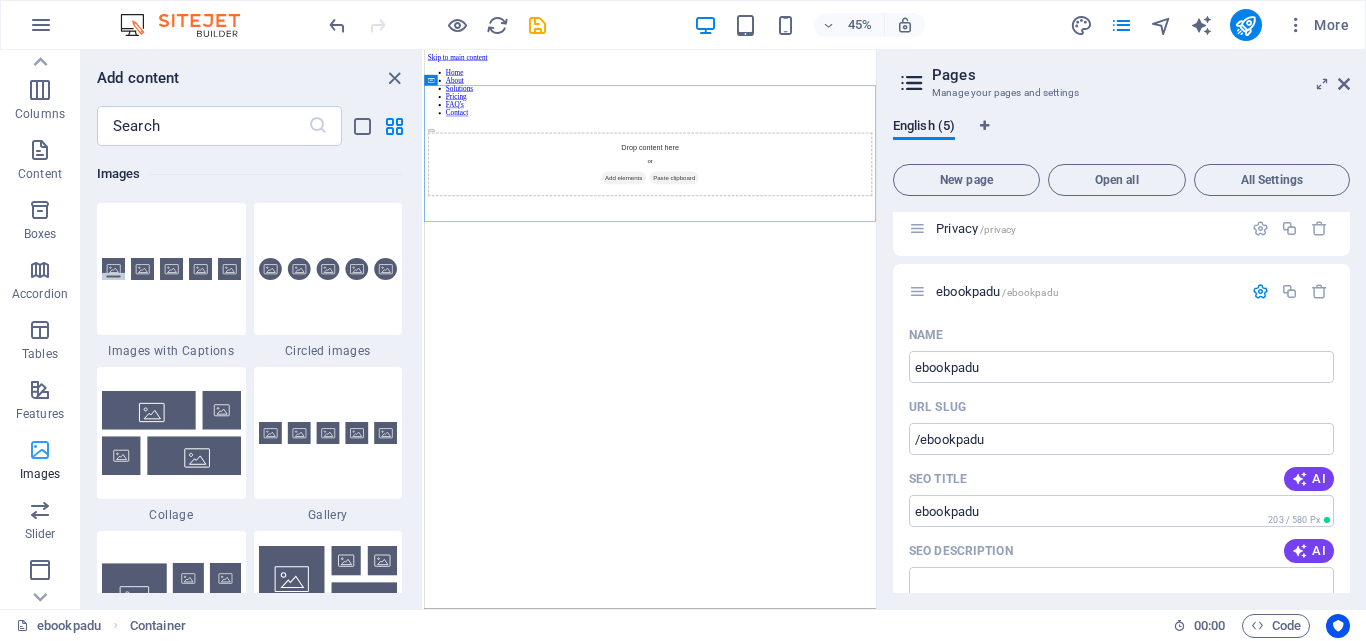 scroll, scrollTop: 10140, scrollLeft: 0, axis: vertical 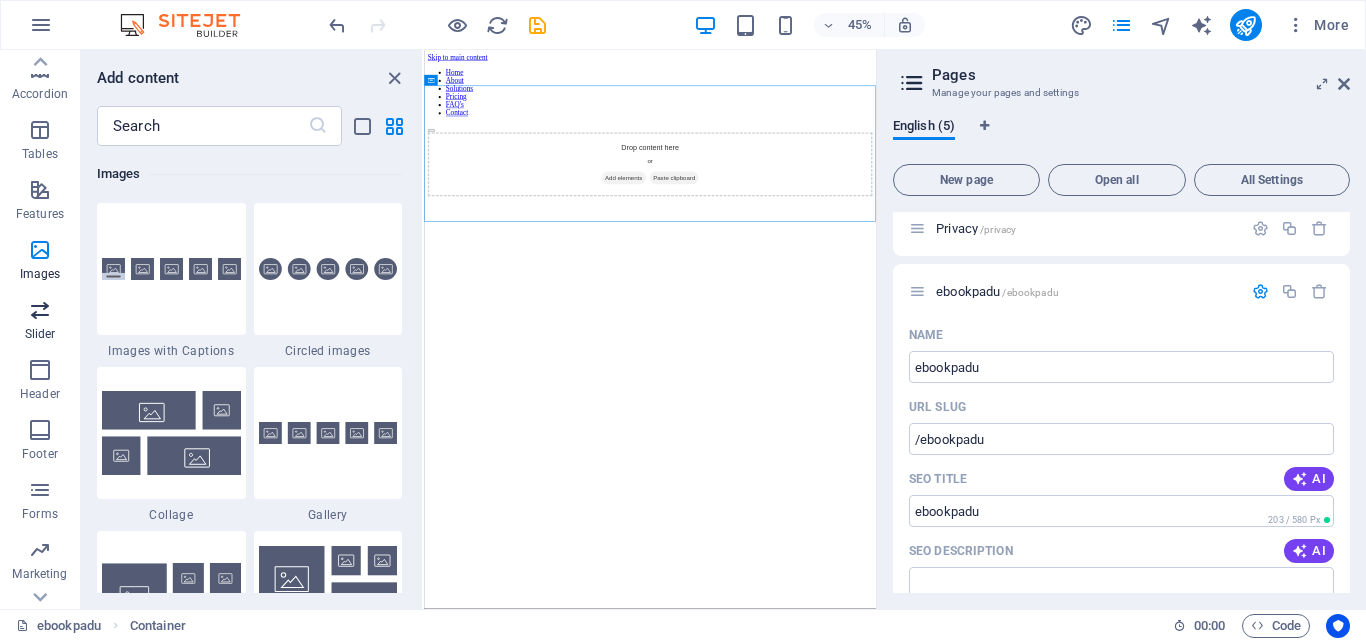 click on "Slider" at bounding box center [40, 334] 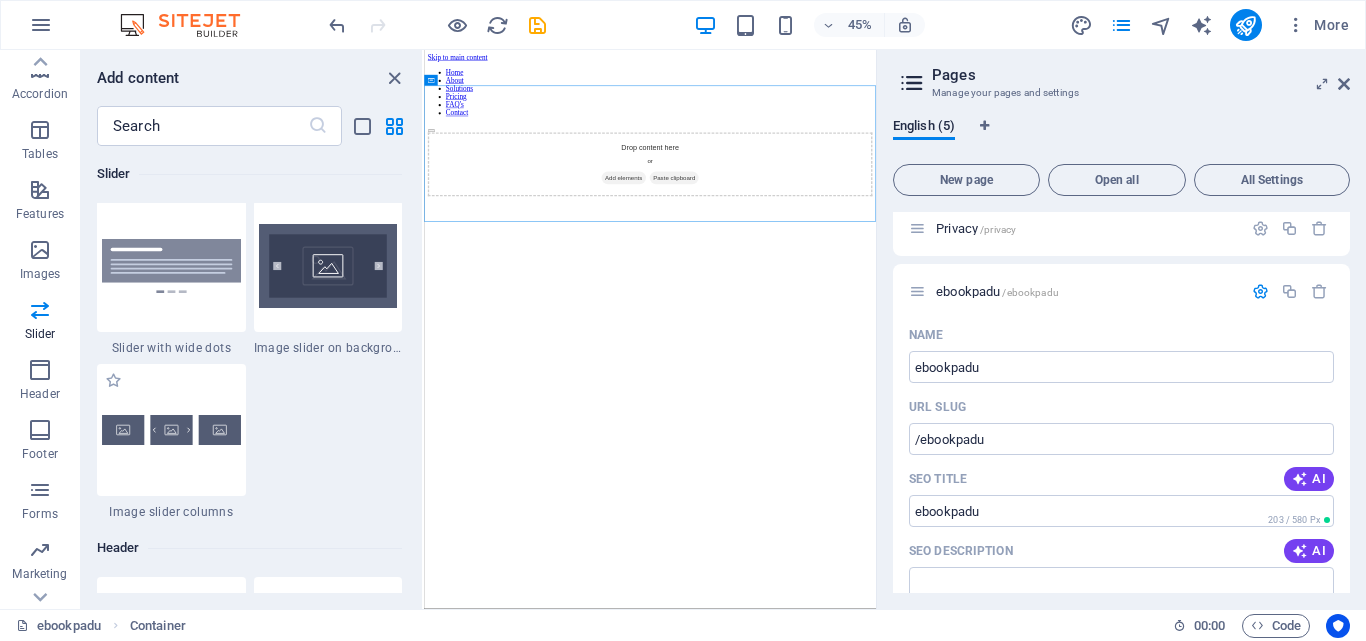 scroll, scrollTop: 11837, scrollLeft: 0, axis: vertical 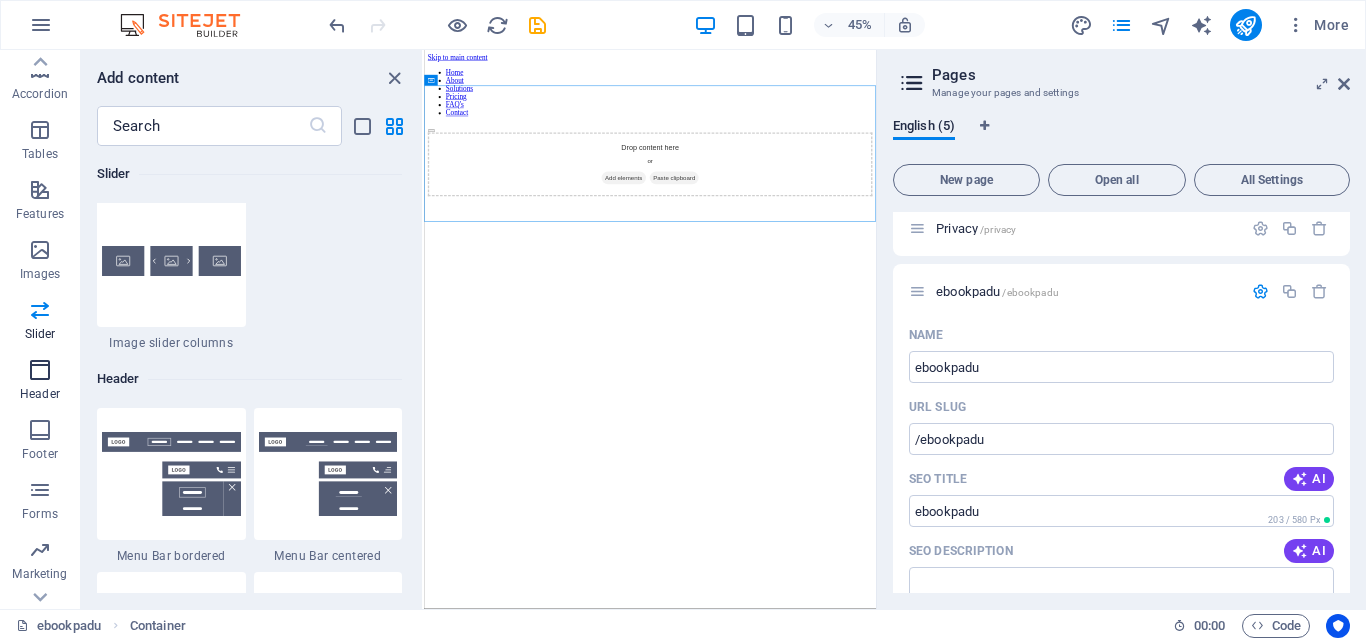 click at bounding box center (40, 370) 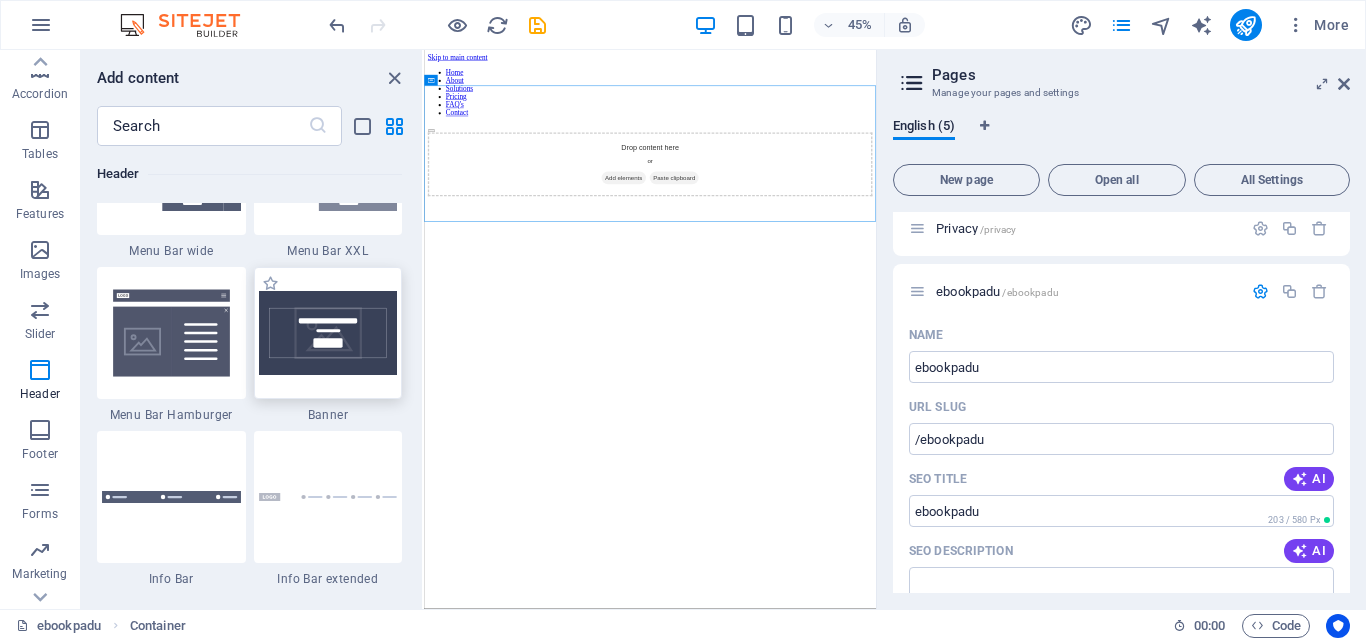 scroll, scrollTop: 12542, scrollLeft: 0, axis: vertical 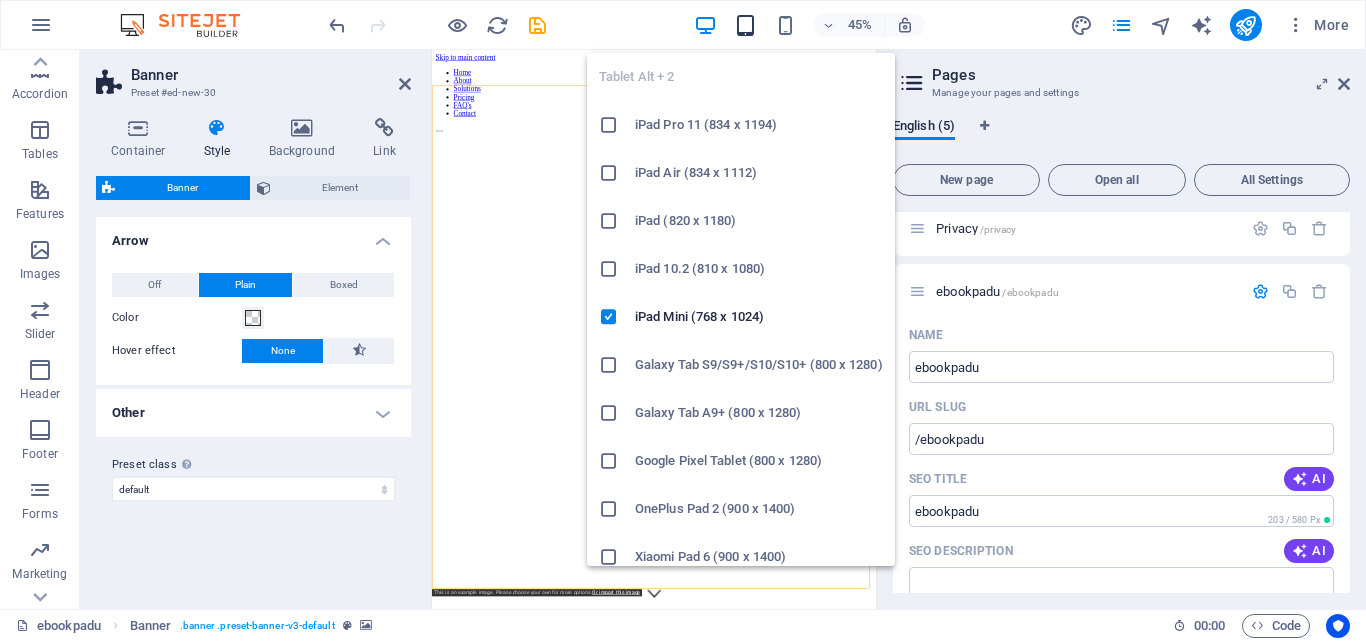 click at bounding box center [745, 25] 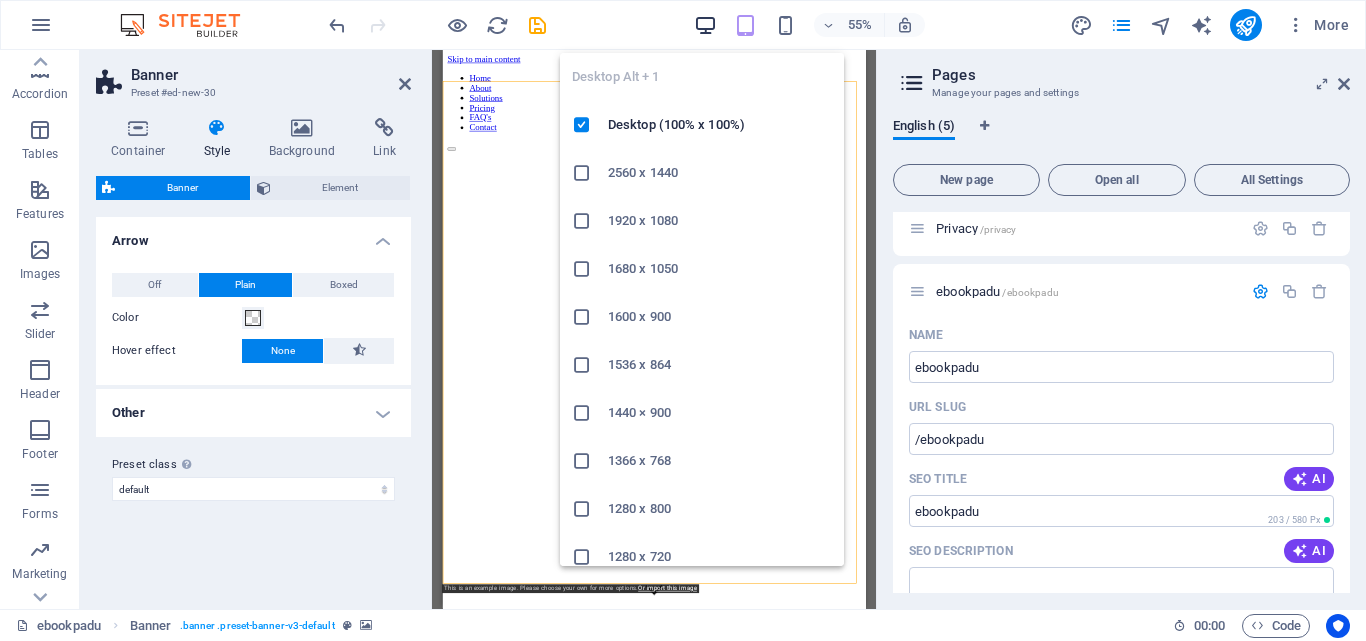 click at bounding box center [705, 25] 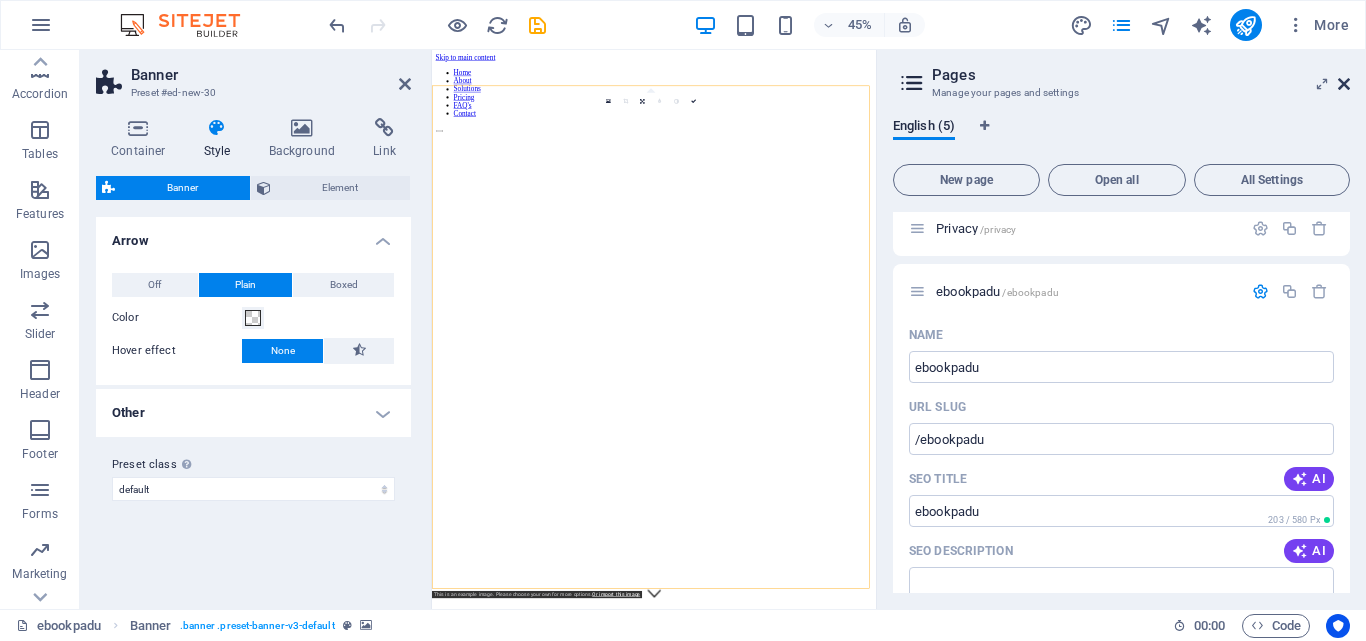 click at bounding box center [1344, 84] 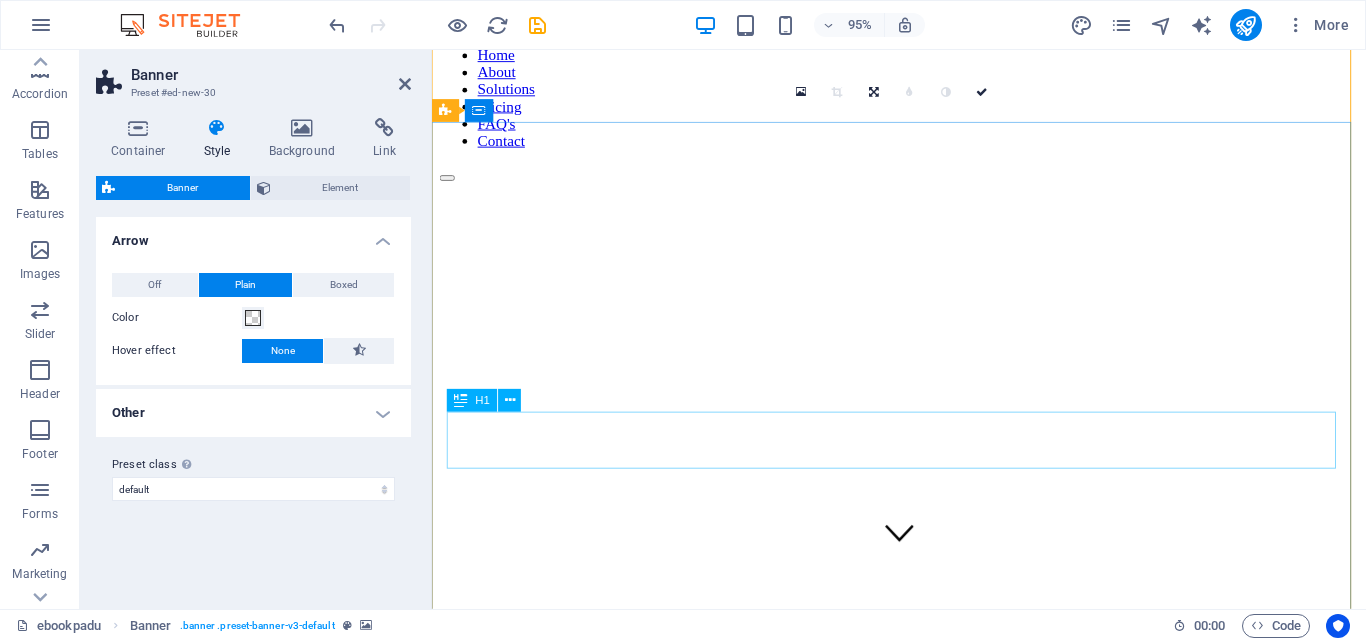 scroll, scrollTop: 0, scrollLeft: 0, axis: both 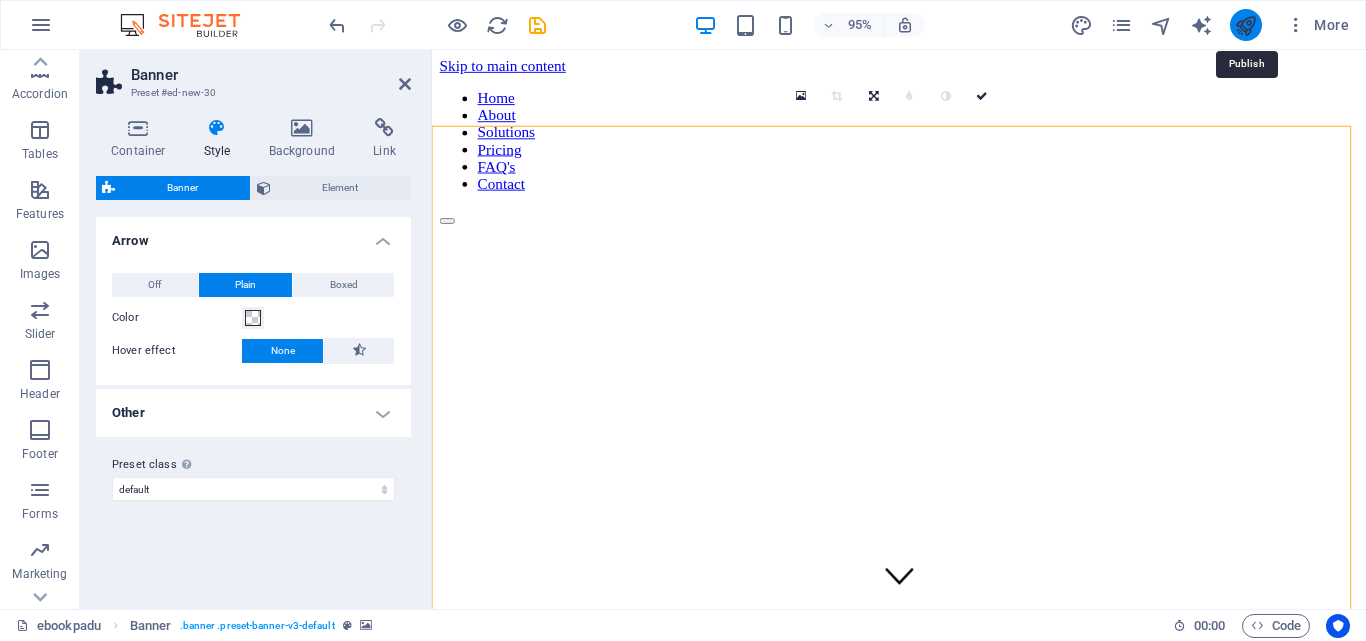 click at bounding box center [1245, 25] 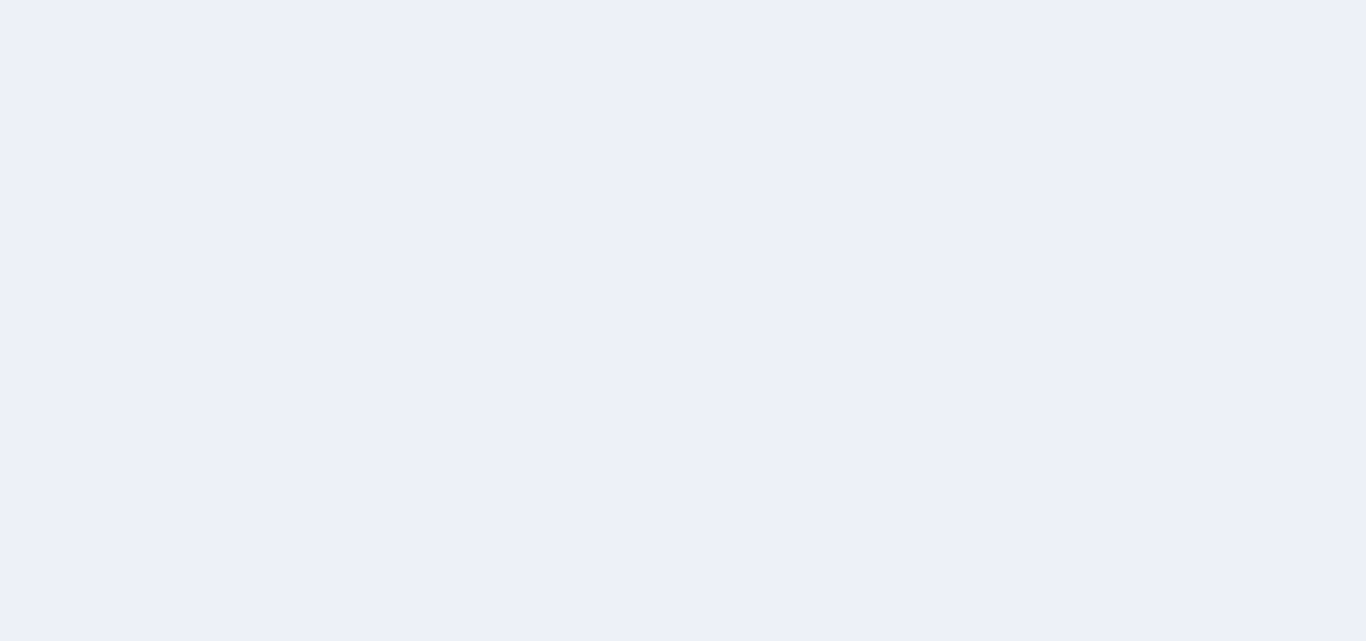 scroll, scrollTop: 0, scrollLeft: 0, axis: both 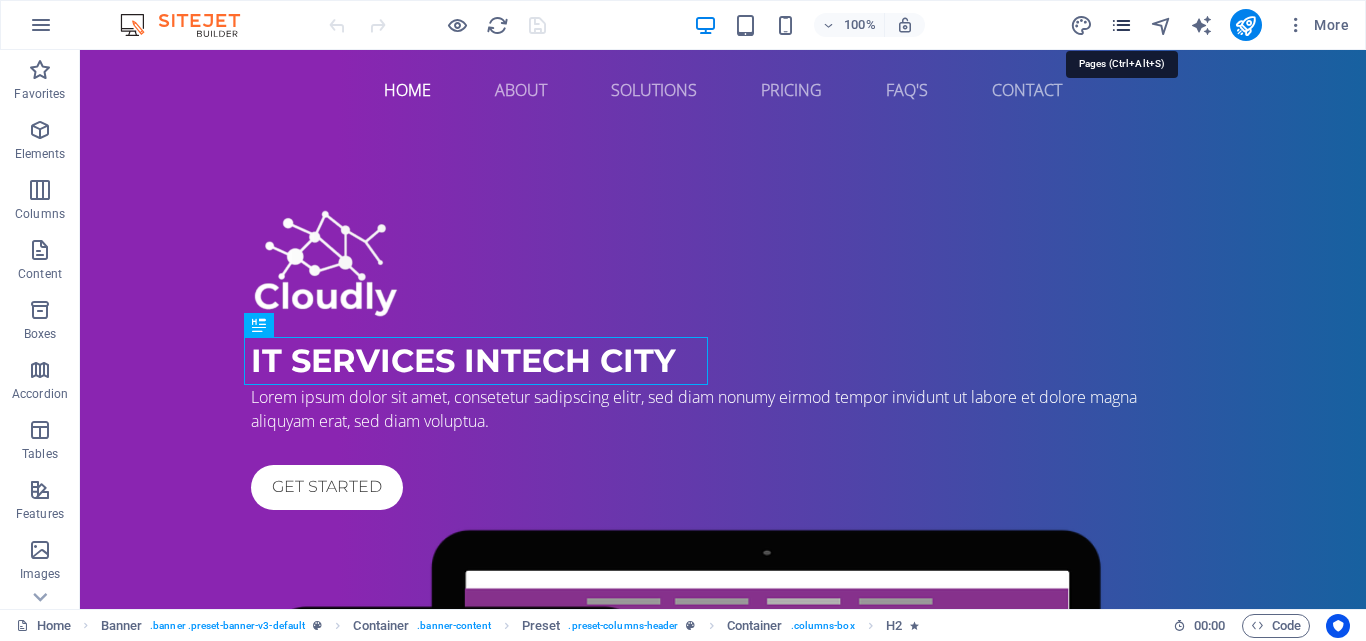click at bounding box center (1121, 25) 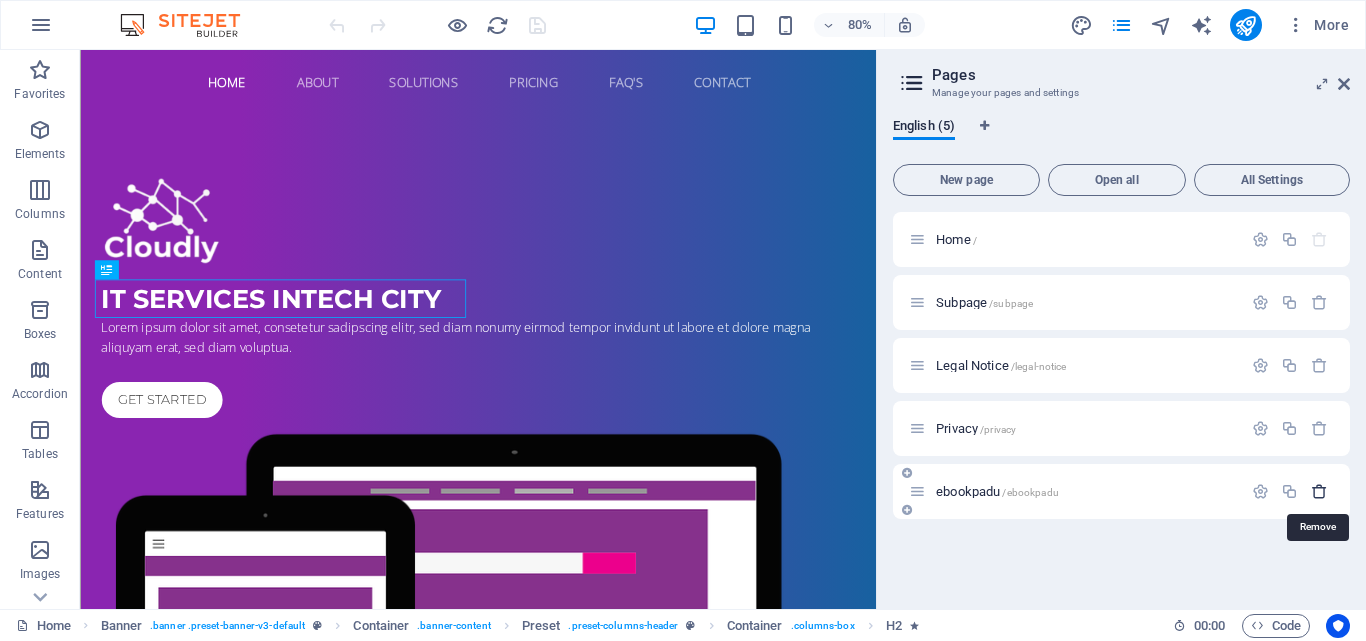 click at bounding box center [1319, 491] 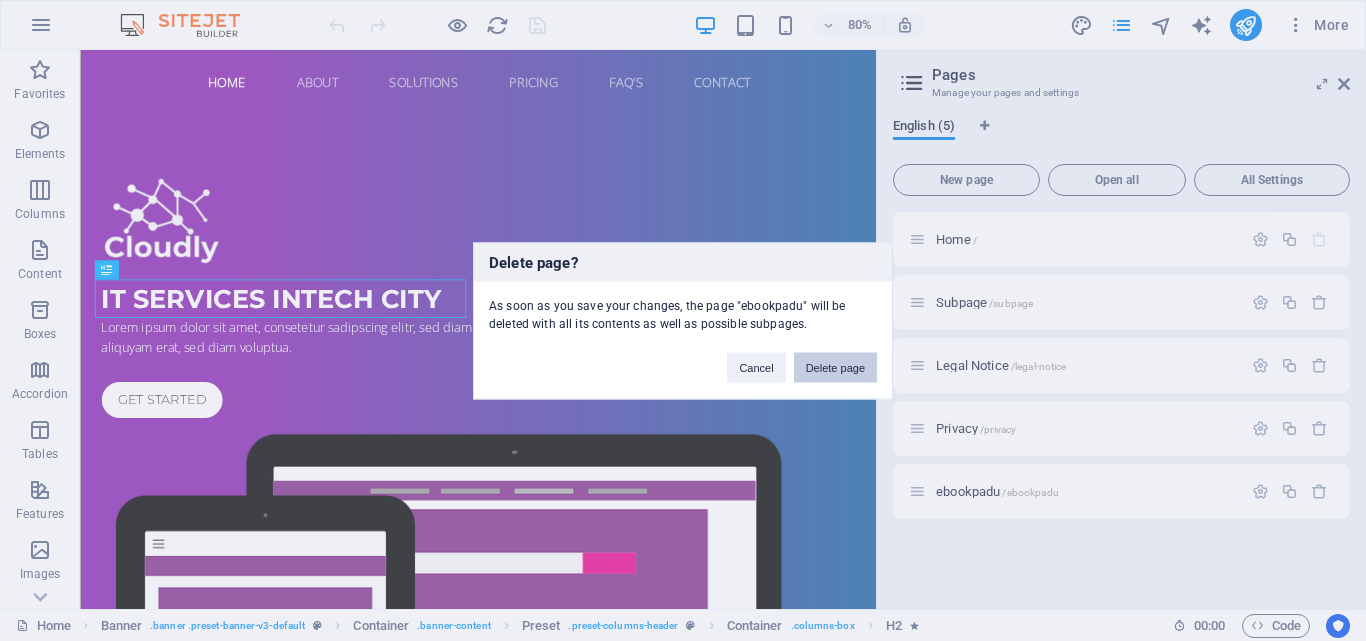 click on "Delete page" at bounding box center [835, 367] 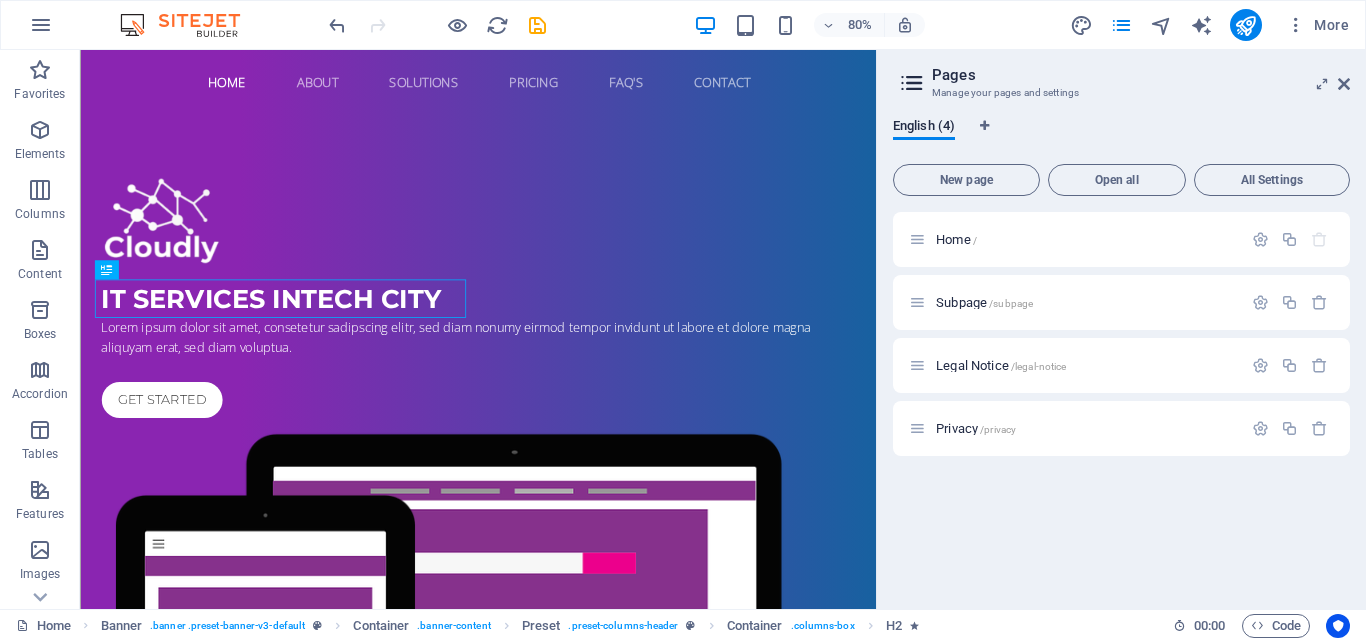 click on "Home / Subpage /subpage Legal Notice /legal-notice Privacy /privacy" at bounding box center [1121, 402] 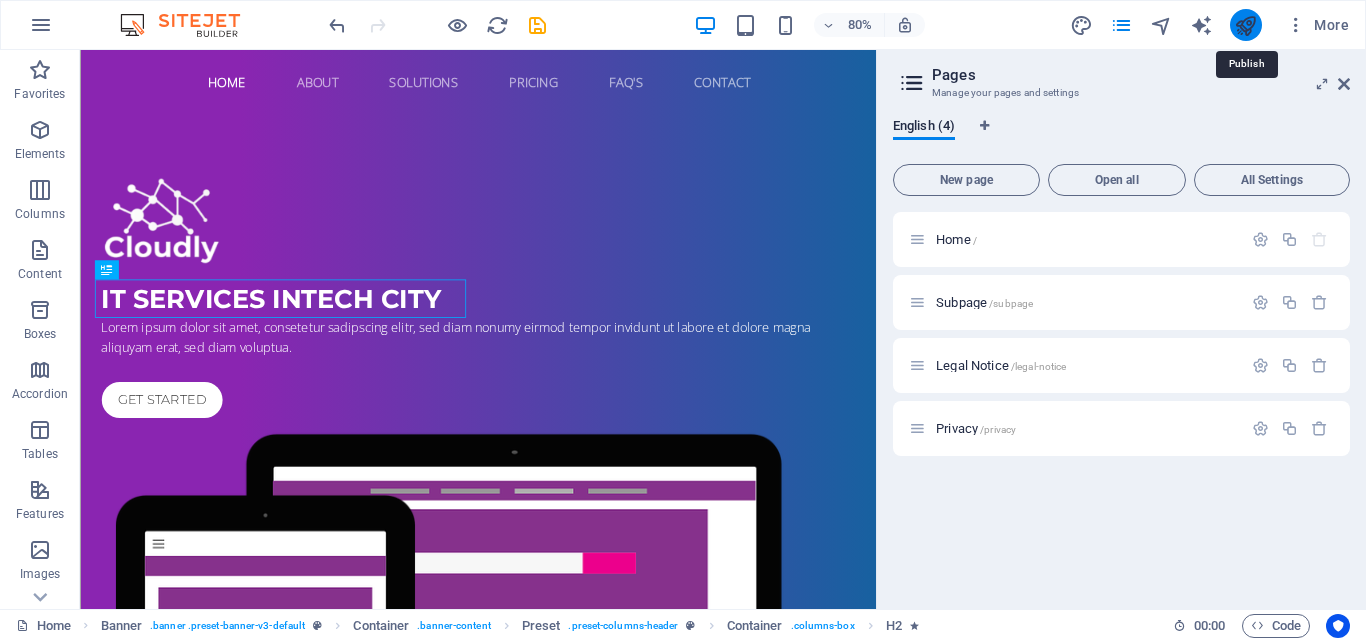 click at bounding box center [1245, 25] 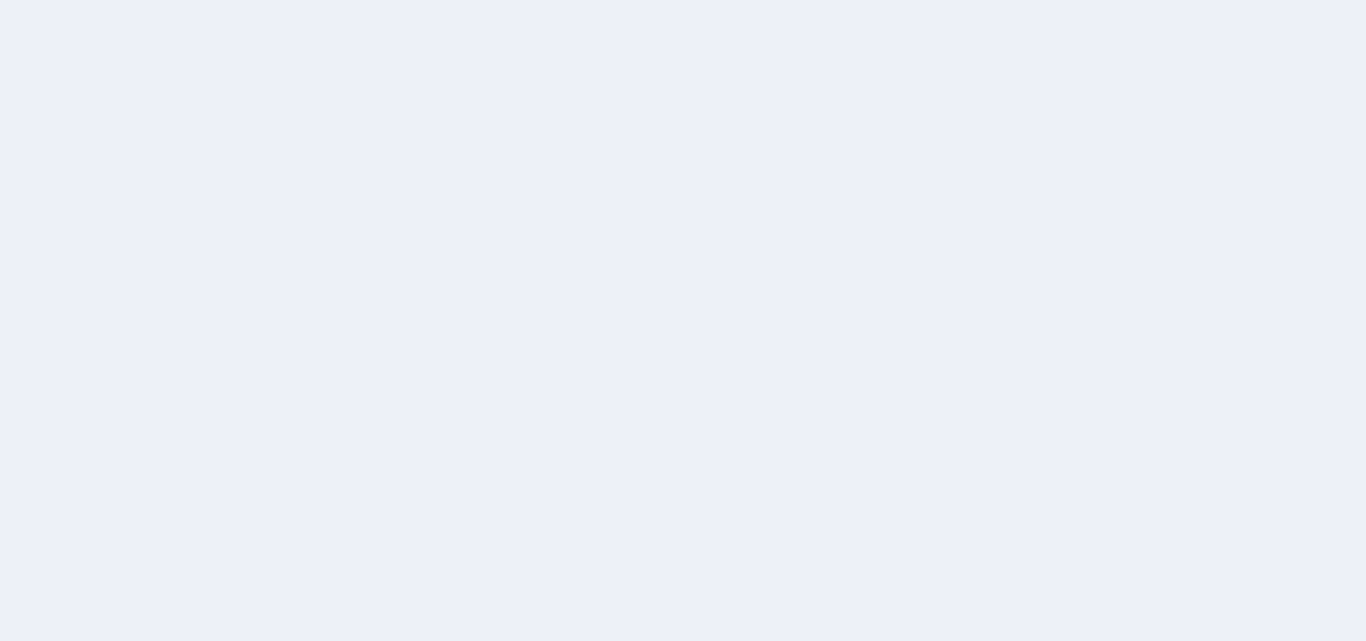 scroll, scrollTop: 0, scrollLeft: 0, axis: both 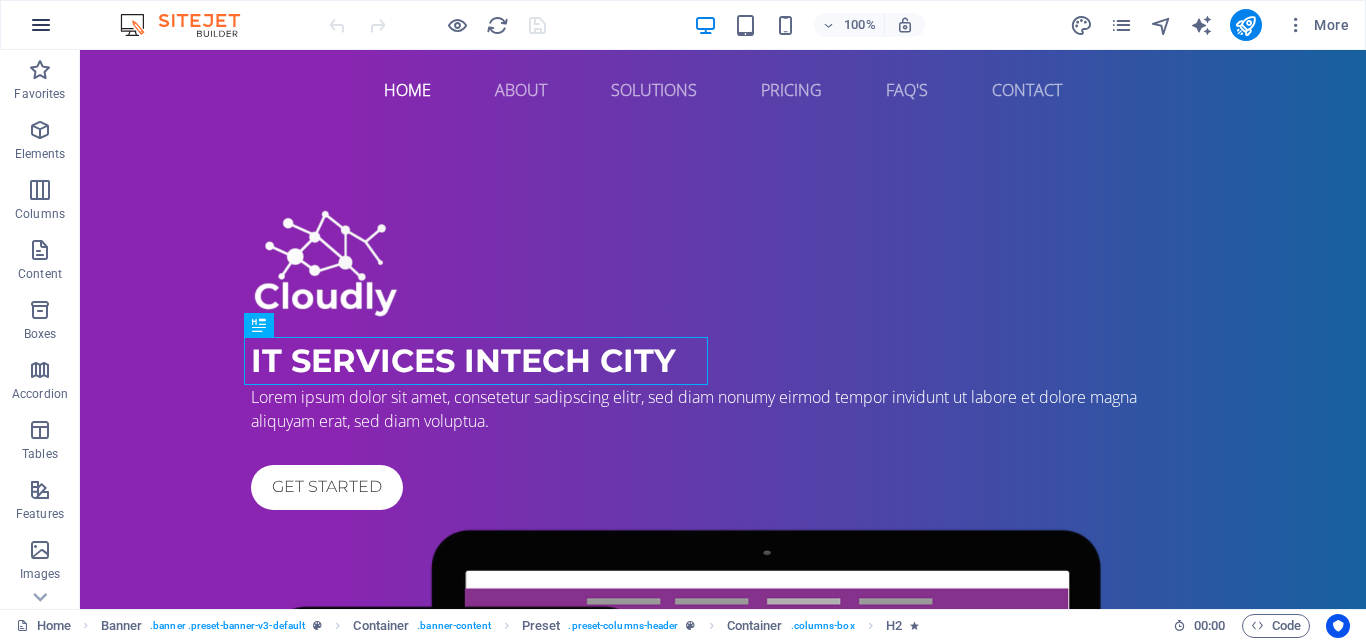 click at bounding box center (41, 25) 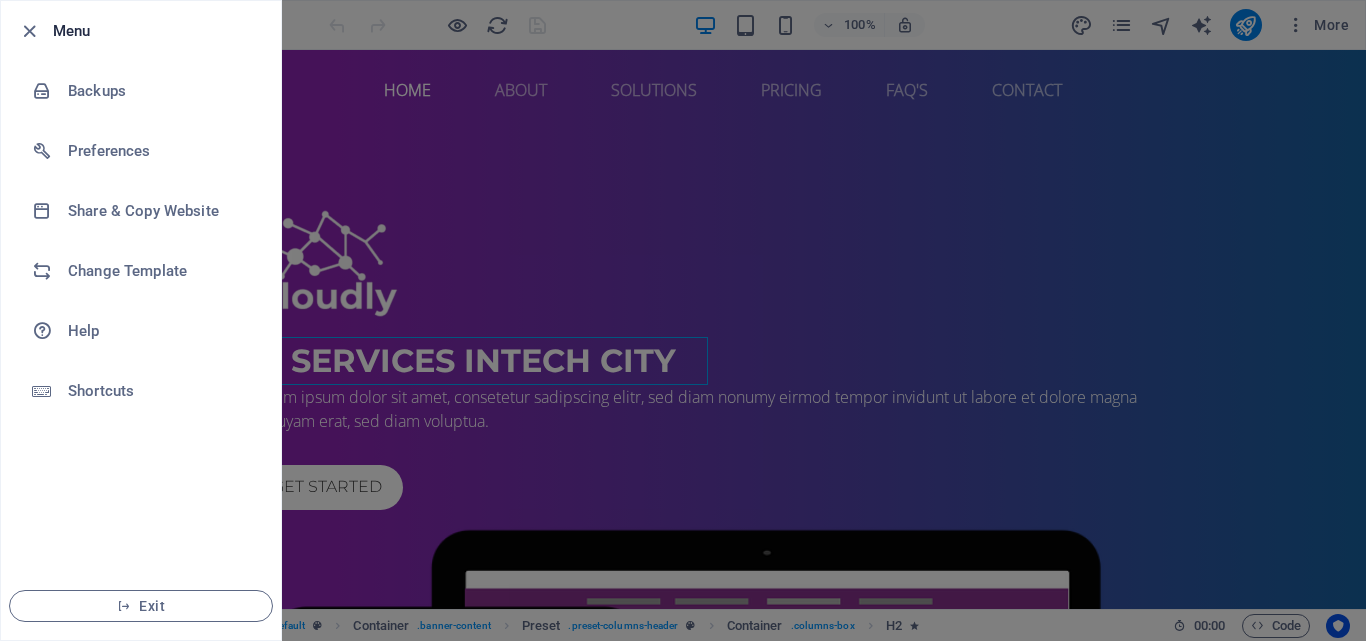 click at bounding box center [35, 31] 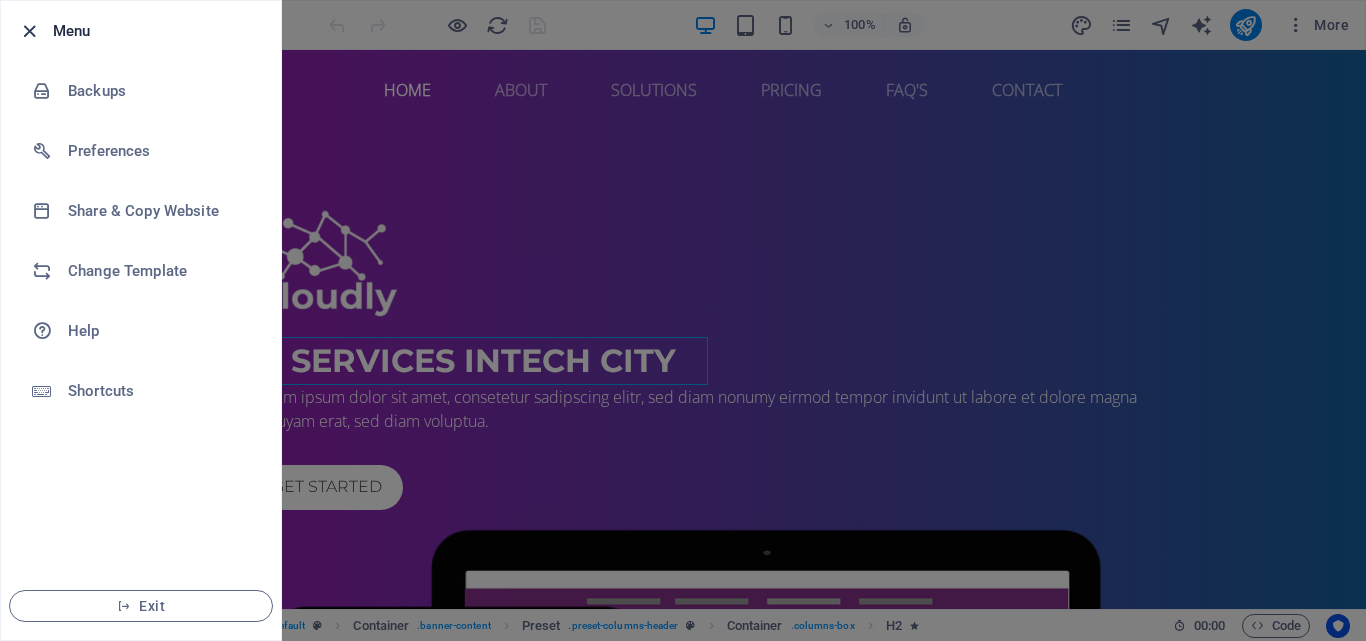 click at bounding box center (29, 31) 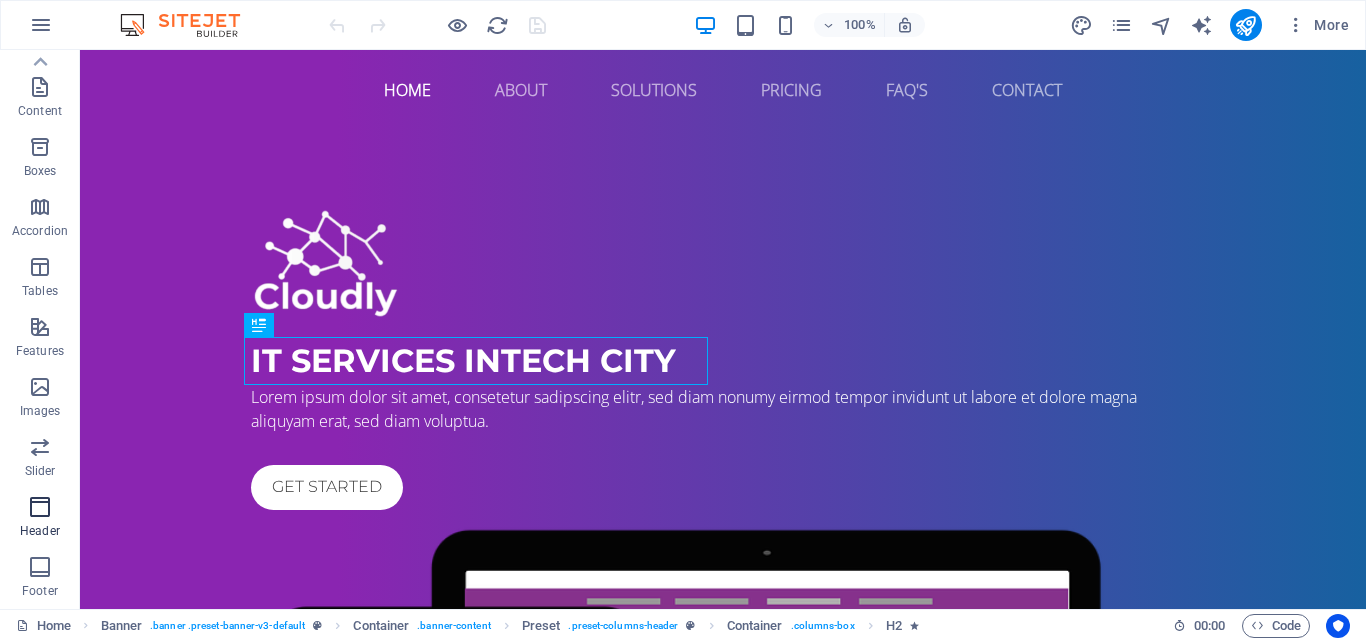 scroll, scrollTop: 0, scrollLeft: 0, axis: both 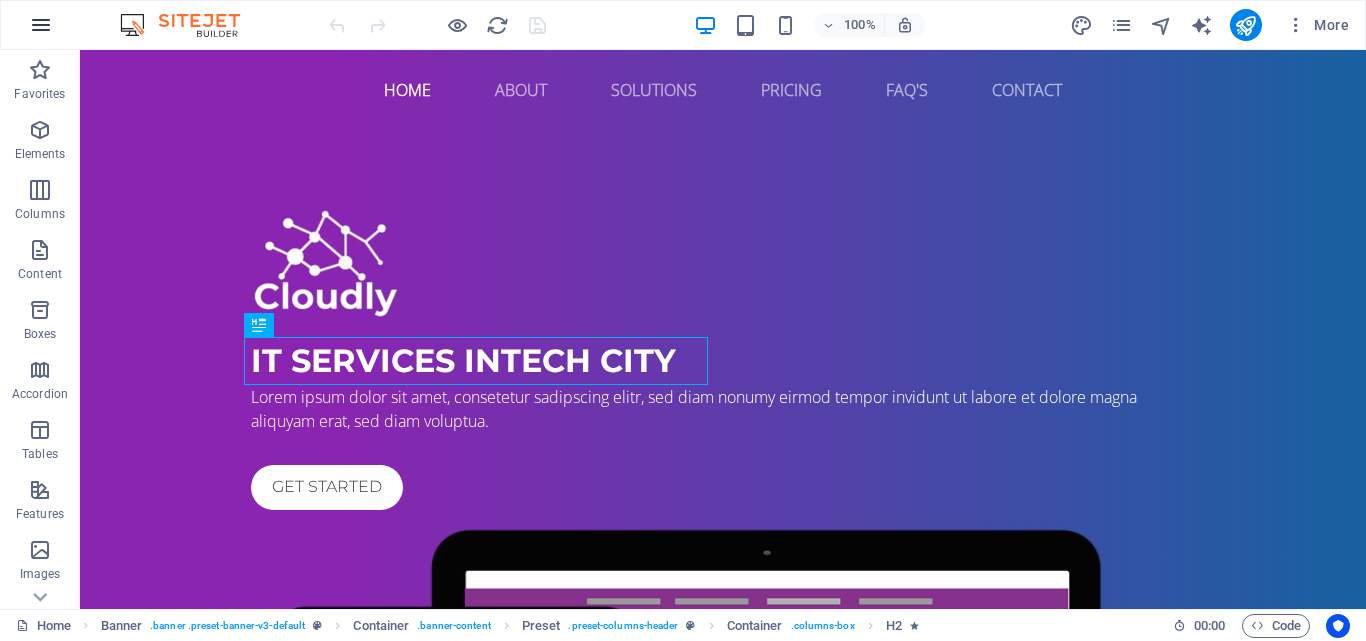 click at bounding box center [41, 25] 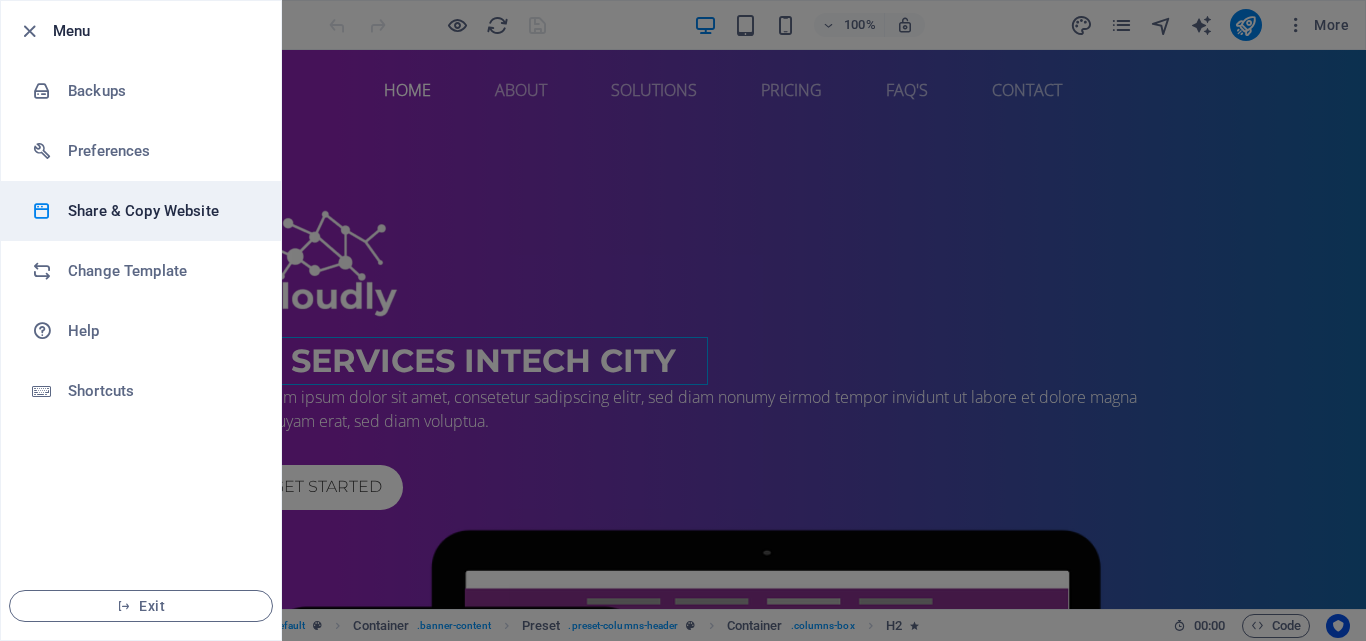 click on "Share & Copy Website" at bounding box center [160, 211] 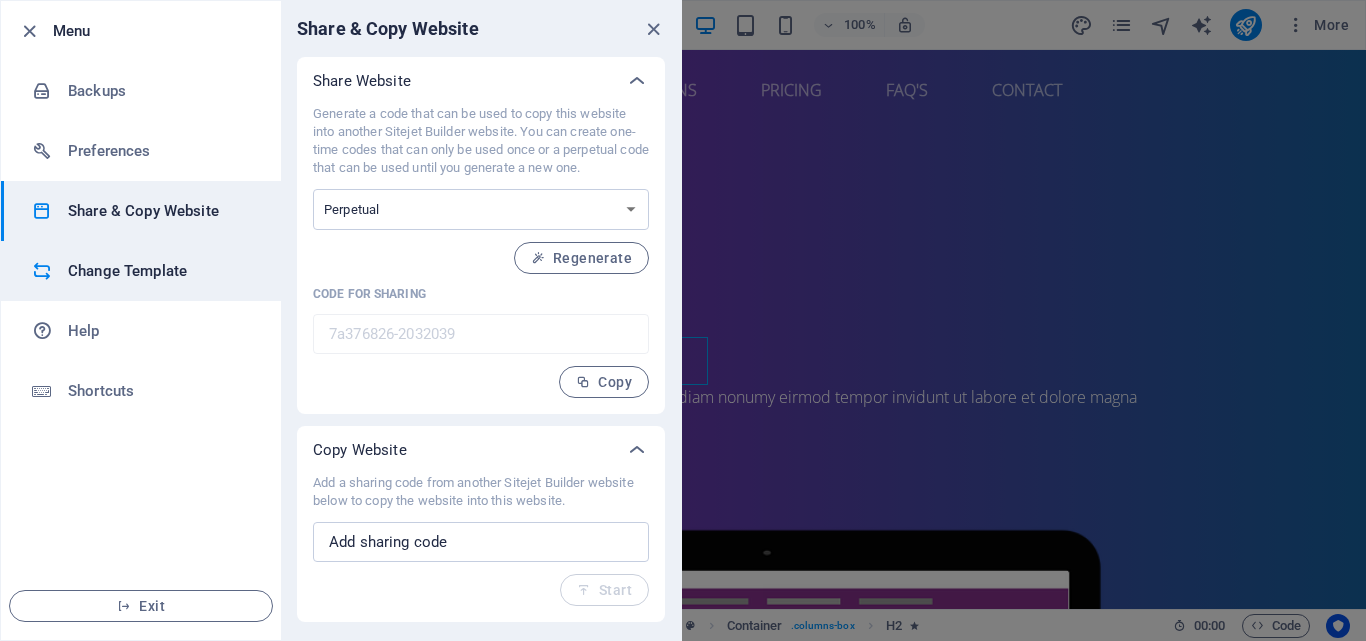 click on "Change Template" at bounding box center (141, 271) 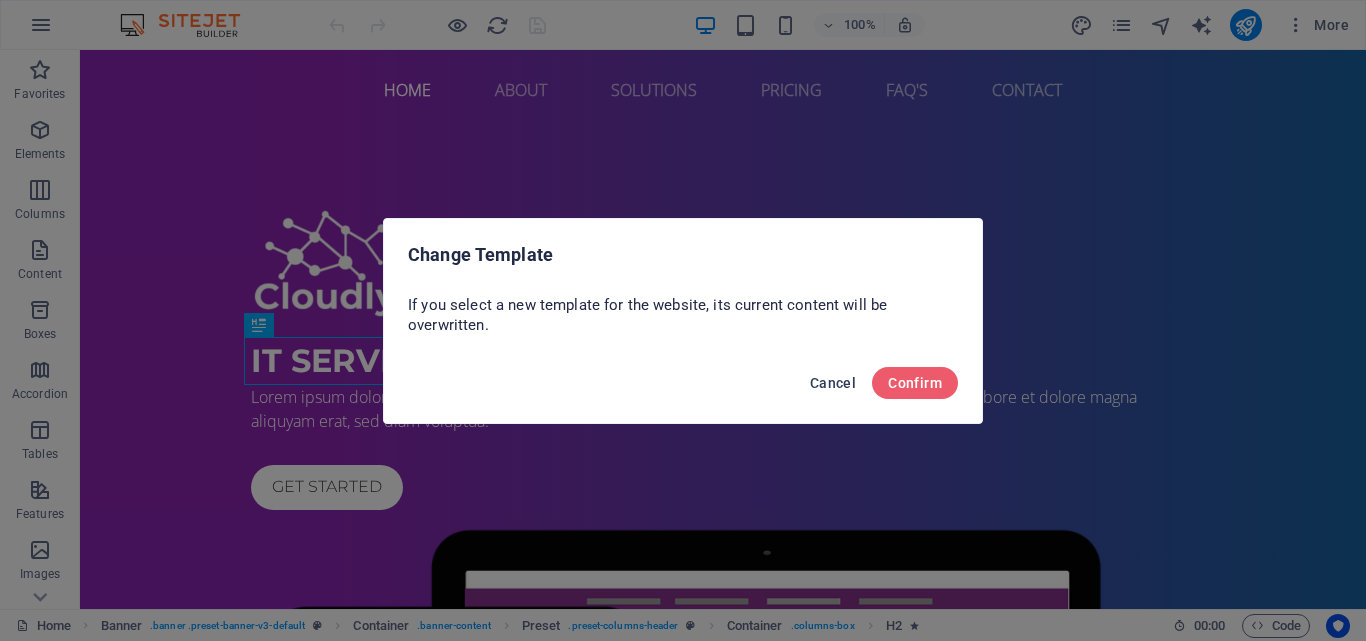 drag, startPoint x: 822, startPoint y: 387, endPoint x: 737, endPoint y: 544, distance: 178.53291 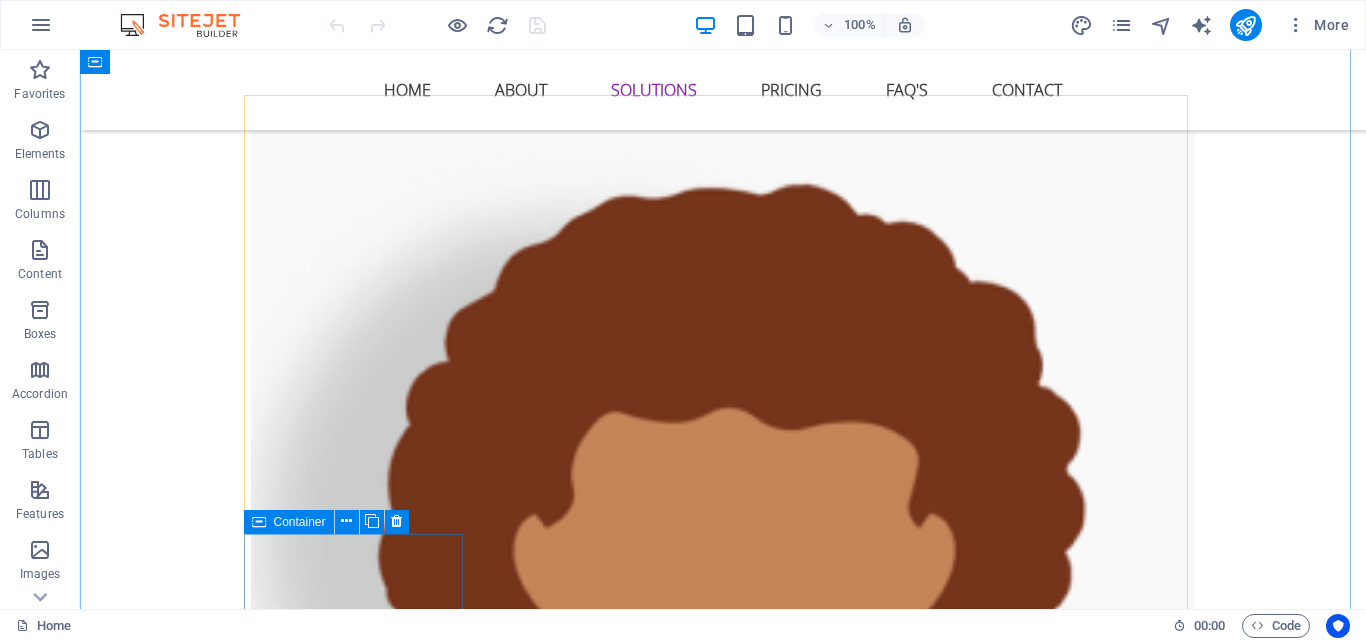 scroll, scrollTop: 3000, scrollLeft: 0, axis: vertical 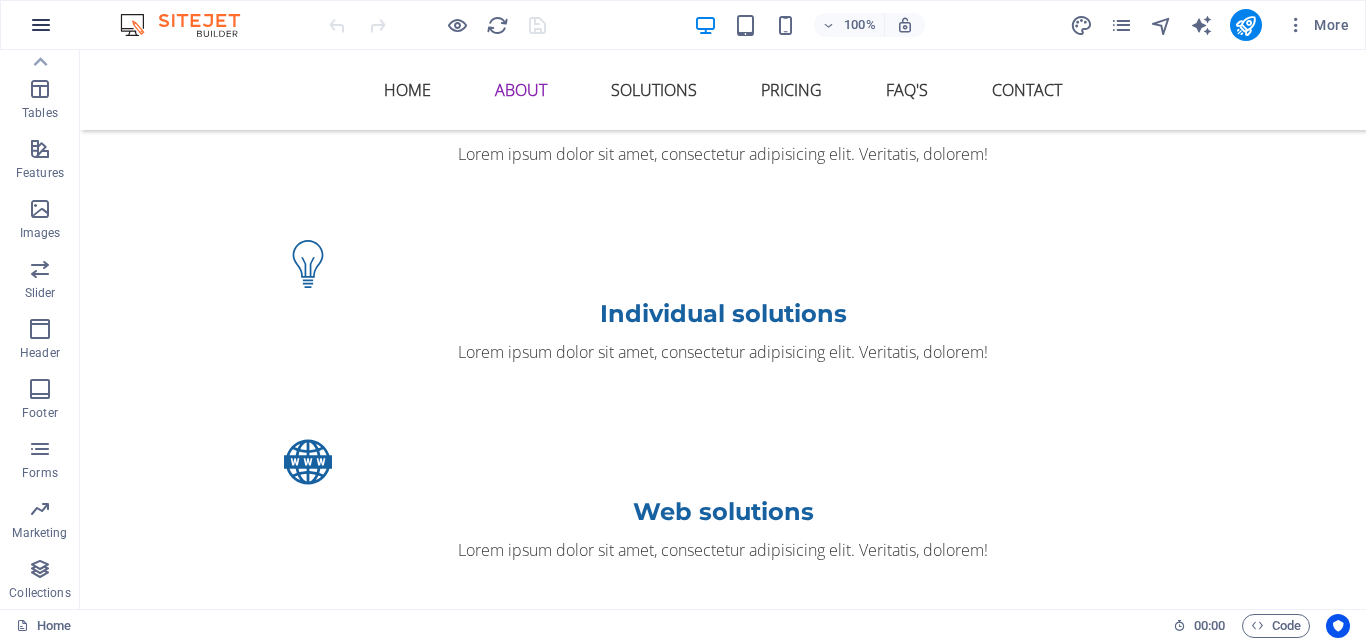 click at bounding box center (41, 25) 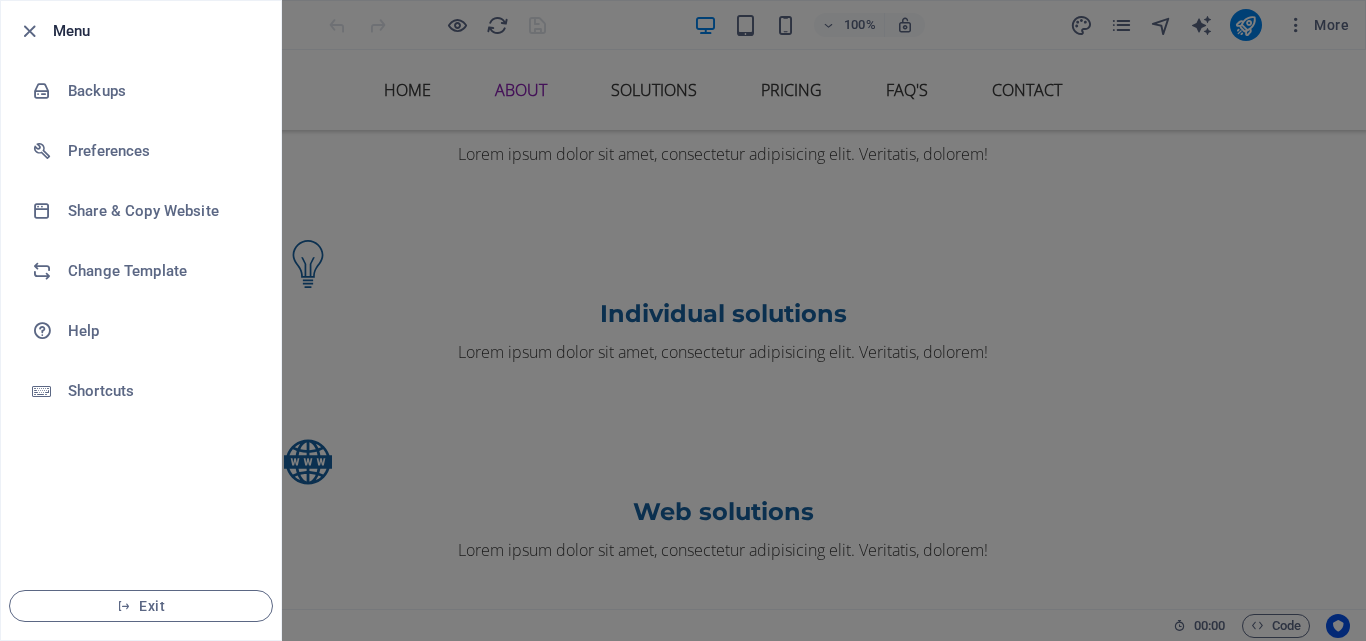 click at bounding box center [683, 320] 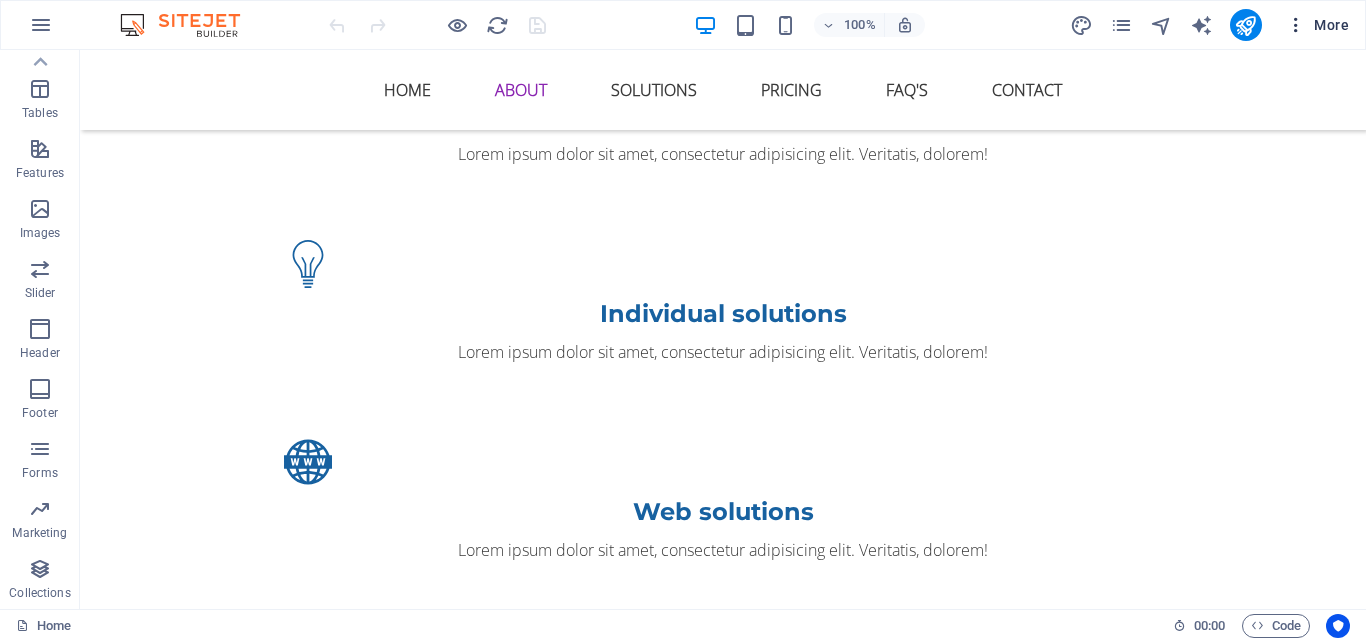 click on "More" at bounding box center (1317, 25) 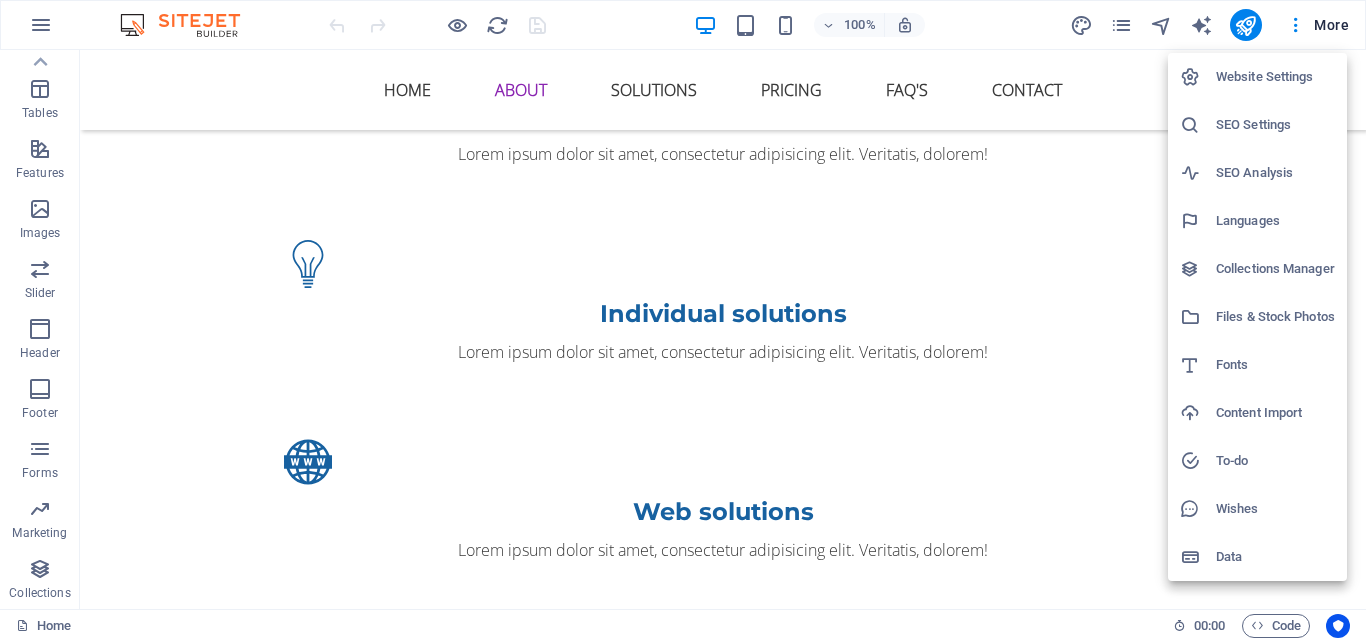 click at bounding box center (683, 320) 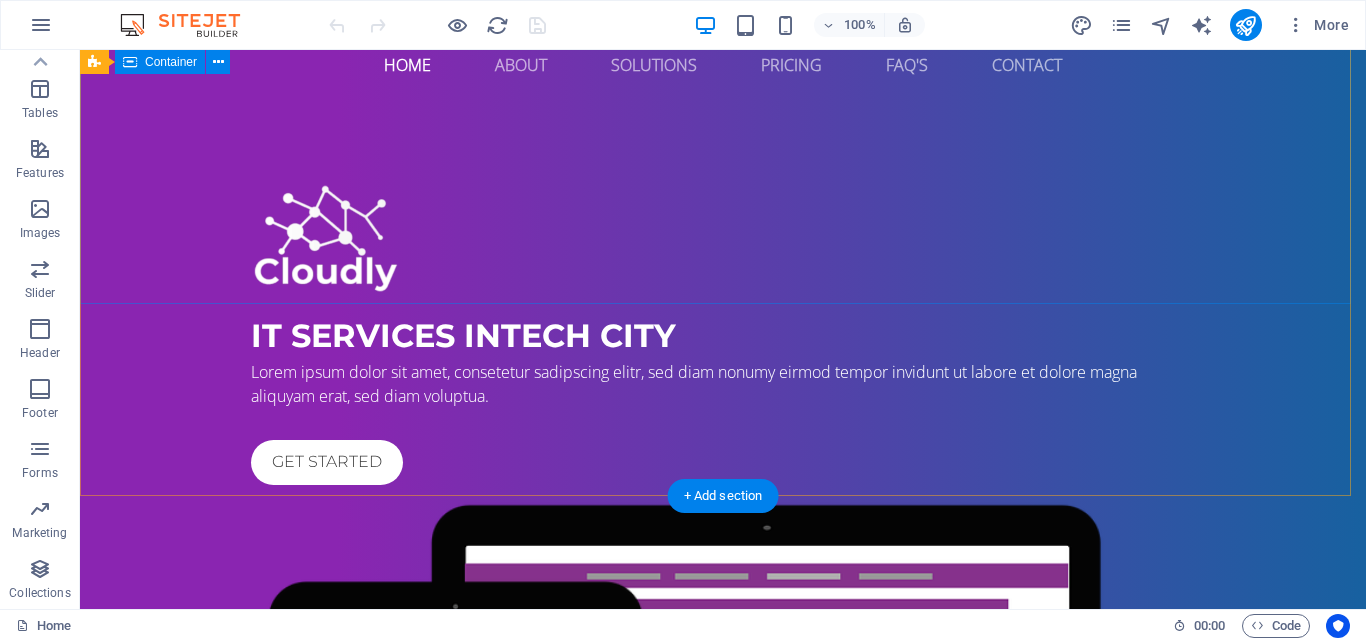 scroll, scrollTop: 0, scrollLeft: 0, axis: both 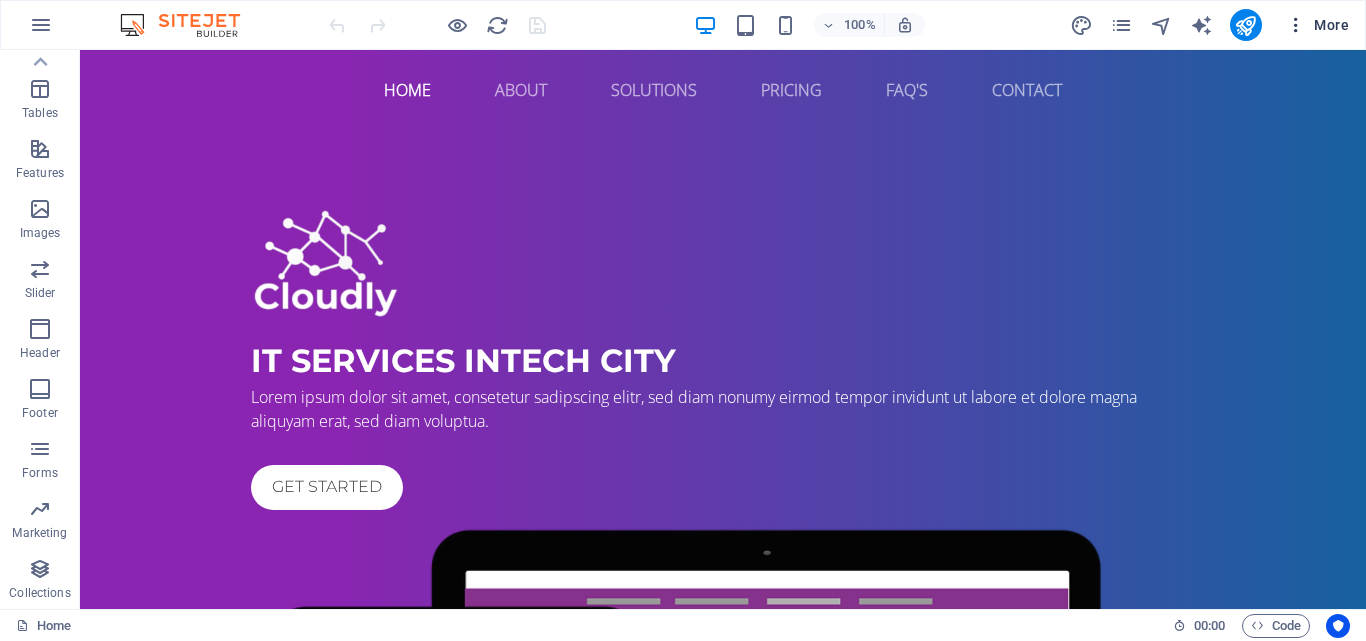click at bounding box center (1296, 25) 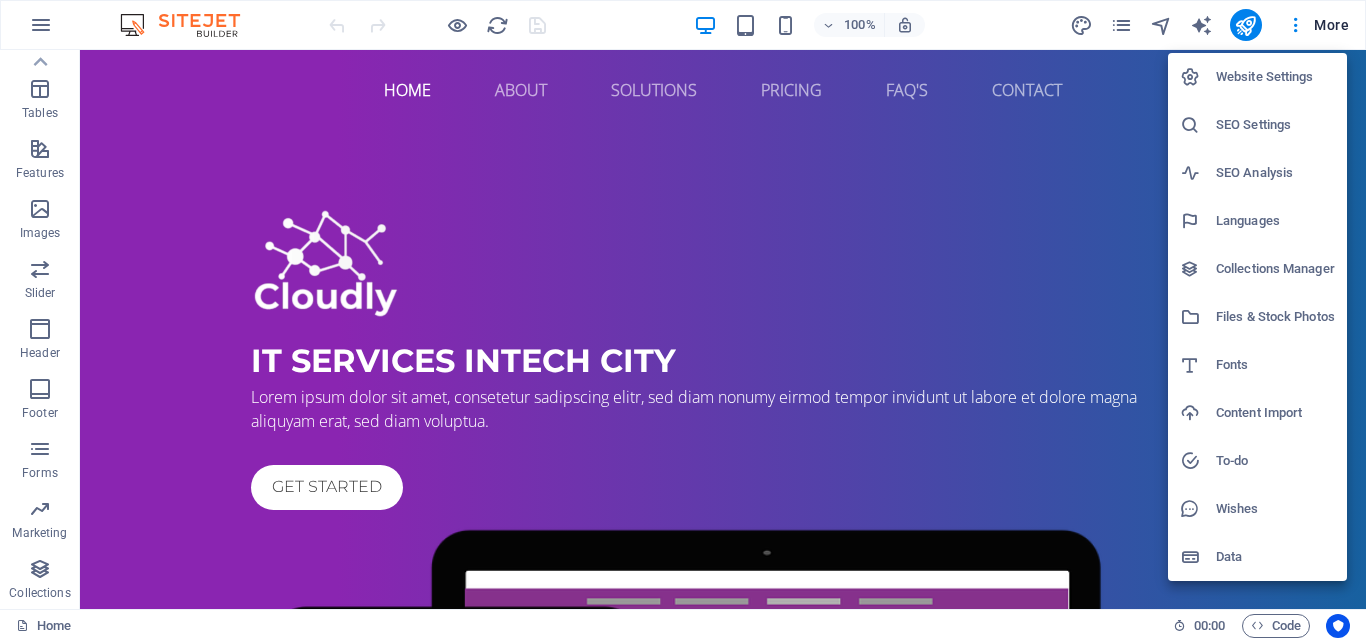 click at bounding box center (683, 320) 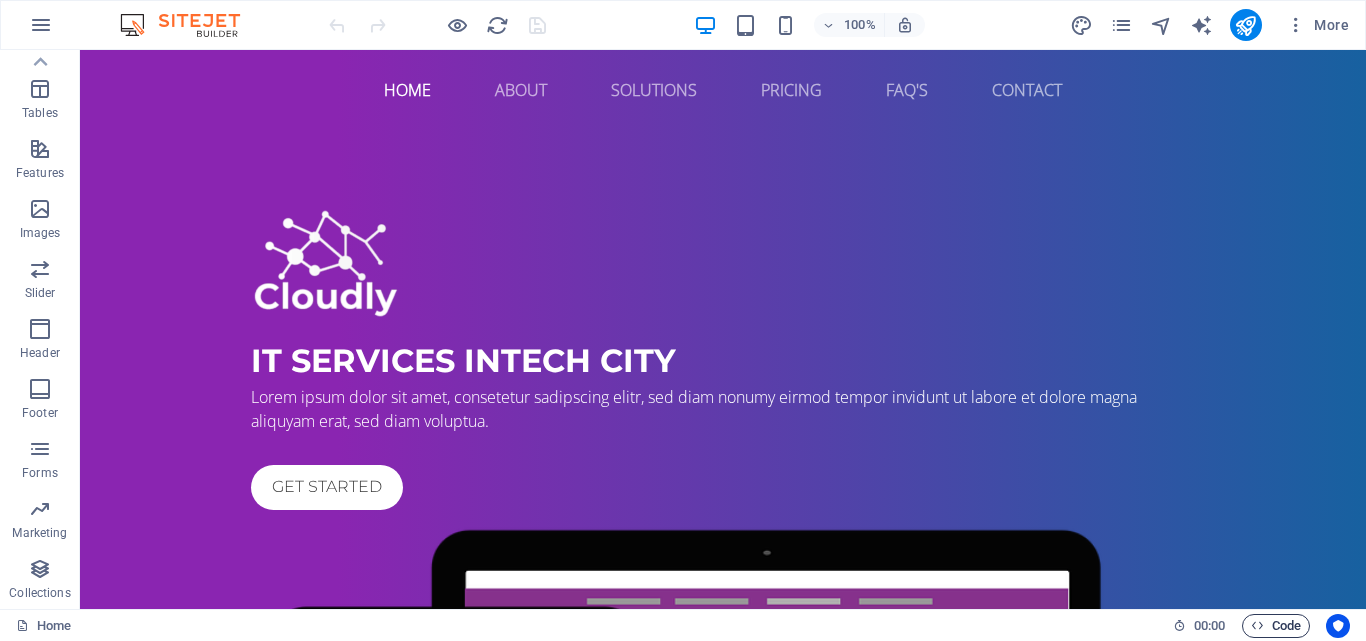 click on "Code" at bounding box center (1276, 626) 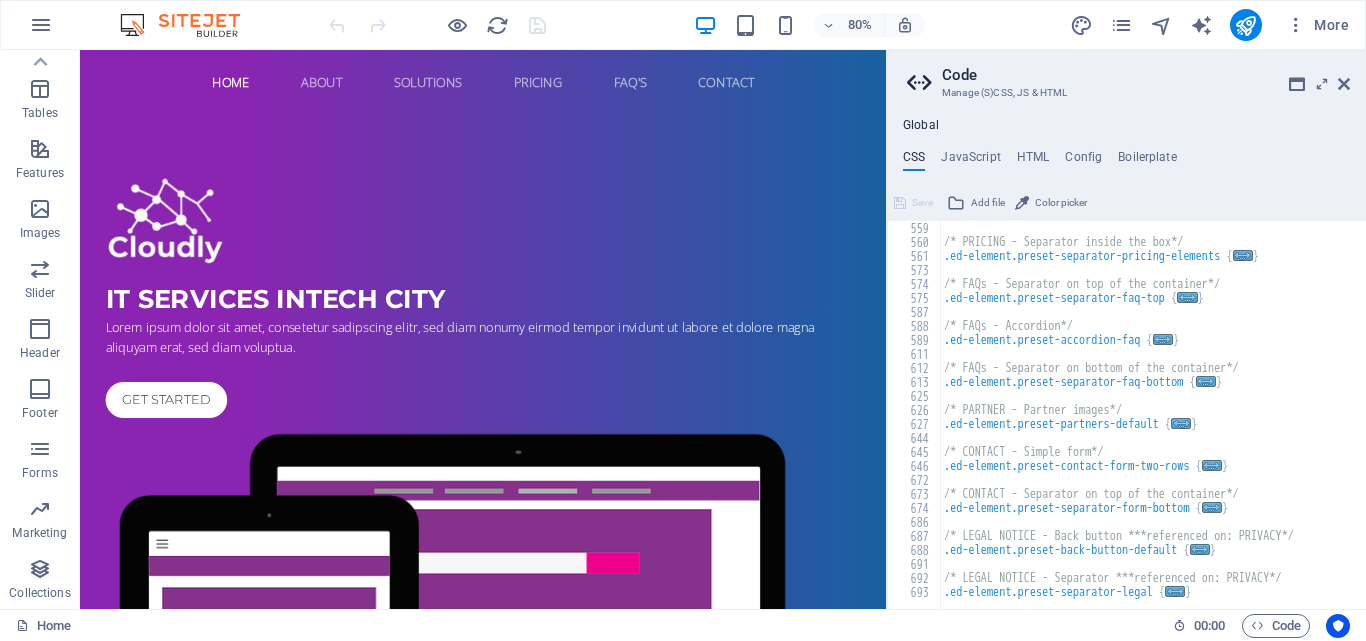 scroll, scrollTop: 1758, scrollLeft: 0, axis: vertical 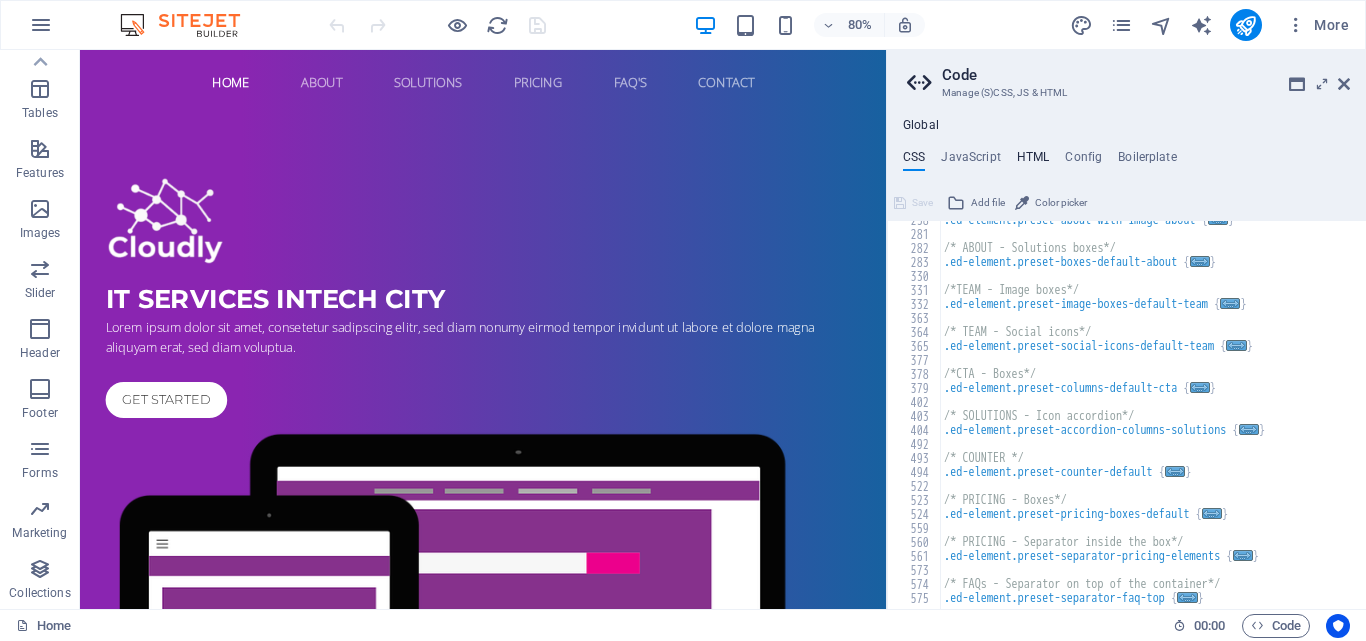 click on "HTML" at bounding box center (1033, 161) 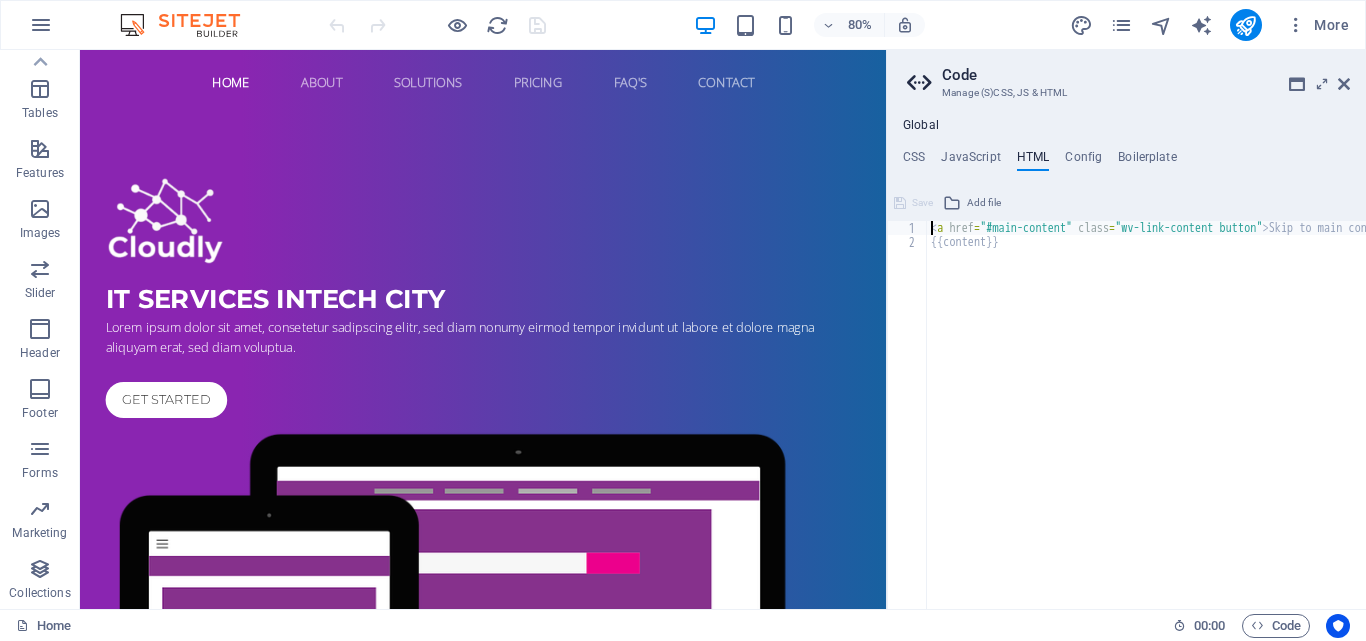 click on "< a   href = "#main-content"   class = "wv-link-content button" > Skip to main content </ a > {{content}}" at bounding box center (1197, 424) 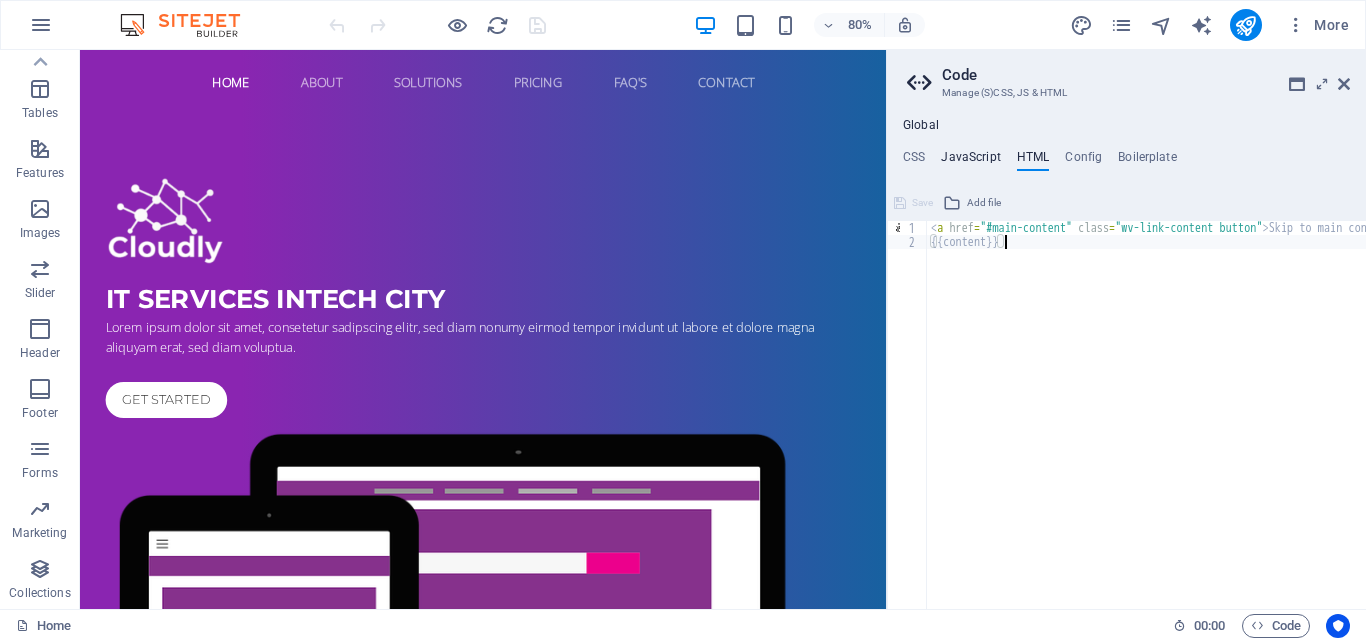 click on "JavaScript" at bounding box center [970, 161] 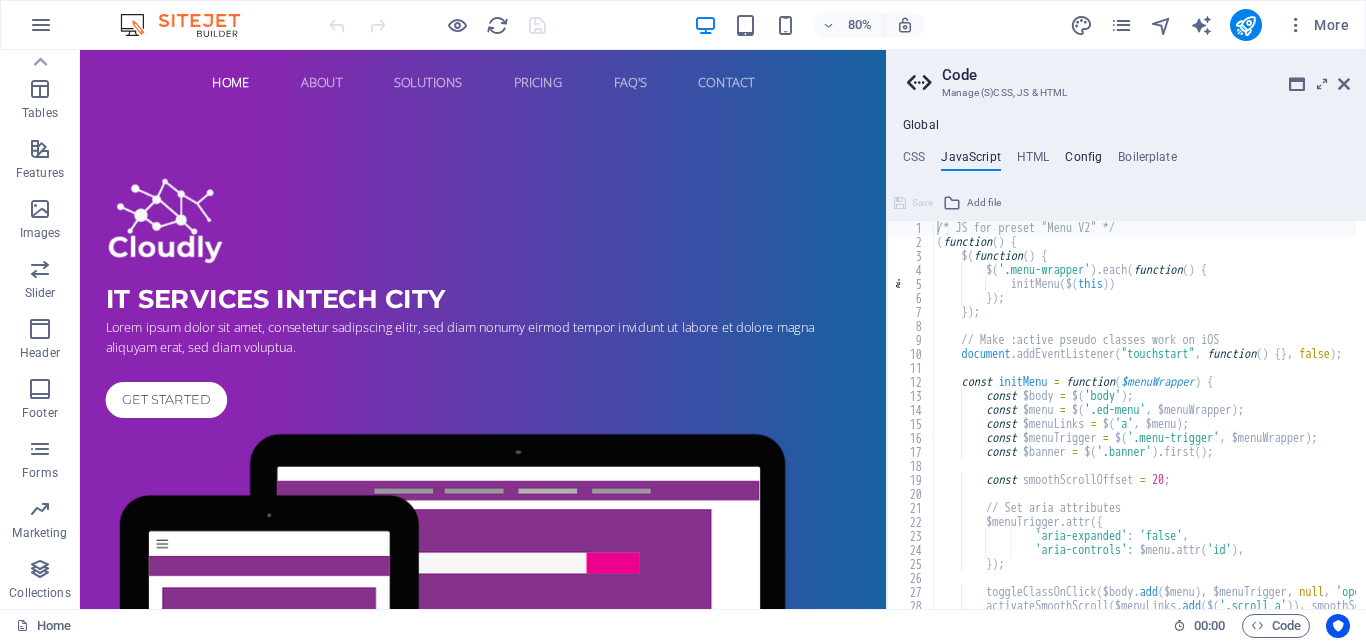 click on "Config" at bounding box center [1083, 161] 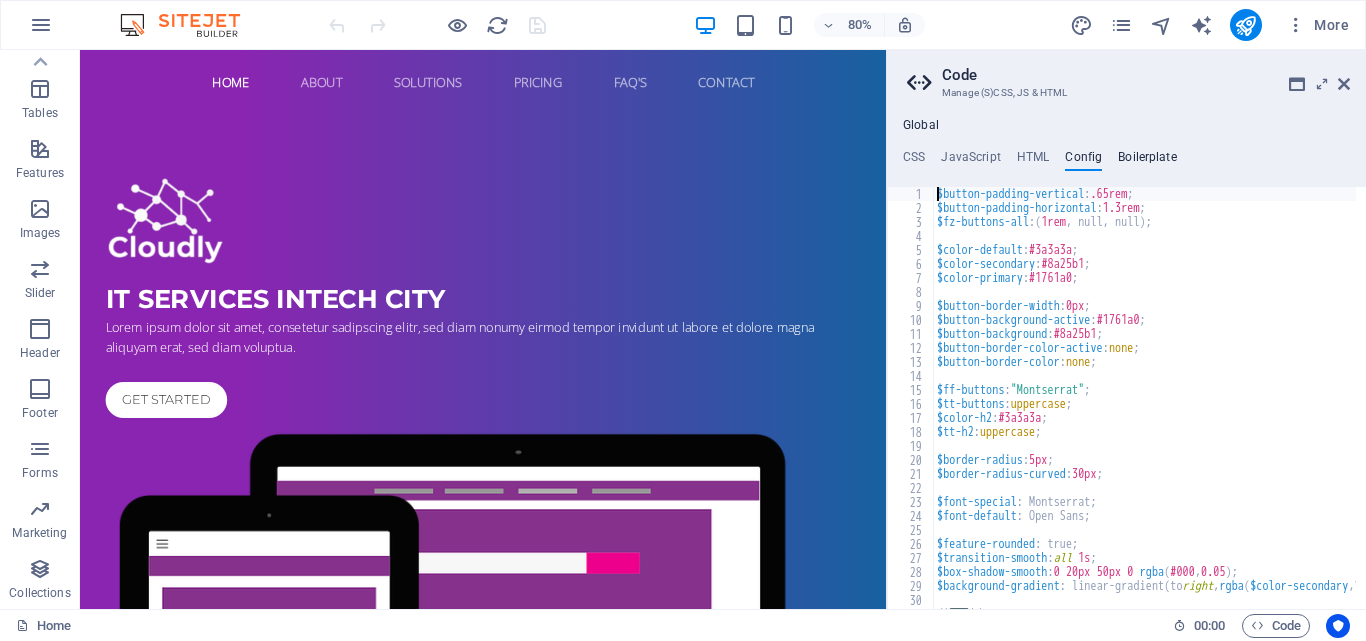 click on "Boilerplate" at bounding box center [1147, 161] 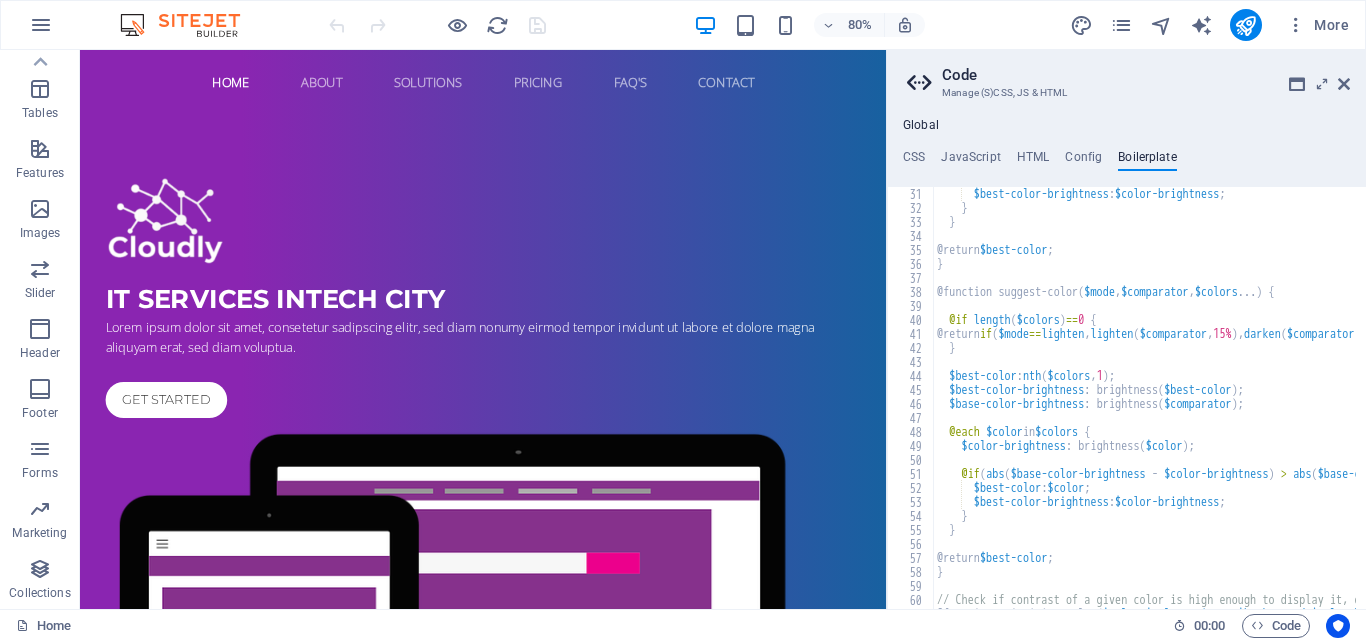 scroll, scrollTop: 0, scrollLeft: 0, axis: both 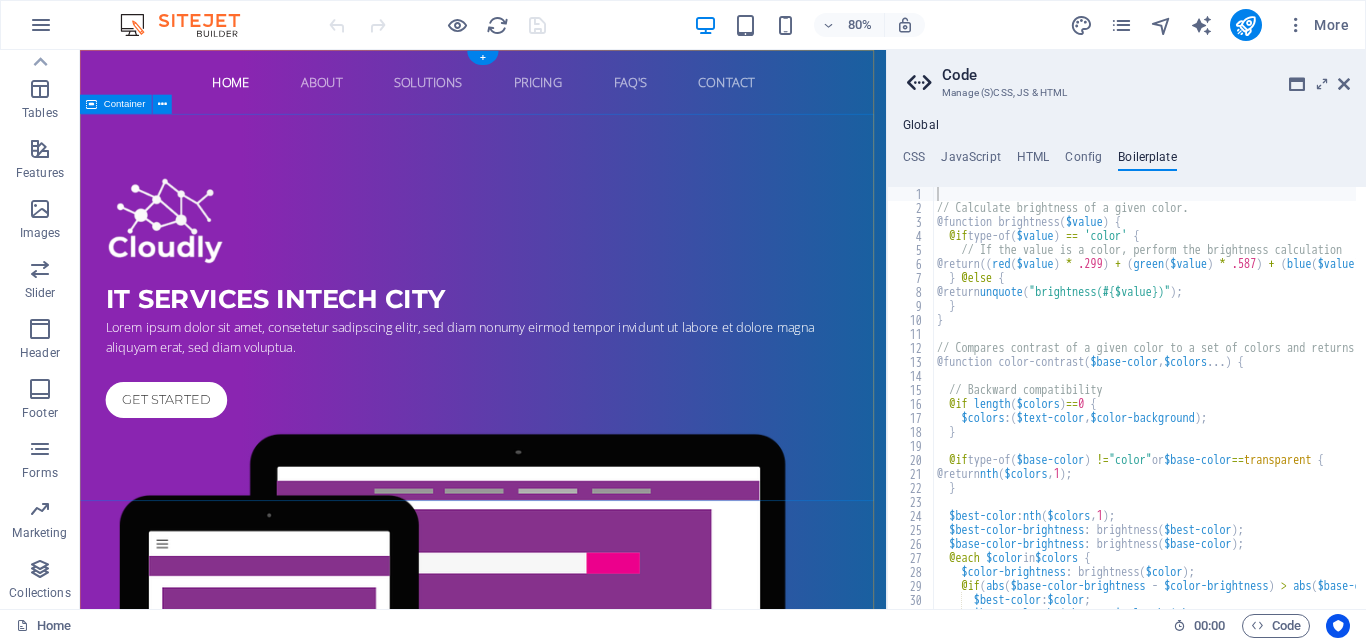 click on "IT Services in [CITY] Lorem ipsum dolor sit amet, consetetur sadipscing elitr, sed diam nonumy eirmod tempor invidunt ut labore et dolore magna aliquyam erat, sed diam voluptua. Get started" at bounding box center [584, 656] 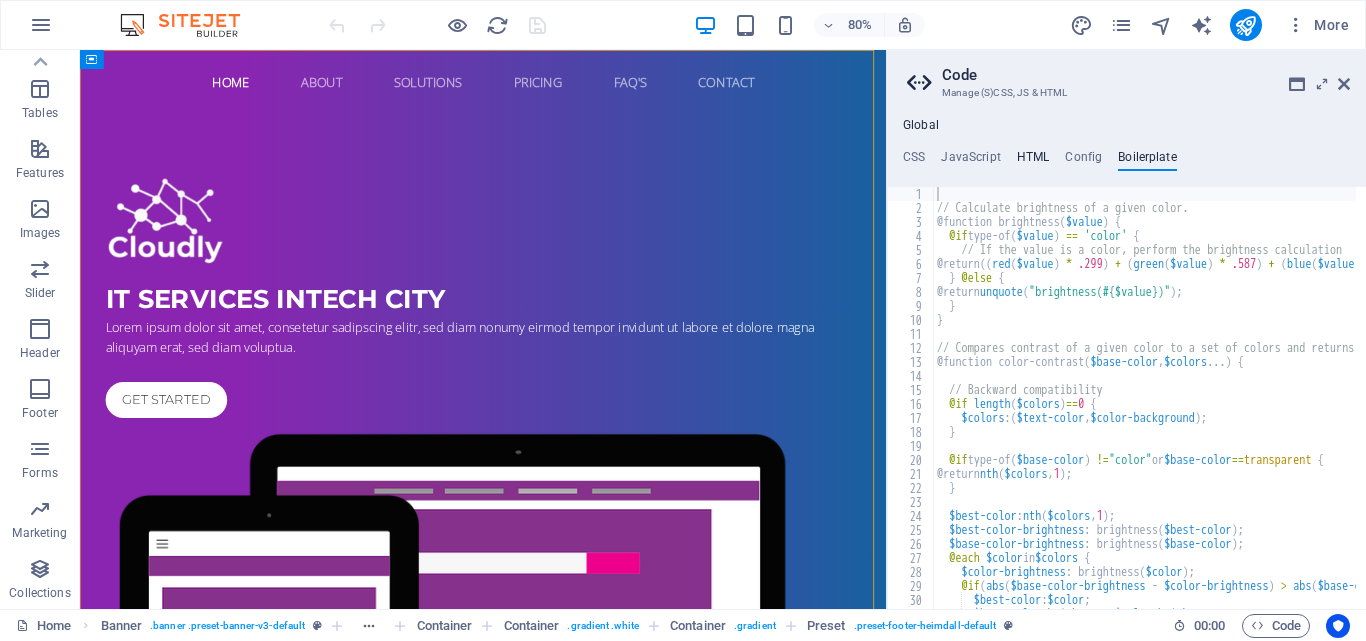 click on "HTML" at bounding box center [1033, 161] 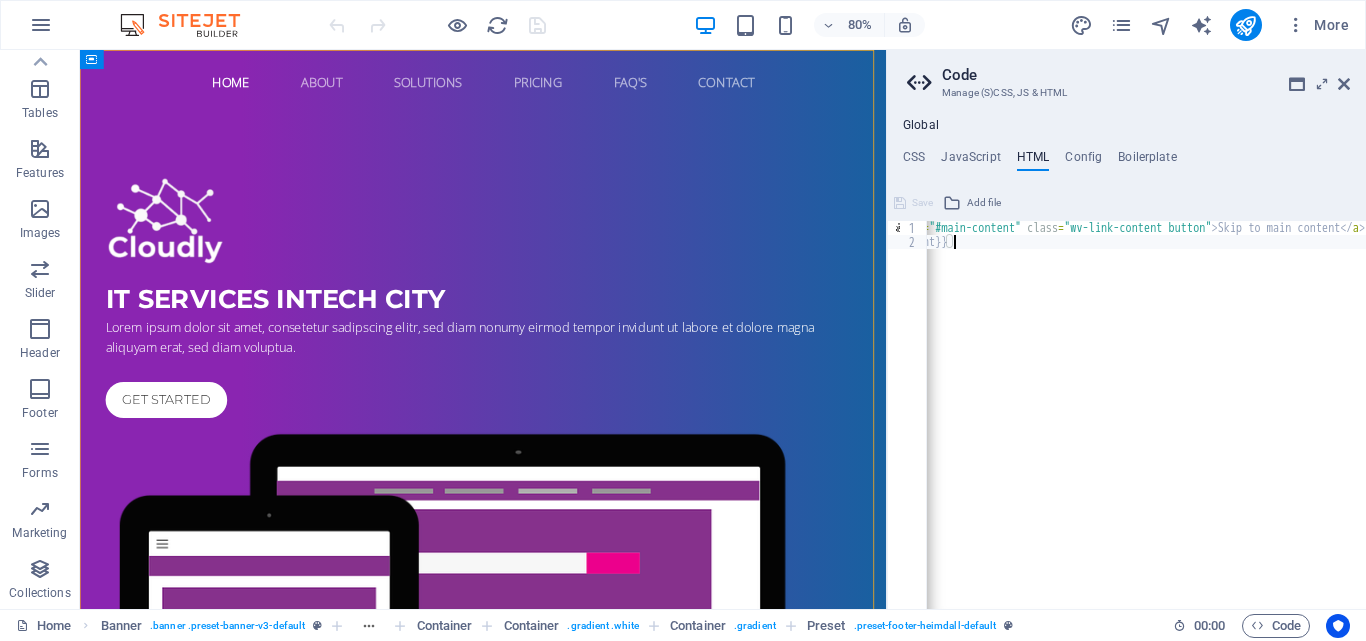 scroll, scrollTop: 0, scrollLeft: 0, axis: both 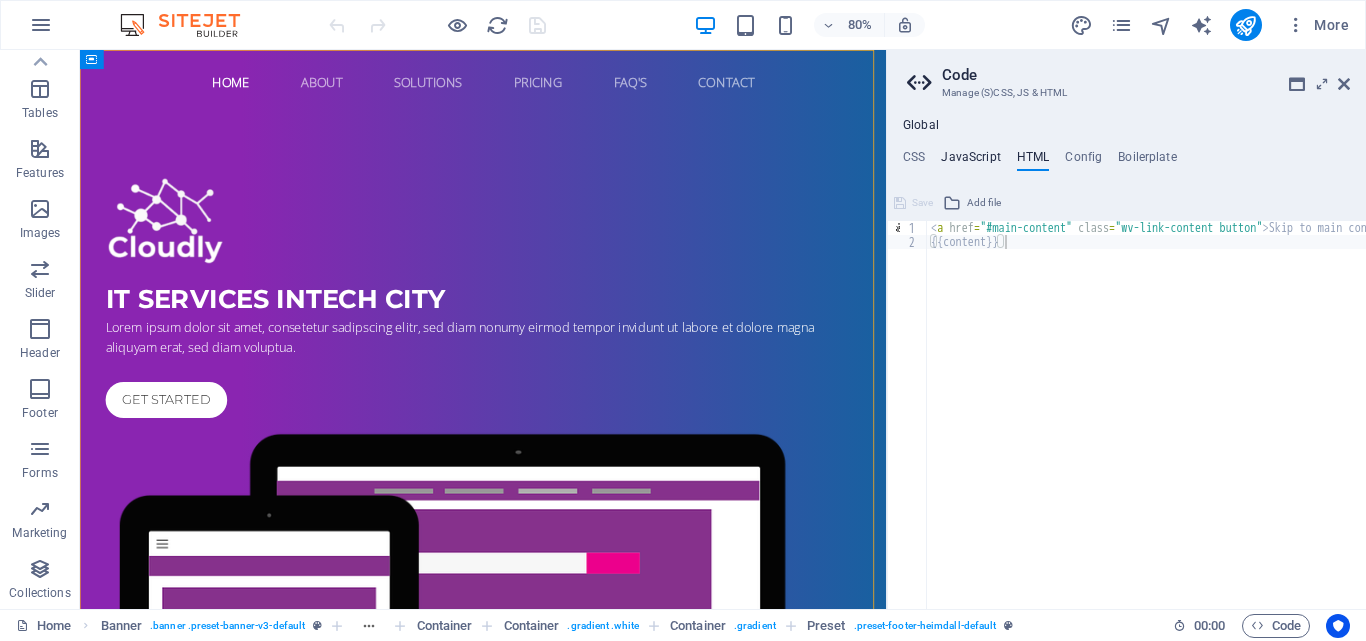 click on "JavaScript" at bounding box center (970, 161) 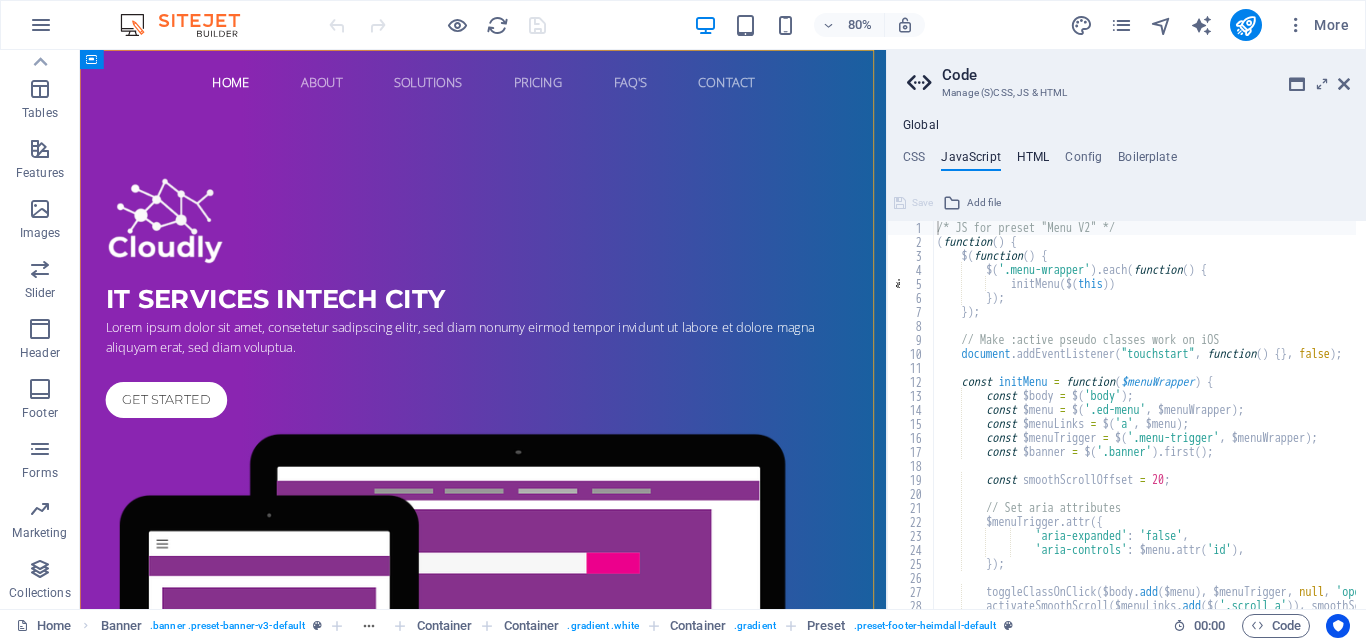 click on "HTML" at bounding box center [1033, 161] 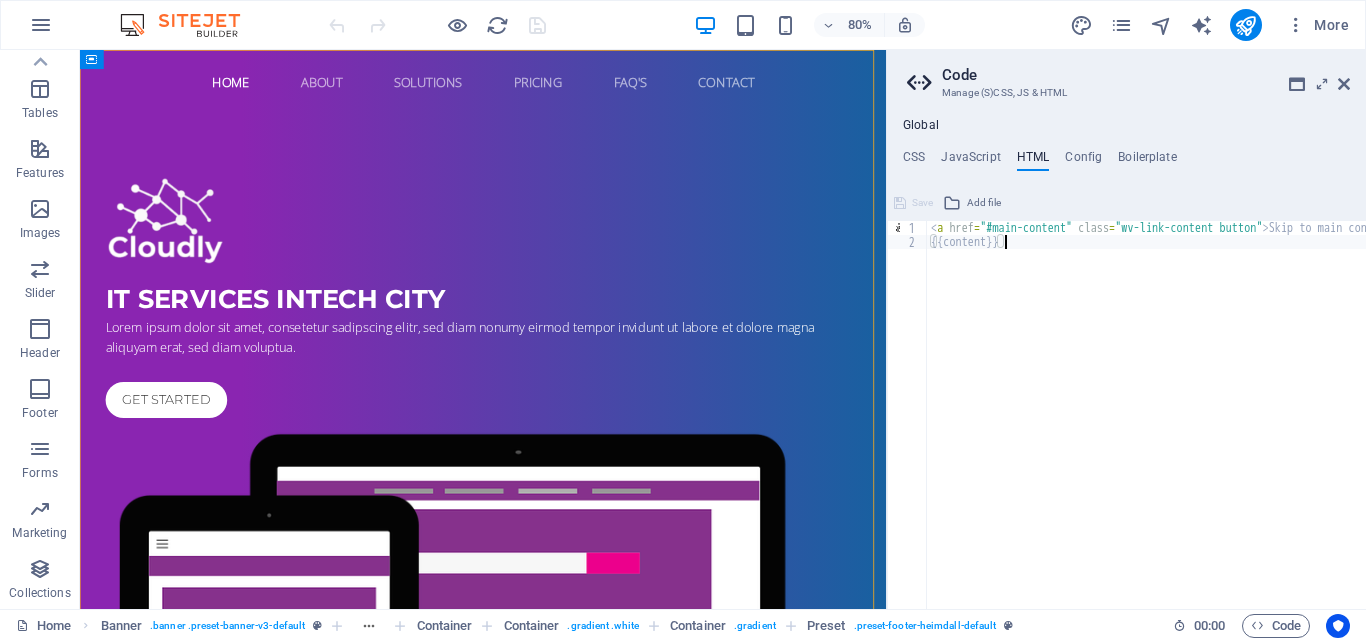 click on "< a   href = "#main-content"   class = "wv-link-content button" > Skip to main content </ a > {{content}}" at bounding box center [1197, 424] 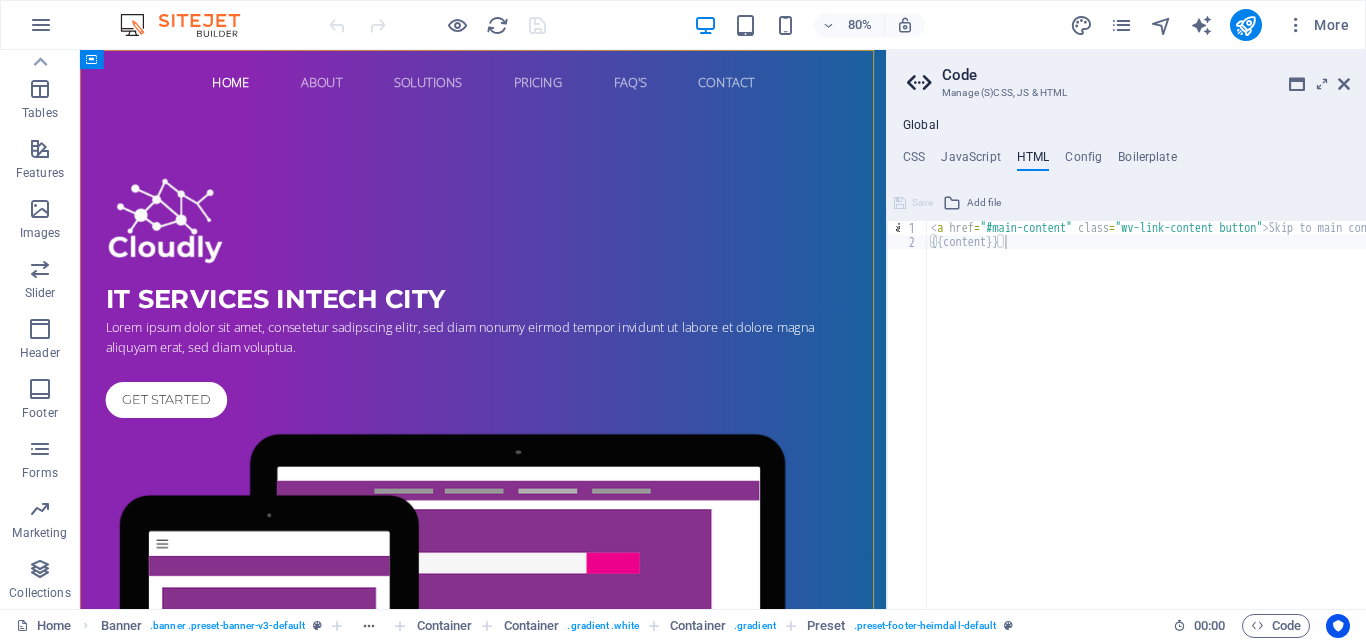 click on "CSS JavaScript HTML Config Boilerplate" at bounding box center (1126, 161) 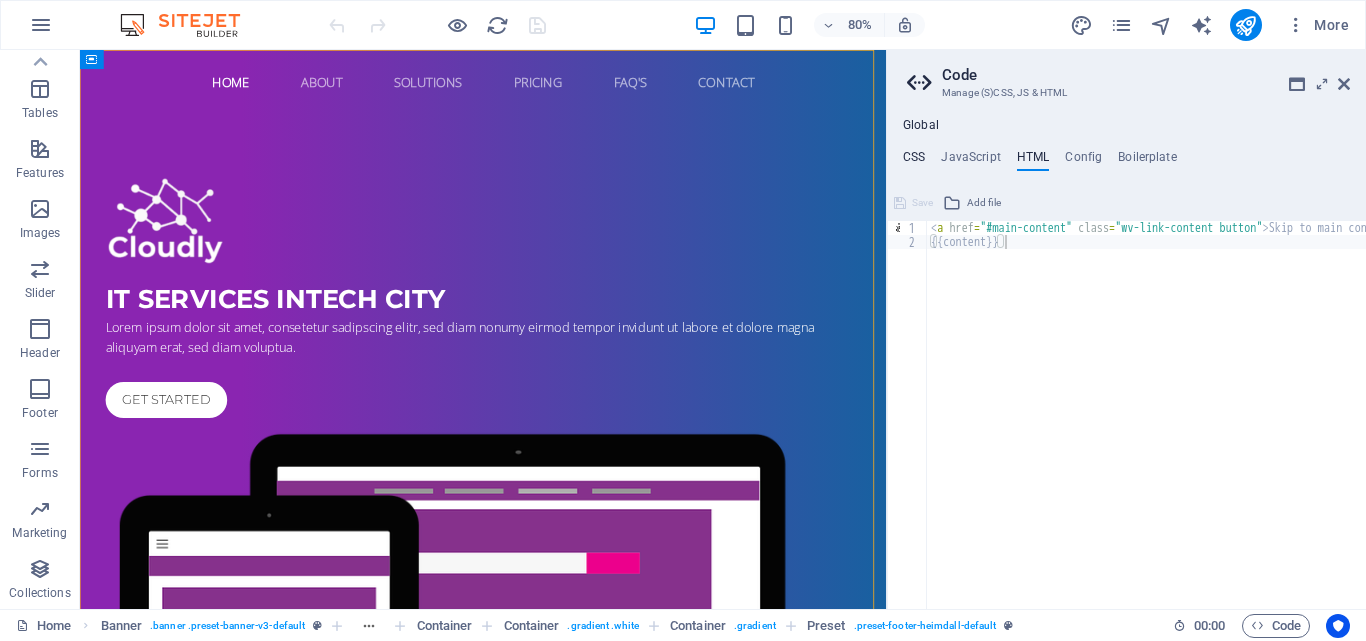 click on "CSS" at bounding box center (914, 161) 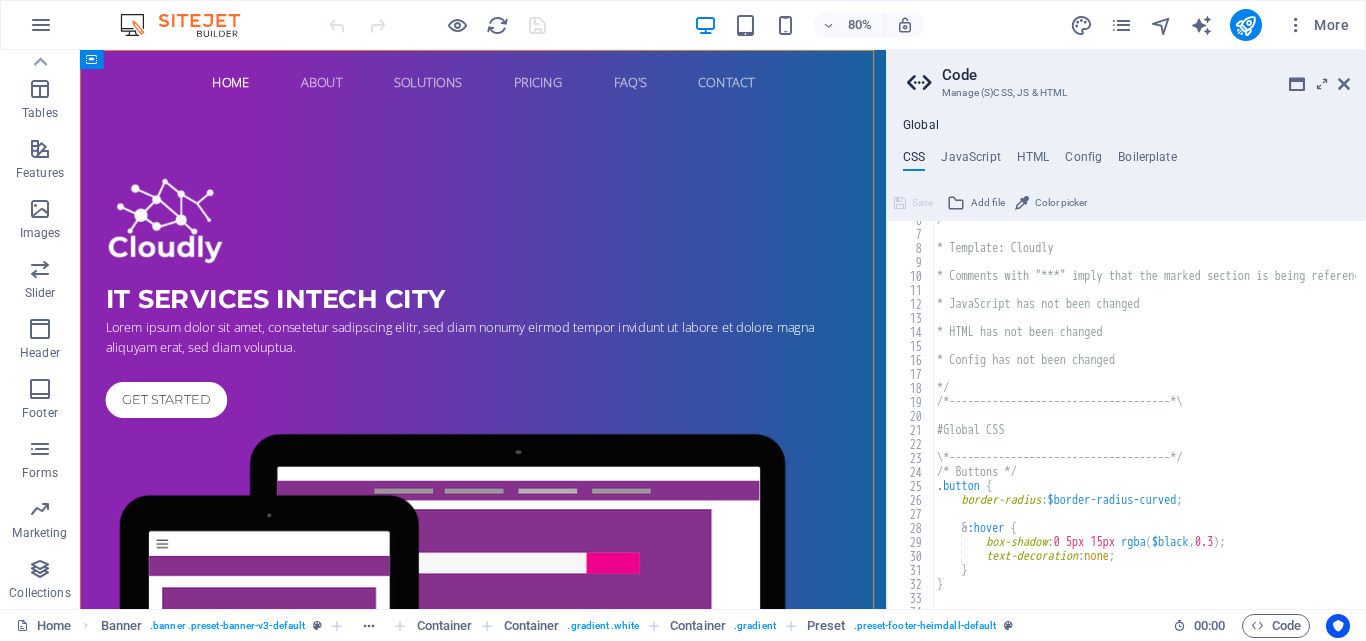 scroll, scrollTop: 0, scrollLeft: 0, axis: both 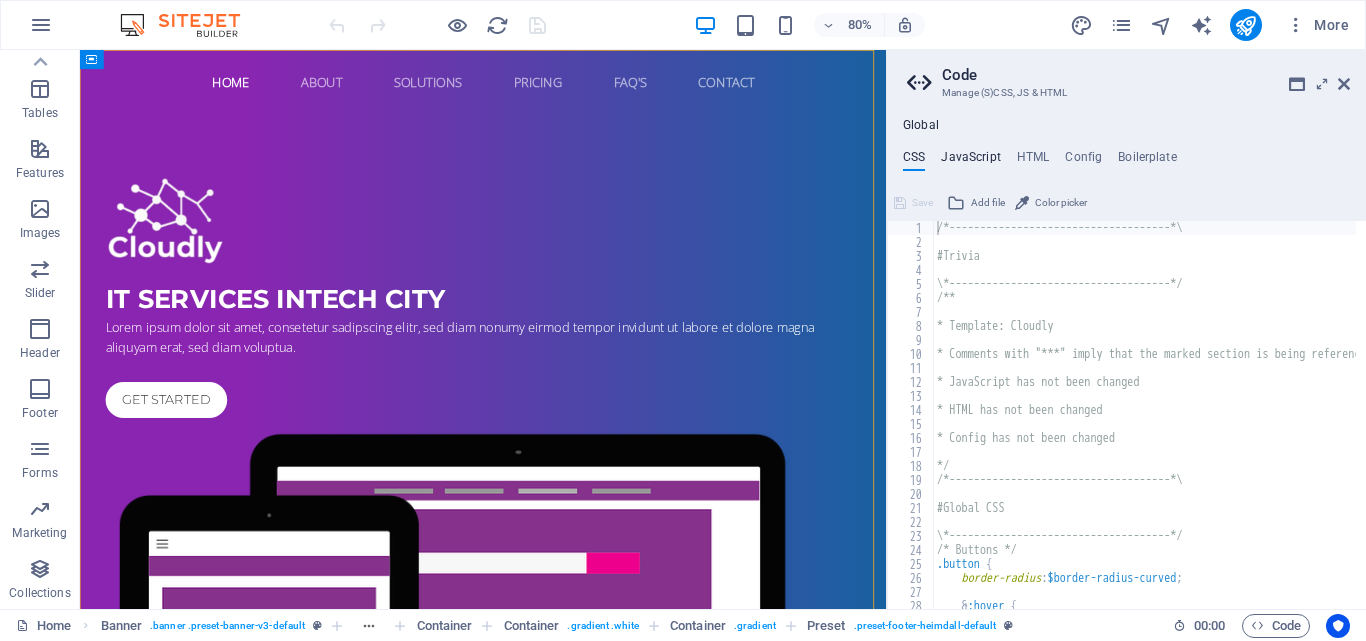 click on "JavaScript" at bounding box center [970, 161] 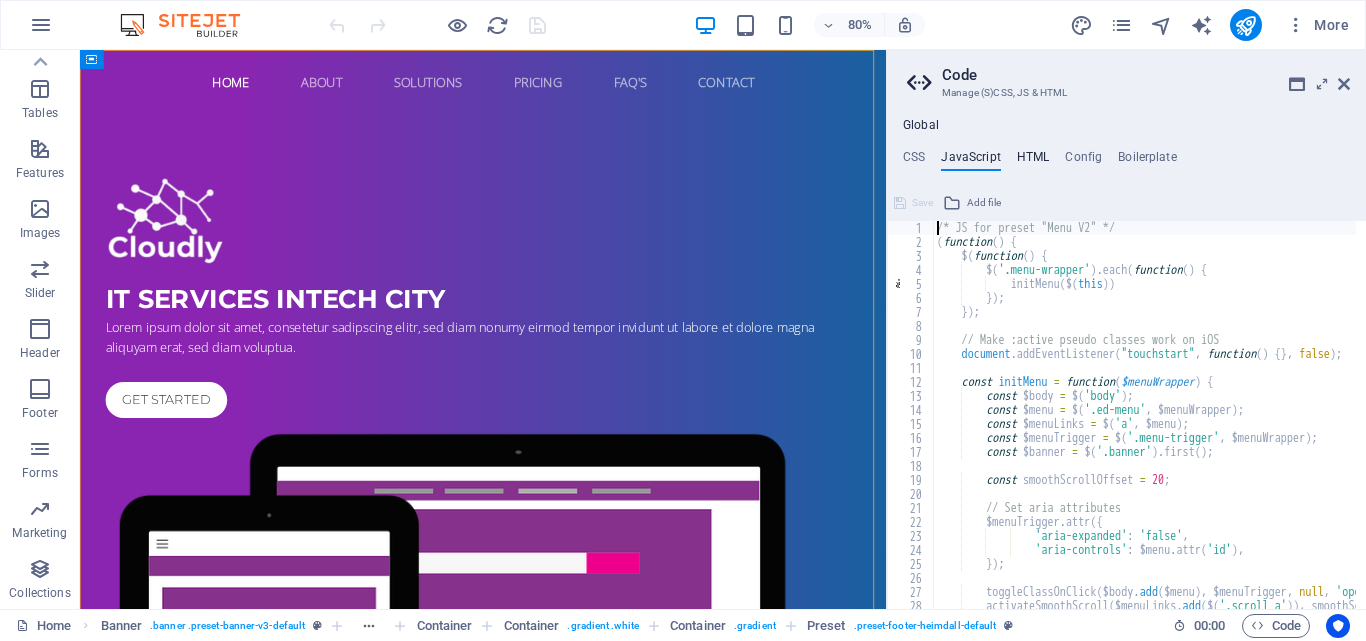 click on "HTML" at bounding box center (1033, 161) 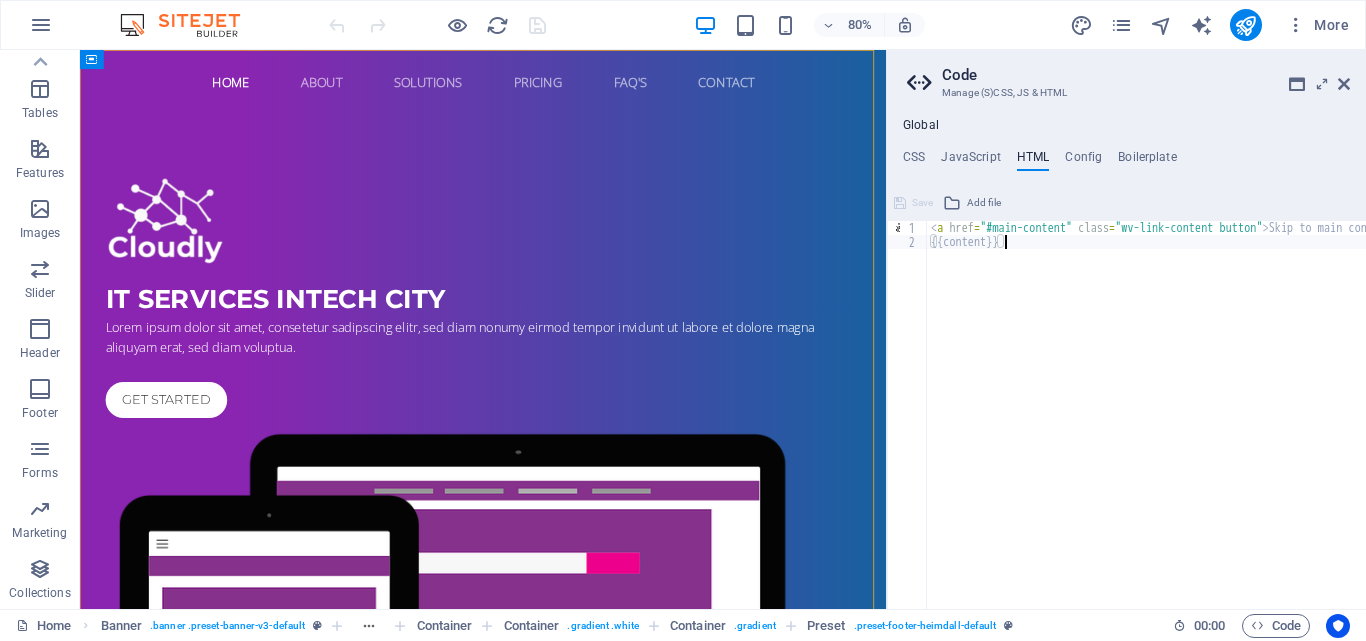 click on "< a   href = "#main-content"   class = "wv-link-content button" > Skip to main content </ a > {{content}}" at bounding box center [1197, 424] 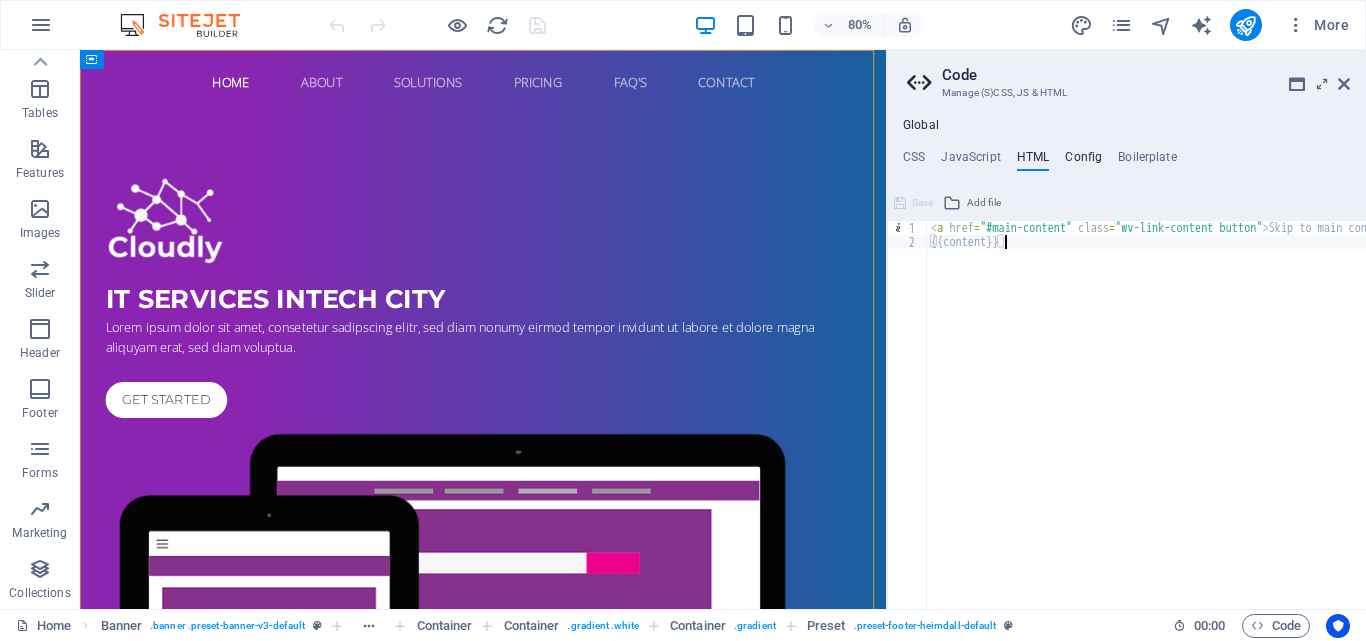 click on "Config" at bounding box center (1083, 161) 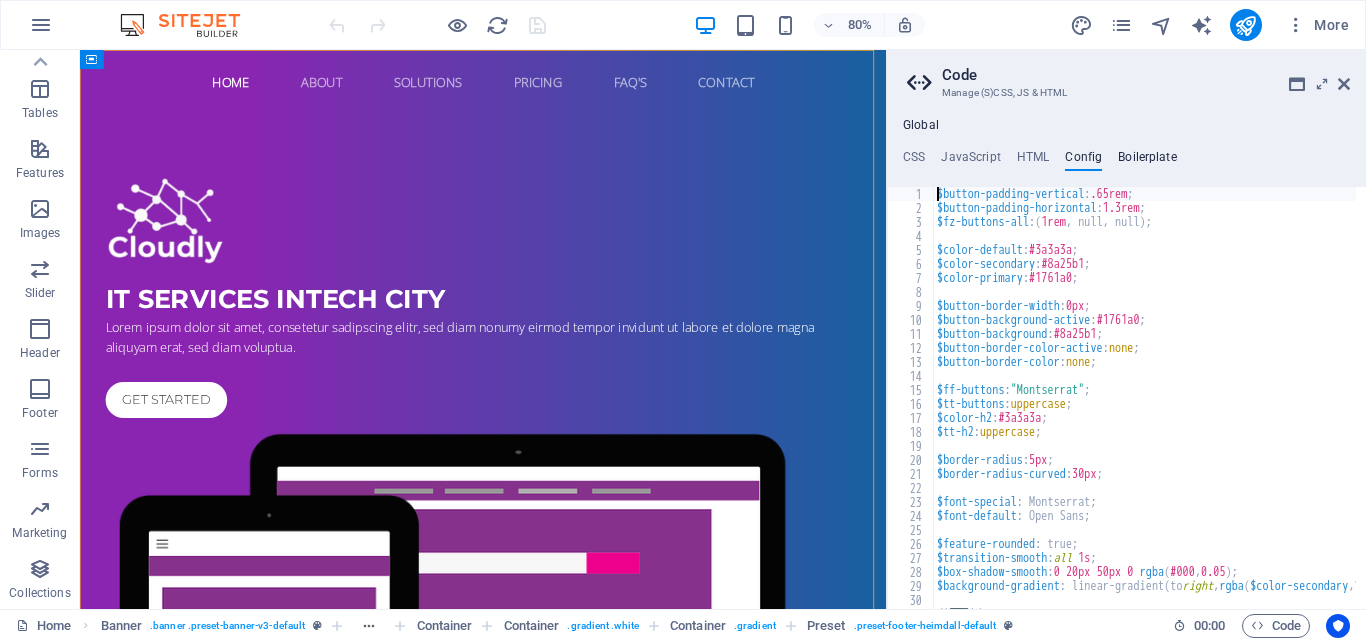 click on "Boilerplate" at bounding box center [1147, 161] 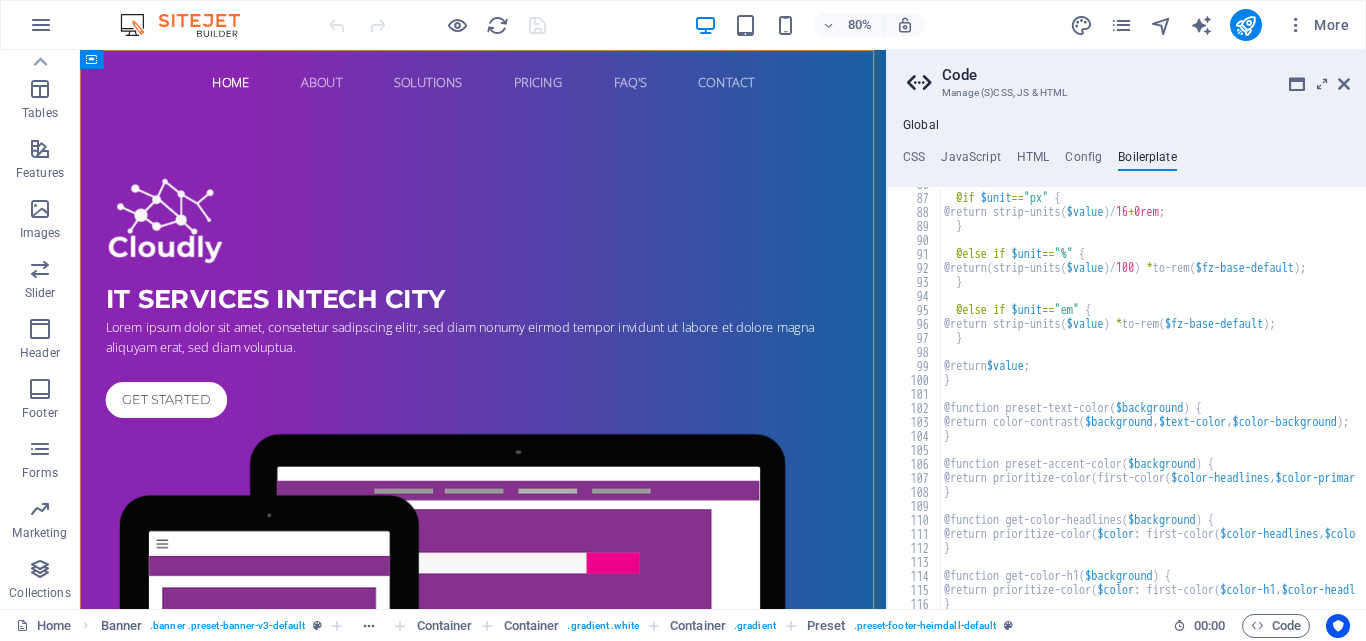 scroll, scrollTop: 851, scrollLeft: 0, axis: vertical 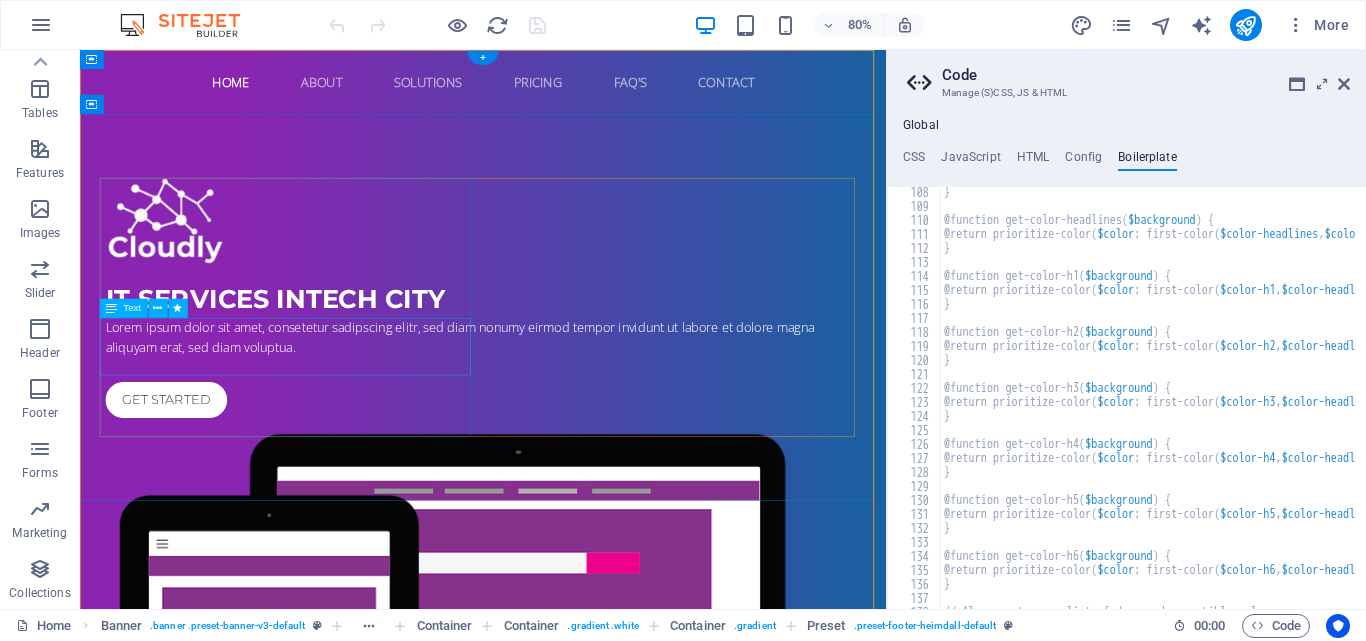 click on "Lorem ipsum dolor sit amet, consetetur sadipscing elitr, sed diam nonumy eirmod tempor invidunt ut labore et dolore magna aliquyam erat, sed diam voluptua." at bounding box center [584, 409] 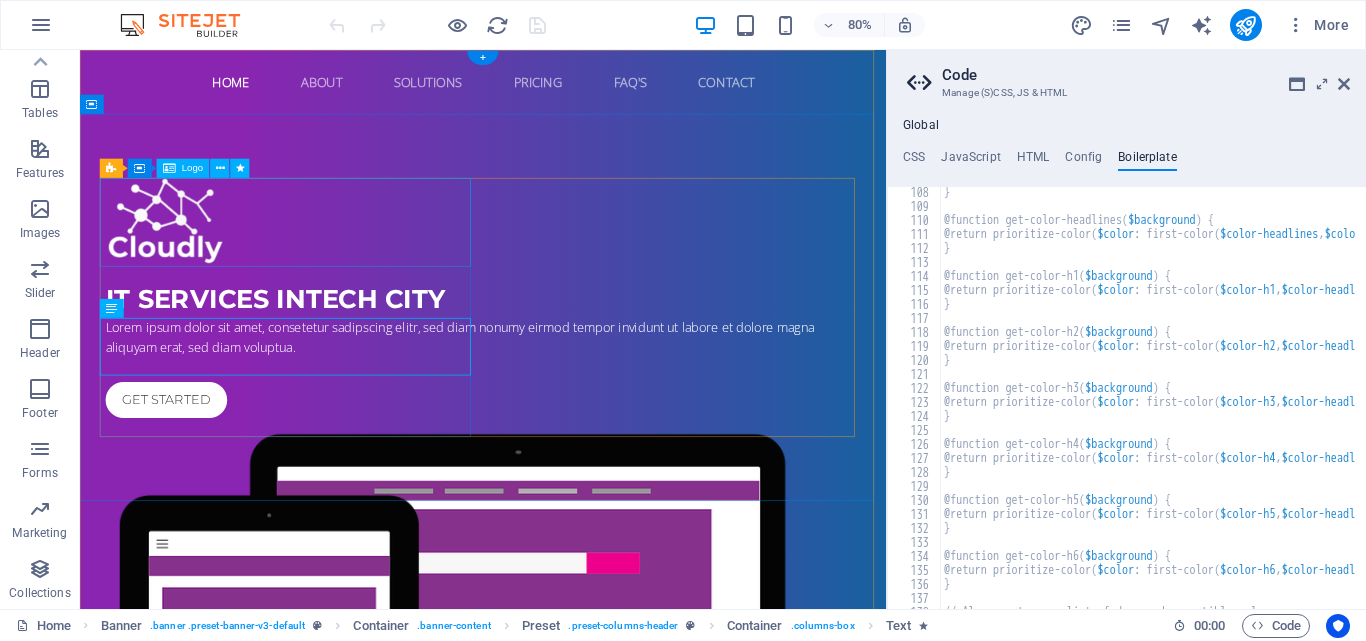 click at bounding box center (584, 265) 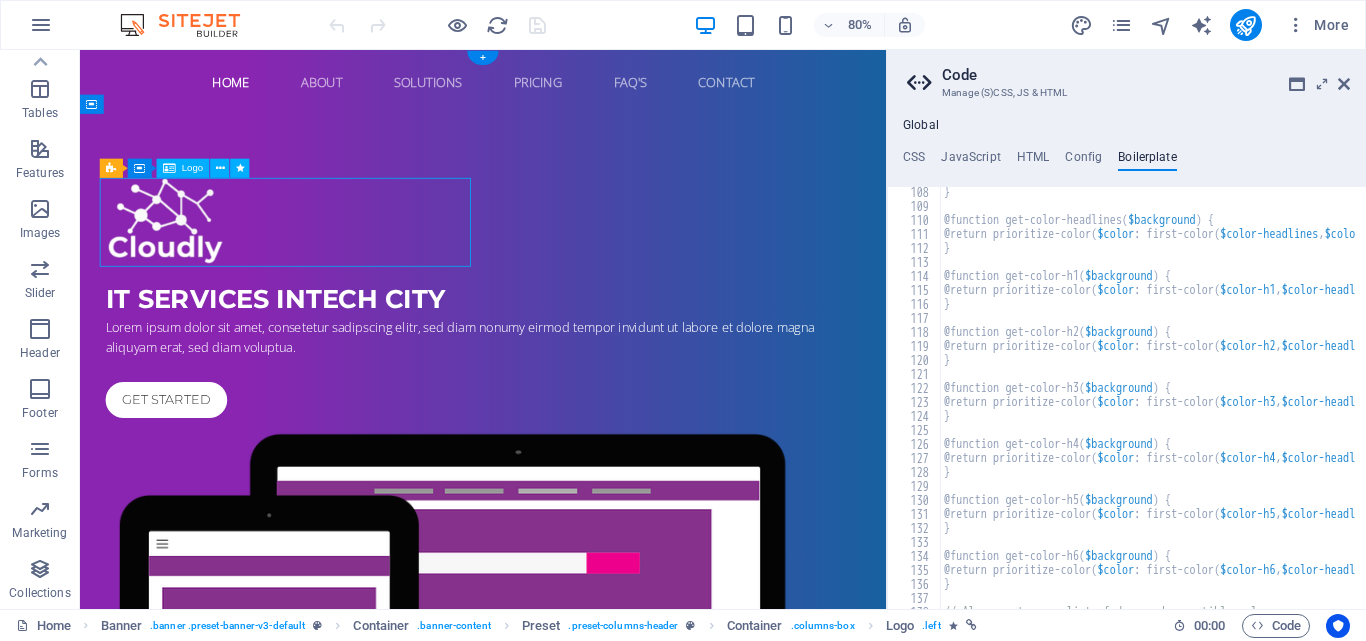 click at bounding box center [584, 265] 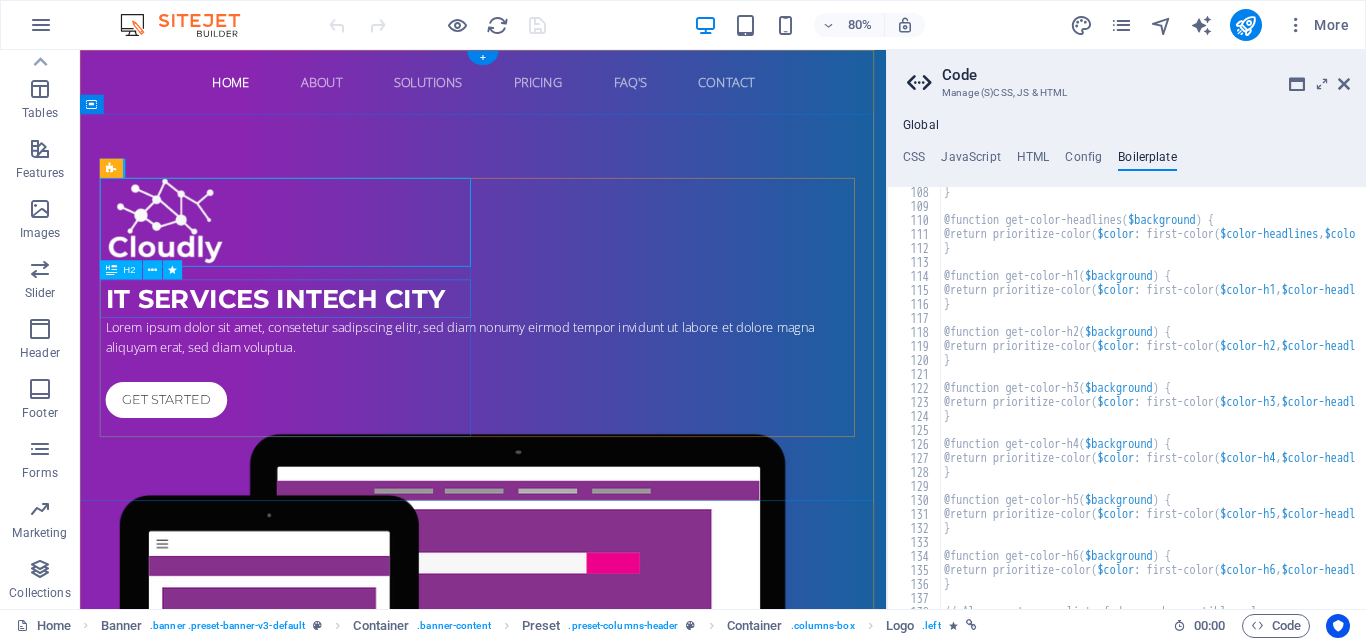 click on "IT Services in  Tech City" at bounding box center [584, 361] 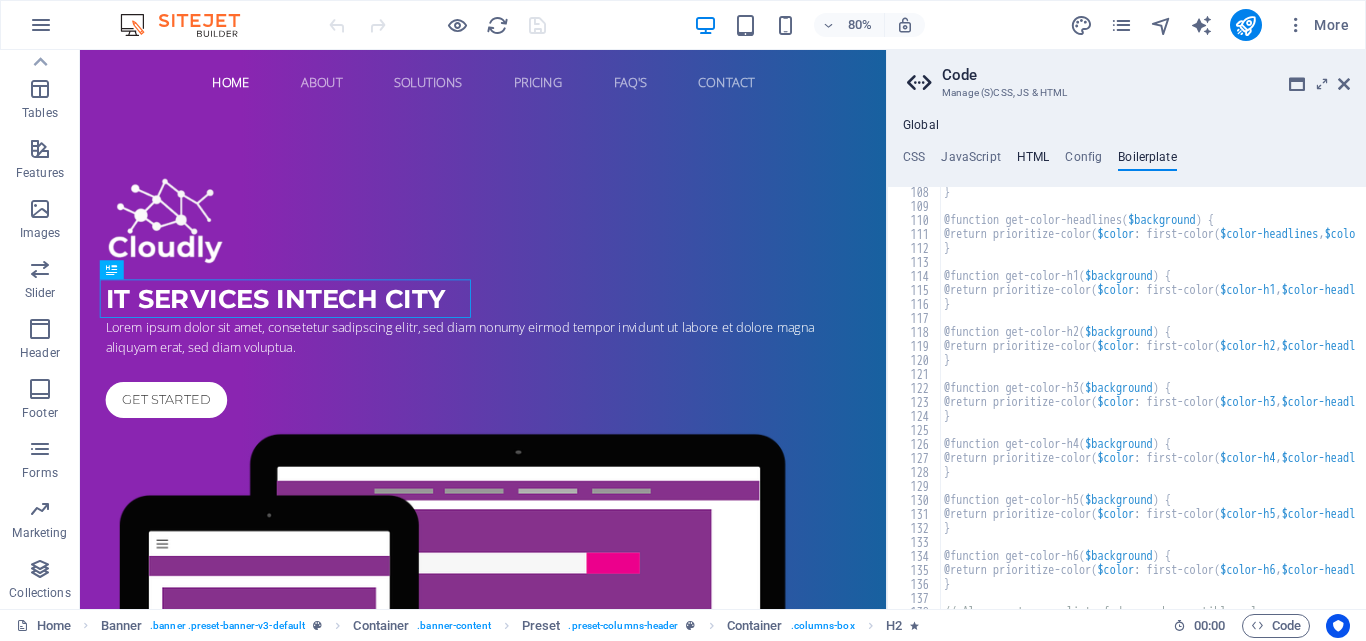 click on "HTML" at bounding box center [1033, 161] 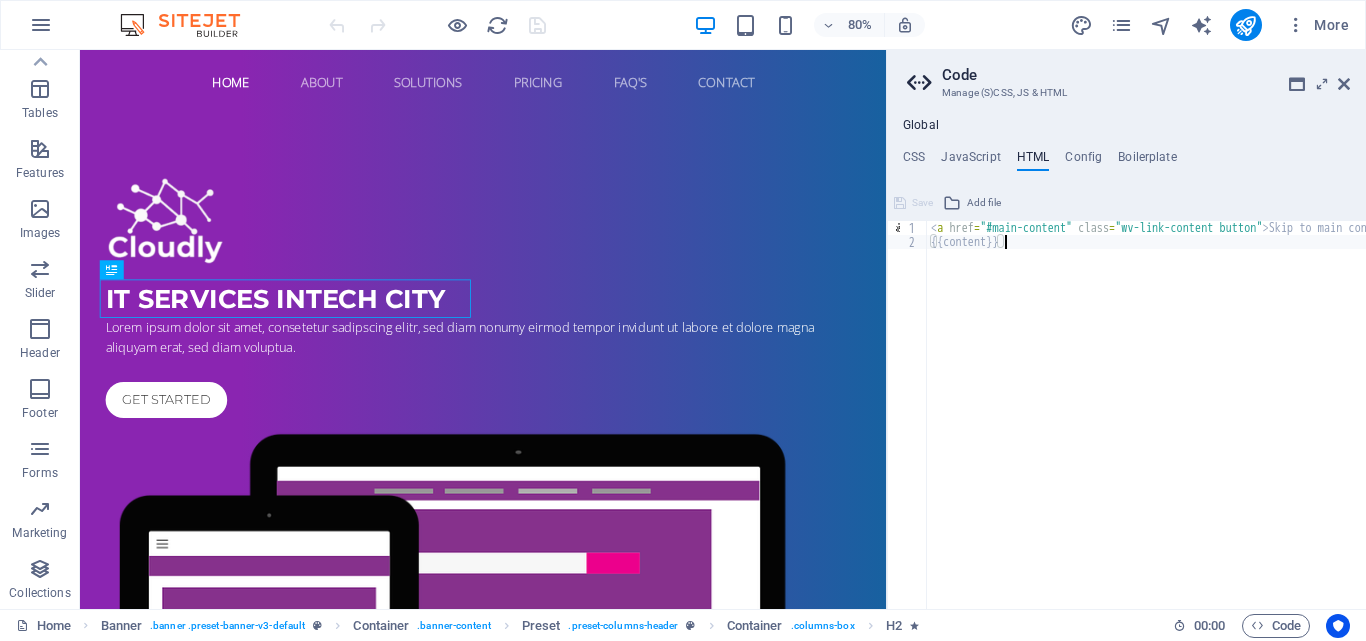 click on "< a   href = "#main-content"   class = "wv-link-content button" > Skip to main content </ a > {{content}}" at bounding box center (1197, 424) 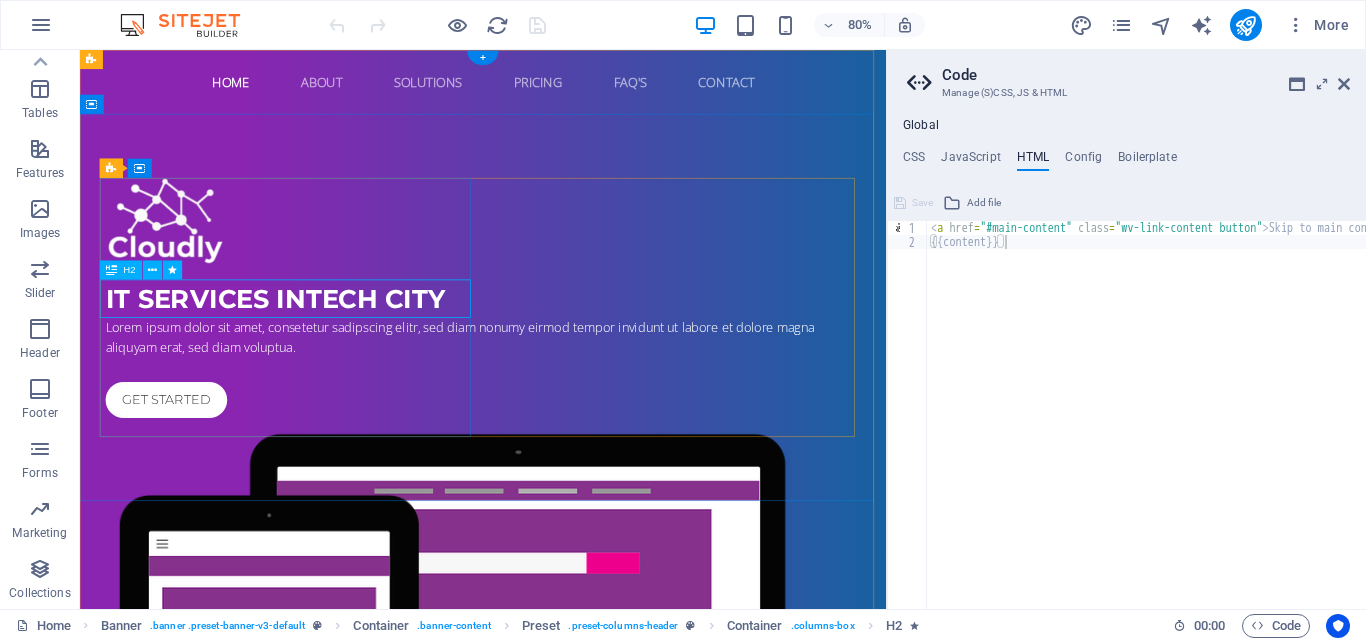click on "IT Services in  Tech City" at bounding box center (584, 361) 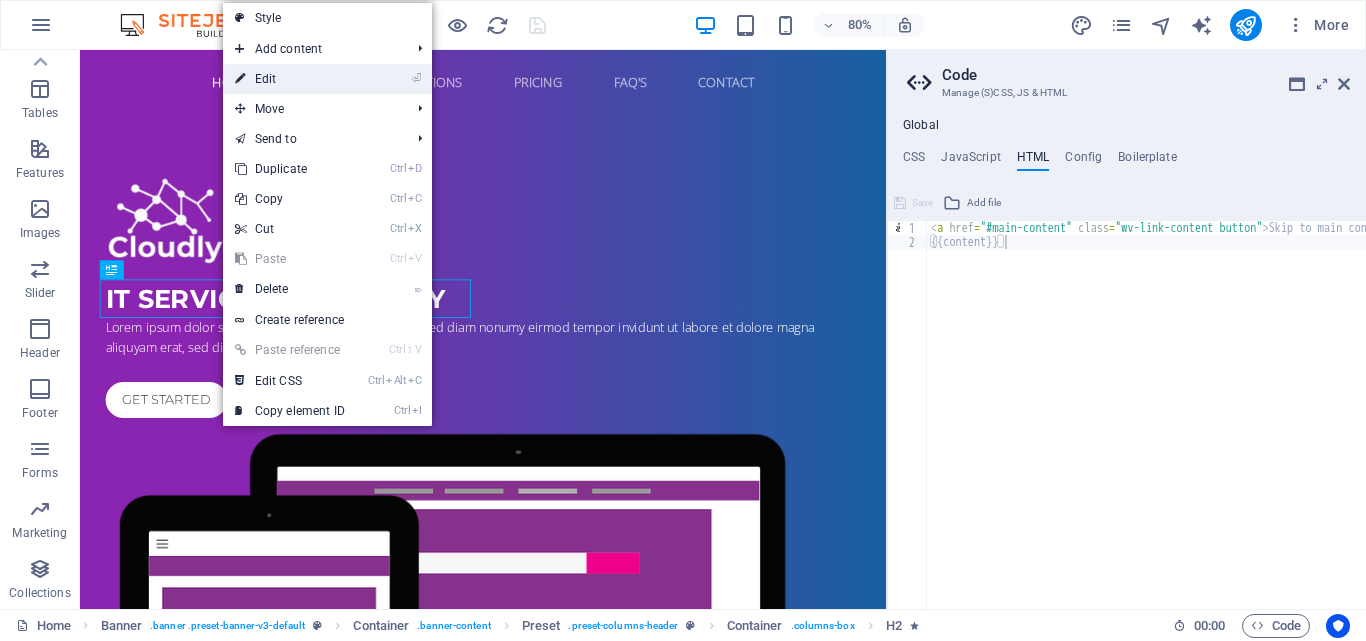 click on "⏎  Edit" at bounding box center (290, 79) 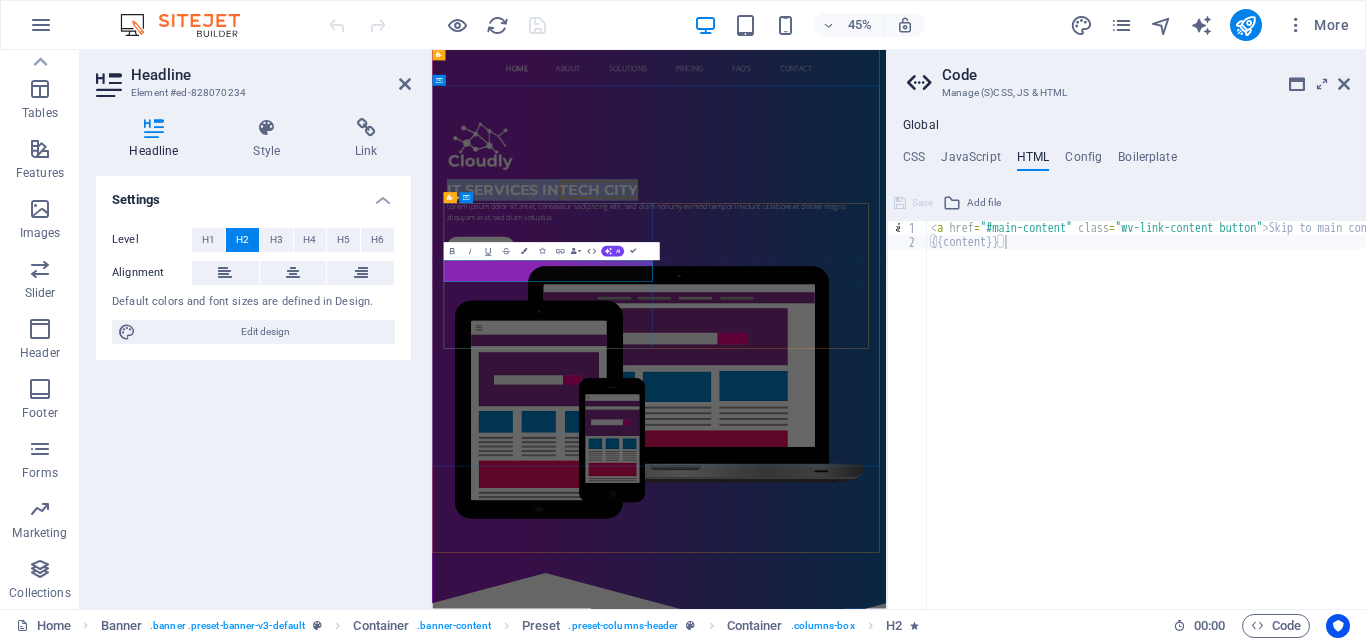 click on "IT Services in  Tech City" at bounding box center [677, 360] 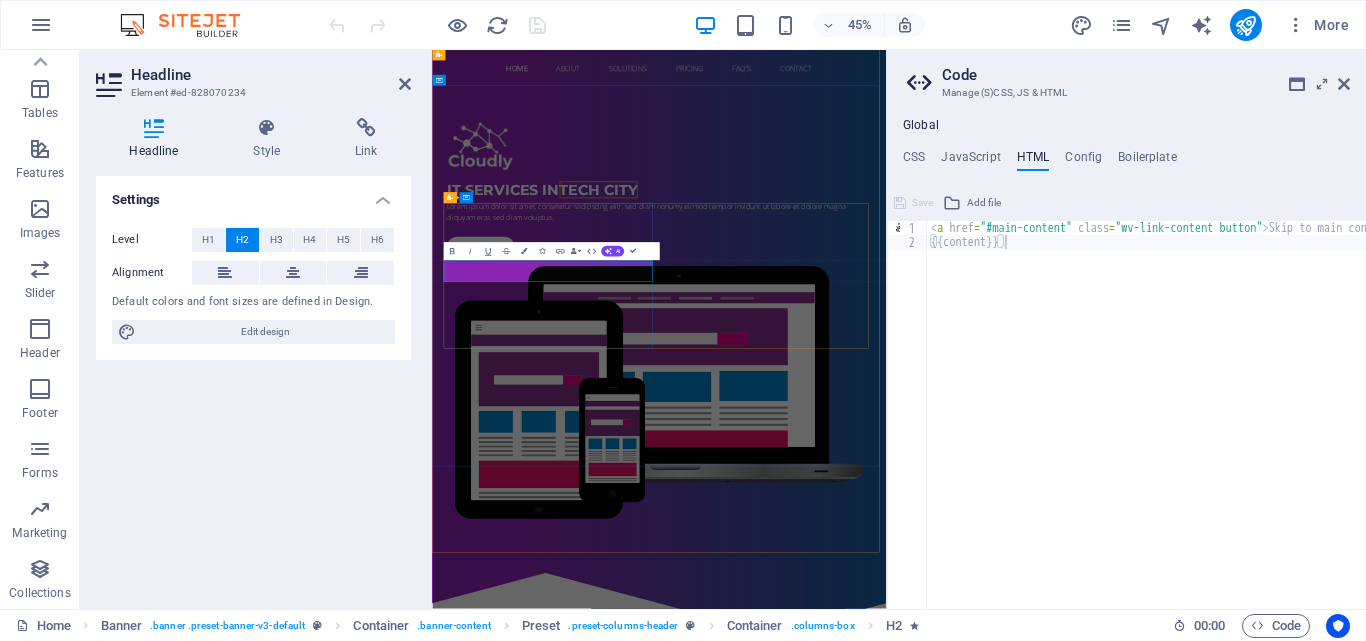 click on "IT Services in  Tech City" at bounding box center [677, 360] 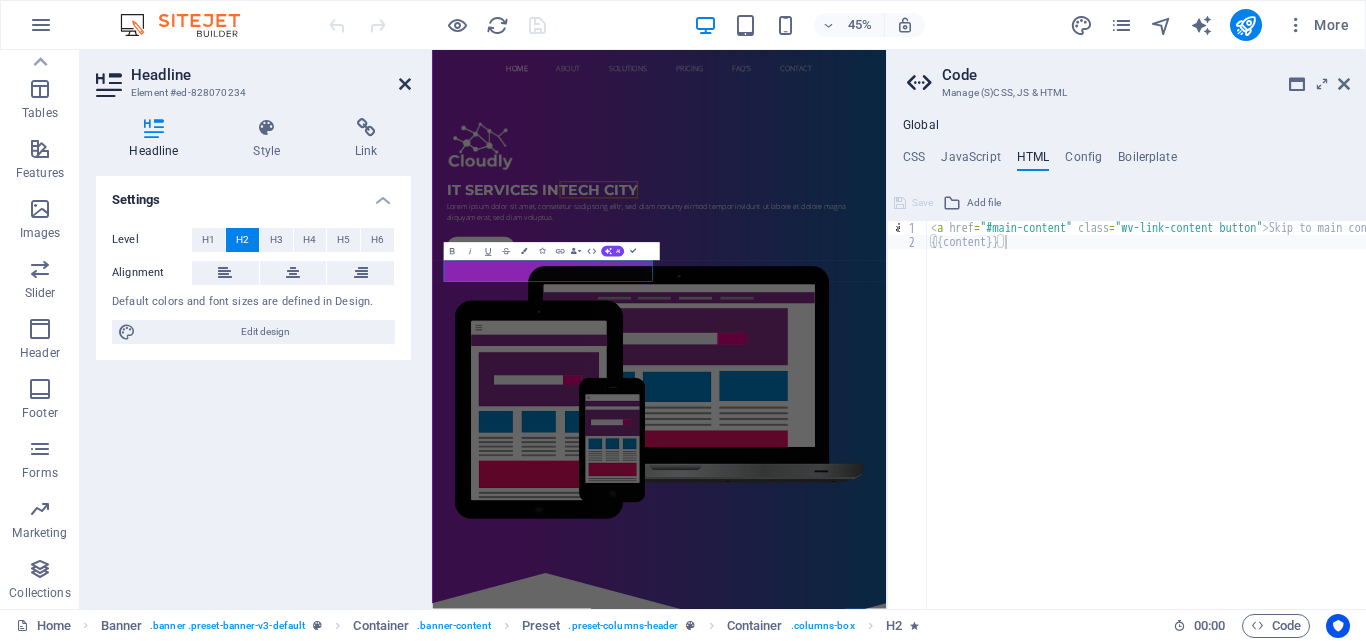 click at bounding box center [405, 84] 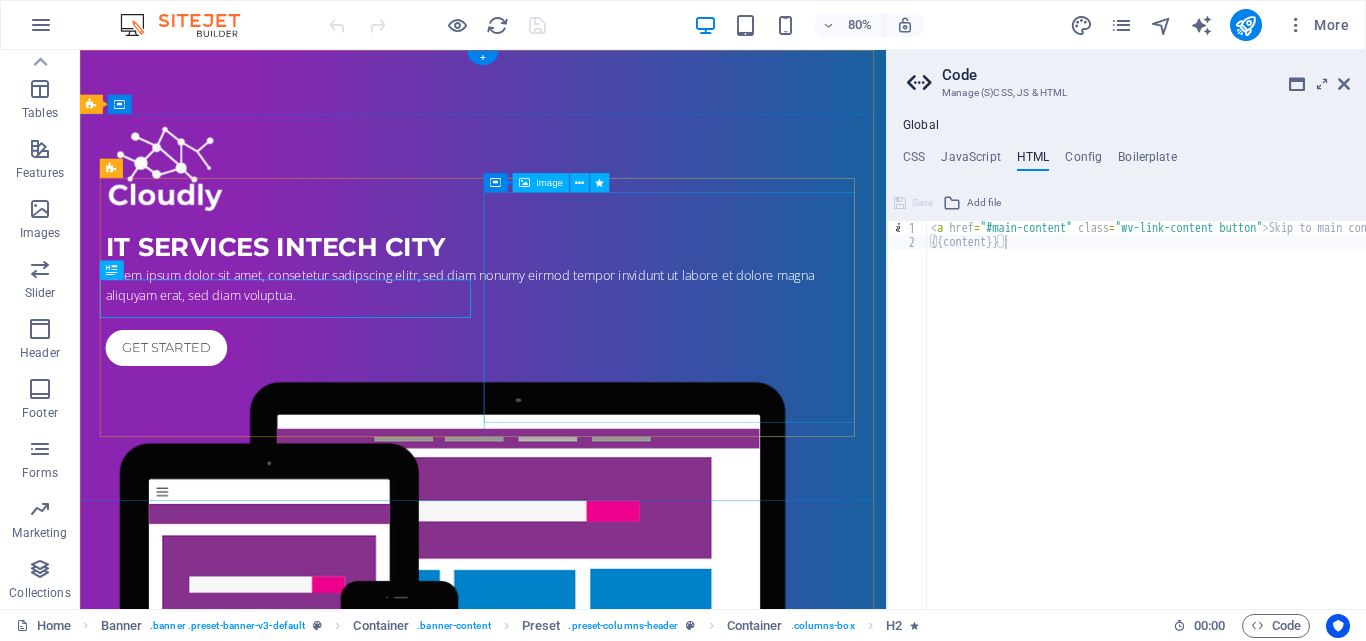 scroll, scrollTop: 0, scrollLeft: 0, axis: both 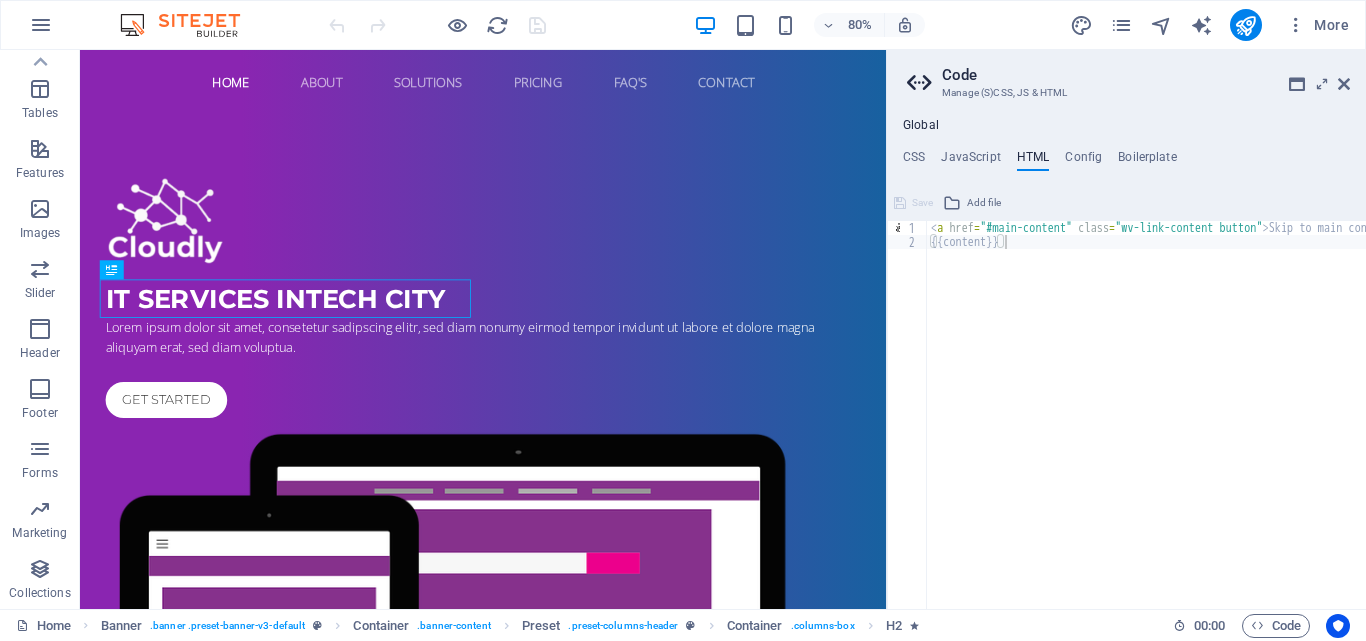 click on "< a   href = "#main-content"   class = "wv-link-content button" > Skip to main content </ a > {{content}}" at bounding box center (1197, 424) 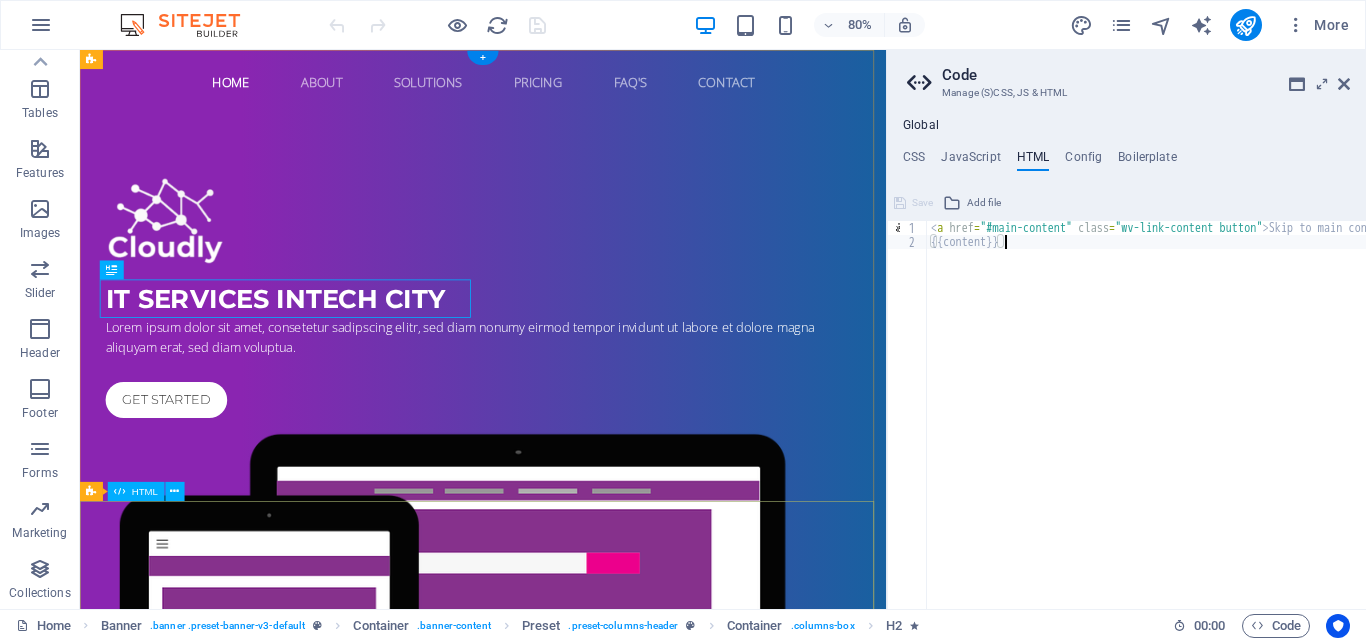 click at bounding box center (584, 1279) 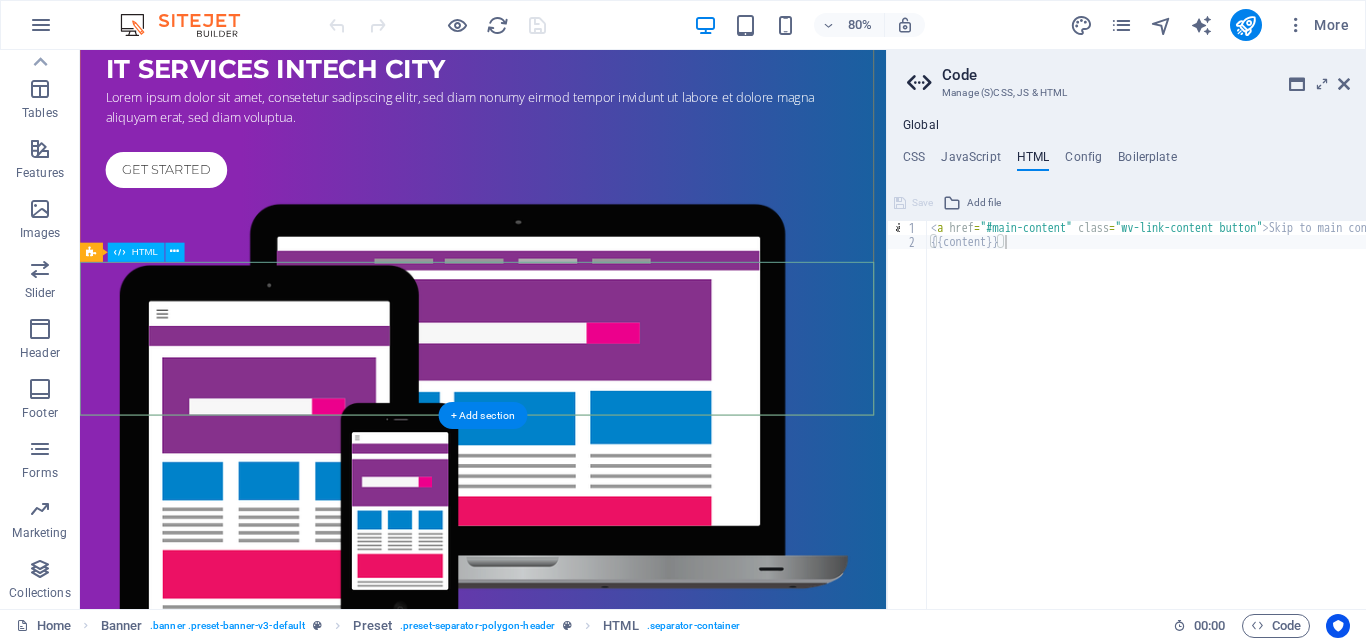 scroll, scrollTop: 0, scrollLeft: 0, axis: both 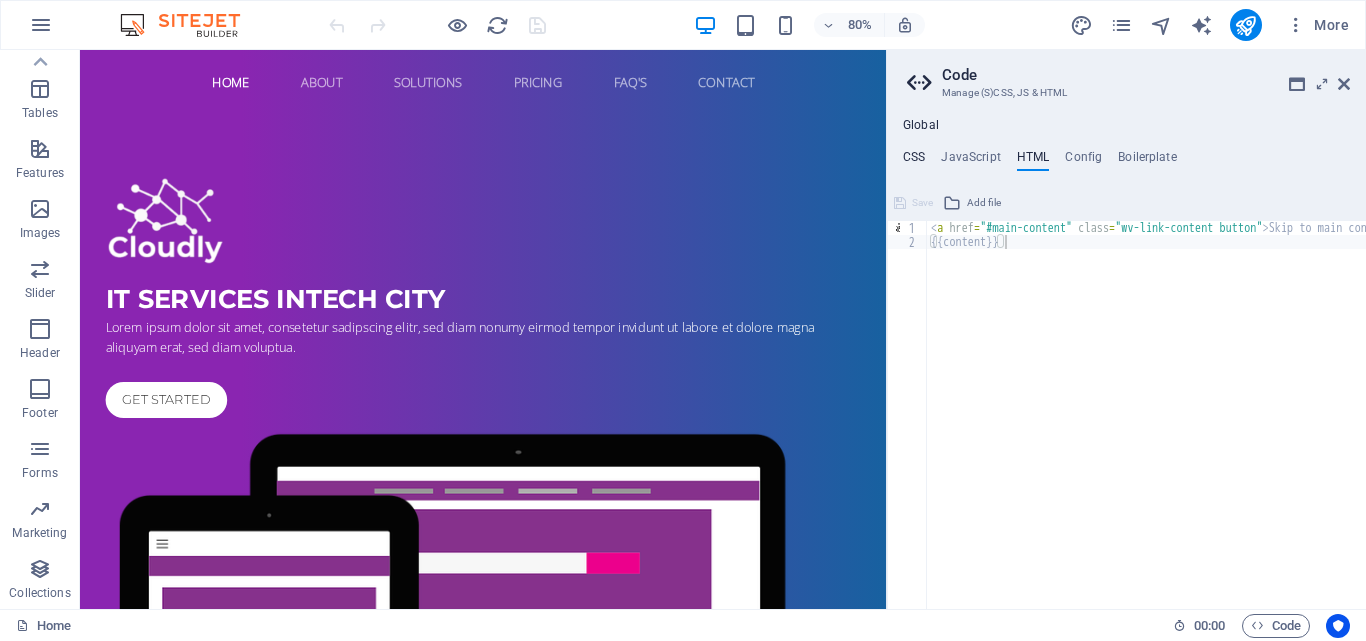 click on "CSS" at bounding box center [914, 161] 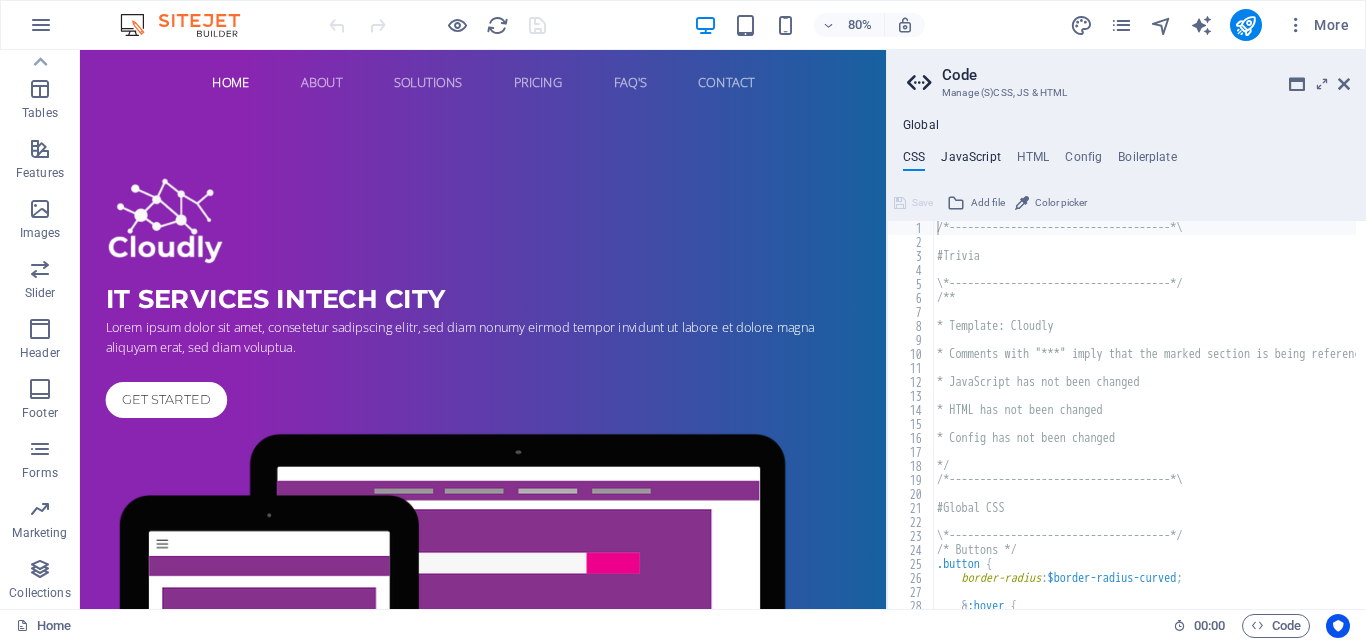 click on "JavaScript" at bounding box center (970, 161) 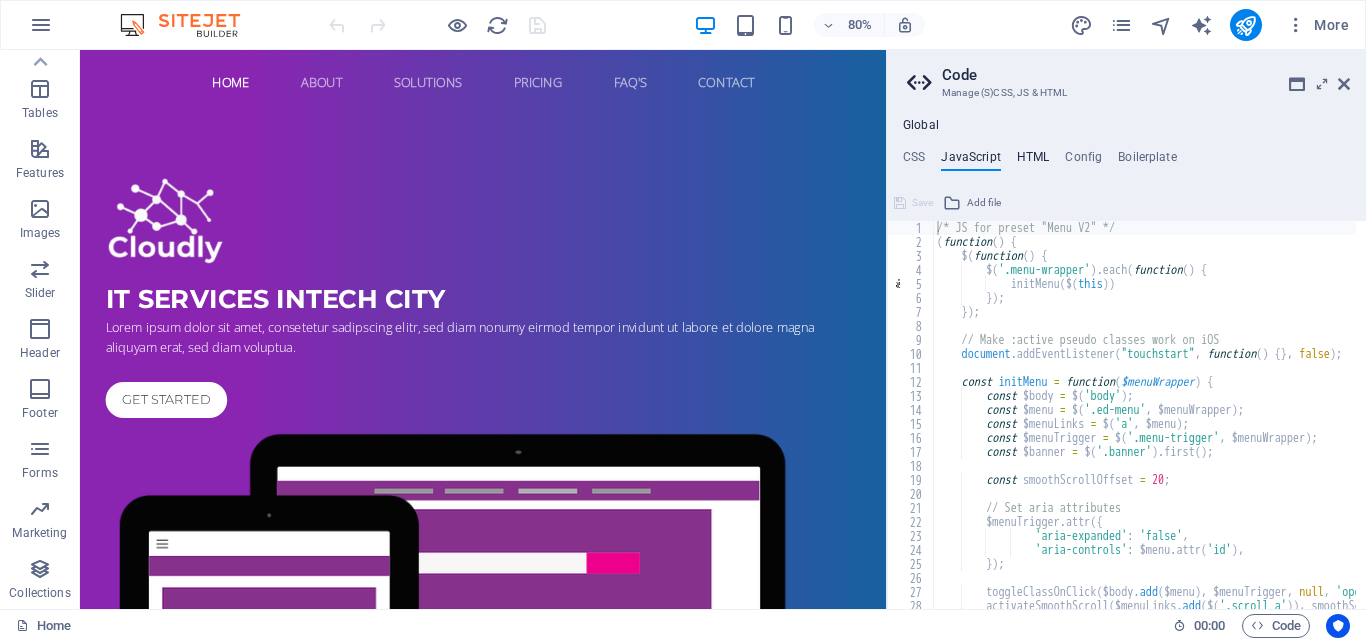 click on "HTML" at bounding box center (1033, 161) 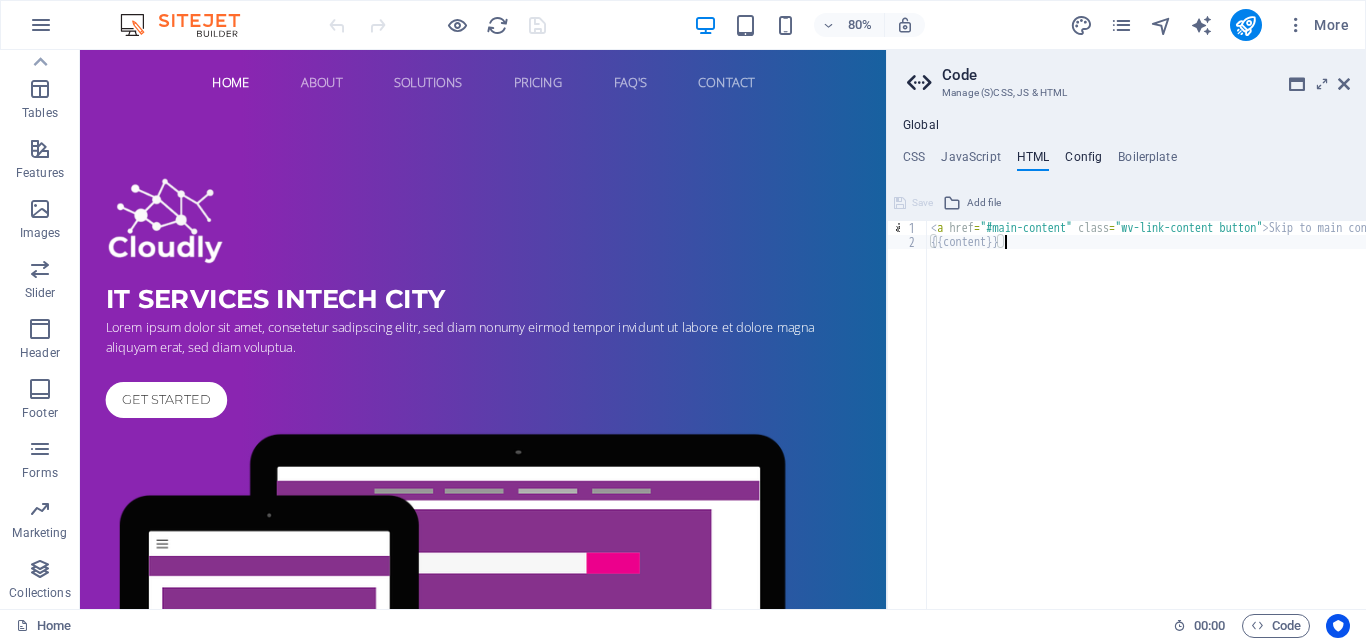 click on "Config" at bounding box center [1083, 161] 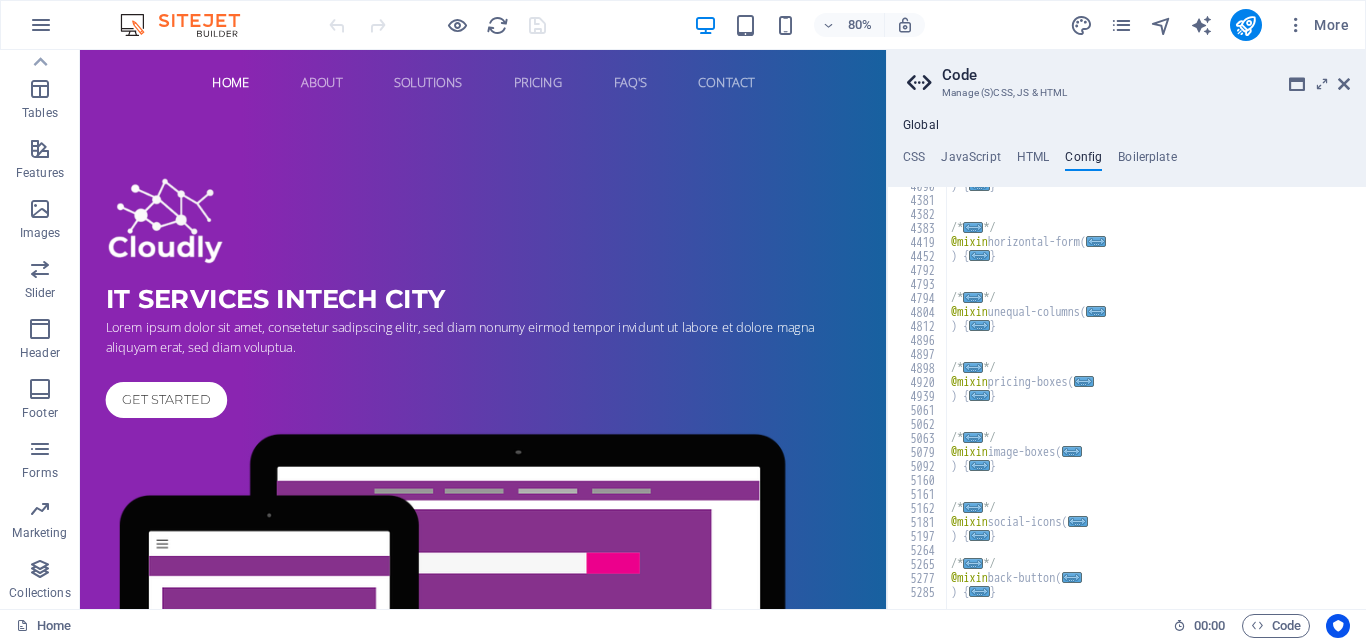 scroll, scrollTop: 1156, scrollLeft: 0, axis: vertical 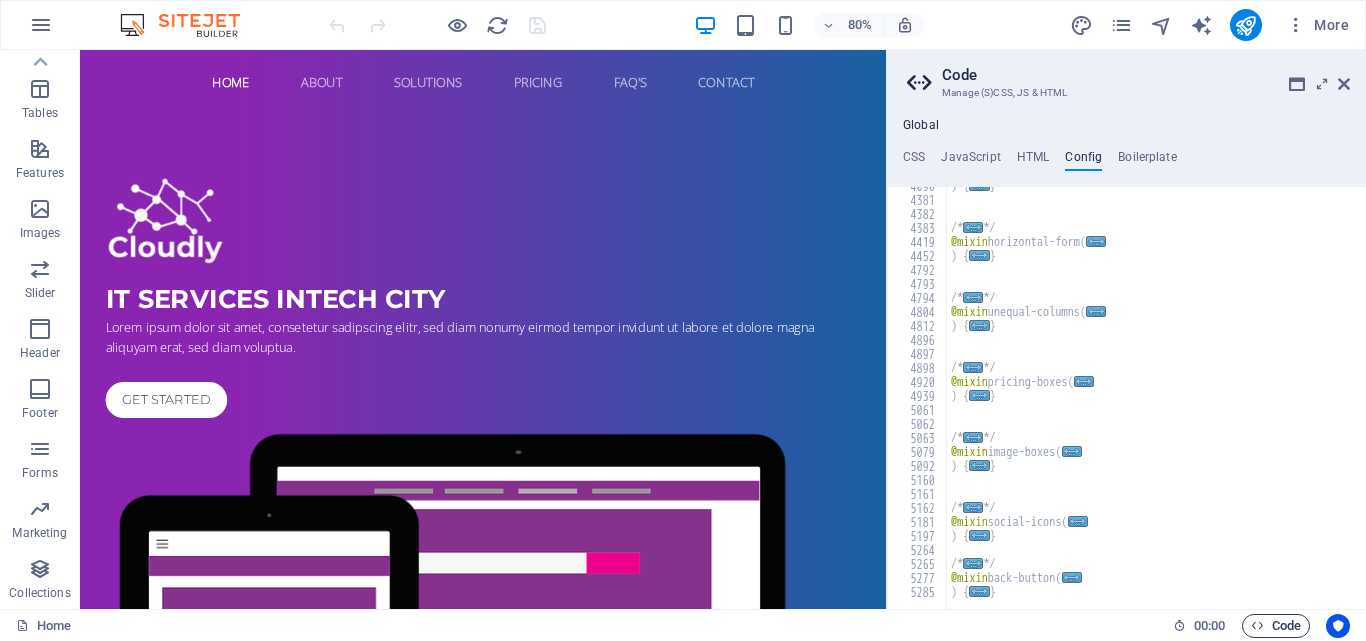 click on "Code" at bounding box center [1276, 626] 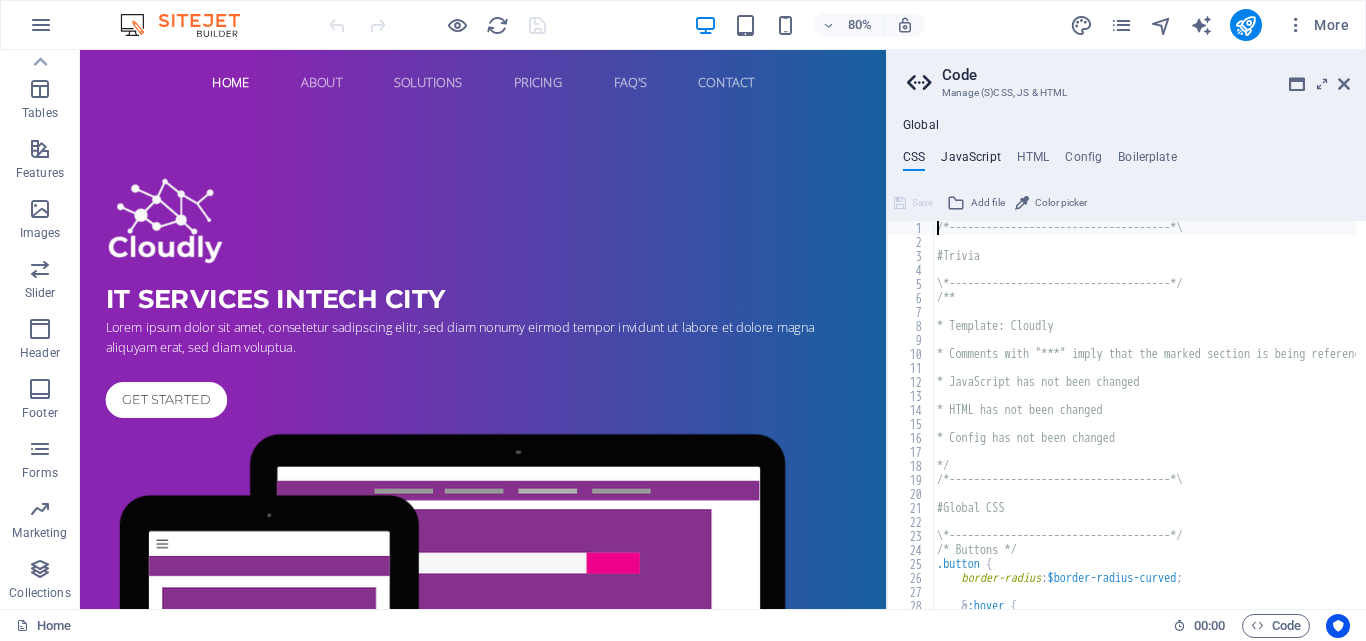 click on "JavaScript" at bounding box center [970, 161] 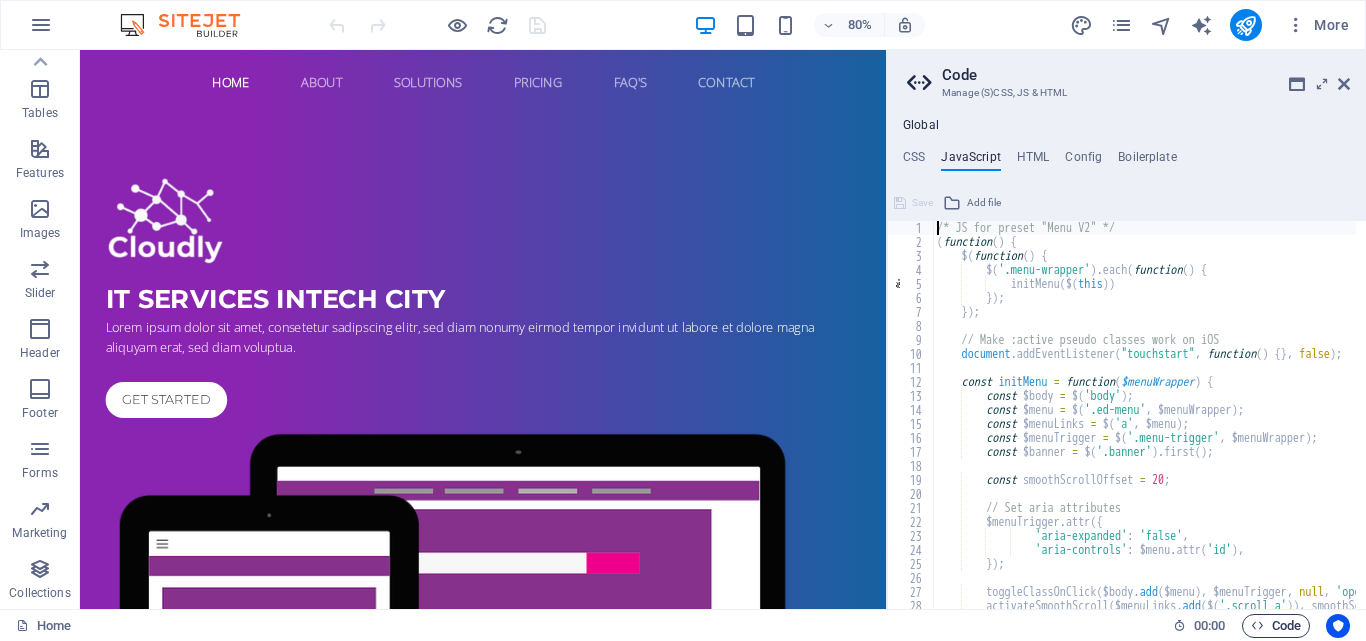 click on "Code" at bounding box center (1276, 626) 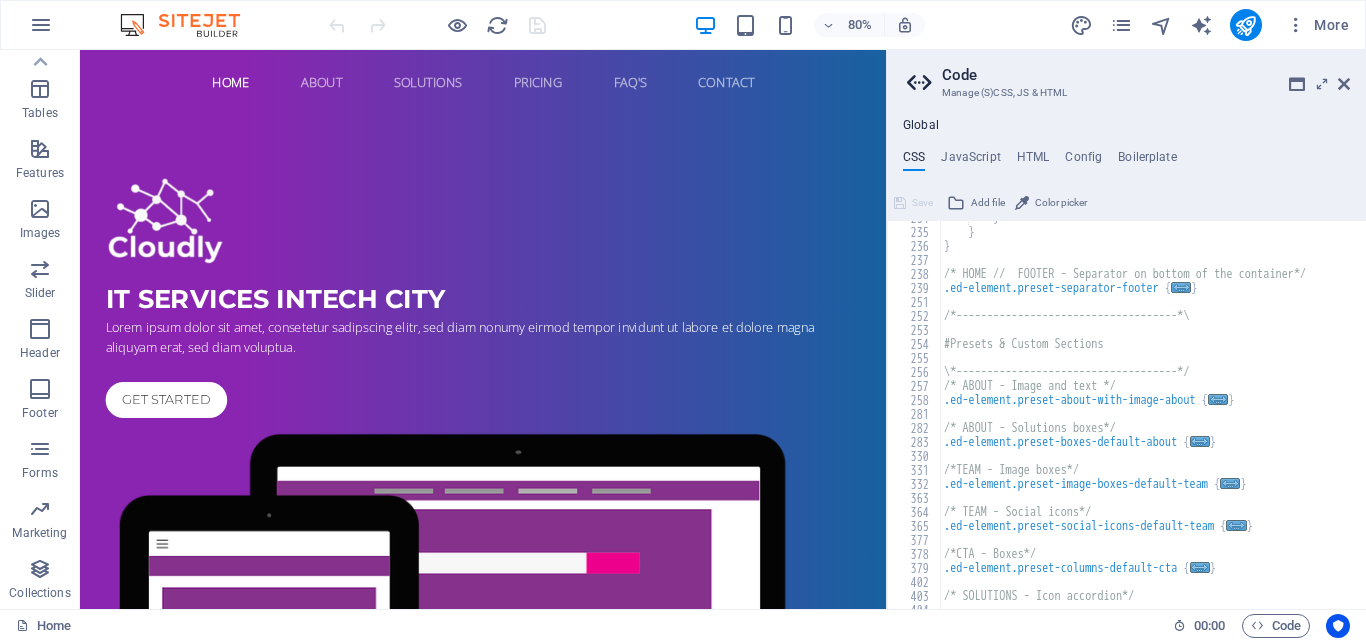 scroll, scrollTop: 1338, scrollLeft: 0, axis: vertical 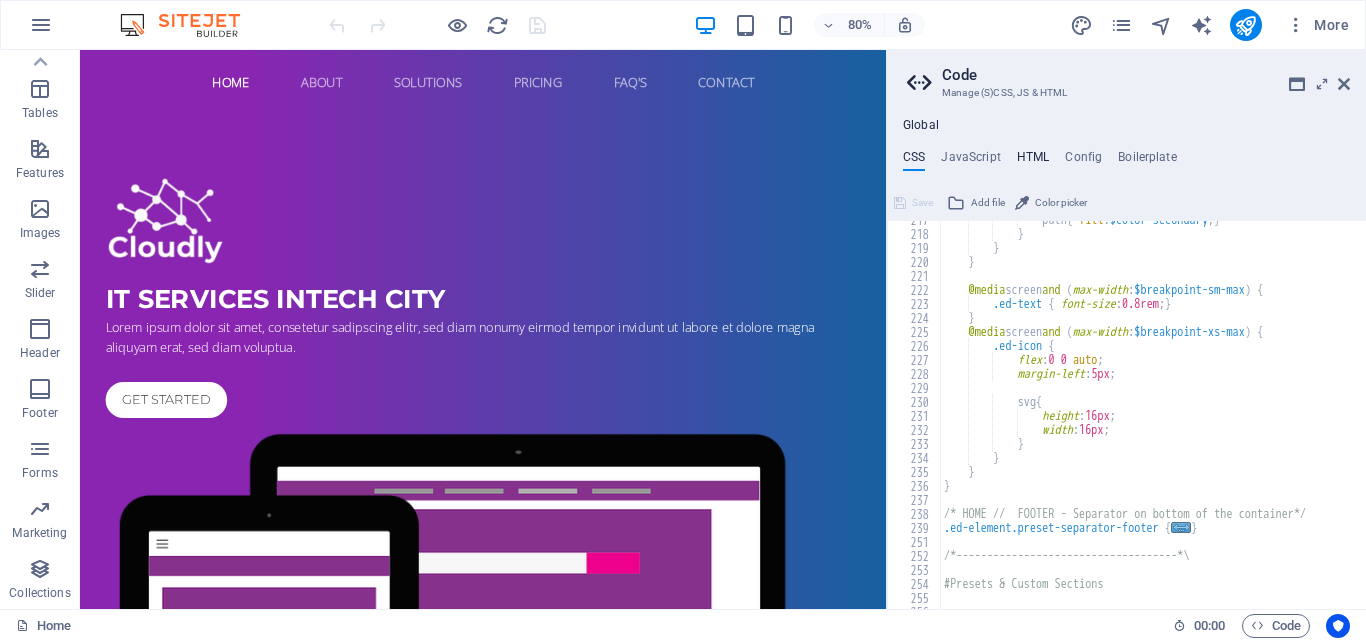 click on "HTML" at bounding box center (1033, 161) 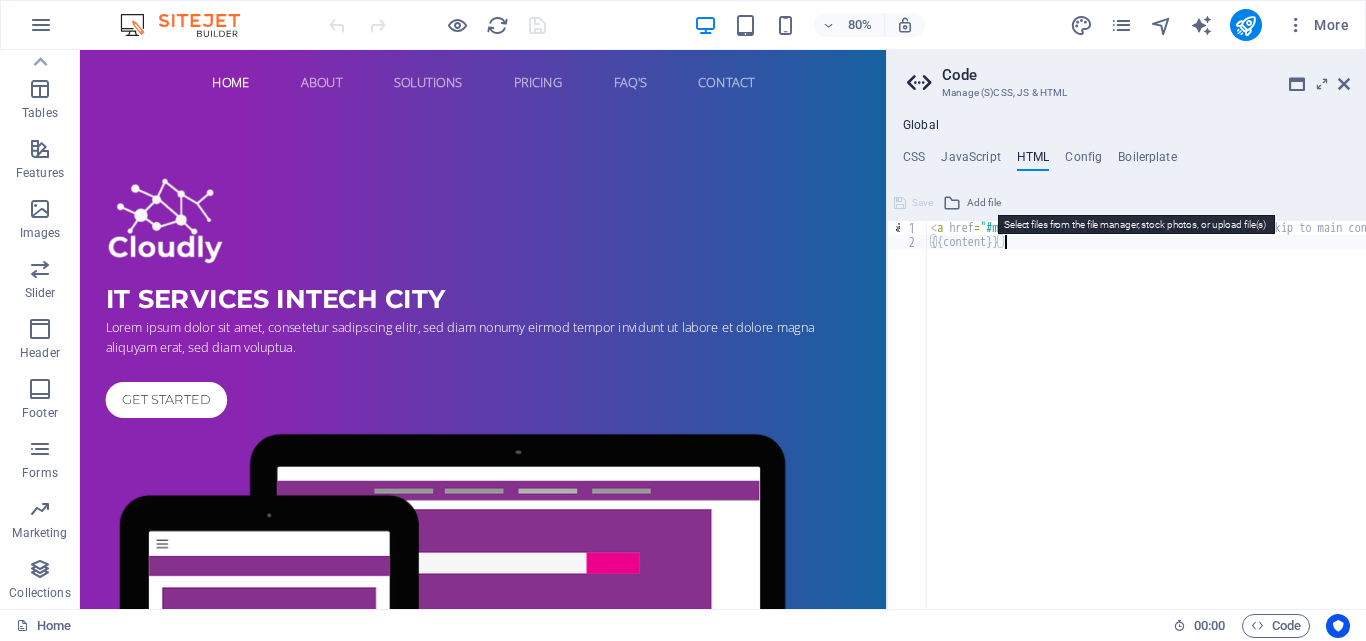 click on "Add file" at bounding box center (984, 203) 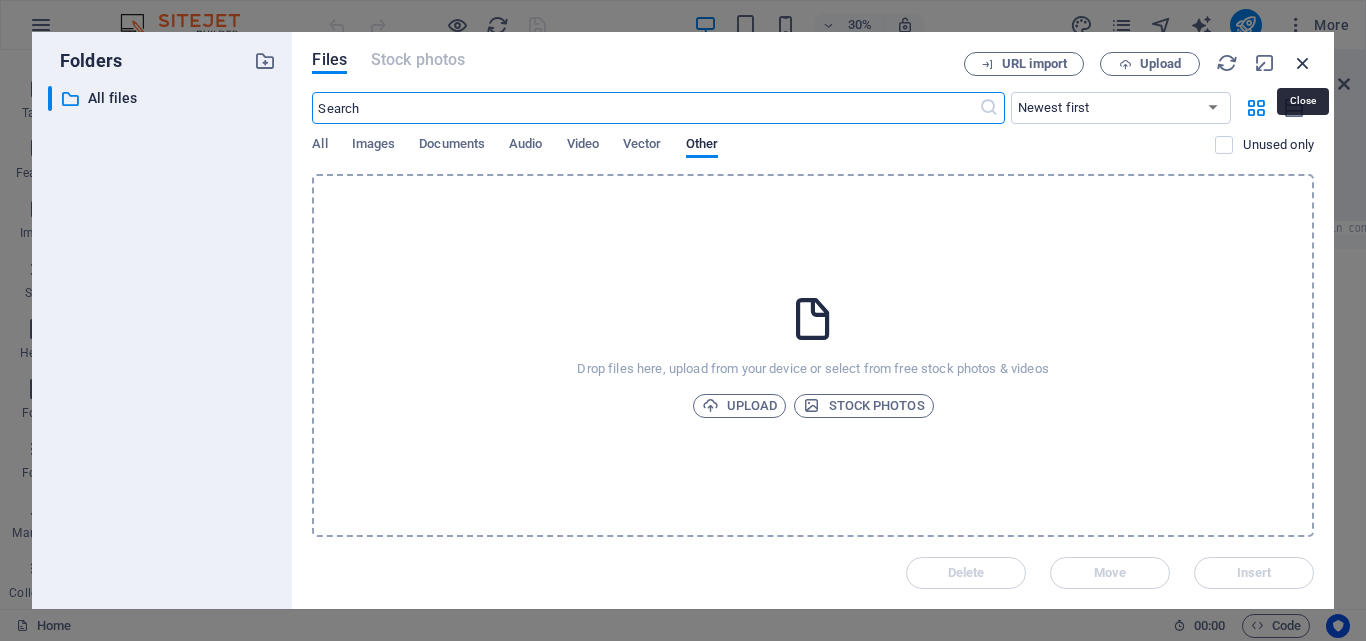 click at bounding box center [1303, 63] 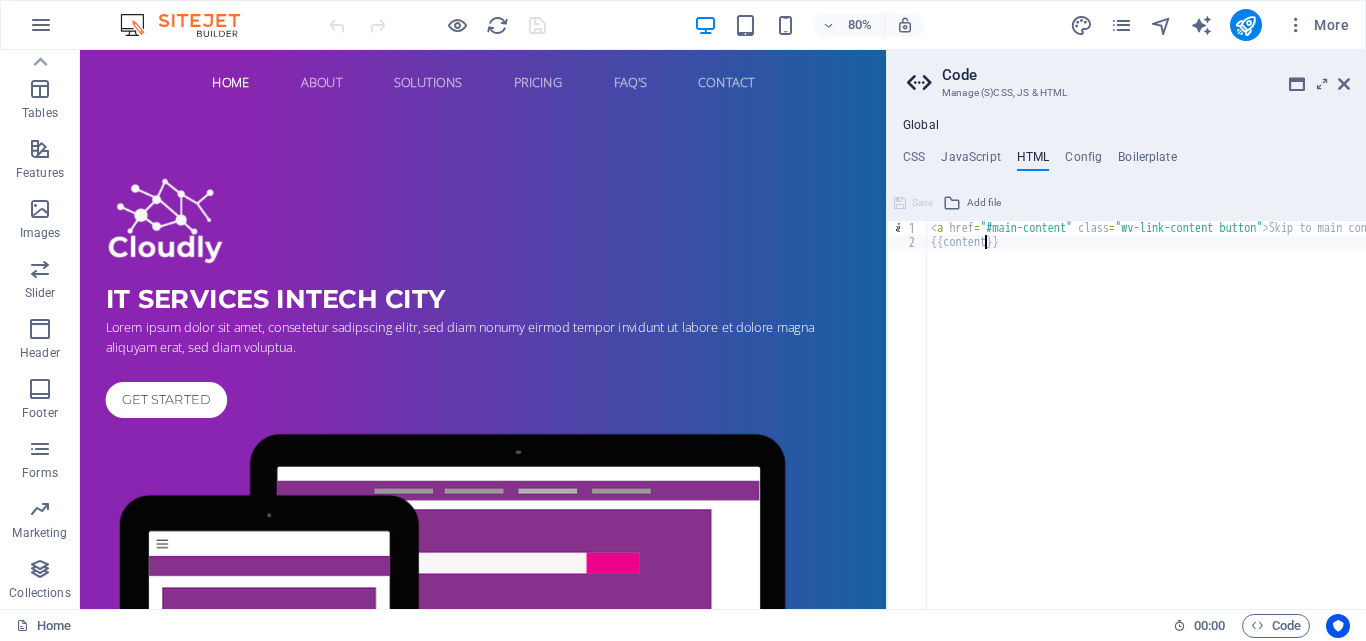 click on "< a   href = "#main-content"   class = "wv-link-content button" > Skip to main content </ a > {{content}}" at bounding box center (1197, 424) 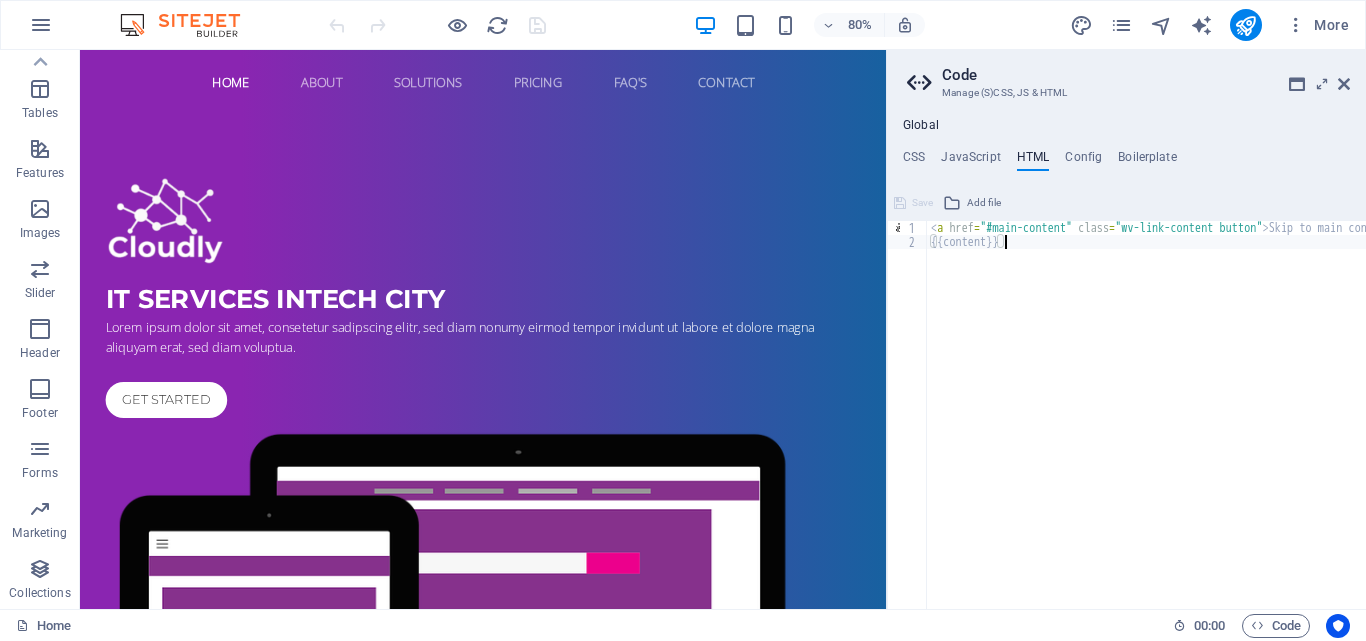 click on "< a   href = "#main-content"   class = "wv-link-content button" > Skip to main content </ a > {{content}}" at bounding box center [1197, 424] 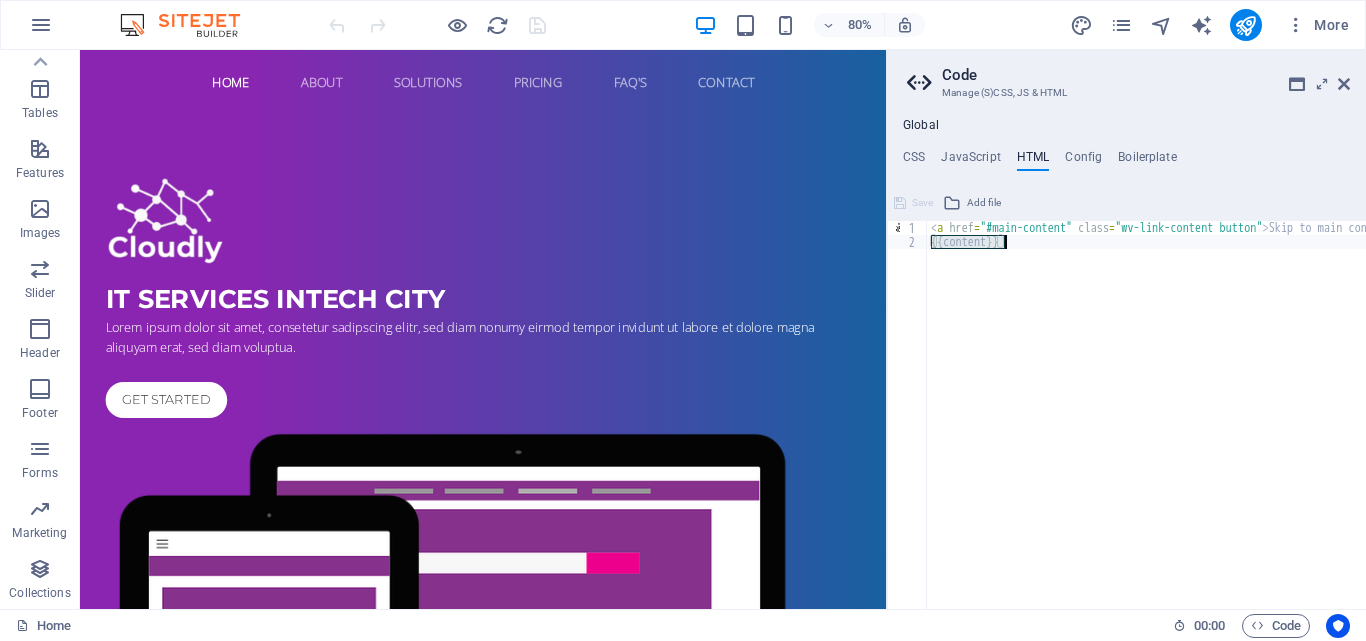 click on "< a   href = "#main-content"   class = "wv-link-content button" > Skip to main content </ a > {{content}}" at bounding box center [1146, 415] 